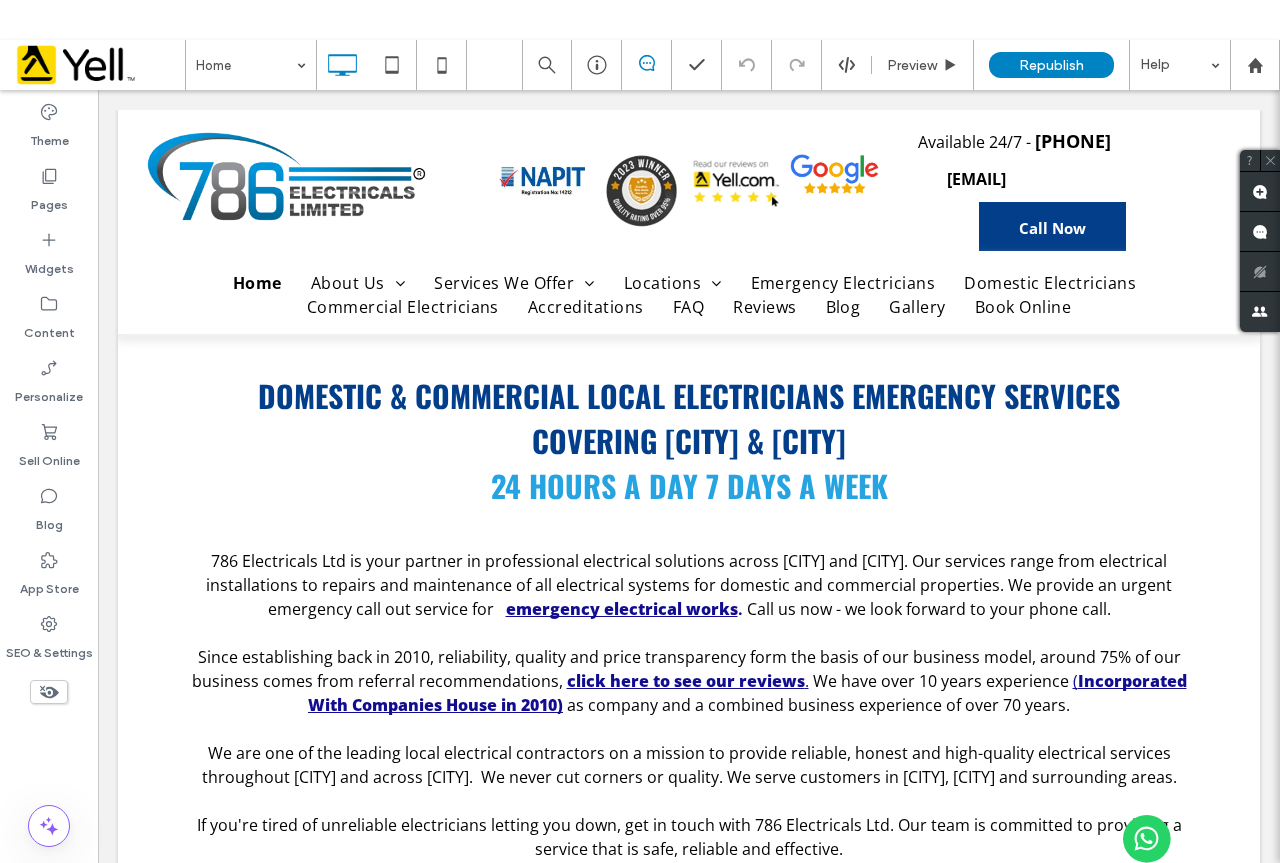 scroll, scrollTop: 0, scrollLeft: 0, axis: both 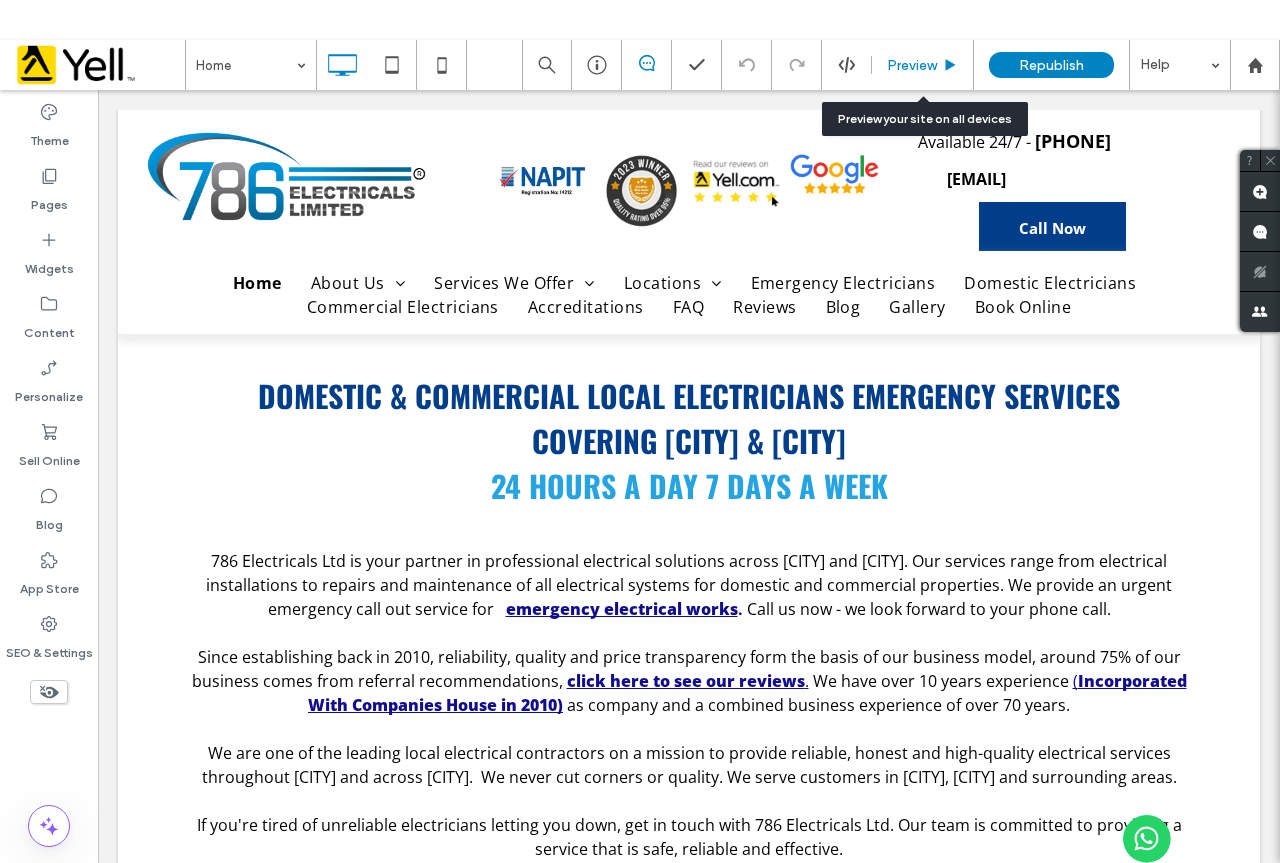 click on "Preview" at bounding box center (922, 65) 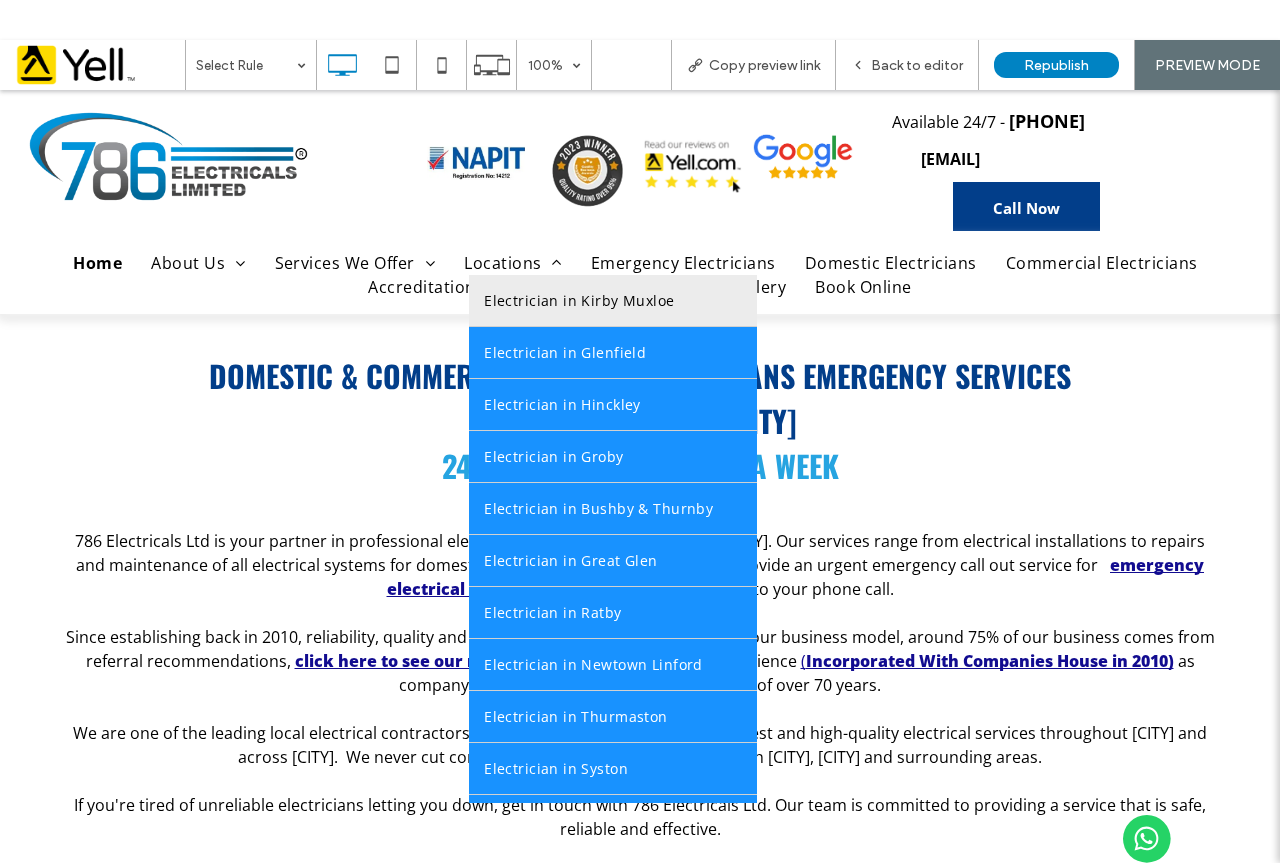 click on "Electrician in Kirby Muxloe" at bounding box center [553, 324] 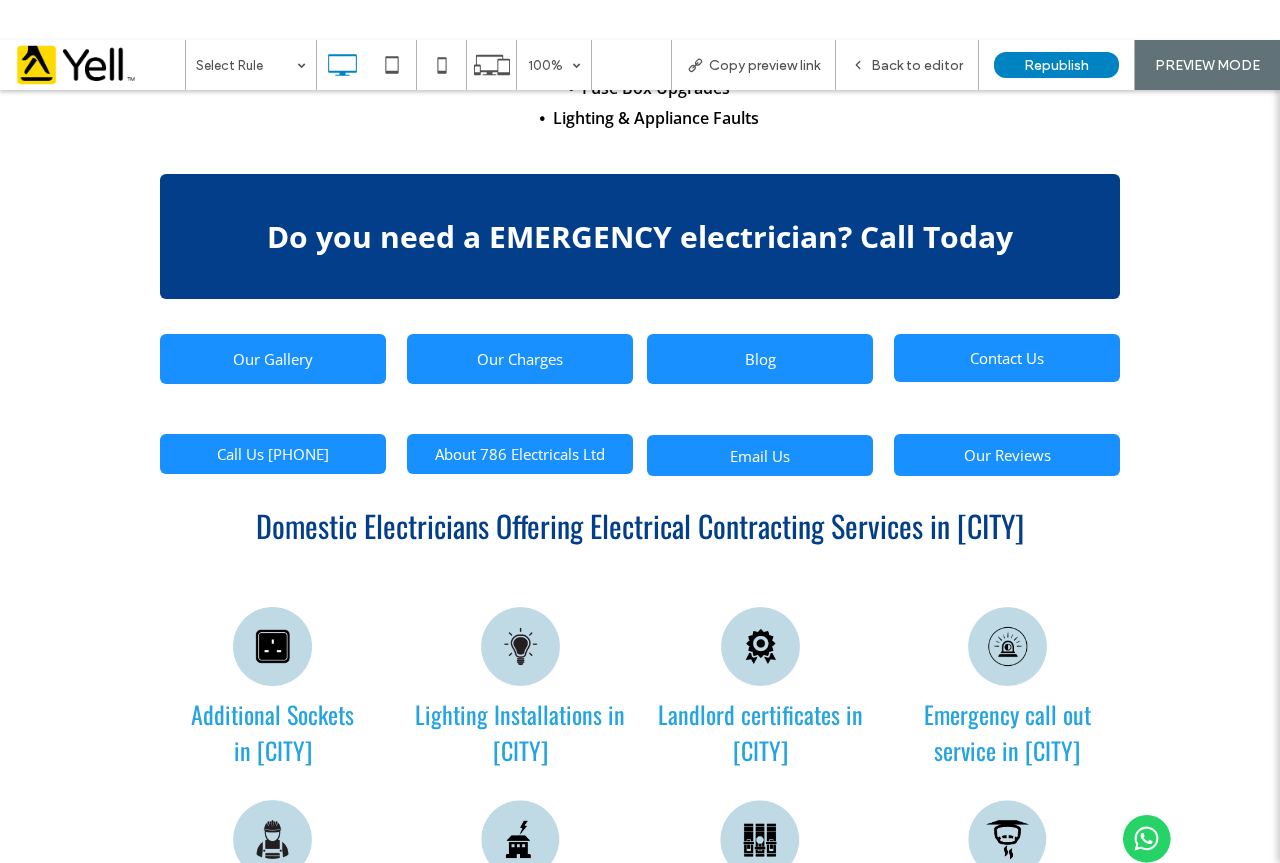 scroll, scrollTop: 1093, scrollLeft: 0, axis: vertical 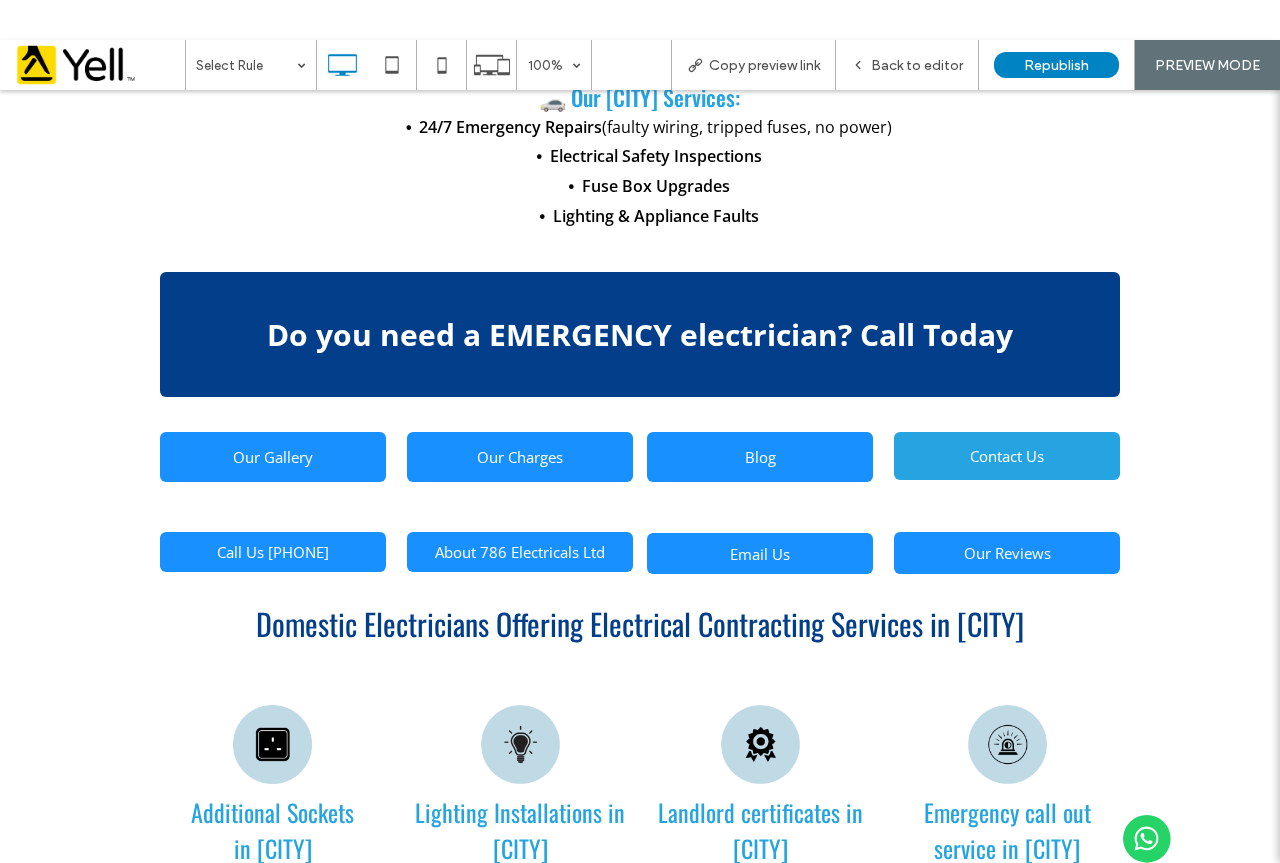 click on "Contact Us" at bounding box center (1007, 480) 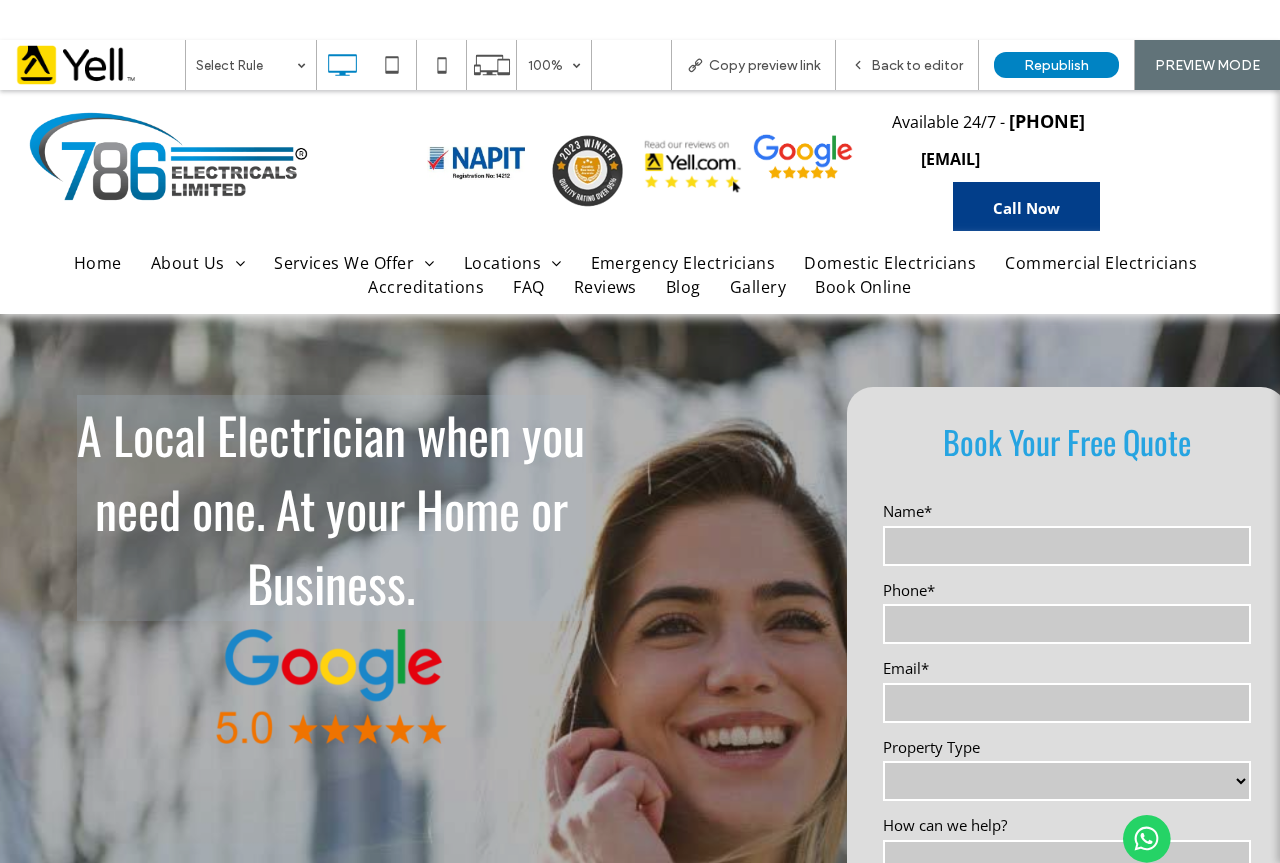 scroll, scrollTop: 0, scrollLeft: 0, axis: both 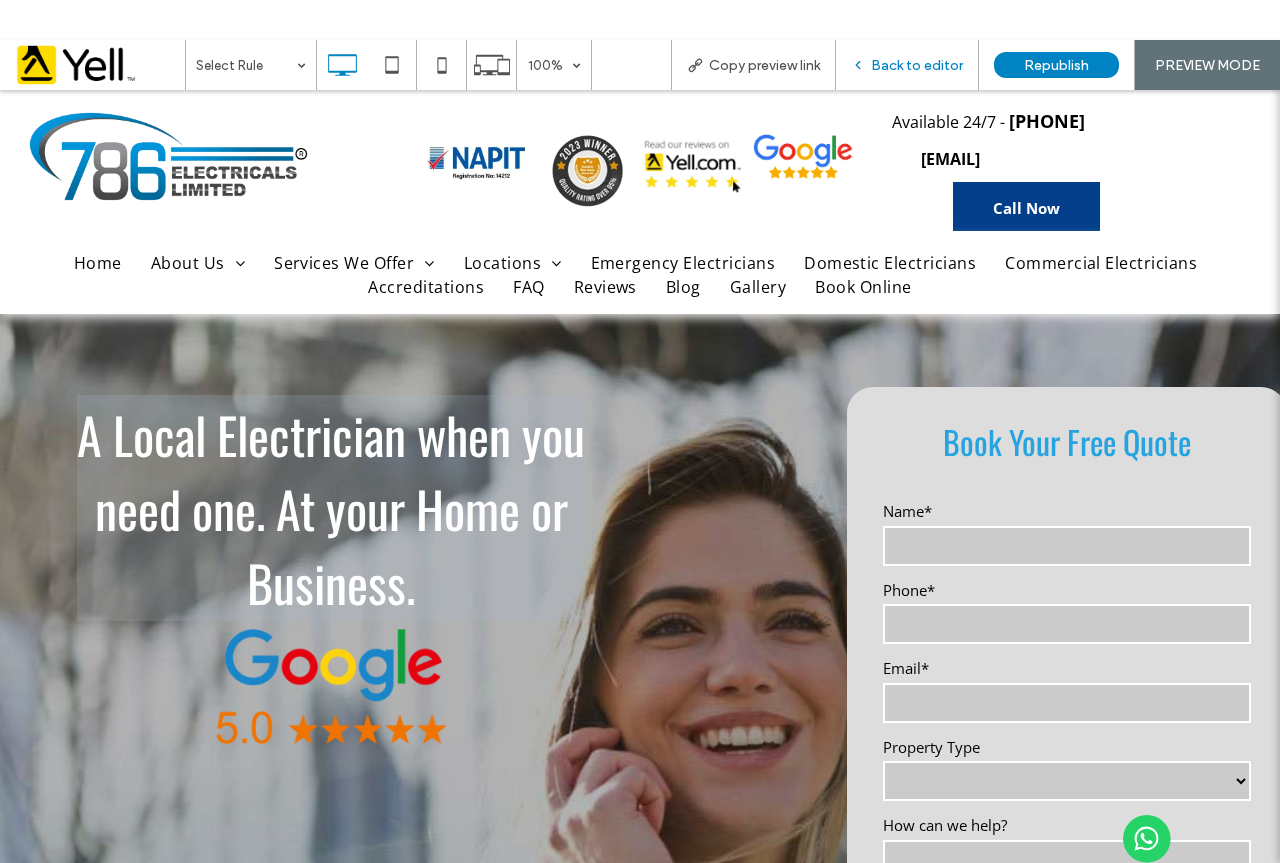 drag, startPoint x: 912, startPoint y: 64, endPoint x: 924, endPoint y: 13, distance: 52.392746 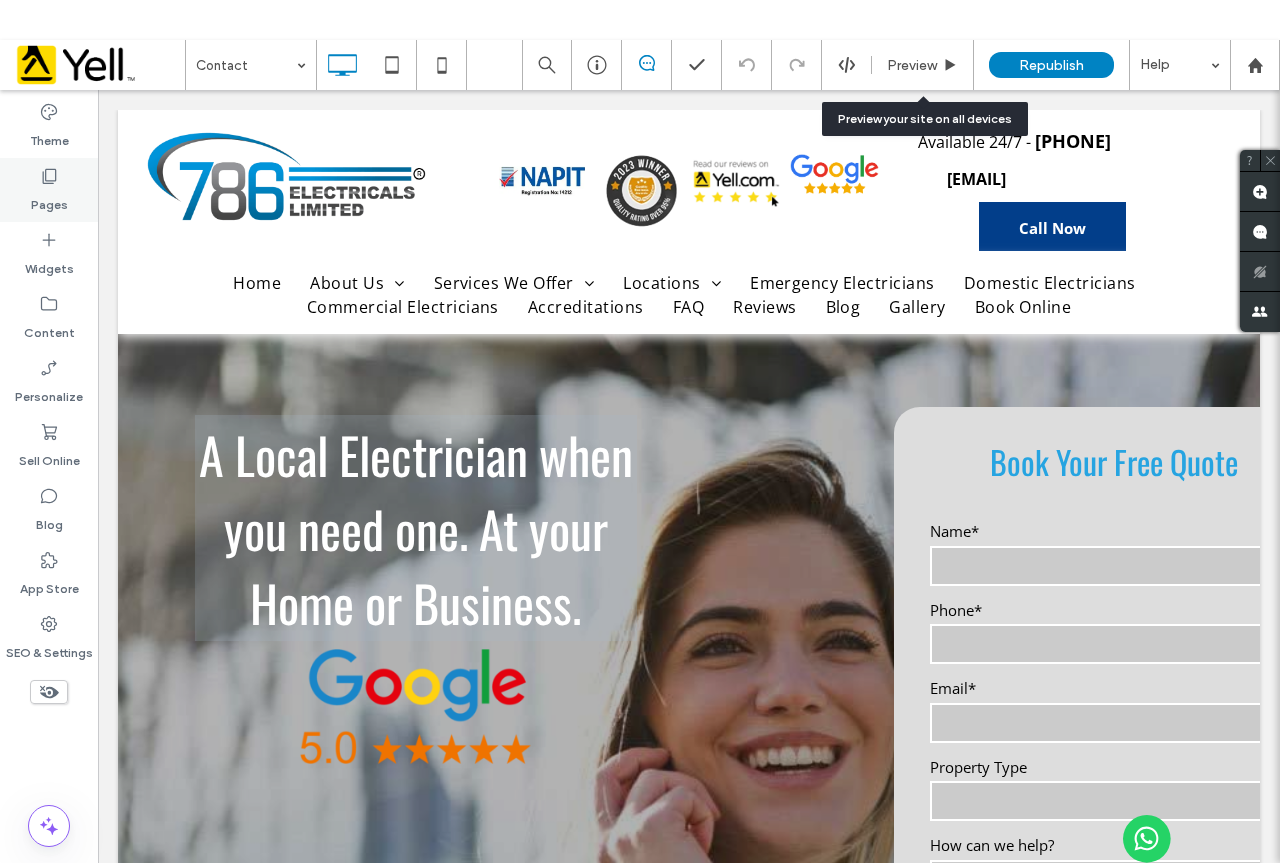 click on "Pages" at bounding box center [49, 190] 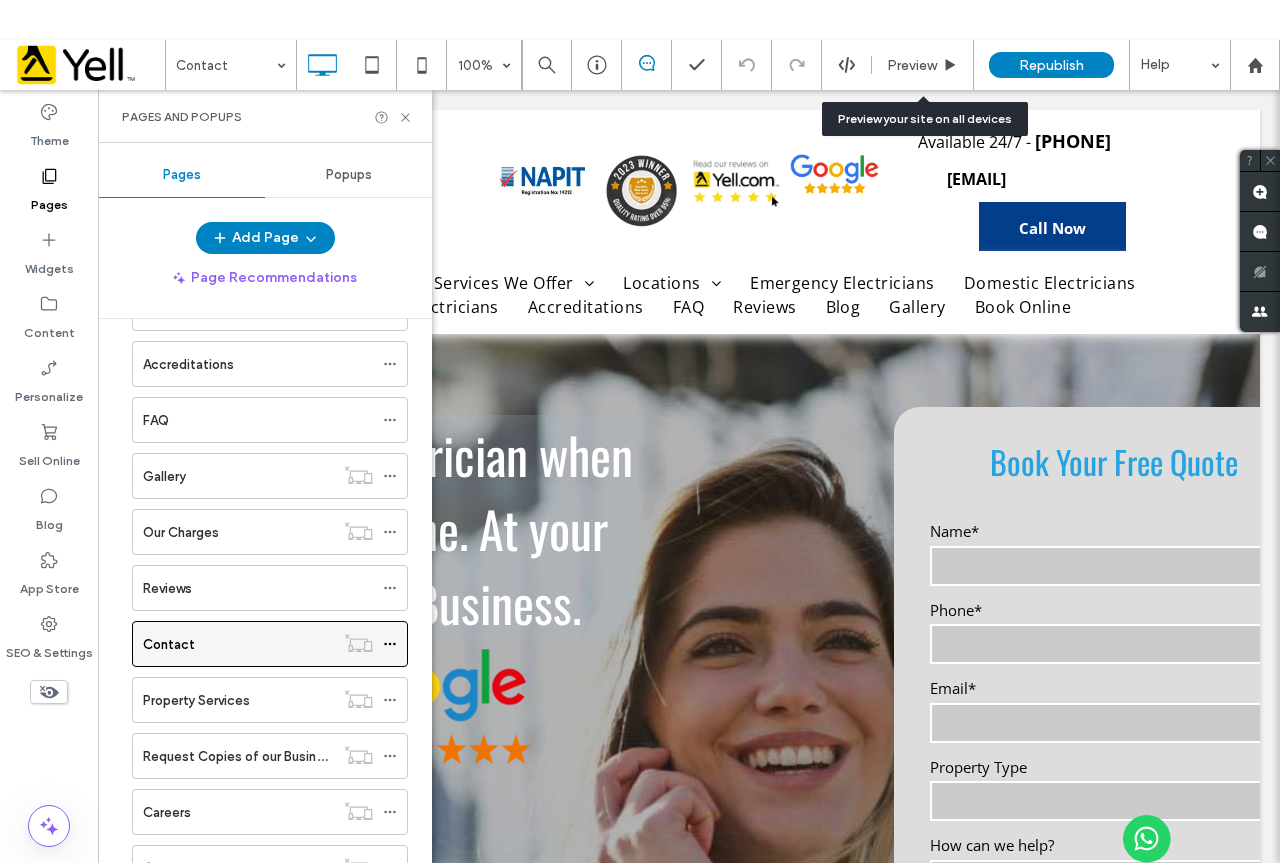 scroll, scrollTop: 1600, scrollLeft: 0, axis: vertical 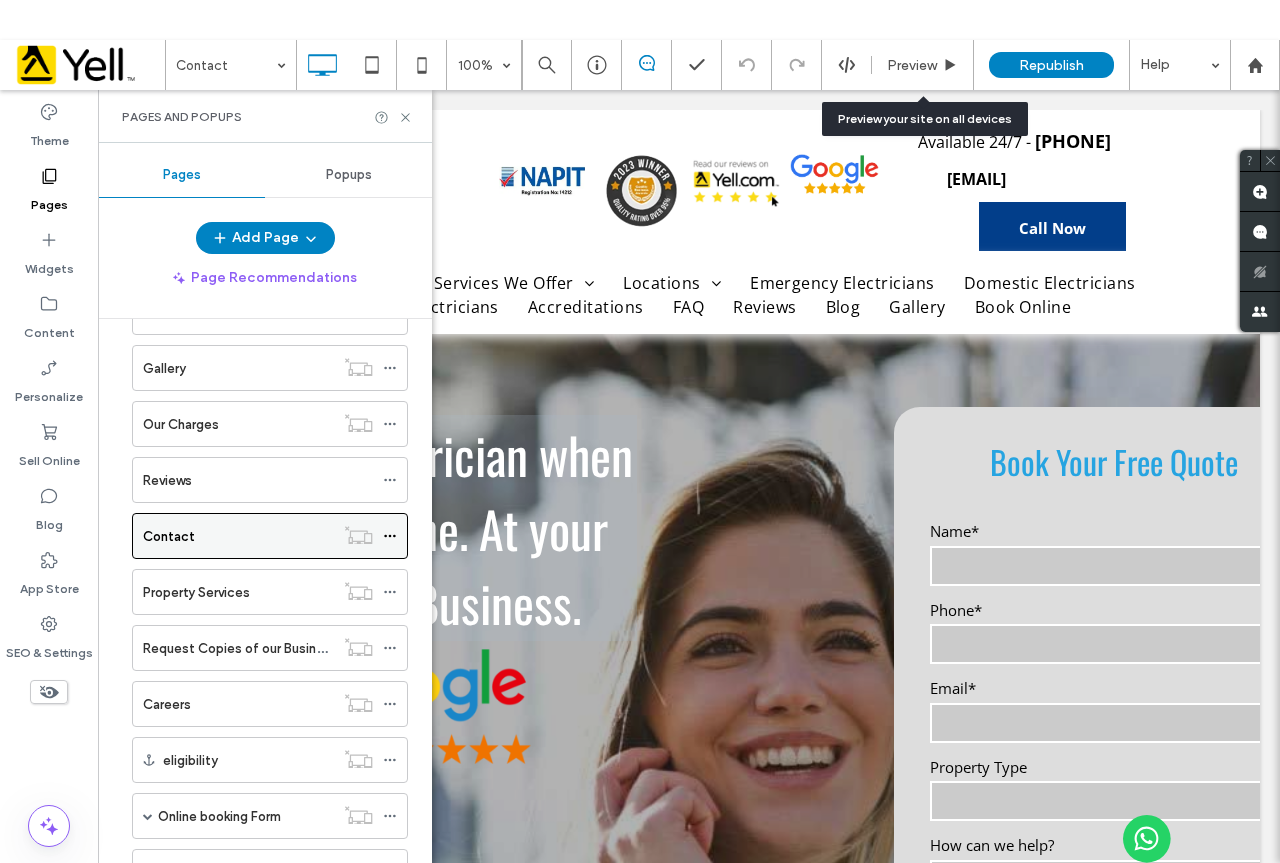 click on "Contact" at bounding box center (238, 536) 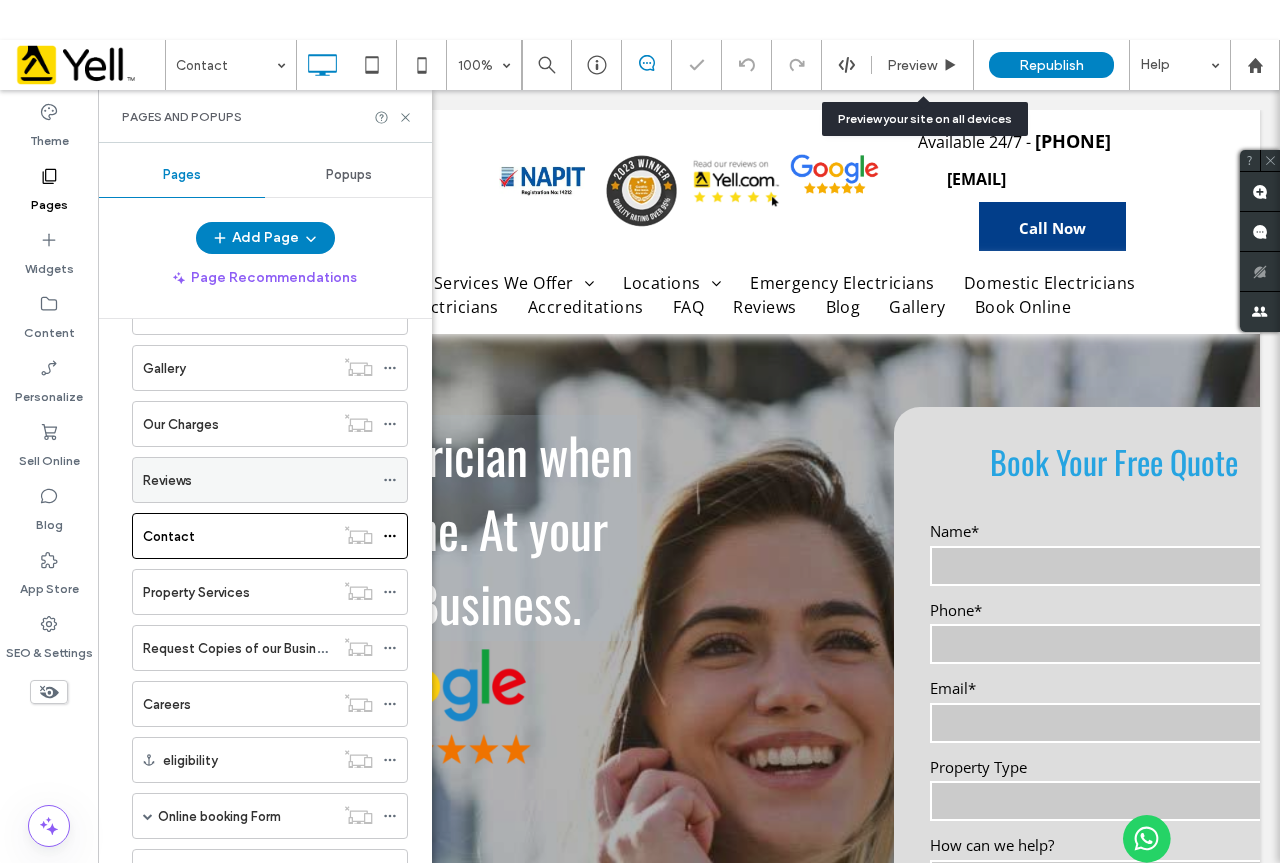 scroll, scrollTop: 0, scrollLeft: 0, axis: both 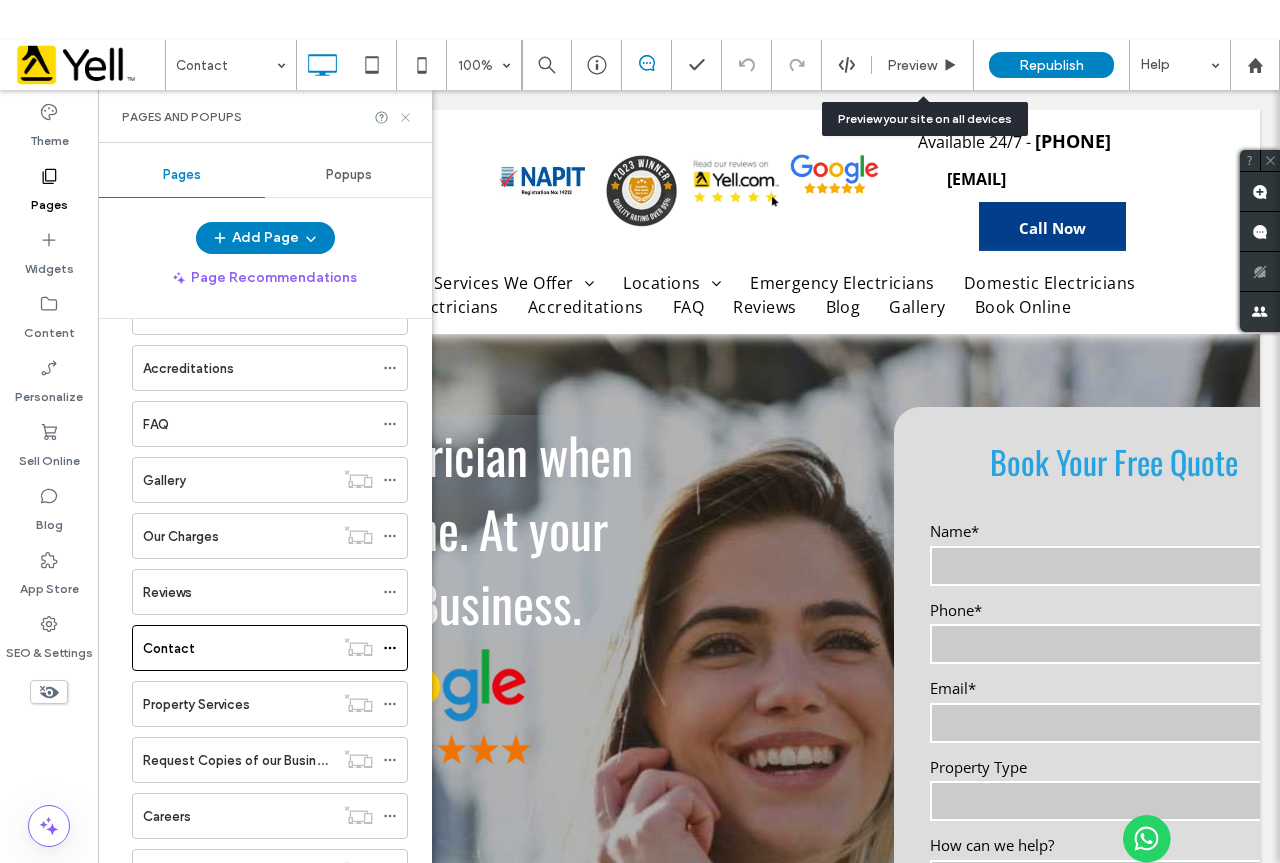 click 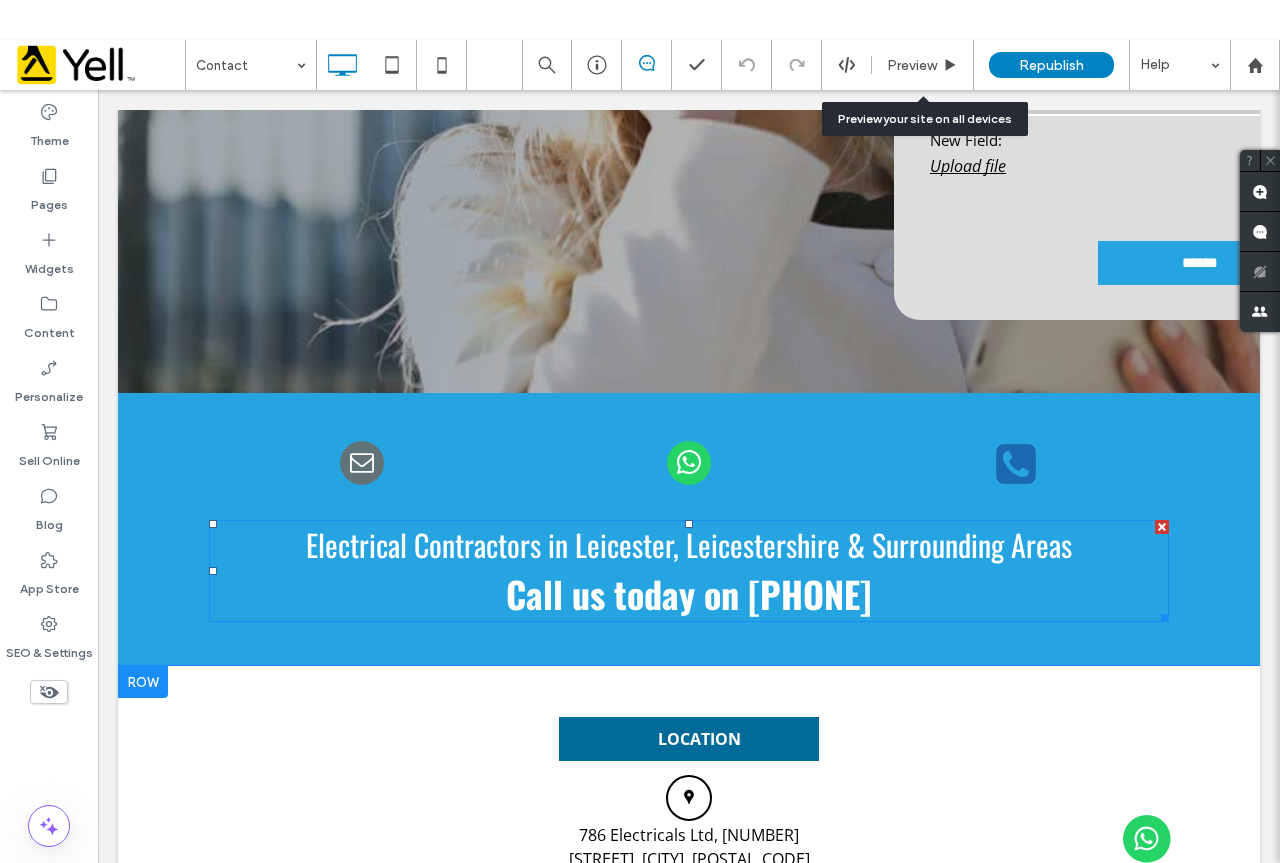 scroll, scrollTop: 1139, scrollLeft: 0, axis: vertical 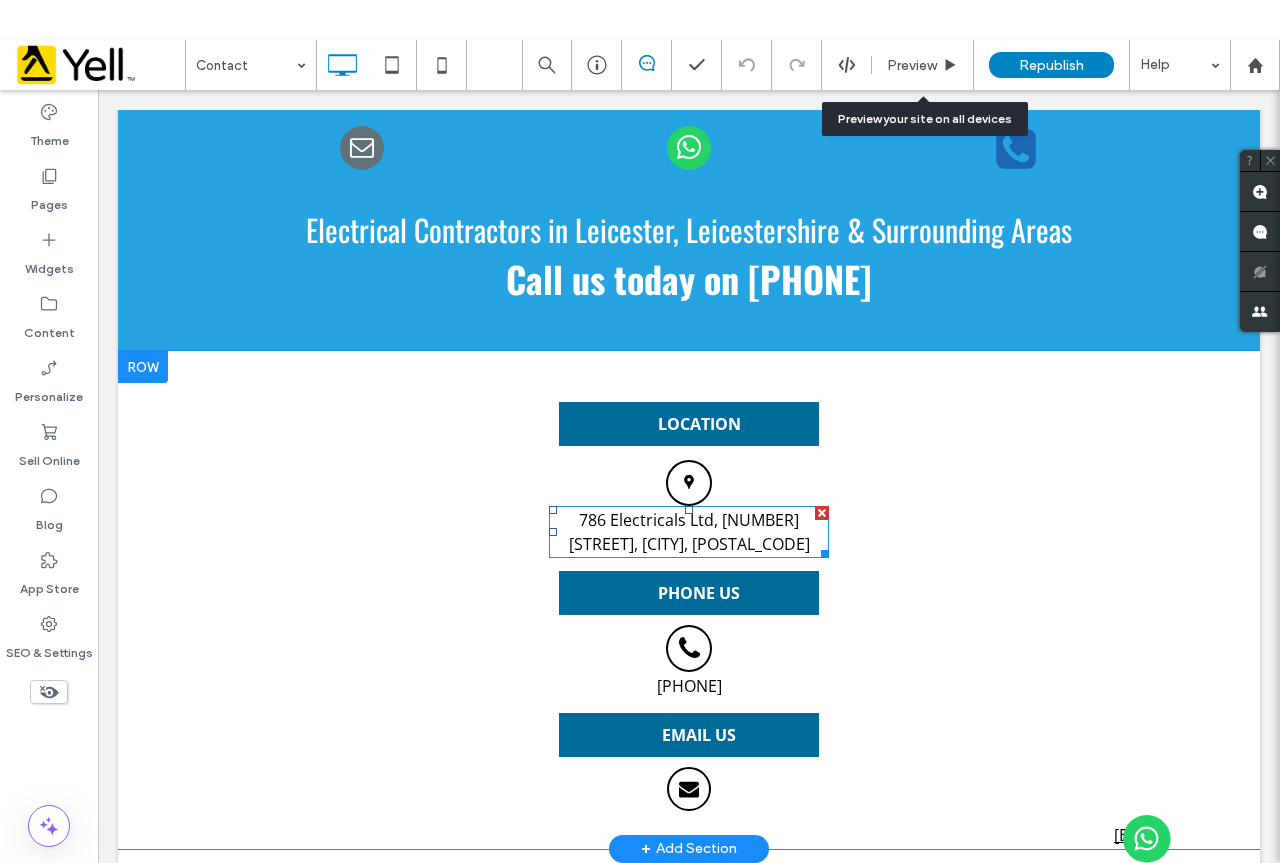 click on "786 Electricals Ltd, 14 Walcote Rd, Leicester, LE4 9FR" at bounding box center (689, 556) 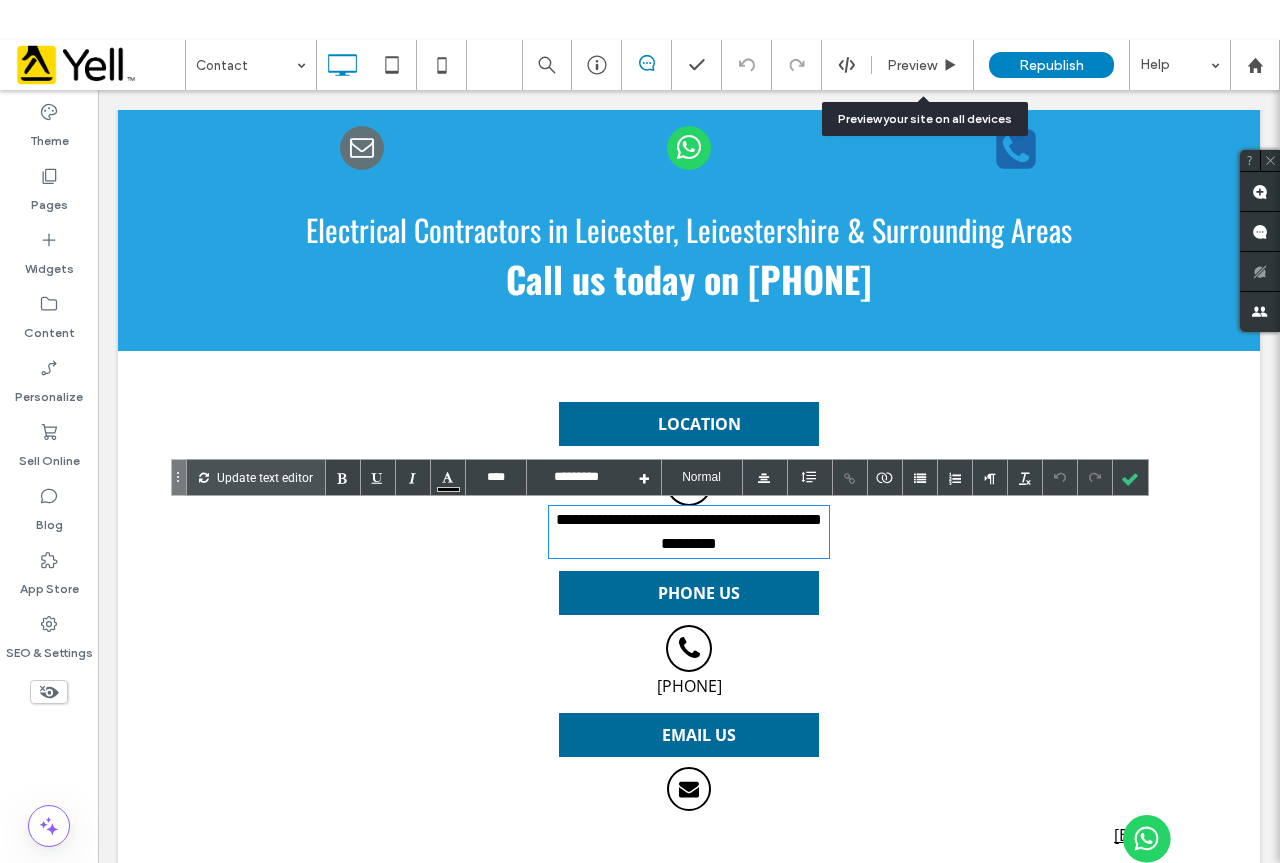click on "**********" at bounding box center (689, 556) 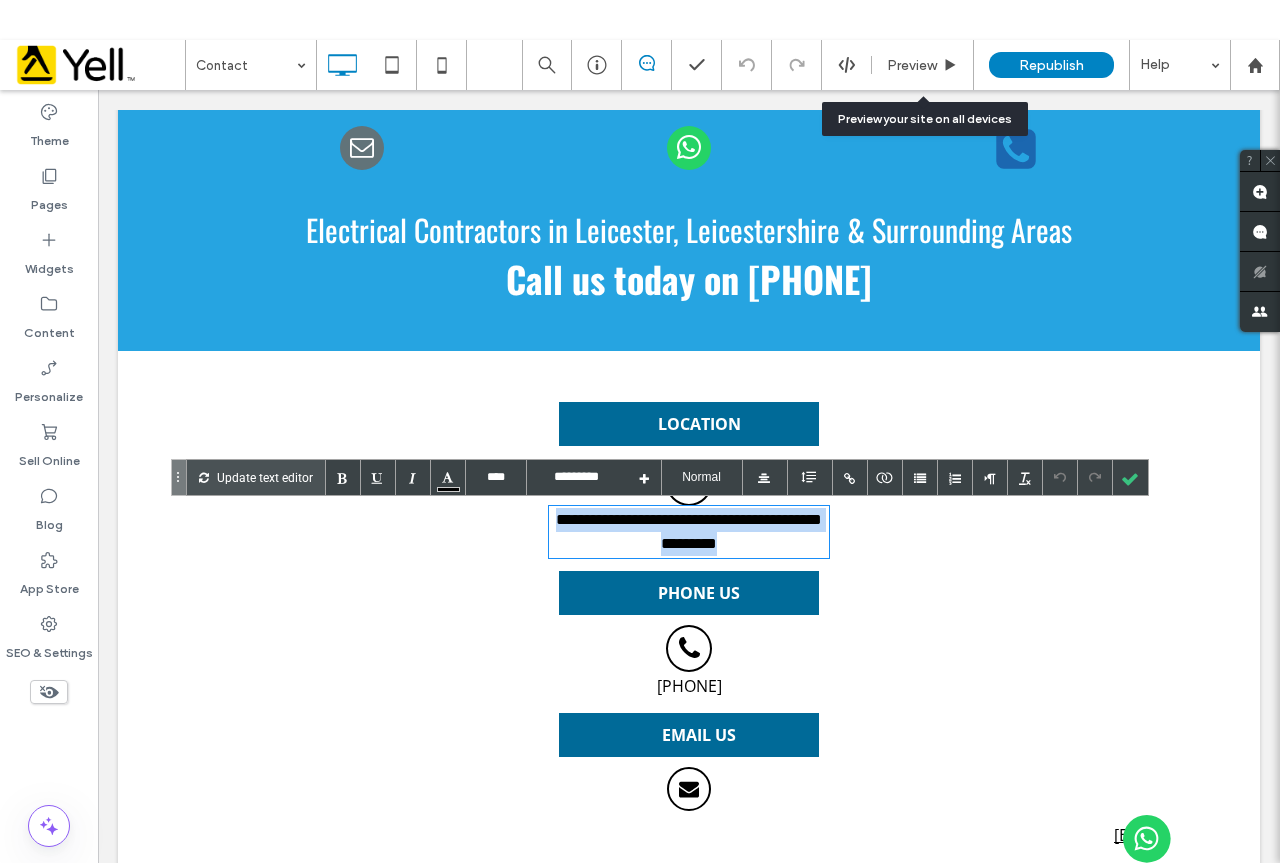 drag, startPoint x: 751, startPoint y: 542, endPoint x: 485, endPoint y: 519, distance: 266.99252 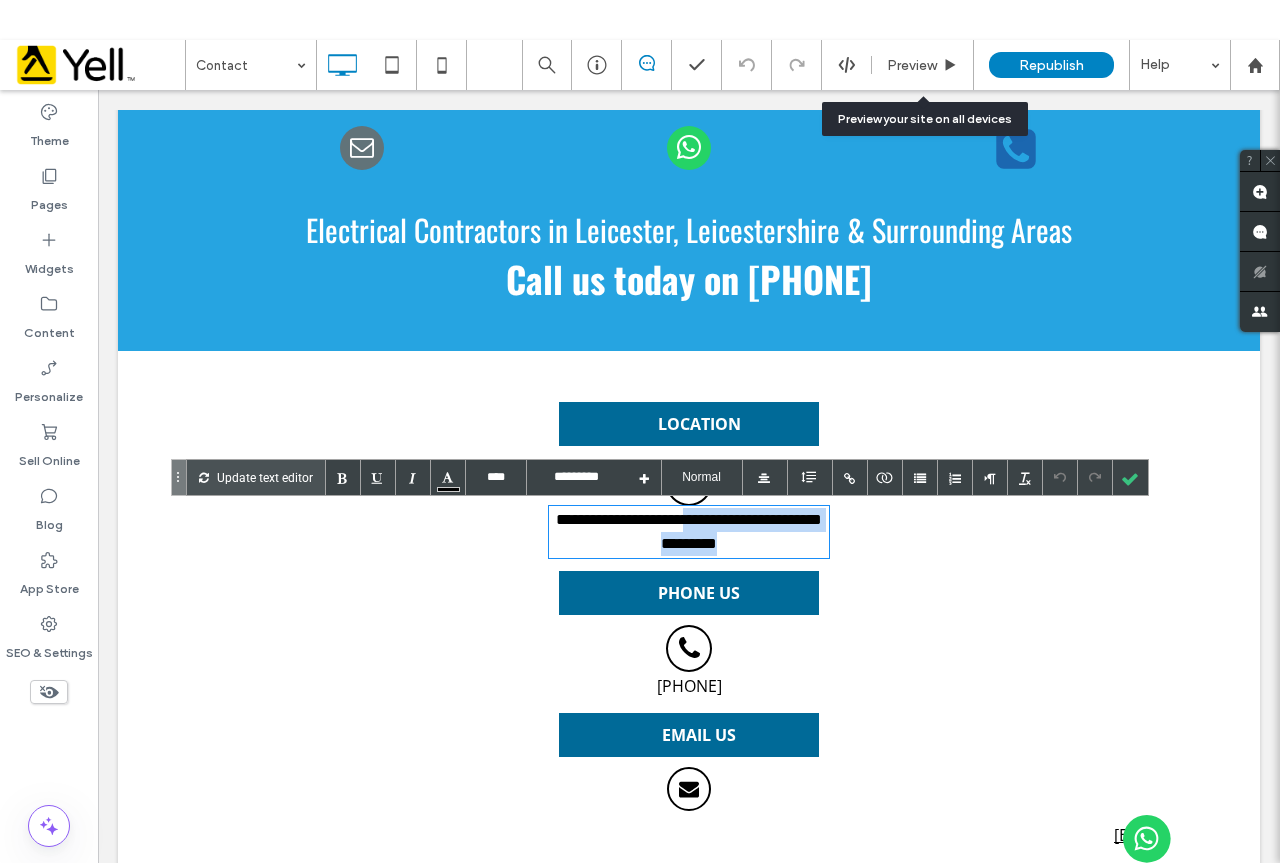 drag, startPoint x: 768, startPoint y: 547, endPoint x: 702, endPoint y: 525, distance: 69.57011 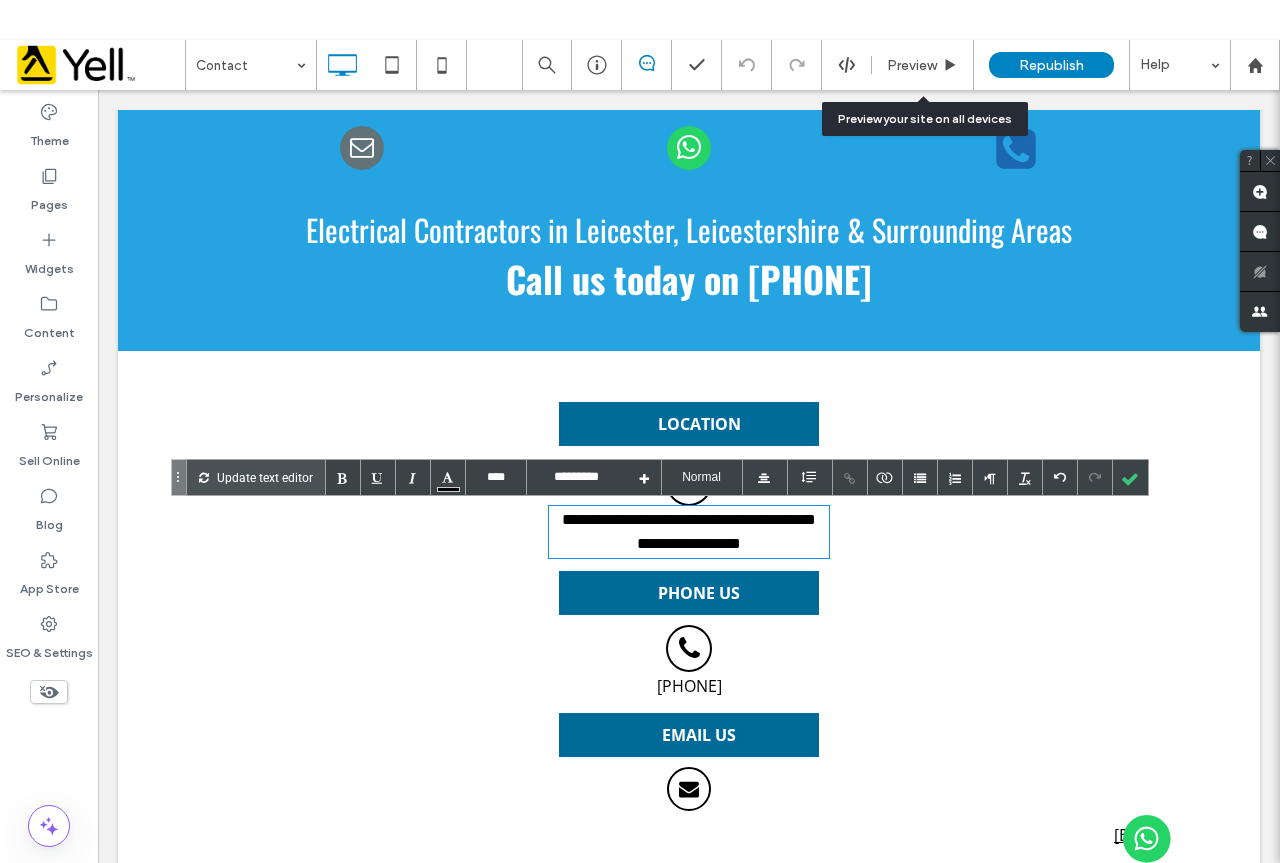click on "**********" at bounding box center (689, 568) 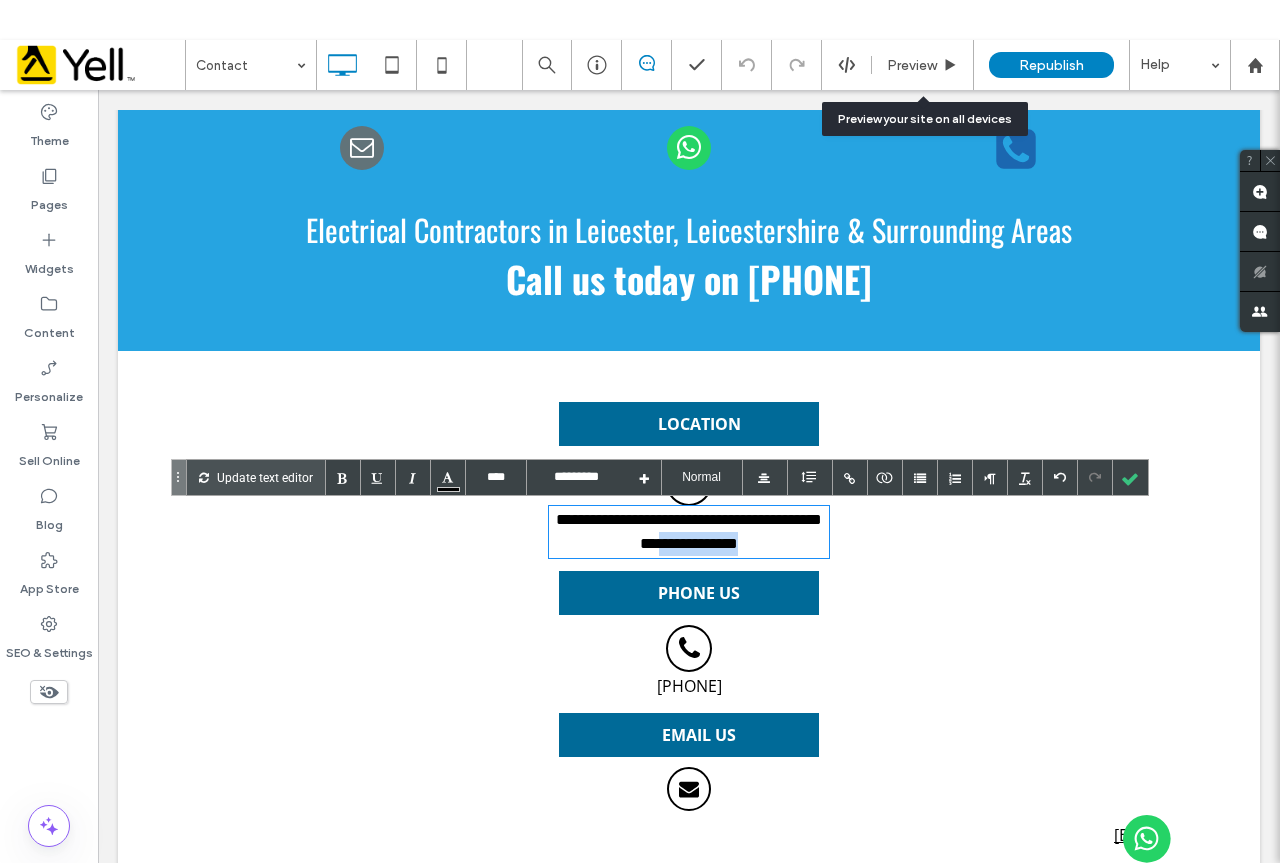 drag, startPoint x: 765, startPoint y: 541, endPoint x: 664, endPoint y: 542, distance: 101.00495 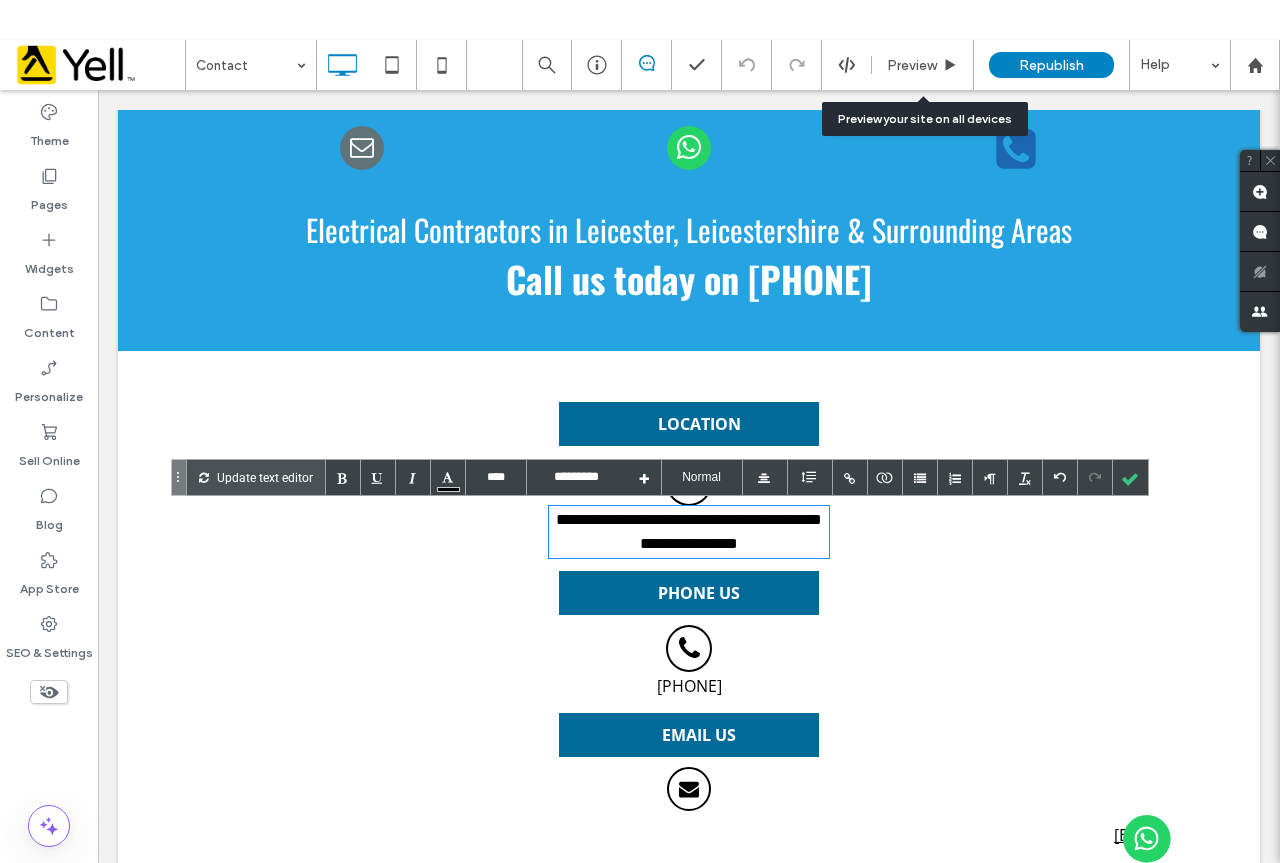 click on "**********" at bounding box center [689, 556] 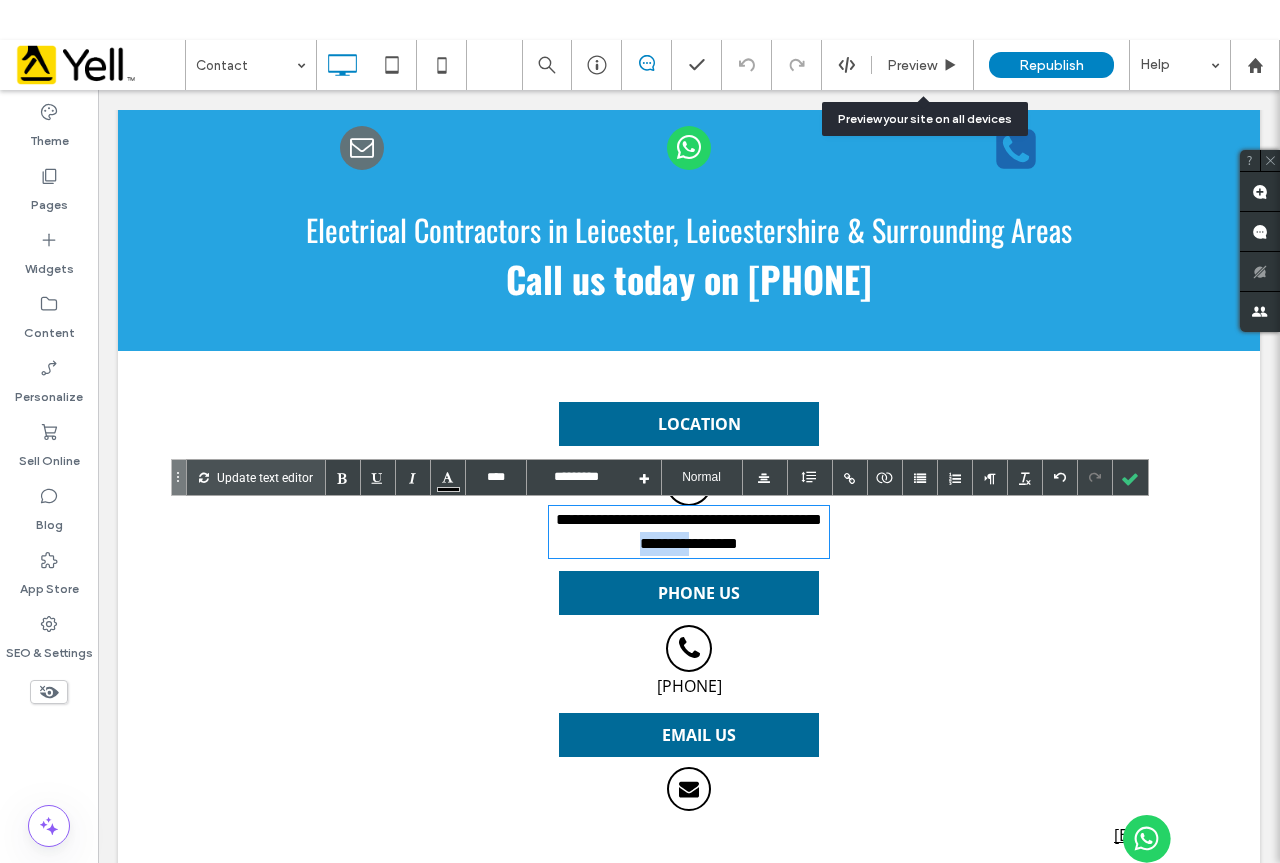 drag, startPoint x: 714, startPoint y: 546, endPoint x: 652, endPoint y: 543, distance: 62.072536 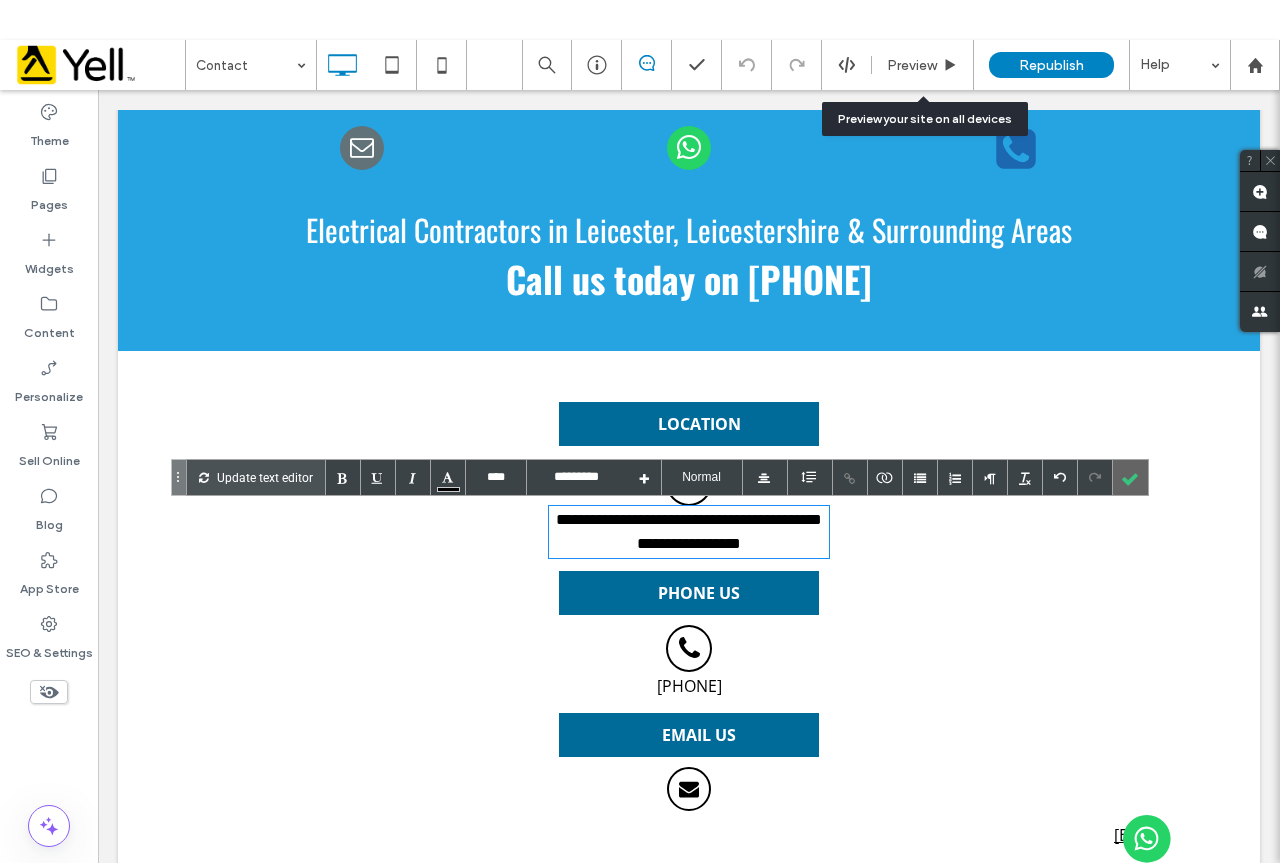 click at bounding box center (1130, 477) 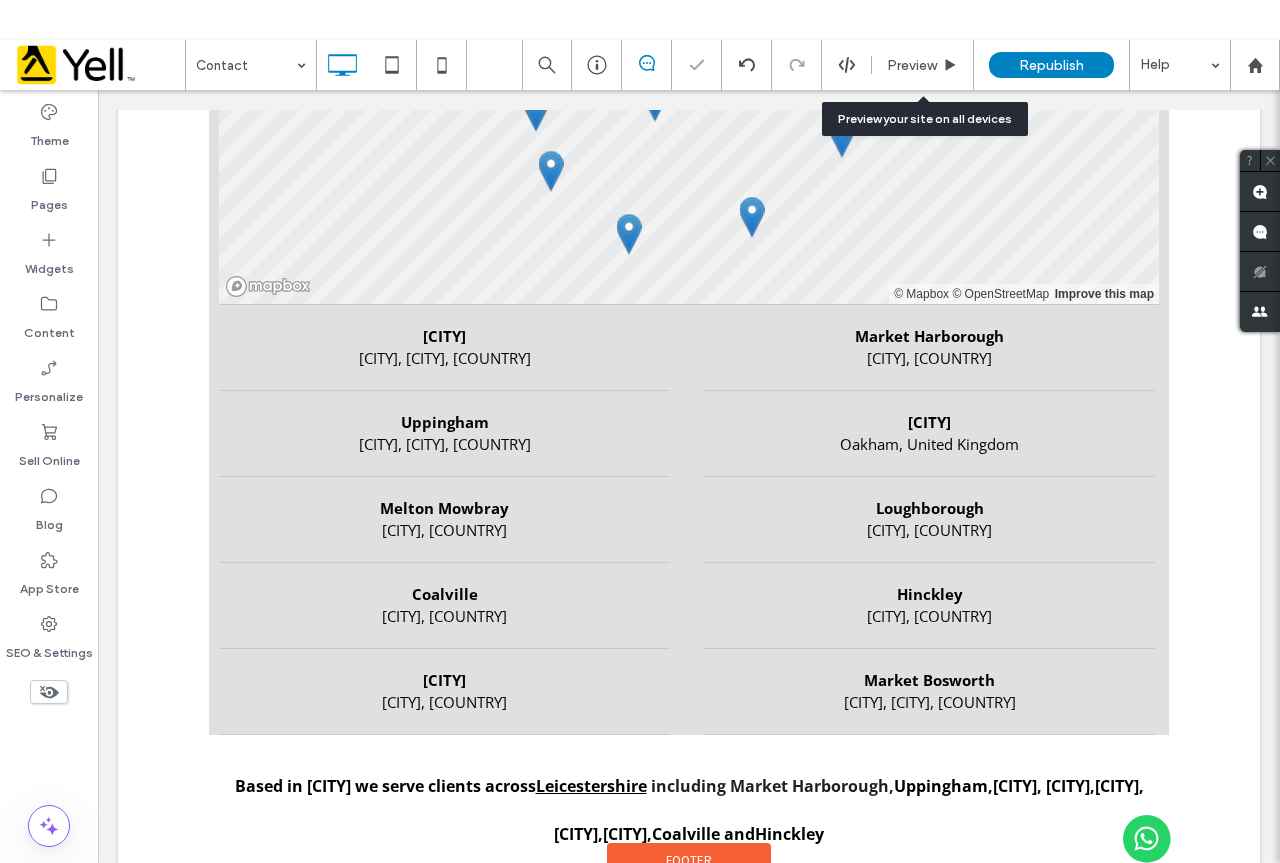 scroll, scrollTop: 2339, scrollLeft: 0, axis: vertical 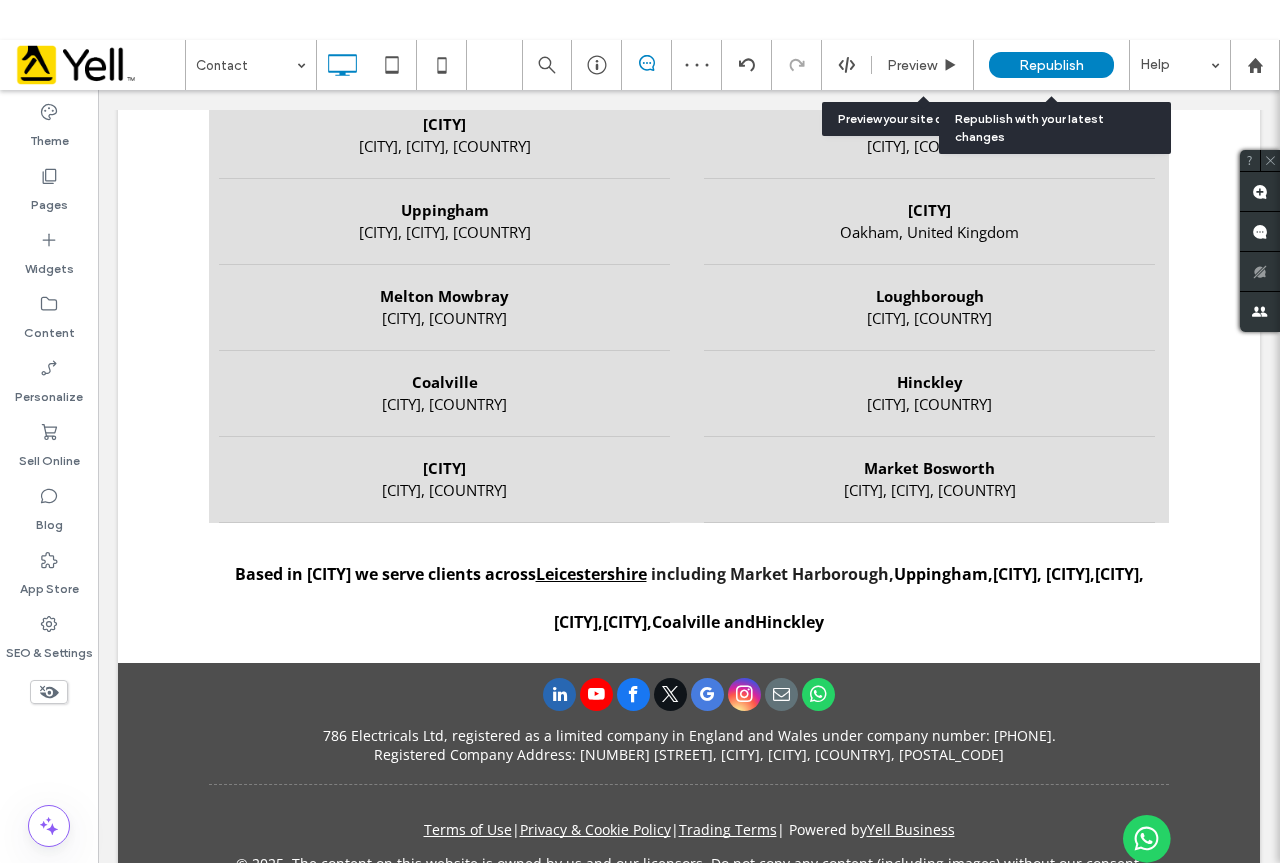 click on "Republish" at bounding box center [1051, 65] 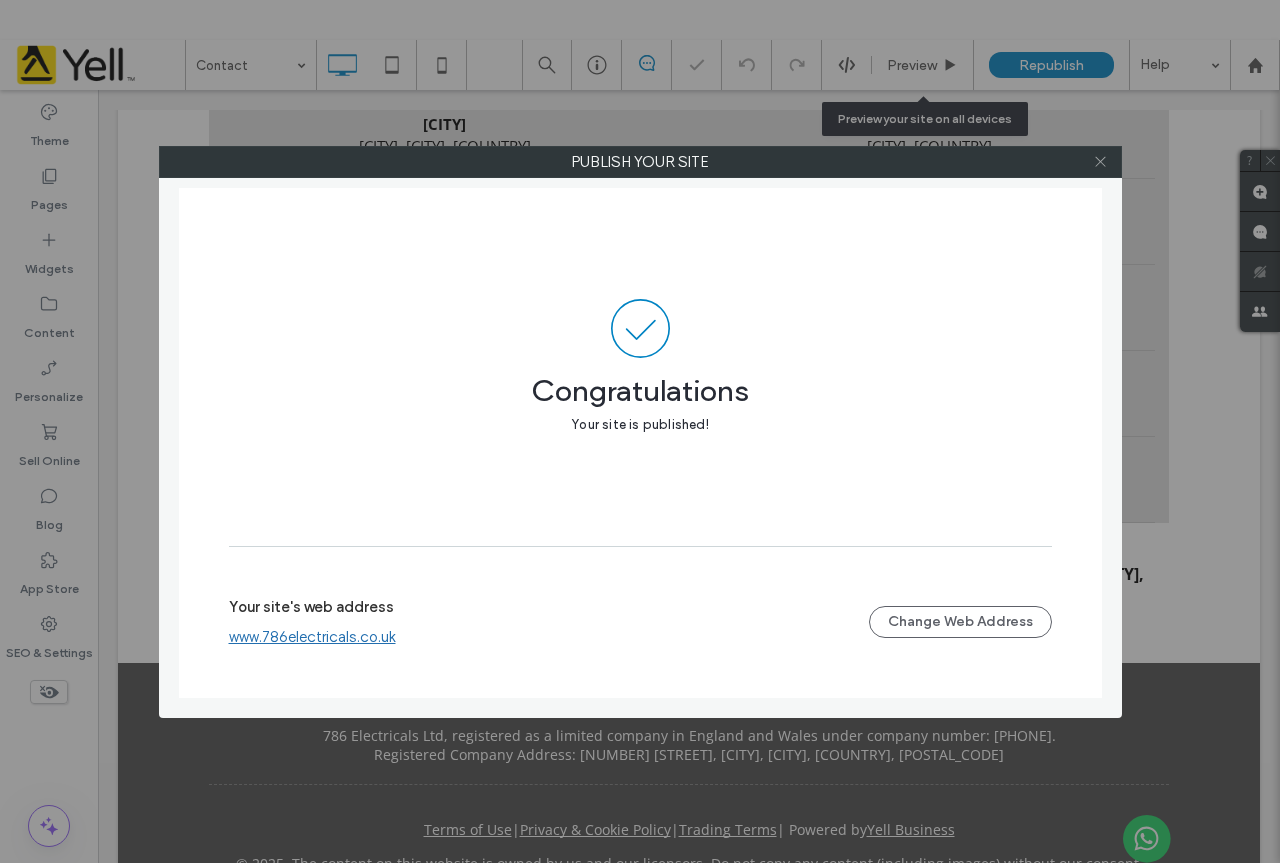 click 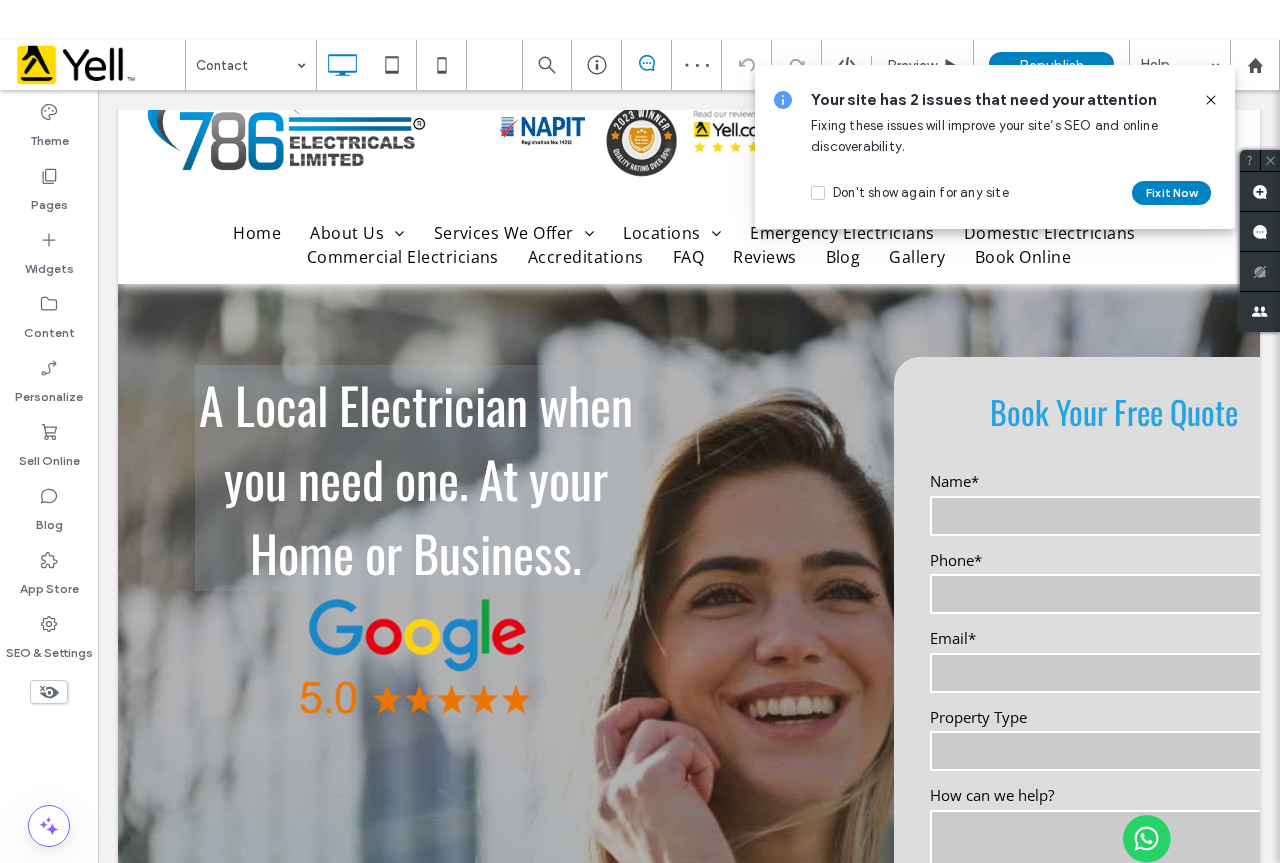 scroll, scrollTop: 39, scrollLeft: 0, axis: vertical 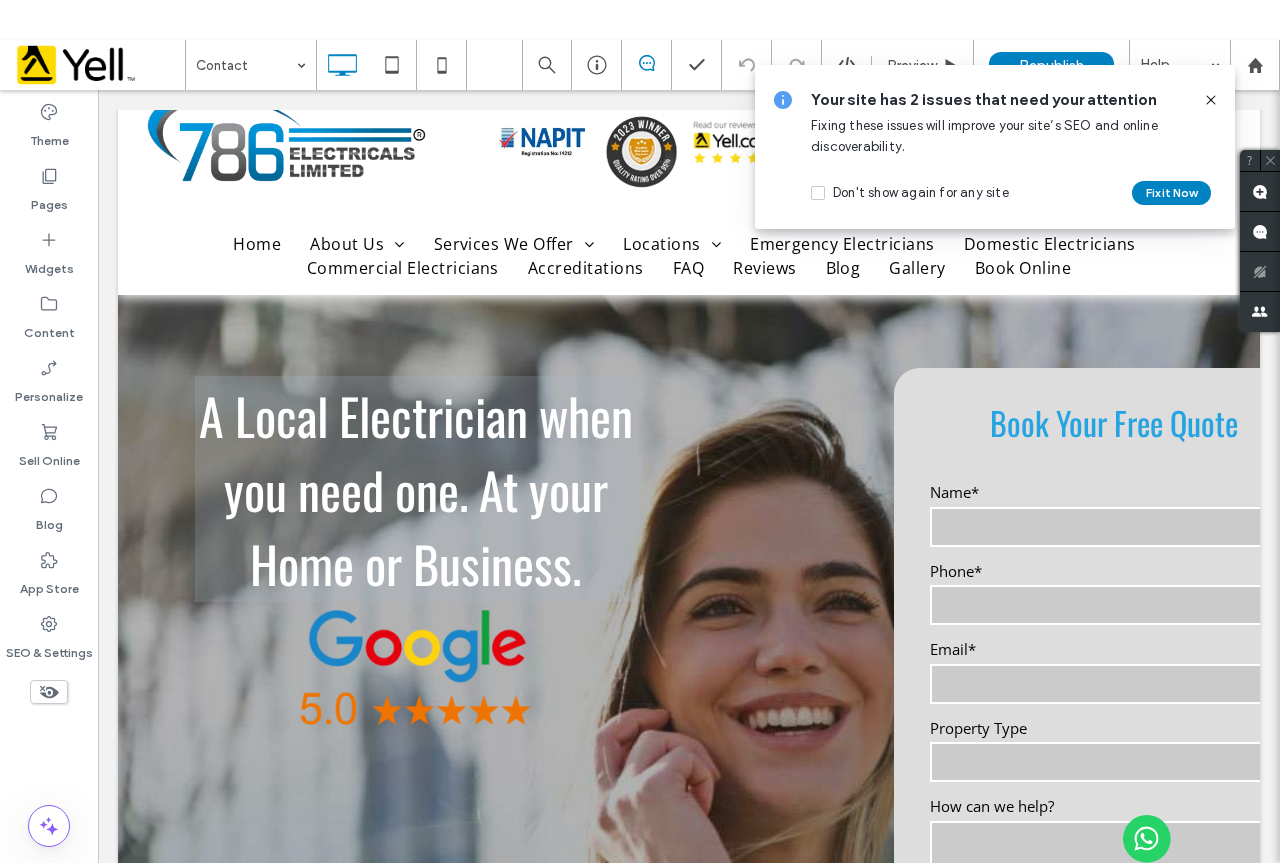 drag, startPoint x: 1209, startPoint y: 97, endPoint x: 1100, endPoint y: 3, distance: 143.934 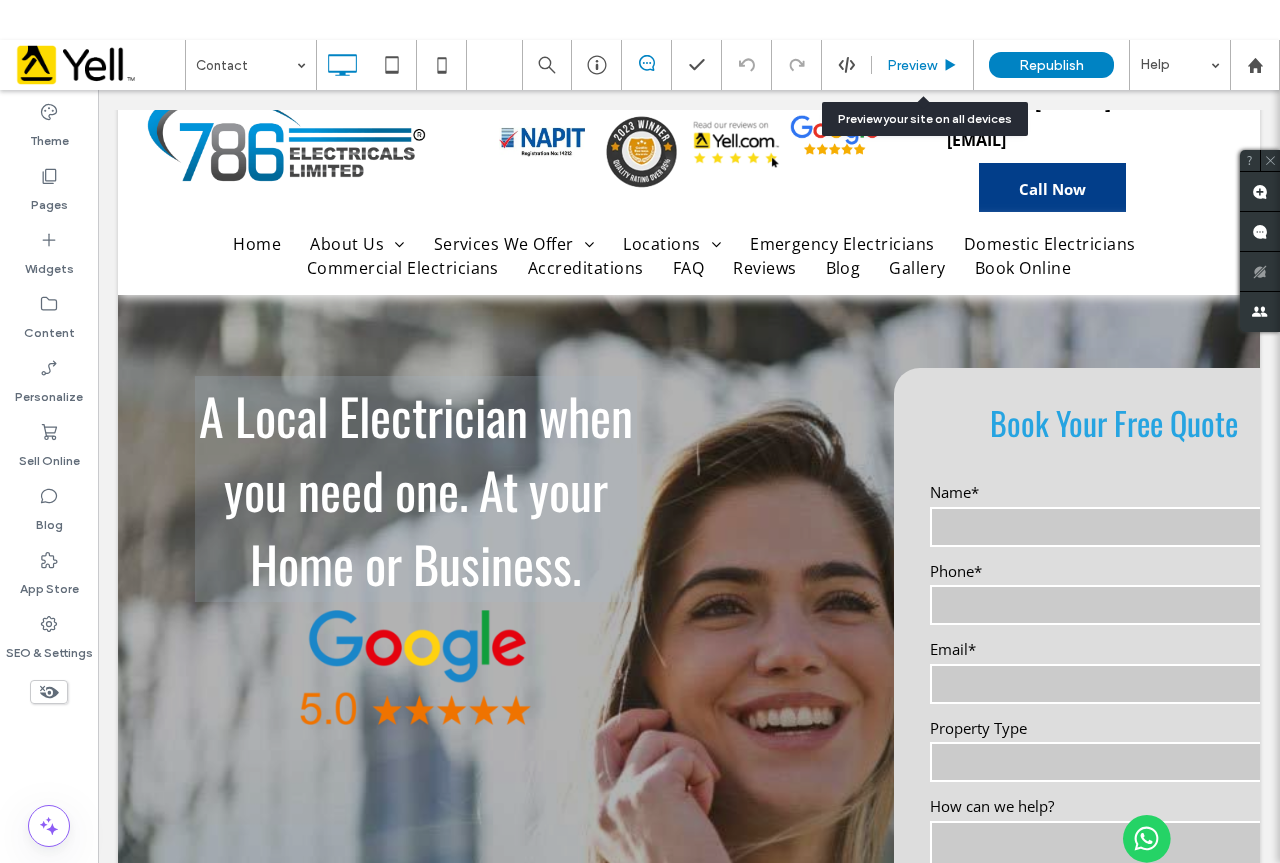 drag, startPoint x: 916, startPoint y: 58, endPoint x: 957, endPoint y: 133, distance: 85.47514 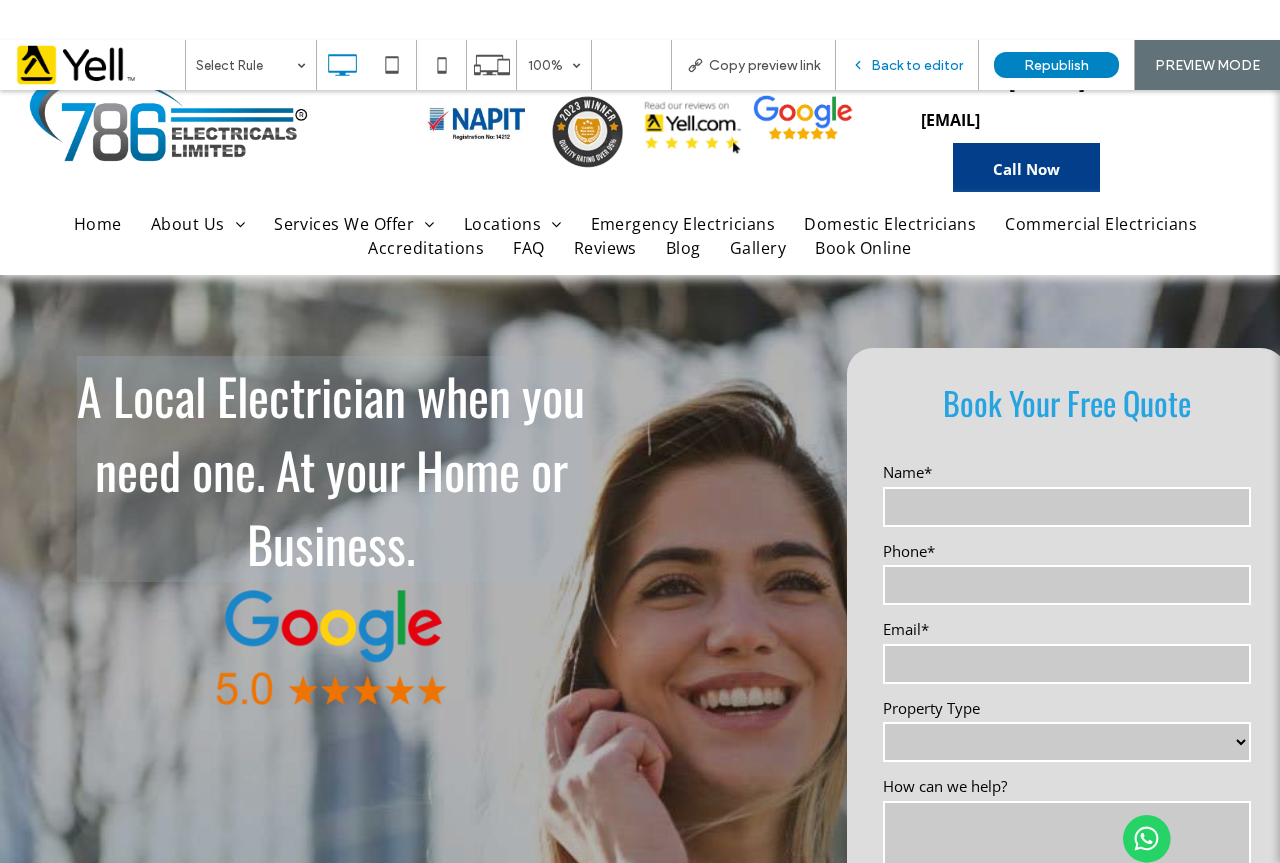 click on "Back to editor" at bounding box center (917, 65) 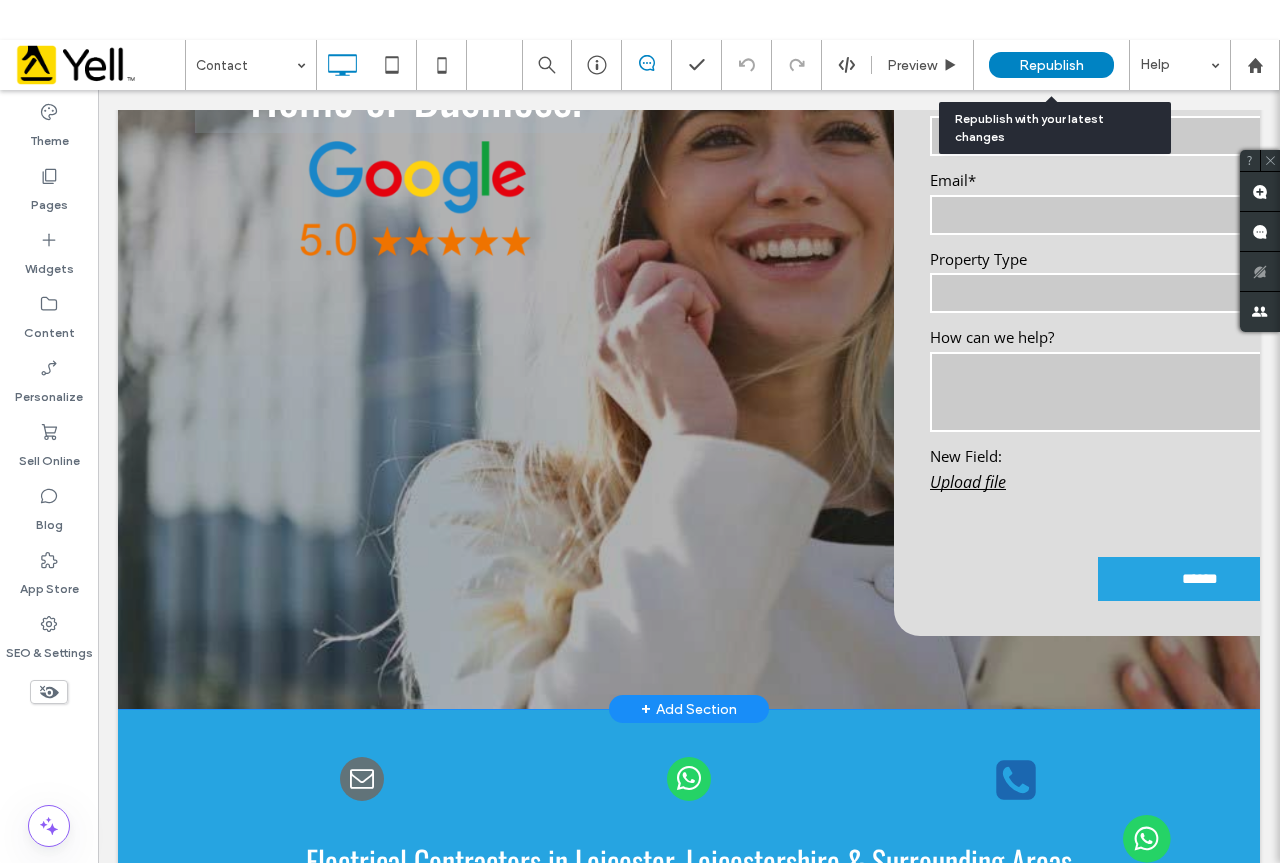 scroll, scrollTop: 539, scrollLeft: 0, axis: vertical 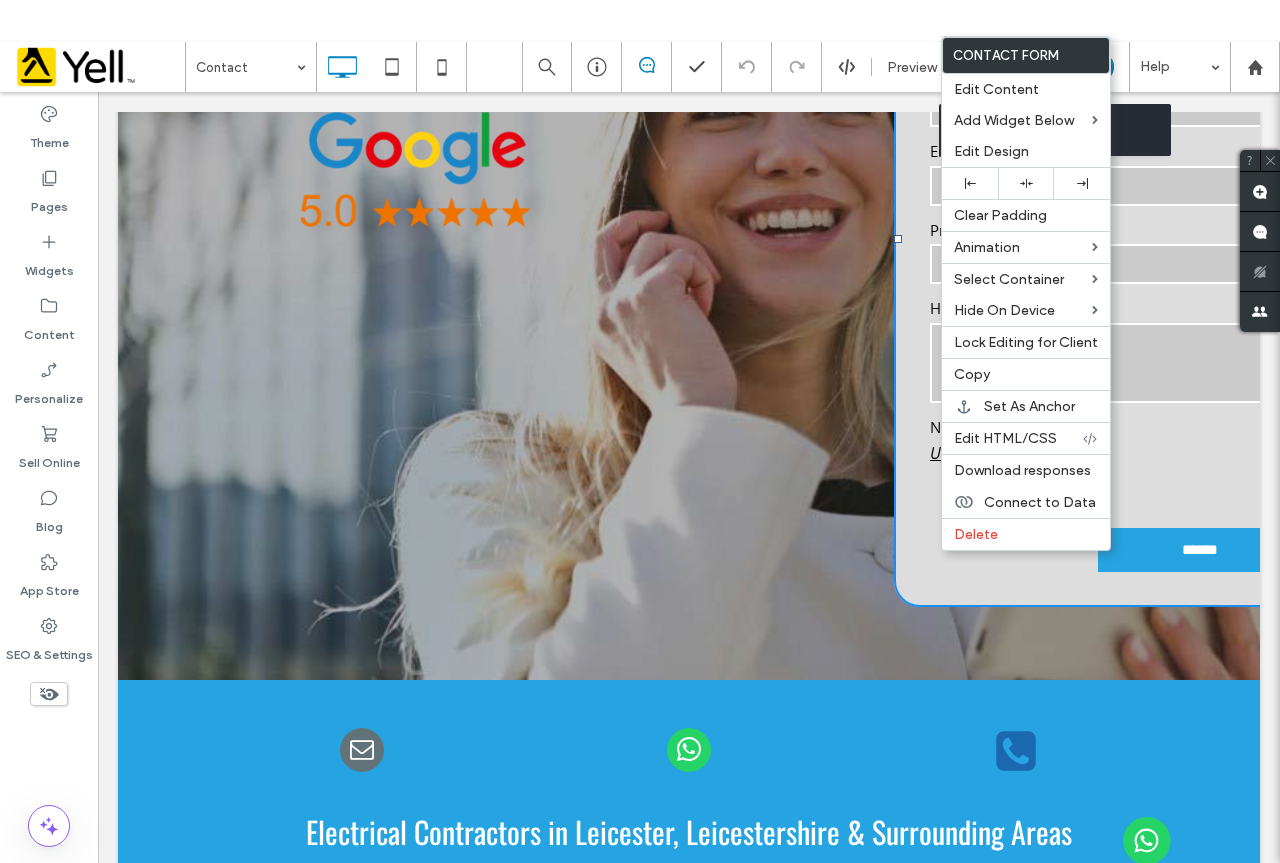 drag, startPoint x: 646, startPoint y: 564, endPoint x: 810, endPoint y: 591, distance: 166.2077 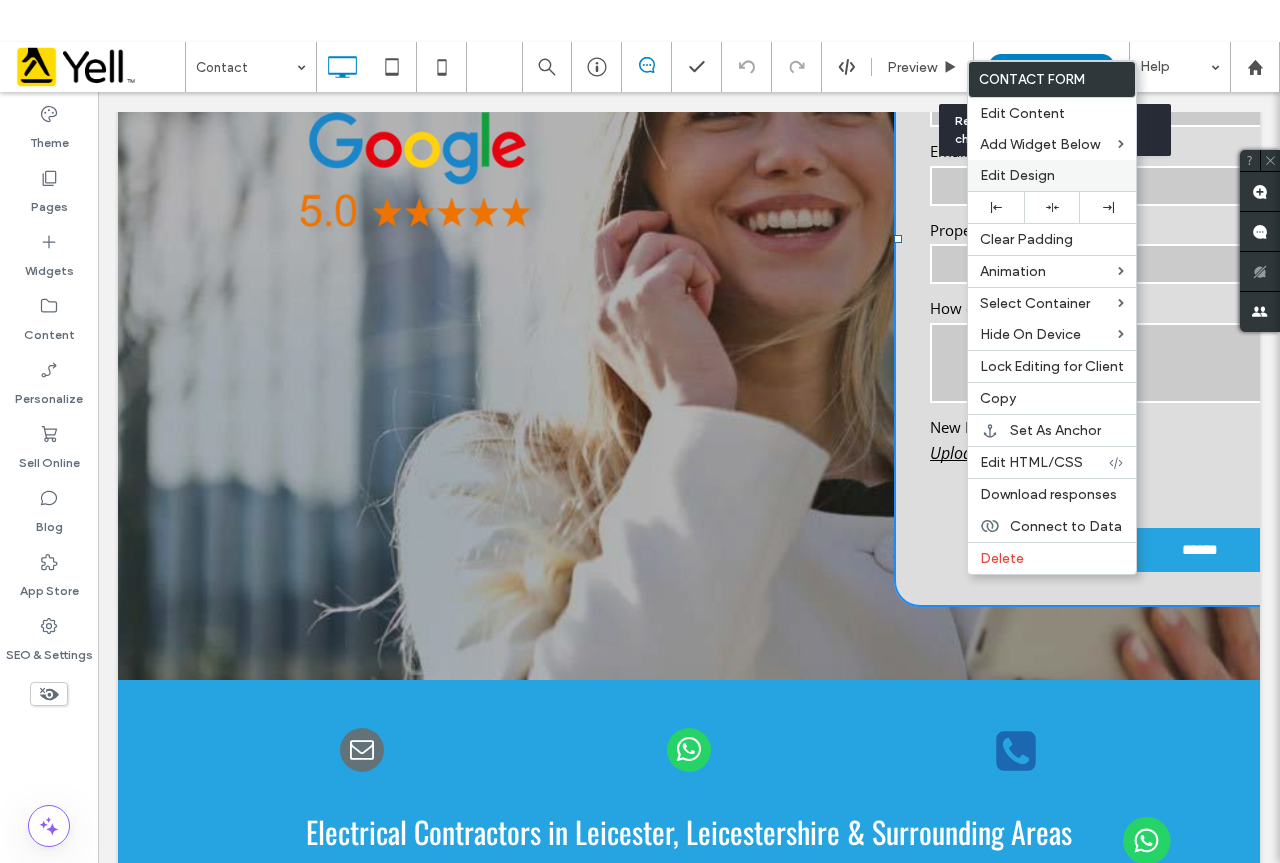 click on "Edit Design" at bounding box center [1017, 175] 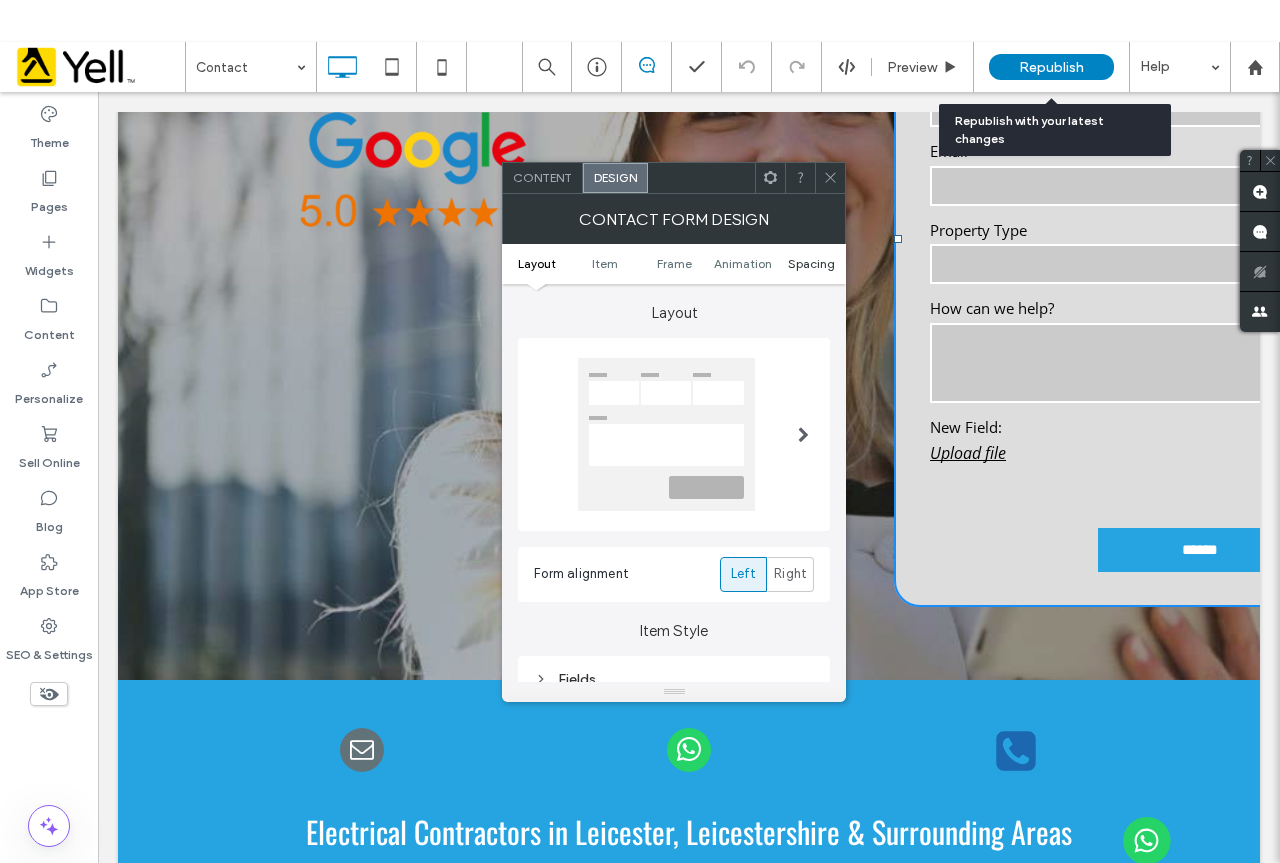 click on "Spacing" at bounding box center [811, 263] 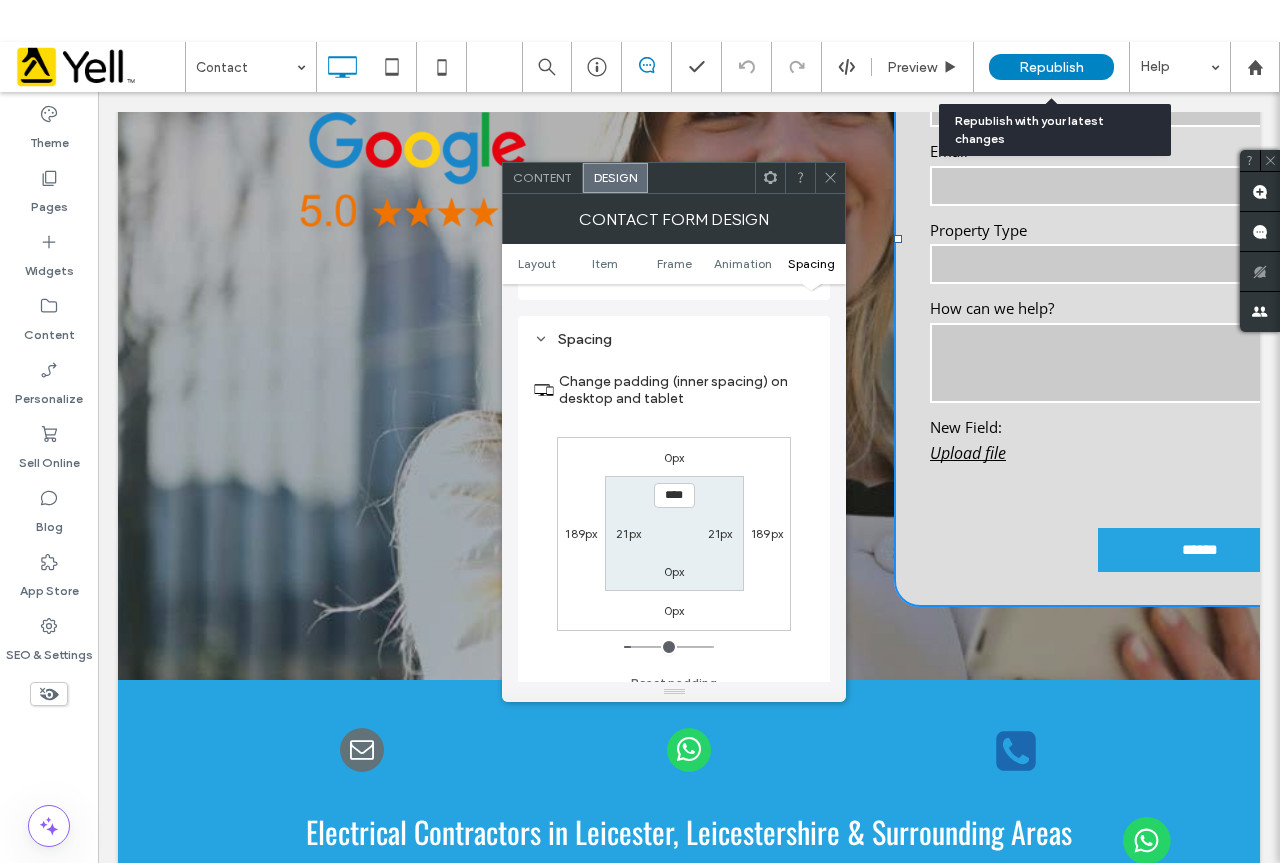 scroll, scrollTop: 835, scrollLeft: 0, axis: vertical 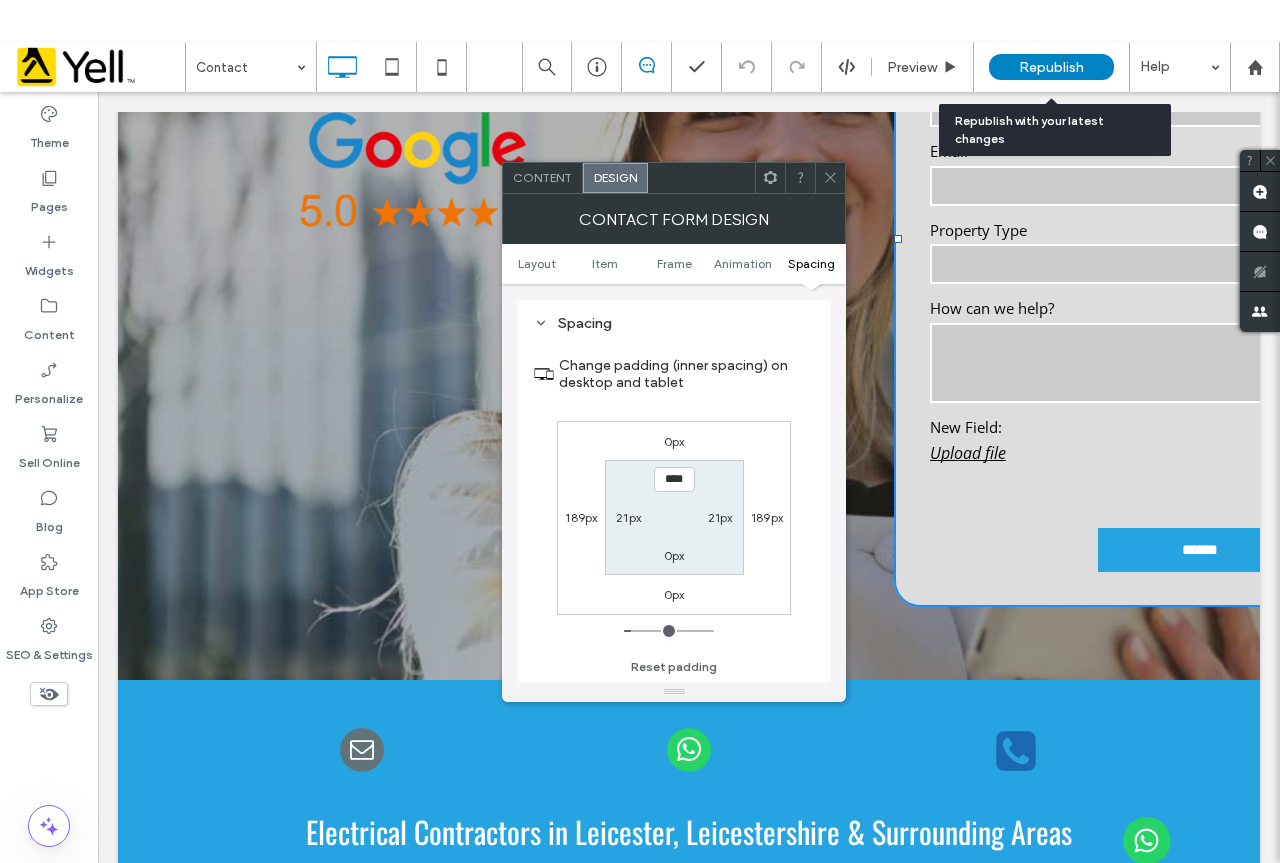 click on "189px" at bounding box center (581, 517) 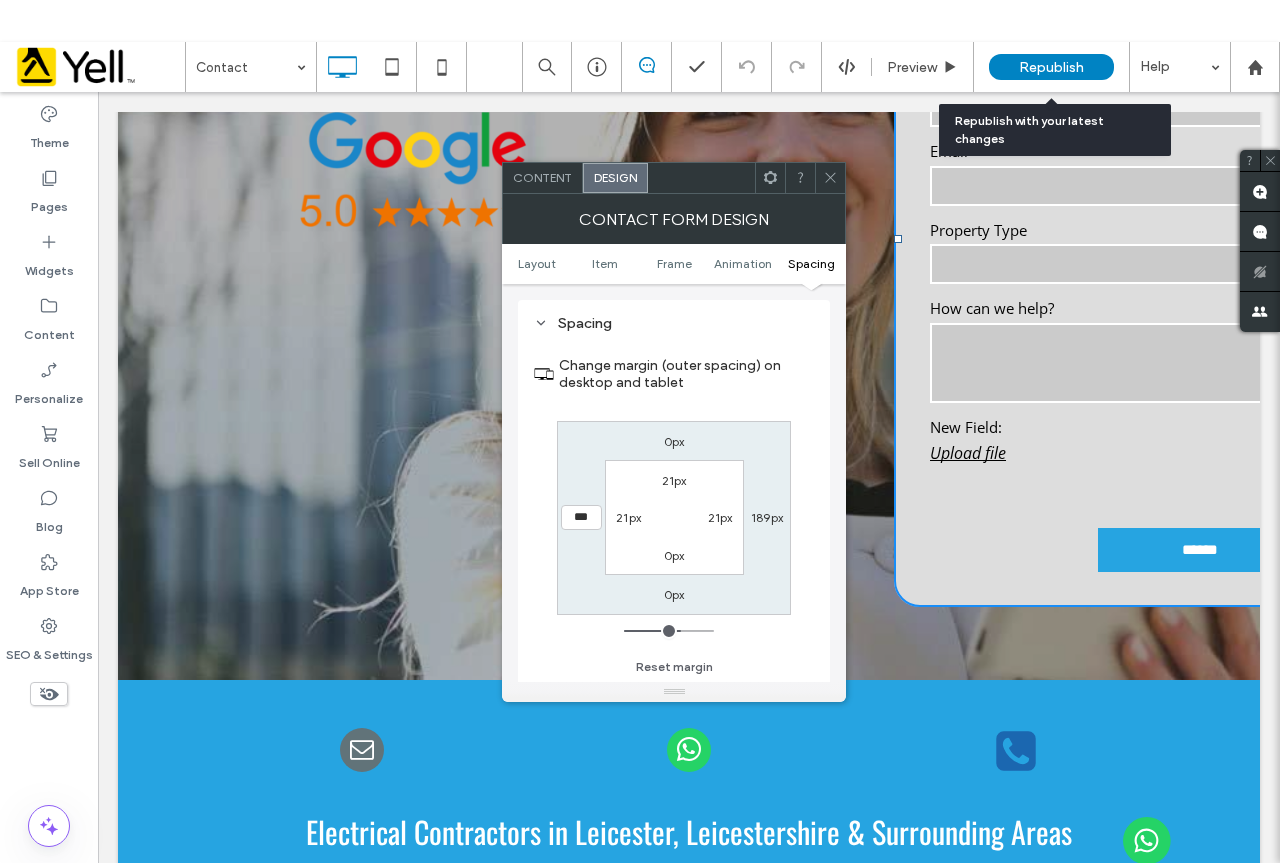 type on "***" 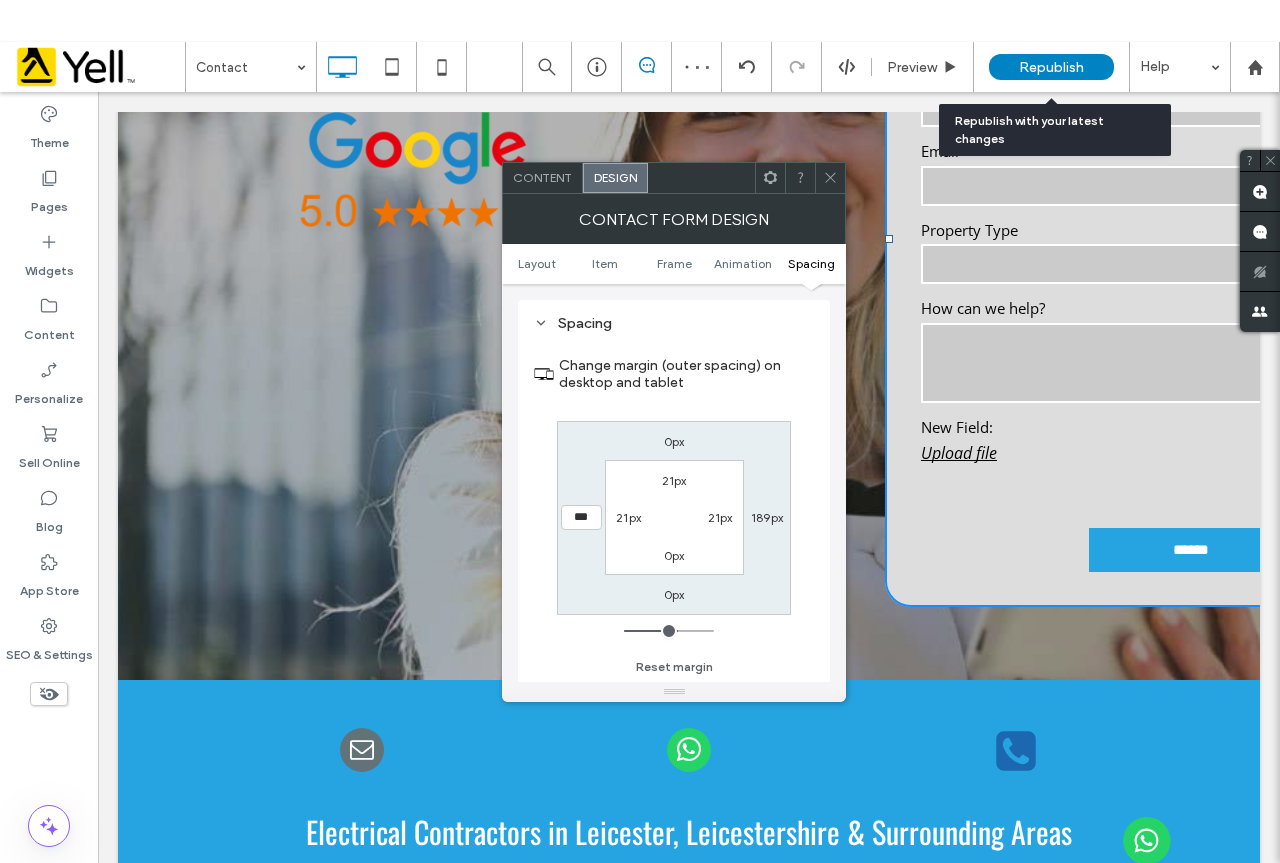 type on "***" 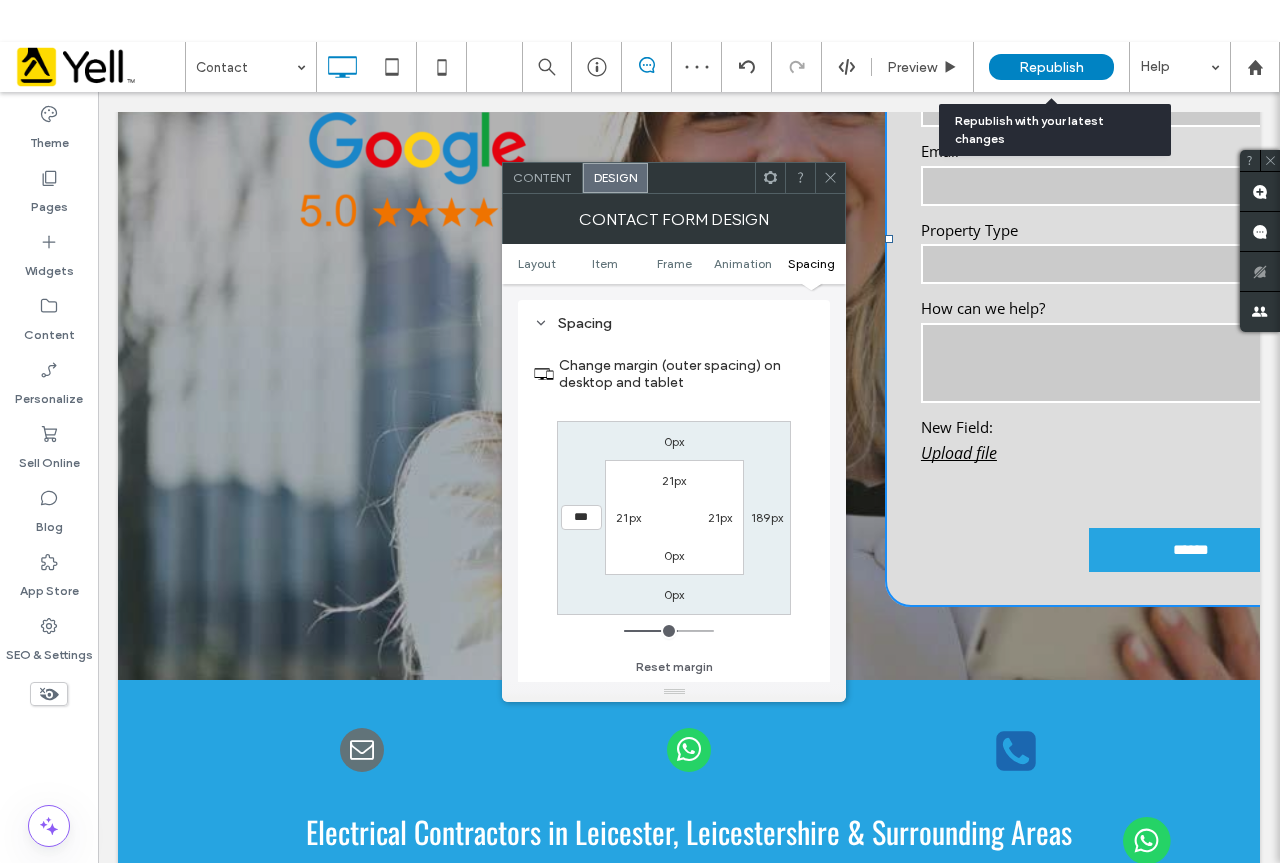 type on "***" 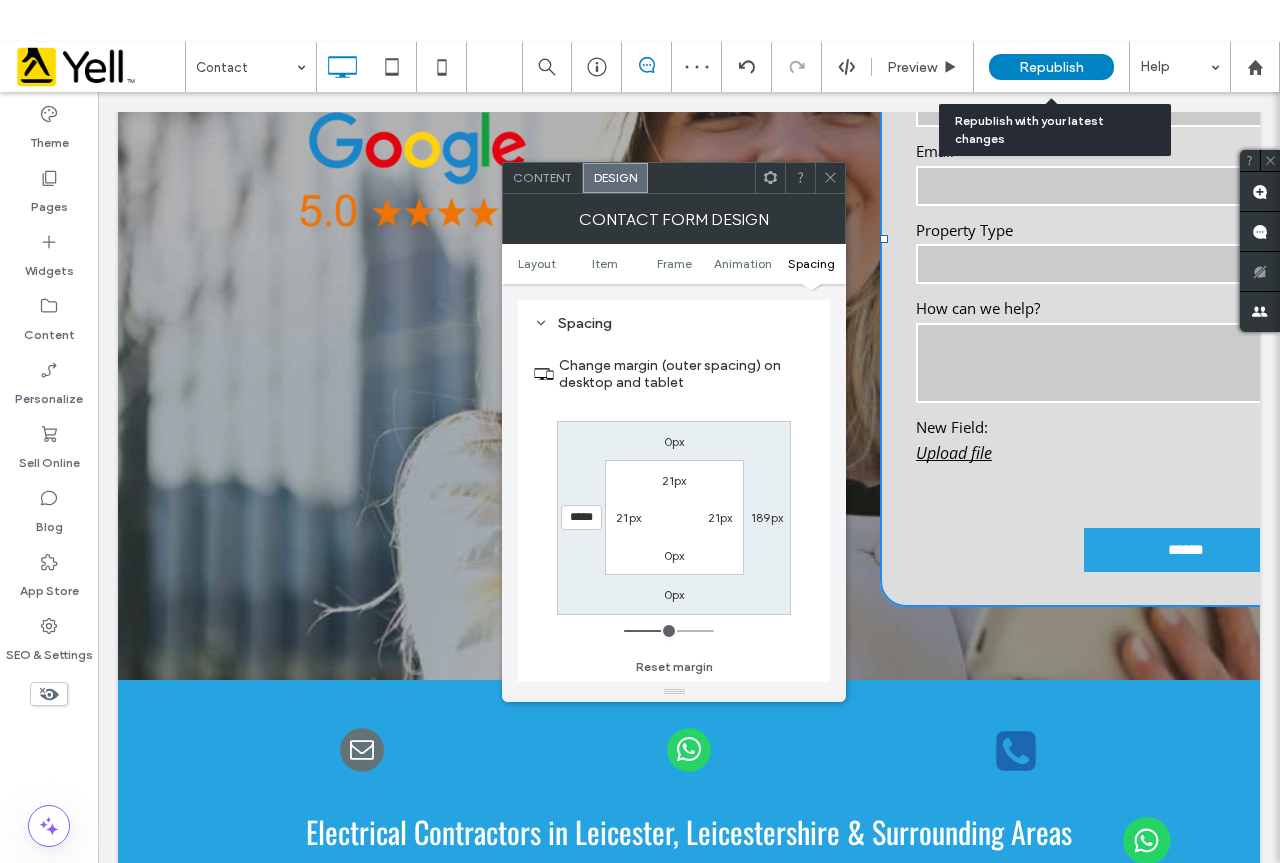 click at bounding box center (800, 178) 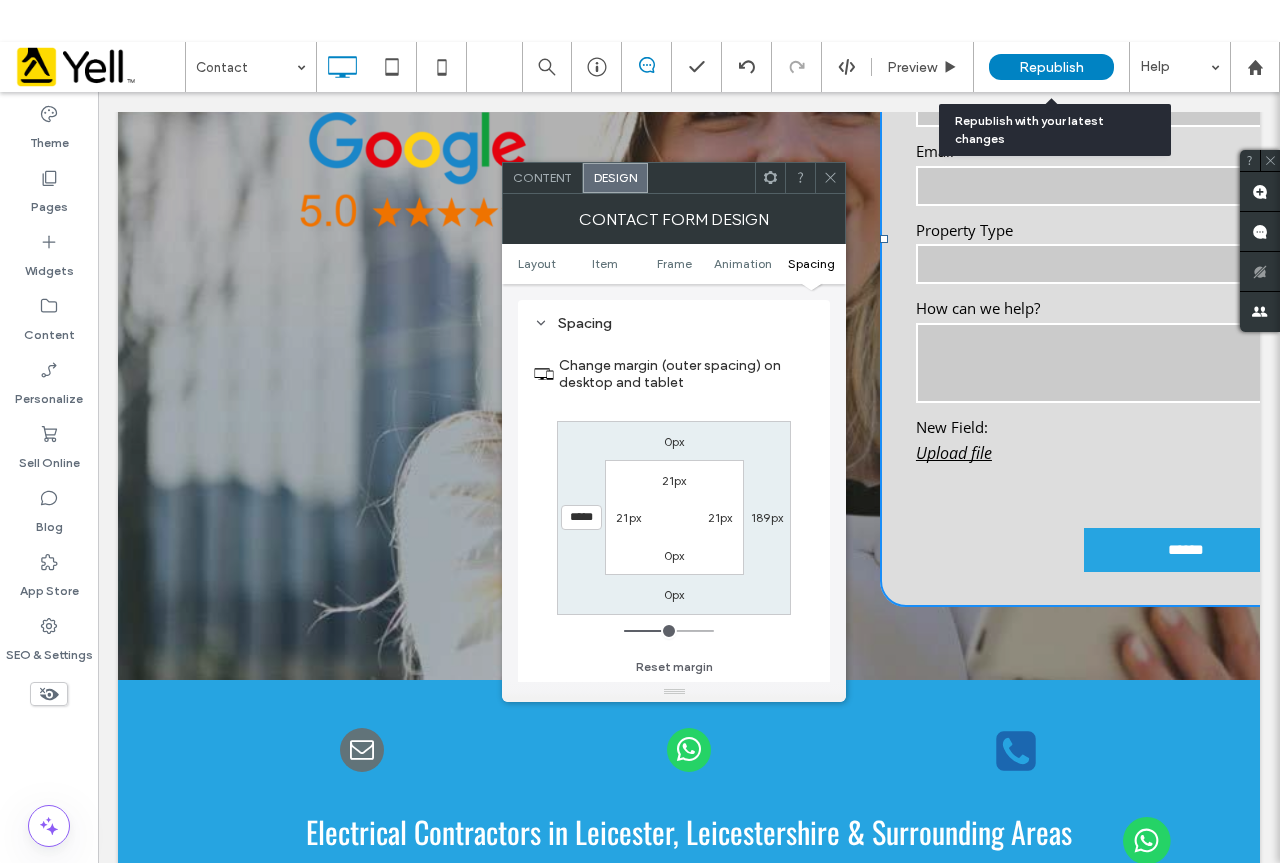 click 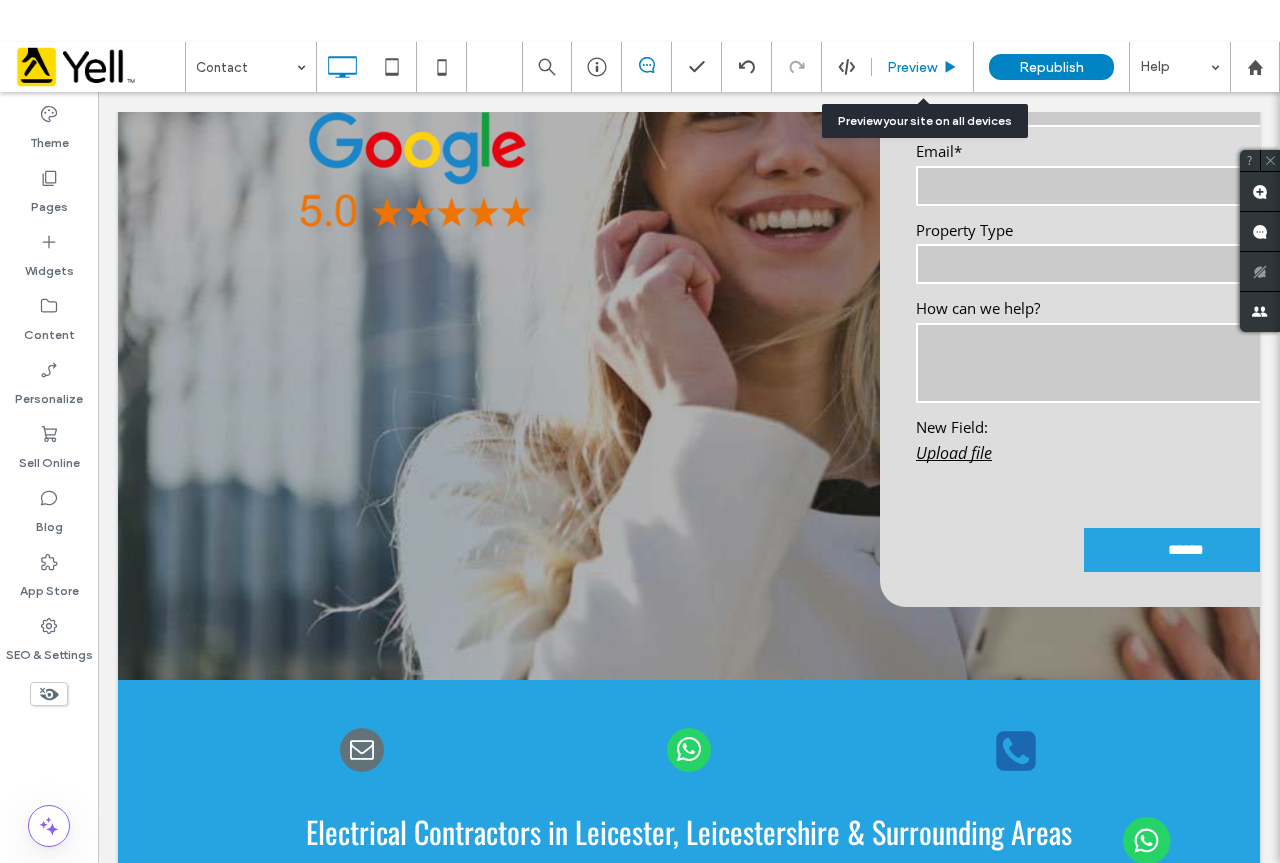 click on "Preview" at bounding box center [923, 67] 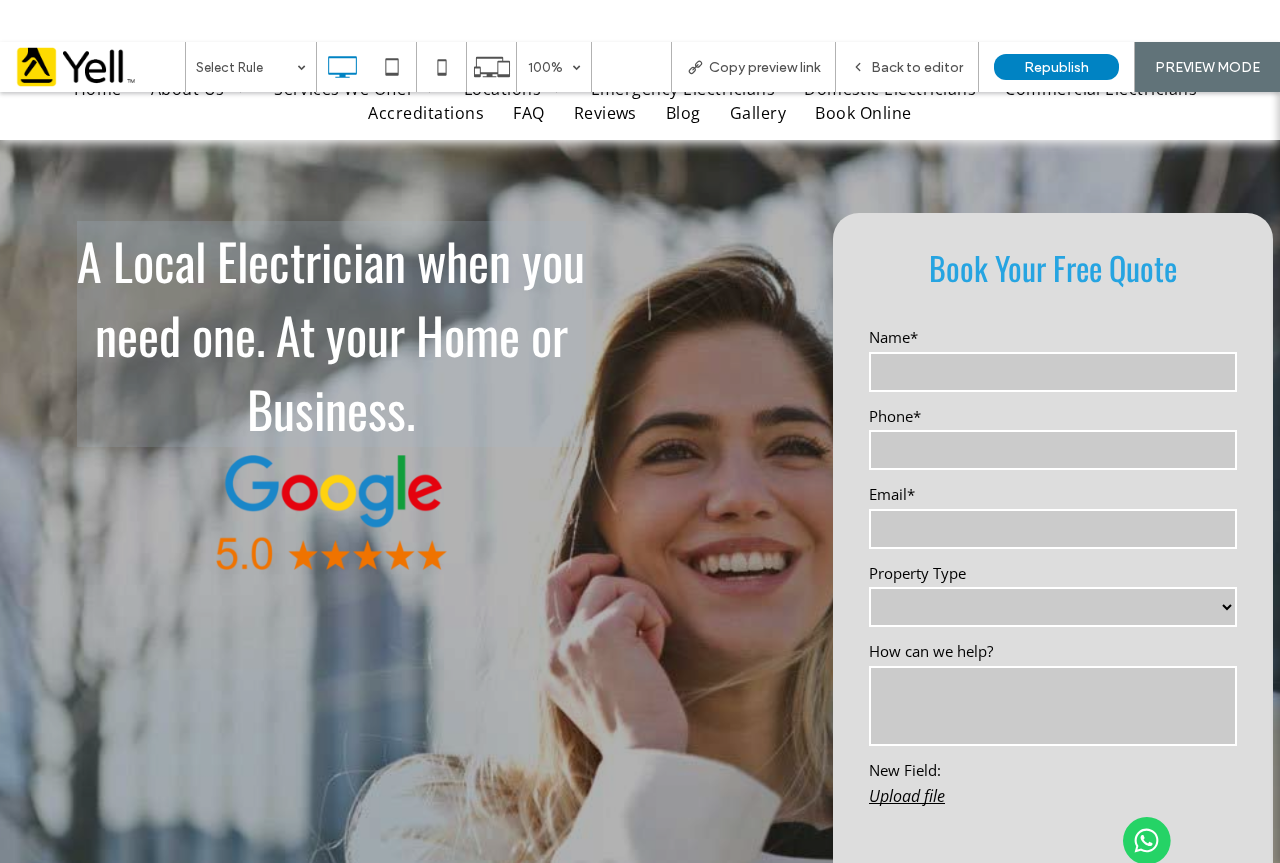 scroll, scrollTop: 139, scrollLeft: 0, axis: vertical 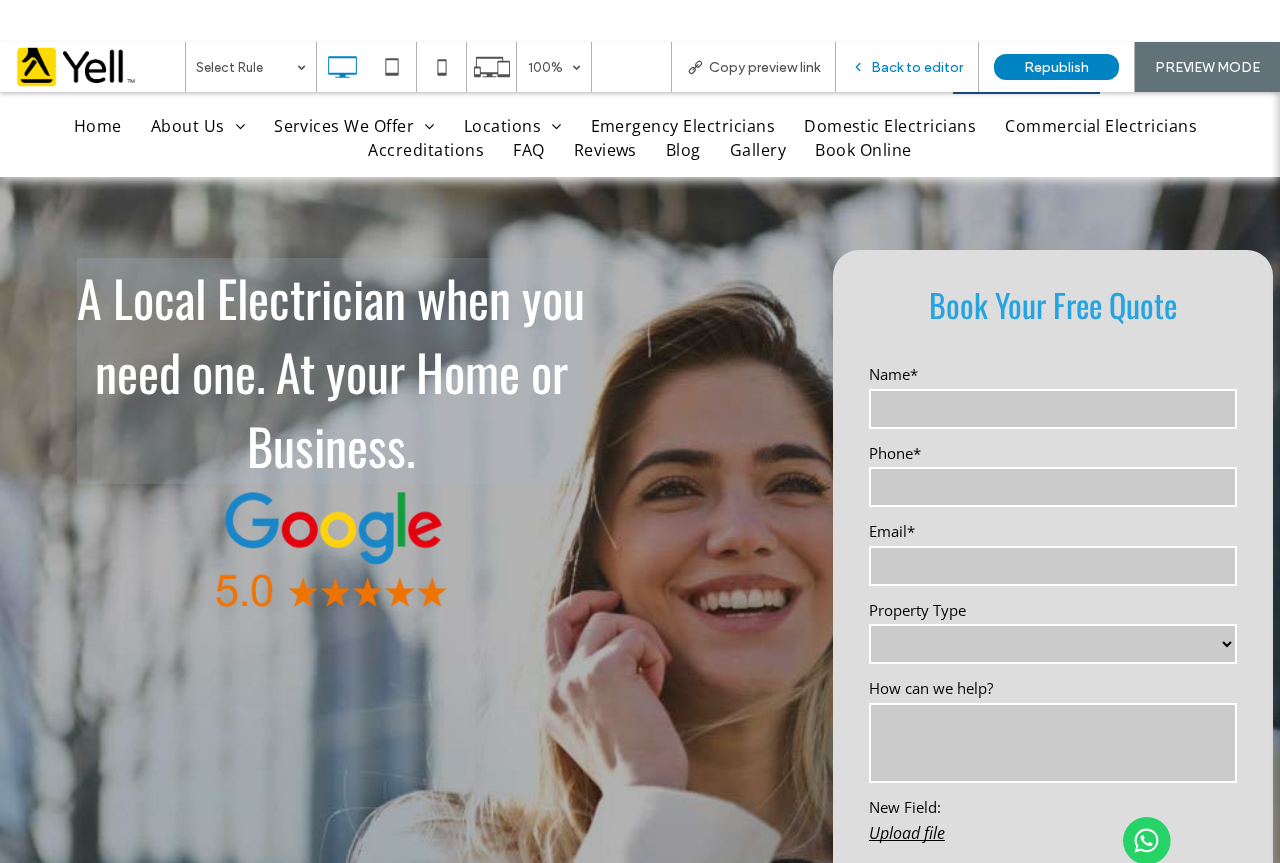 drag, startPoint x: 893, startPoint y: 61, endPoint x: 943, endPoint y: 10, distance: 71.42129 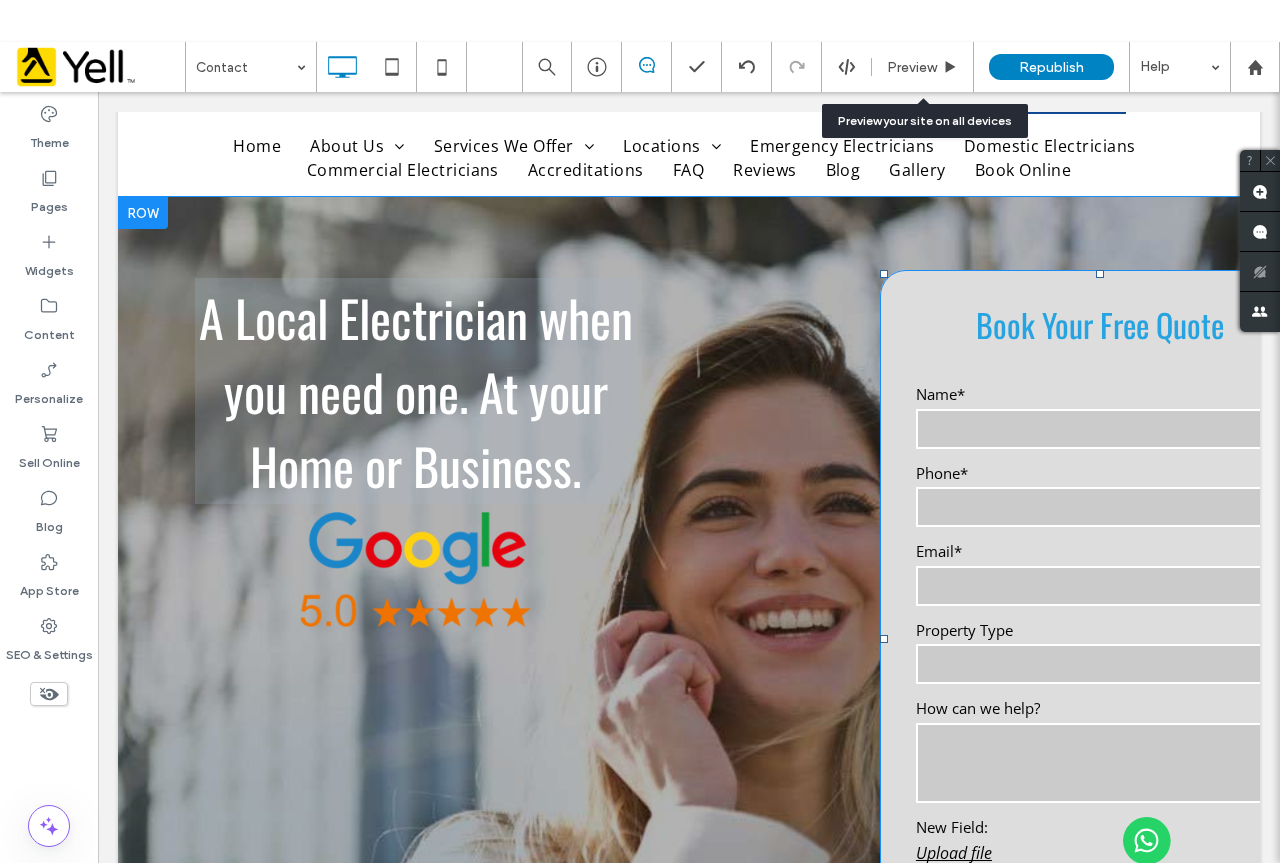 click on "Book your Free Quote
Name*
Phone*
Email*
Property Type
********
*********
*****
How can we help?
New Field:
Upload file
******
Thank you for contacting us. We will be in touch within 48 hours.   Uh oh, there was an error sending your query. Please try again later" at bounding box center [1100, 662] 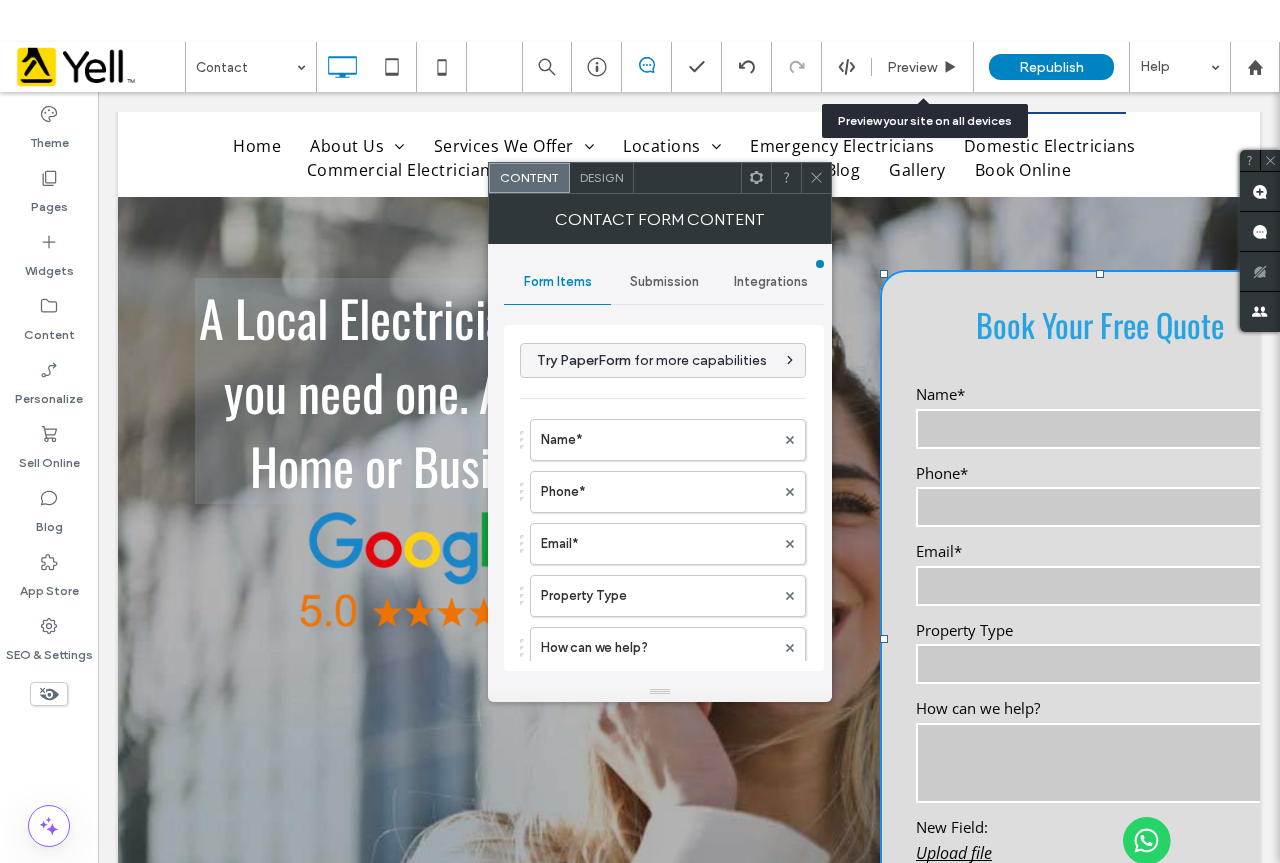 type on "******" 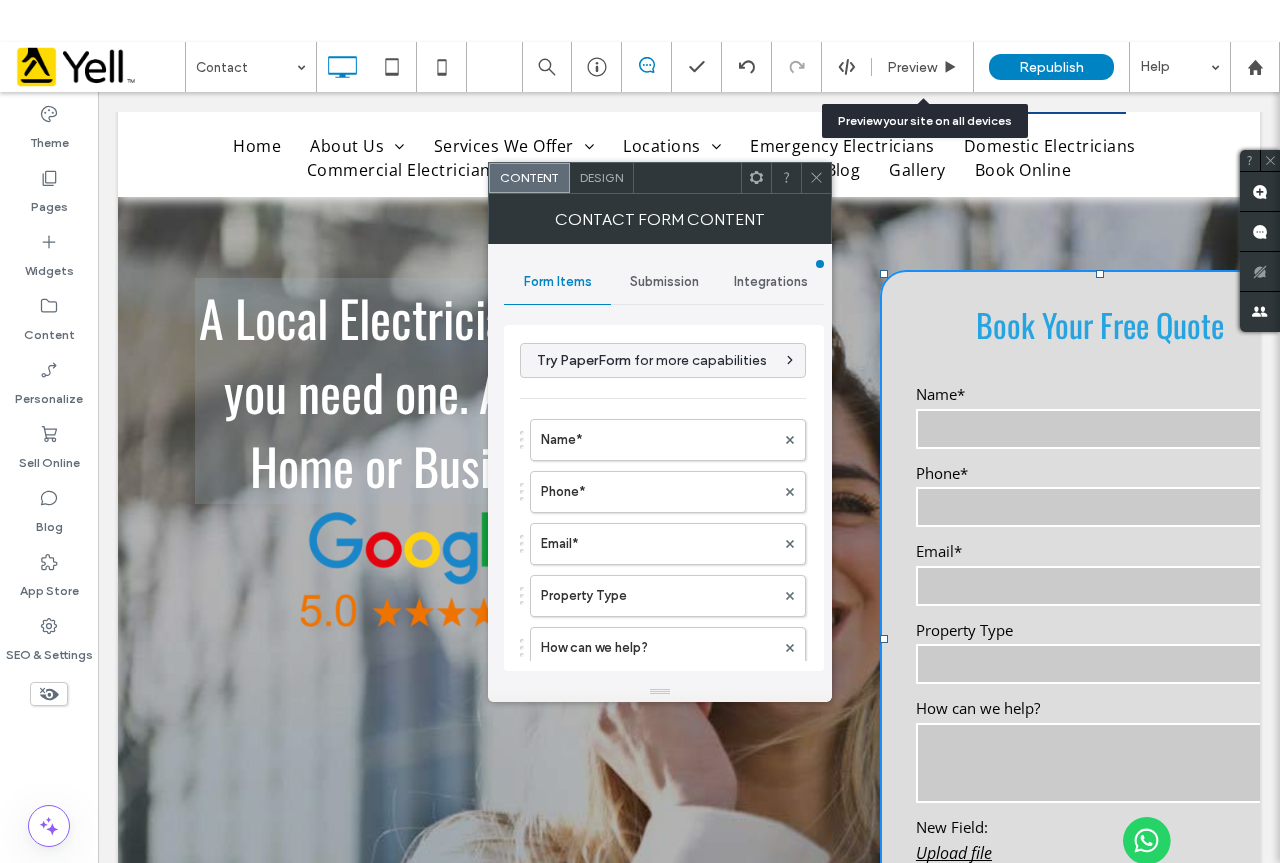 click on "Design" at bounding box center [601, 177] 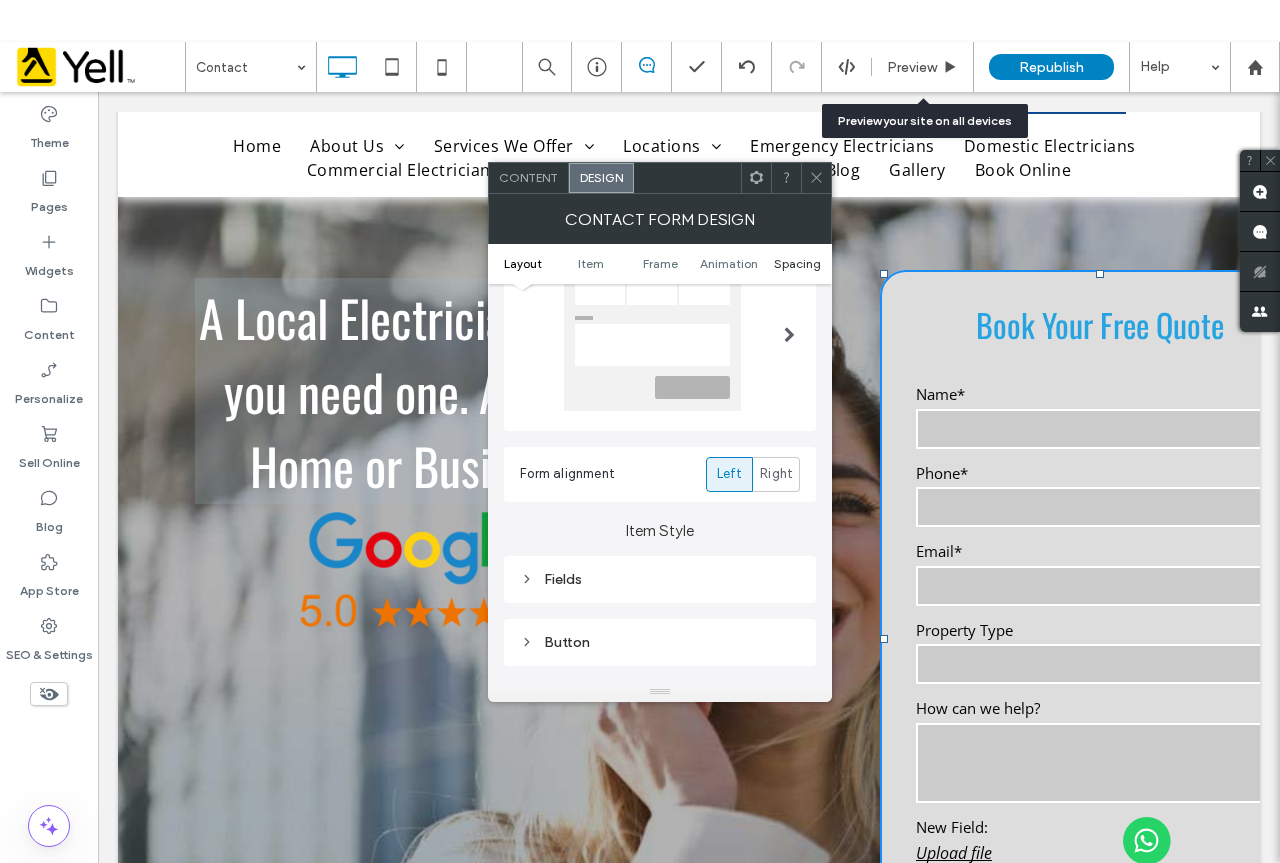click on "Spacing" at bounding box center (797, 263) 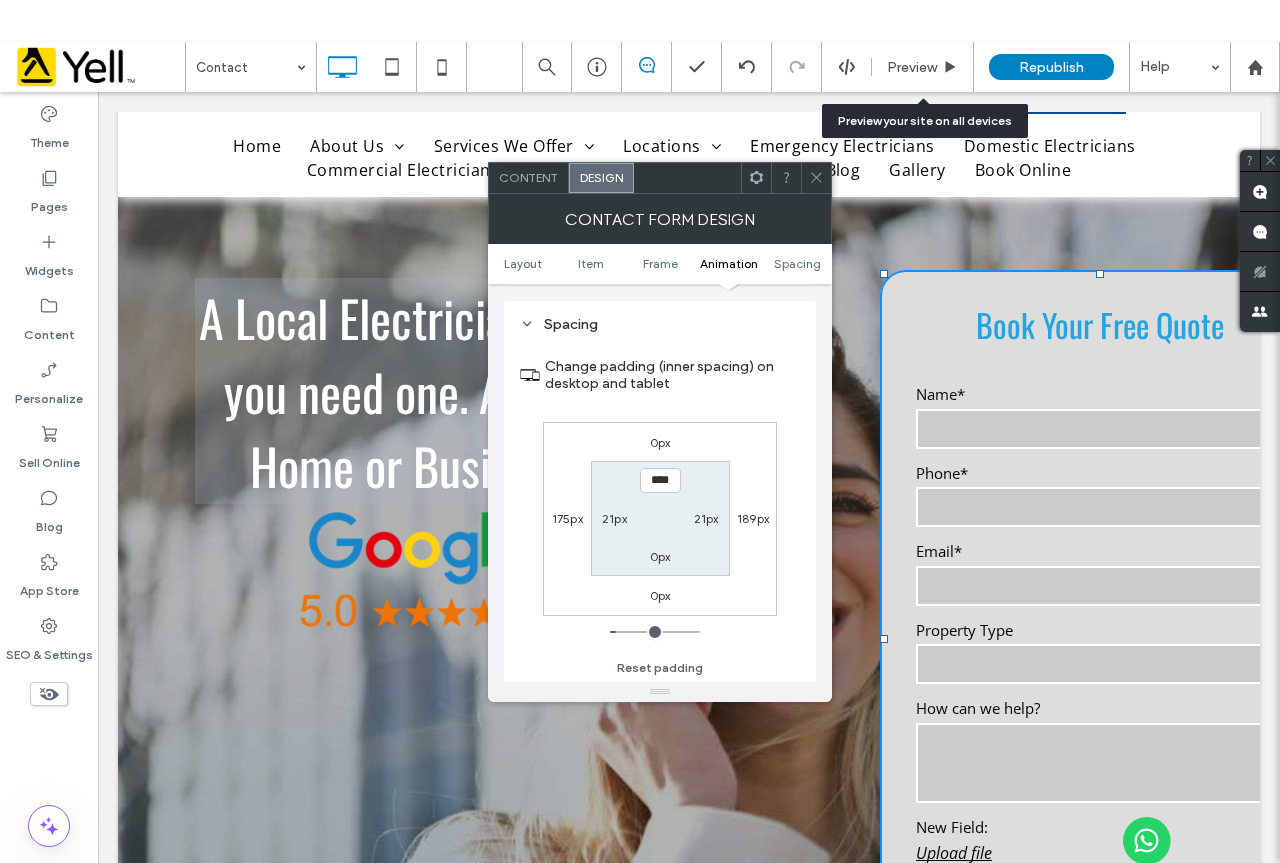 scroll, scrollTop: 835, scrollLeft: 0, axis: vertical 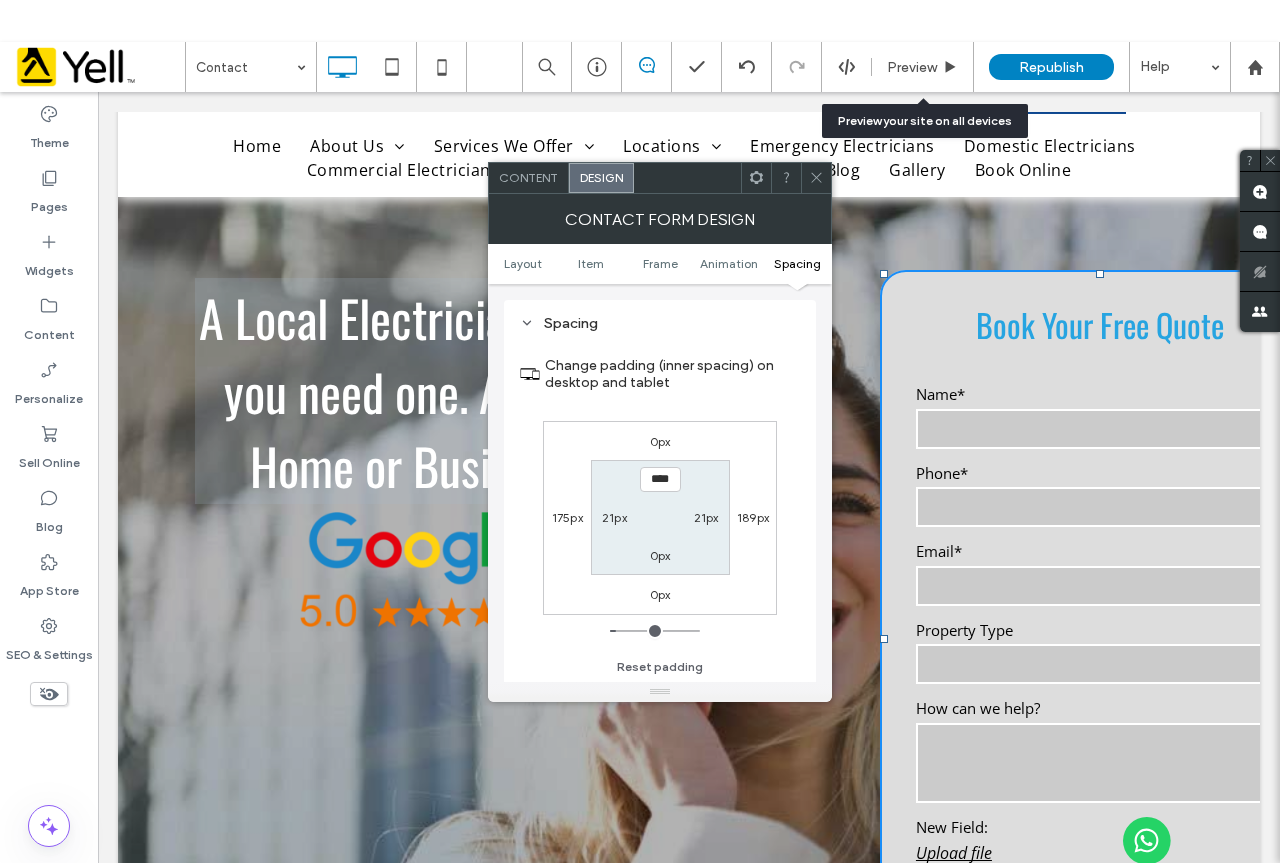 click on "175px" at bounding box center (567, 517) 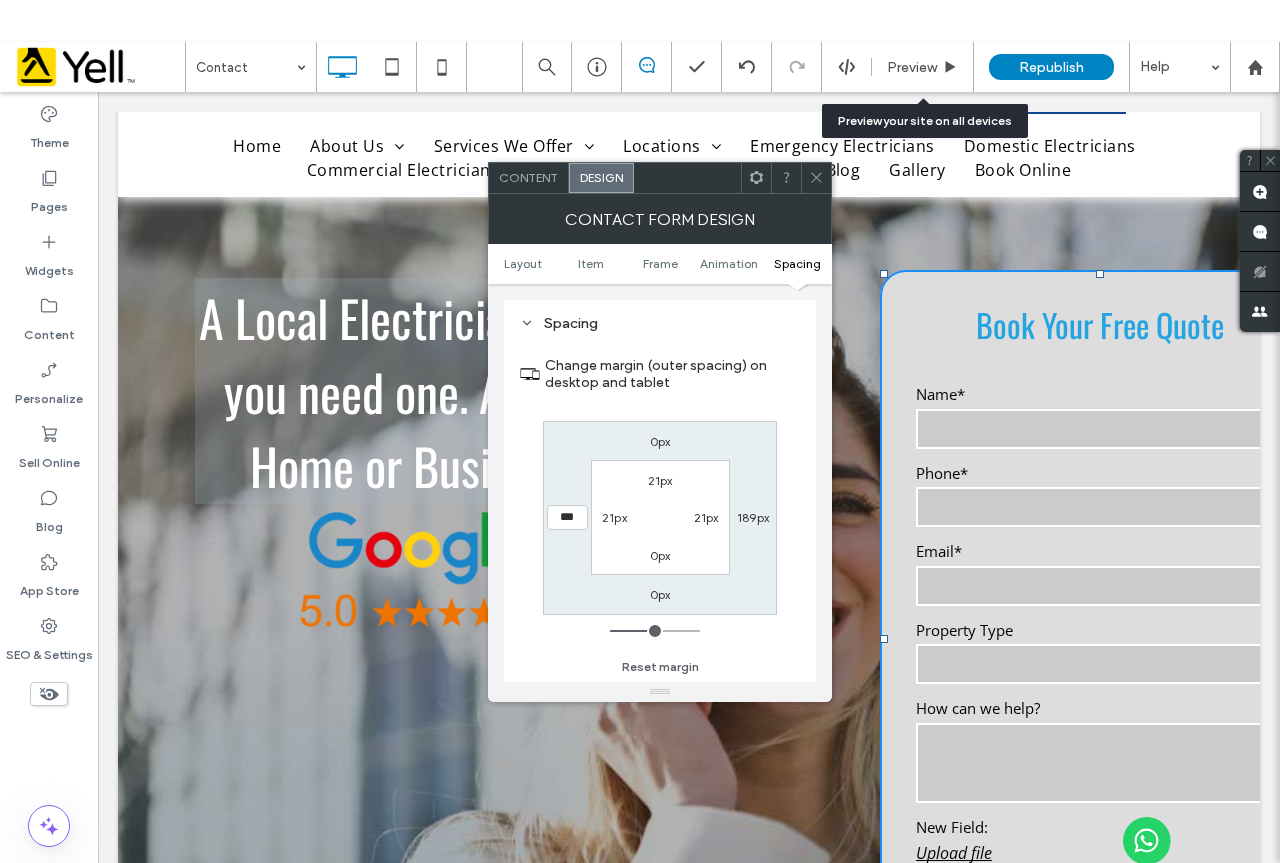 type on "***" 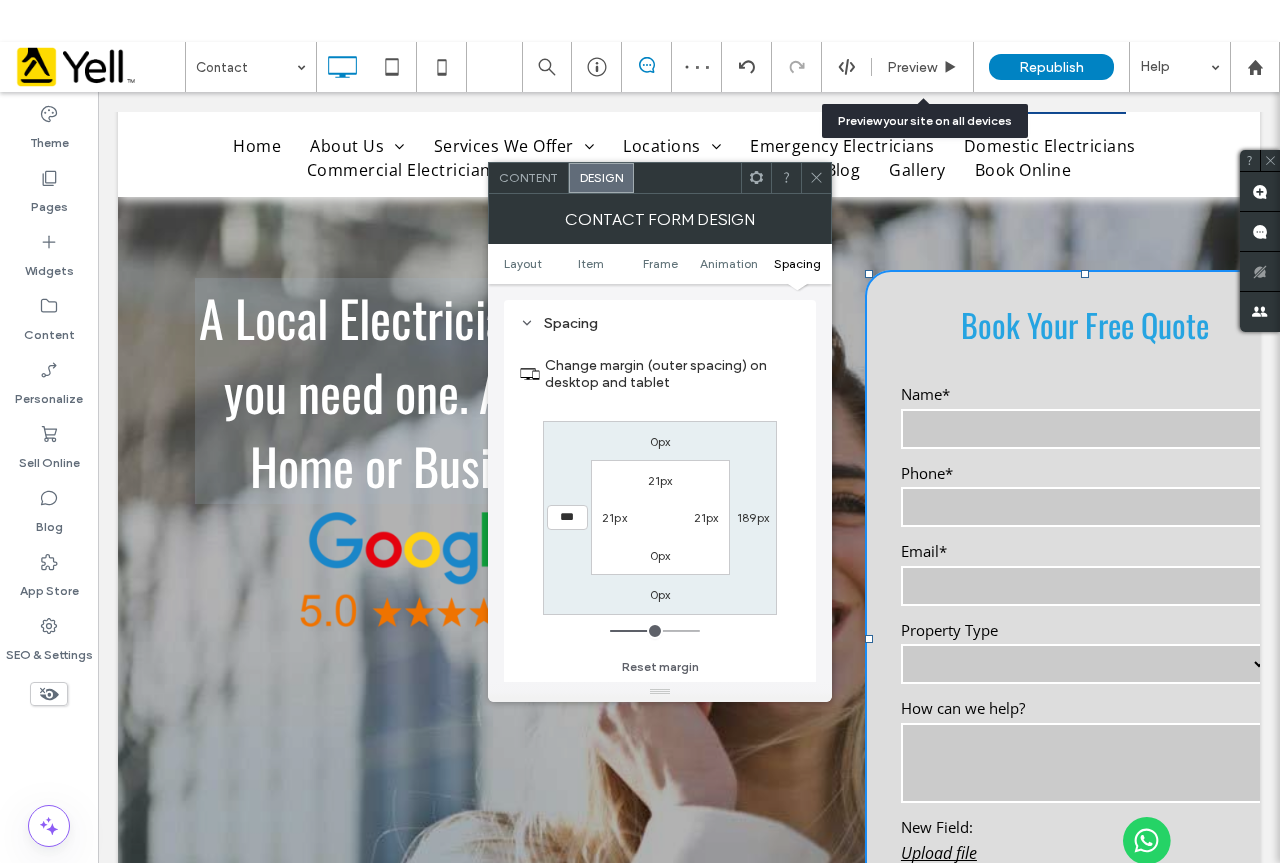 type on "***" 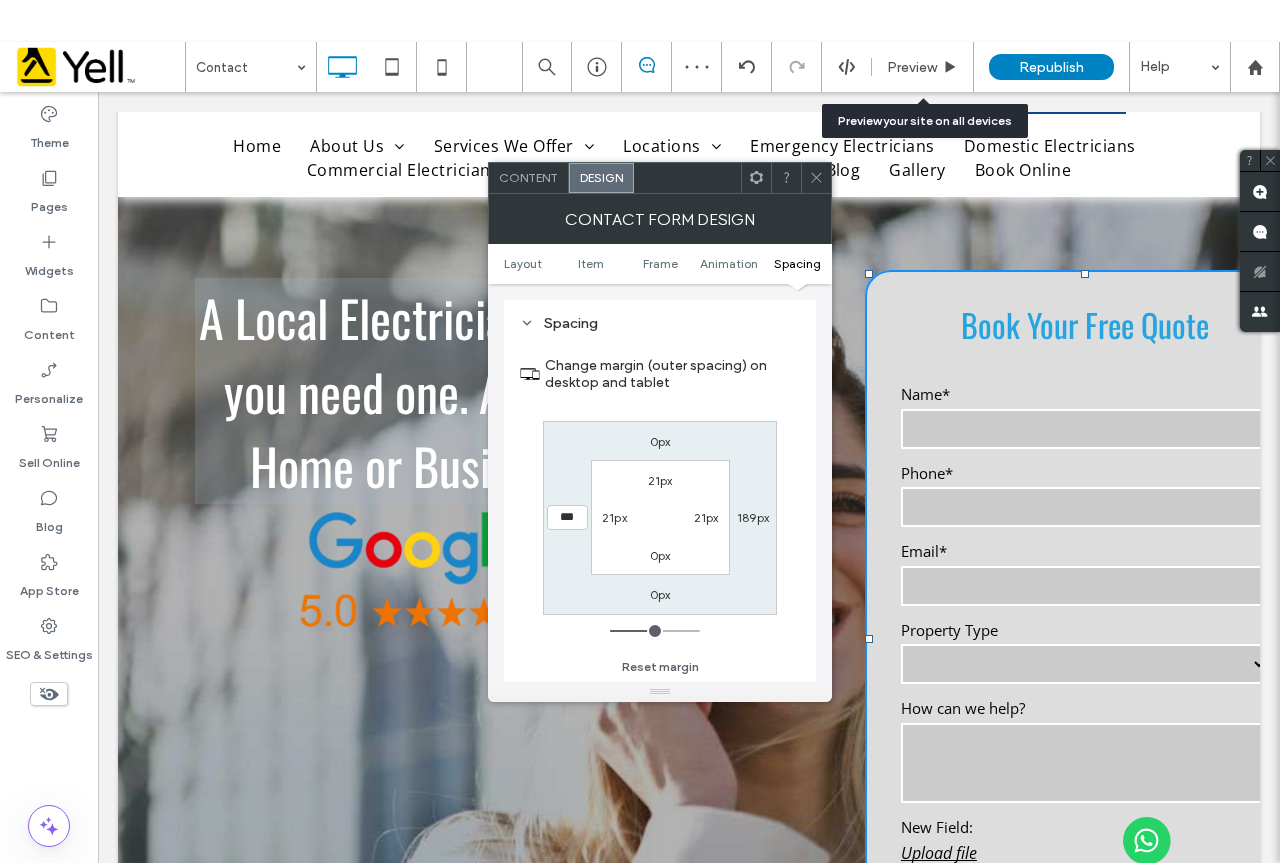 type on "***" 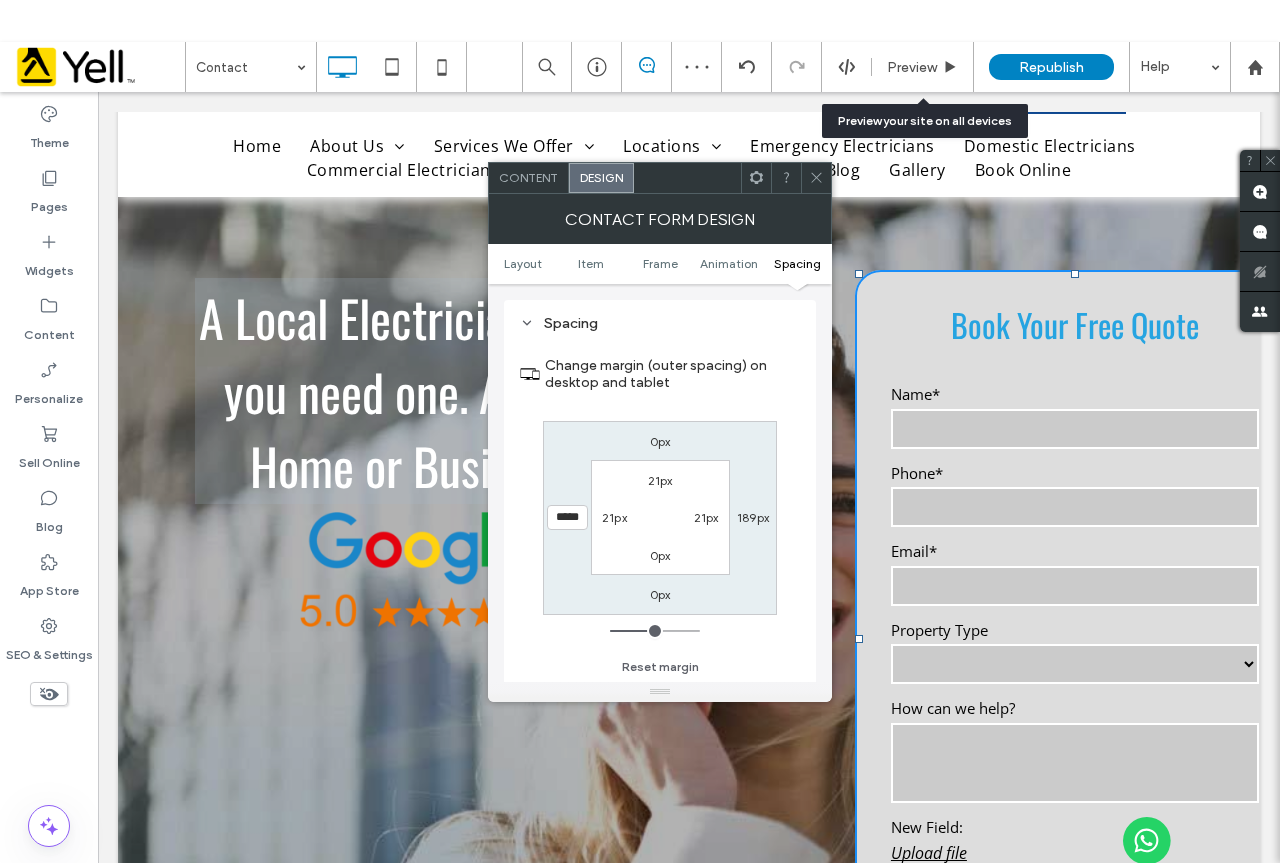 click 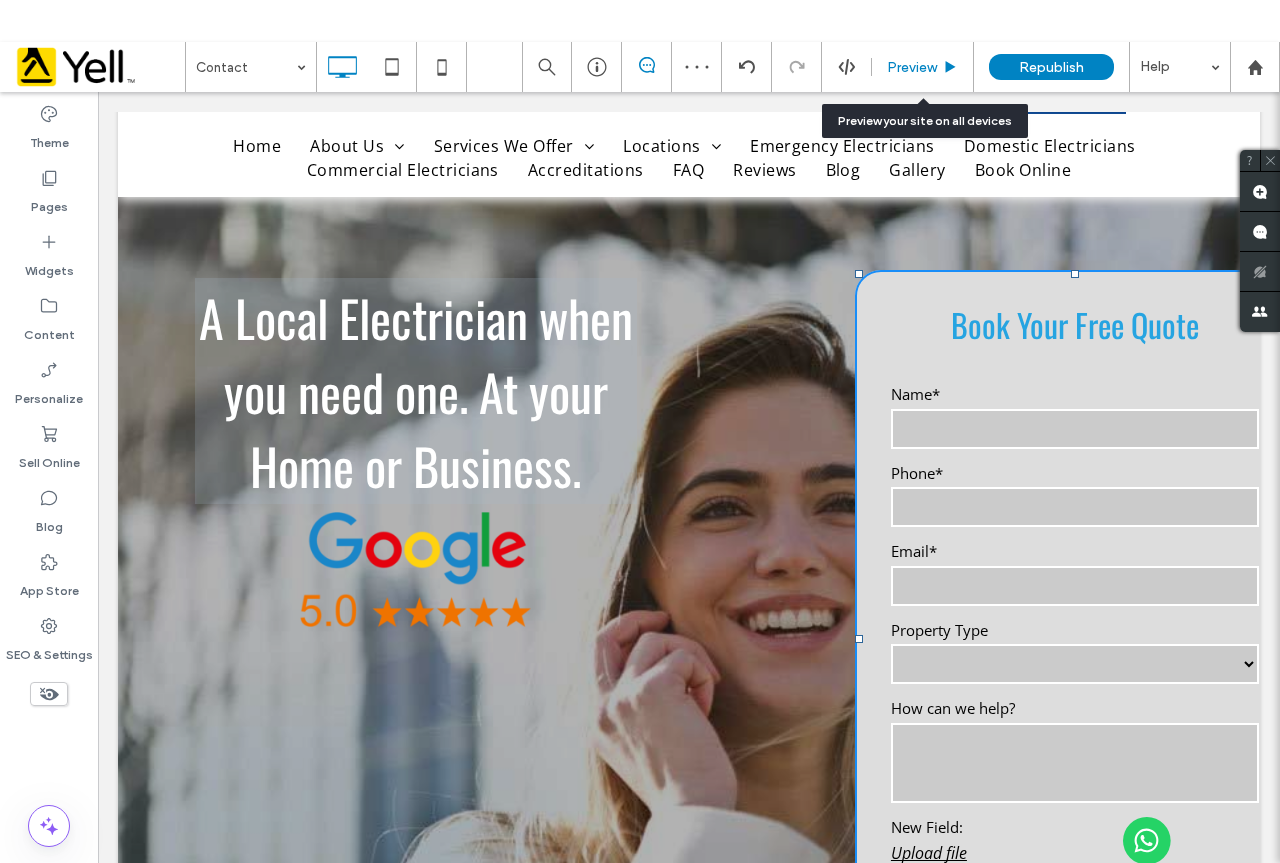 click on "Preview" at bounding box center (912, 67) 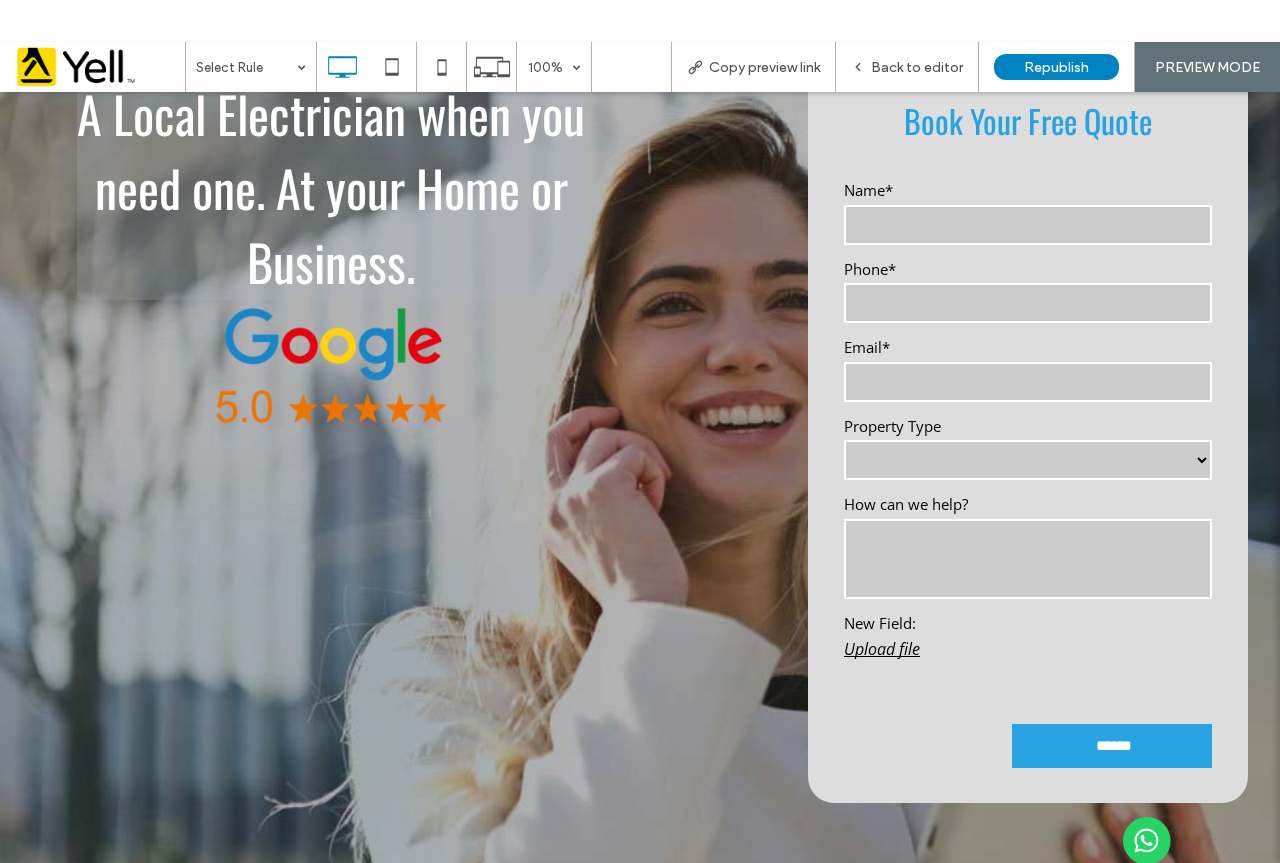 scroll, scrollTop: 39, scrollLeft: 0, axis: vertical 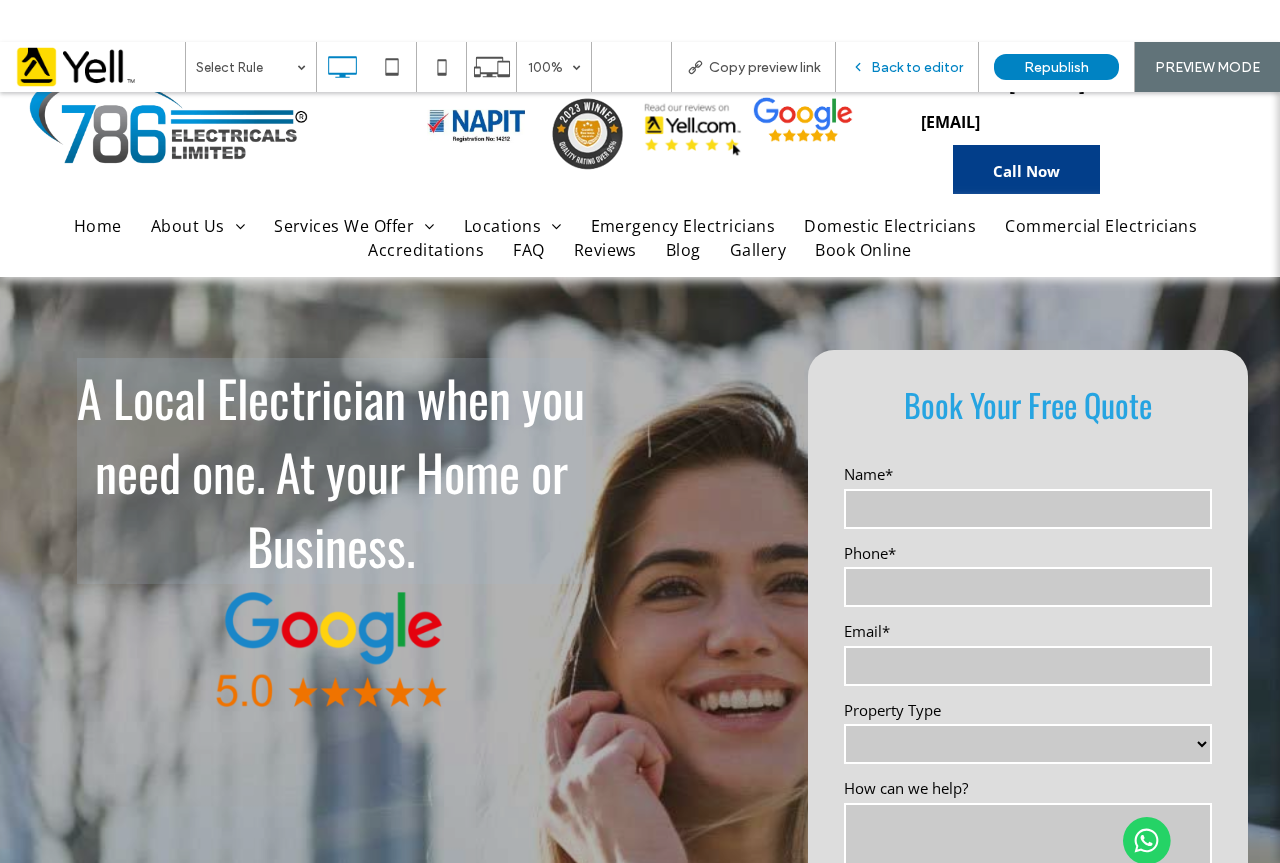 drag, startPoint x: 913, startPoint y: 76, endPoint x: 955, endPoint y: 44, distance: 52.801514 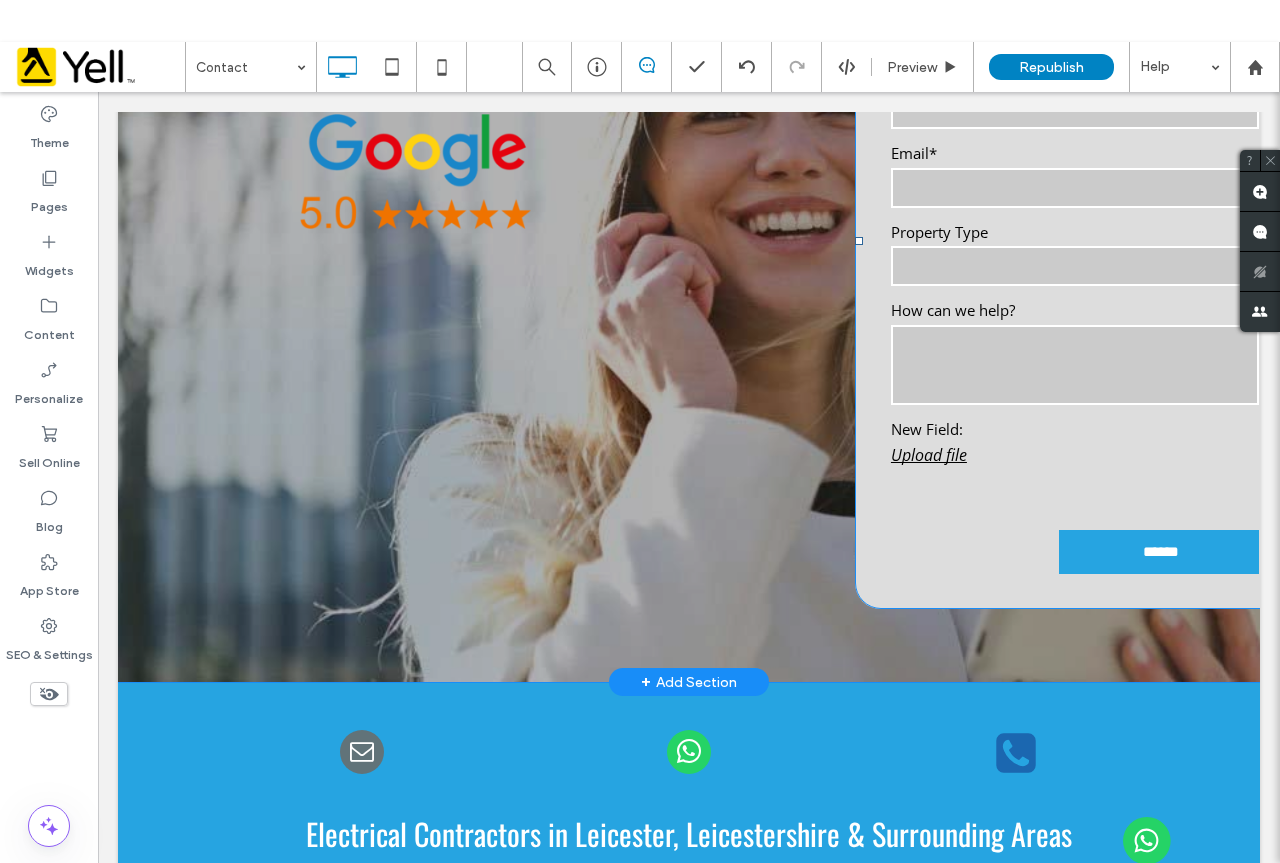 scroll, scrollTop: 539, scrollLeft: 0, axis: vertical 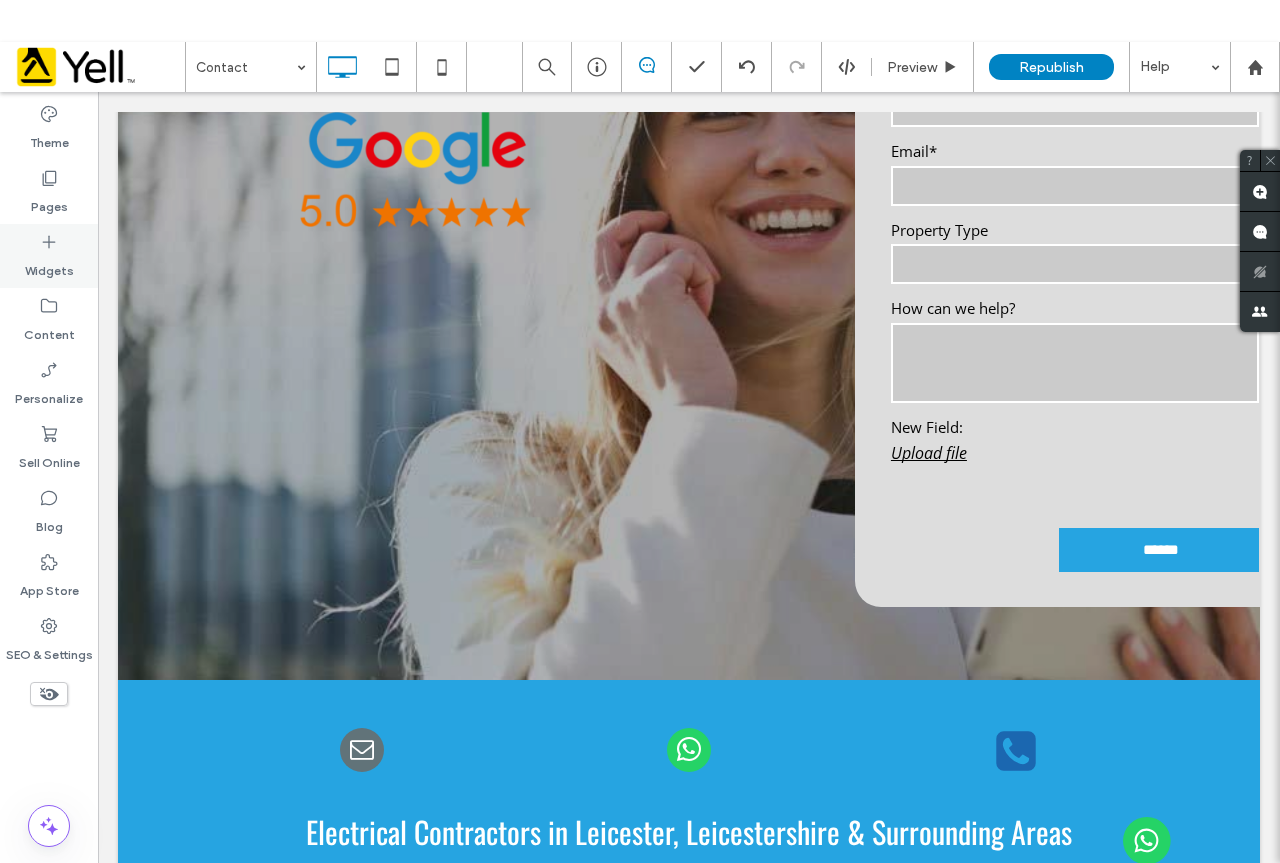 click on "Widgets" at bounding box center [49, 266] 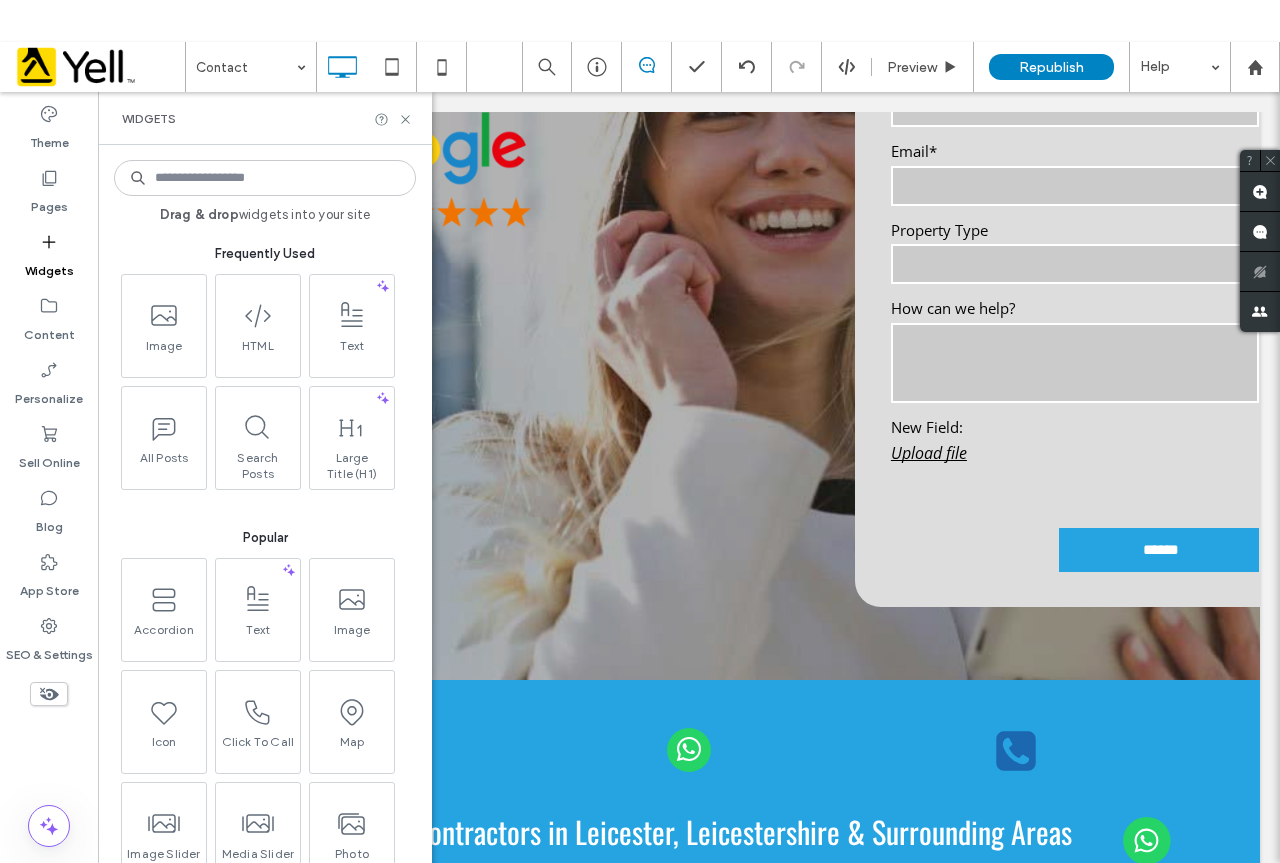 click at bounding box center (265, 178) 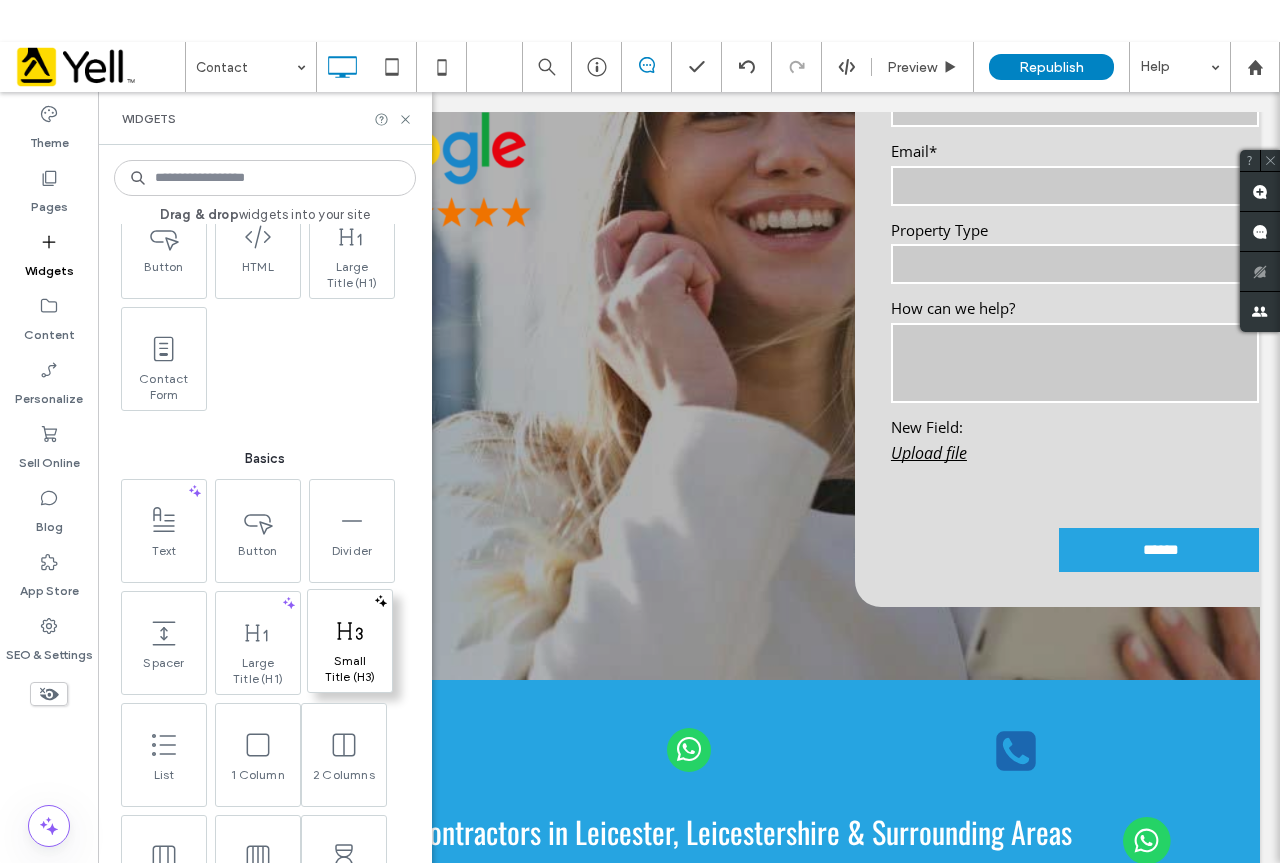 scroll, scrollTop: 700, scrollLeft: 0, axis: vertical 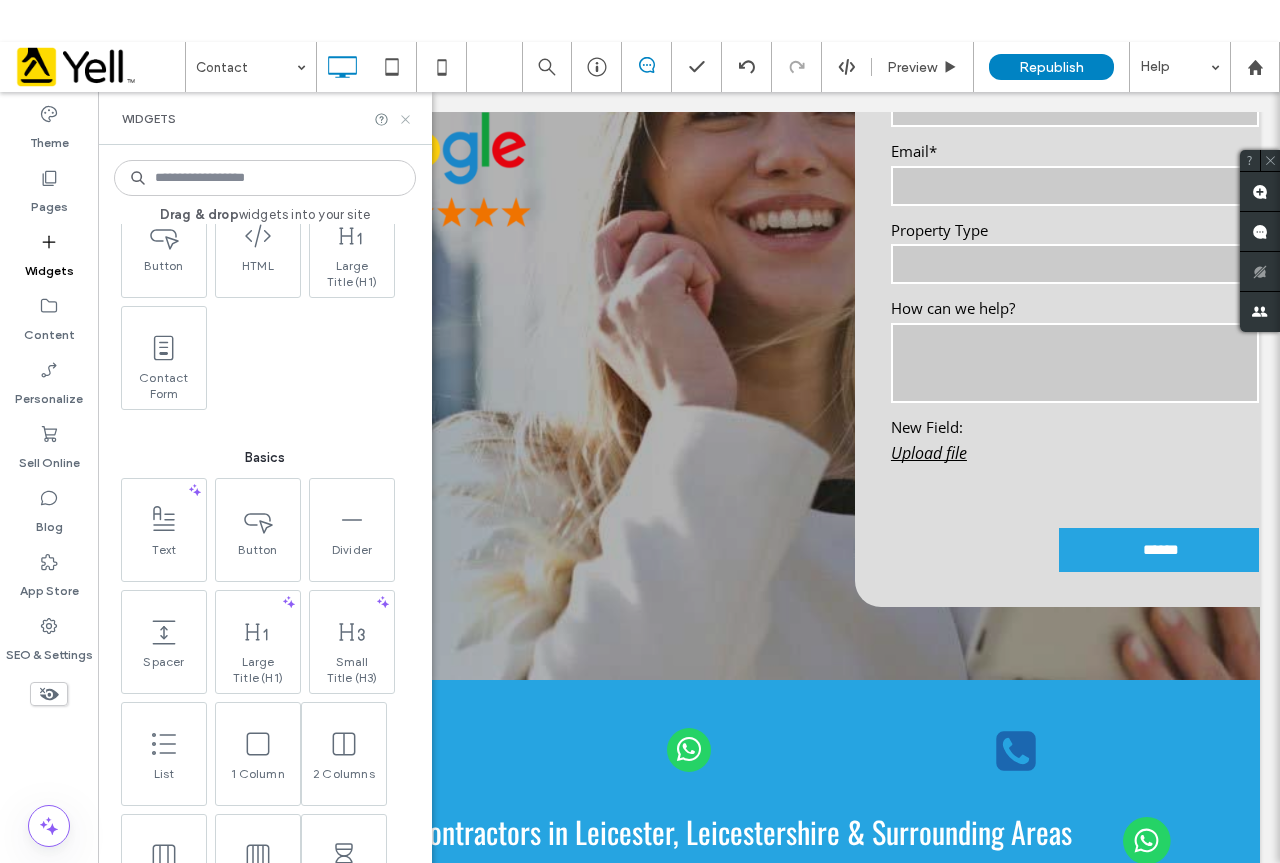 drag, startPoint x: 409, startPoint y: 115, endPoint x: 311, endPoint y: 26, distance: 132.38202 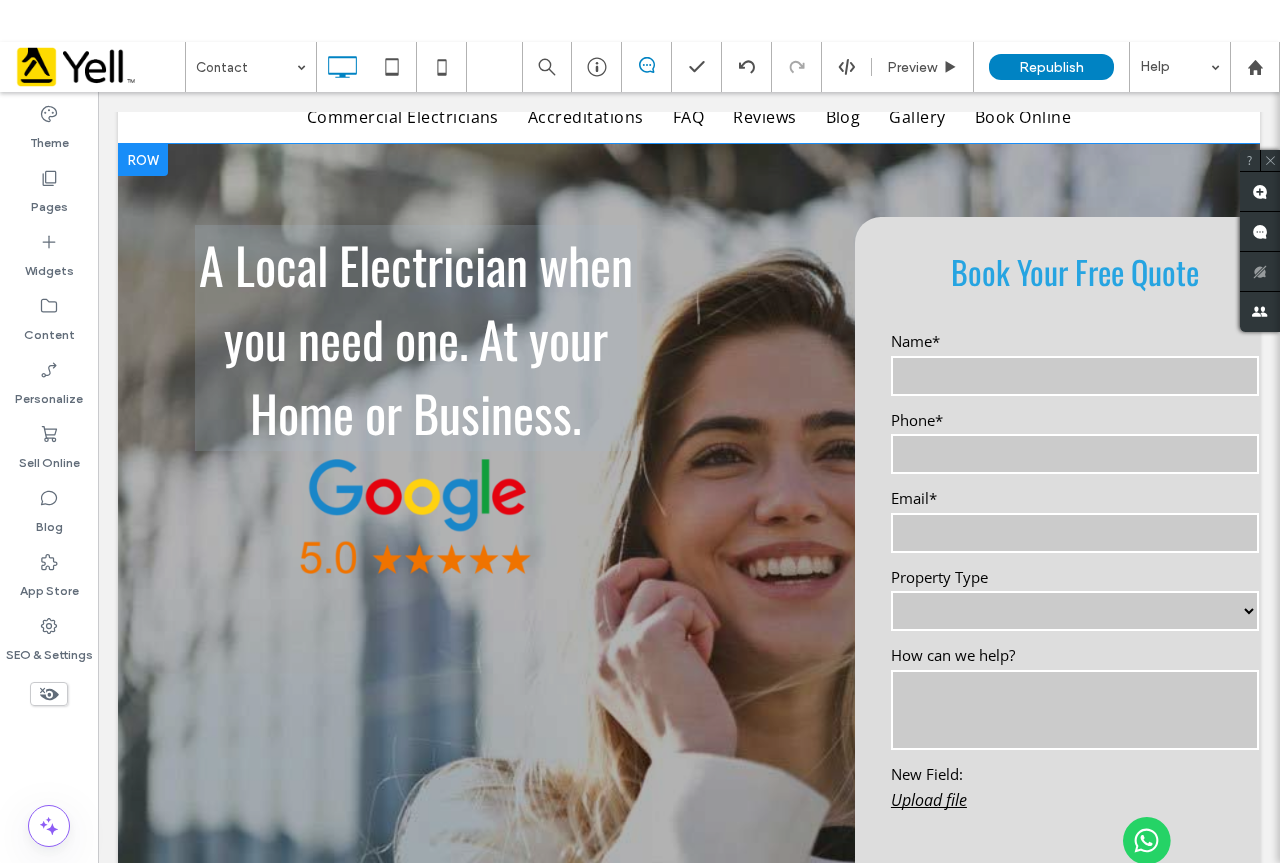 scroll, scrollTop: 139, scrollLeft: 0, axis: vertical 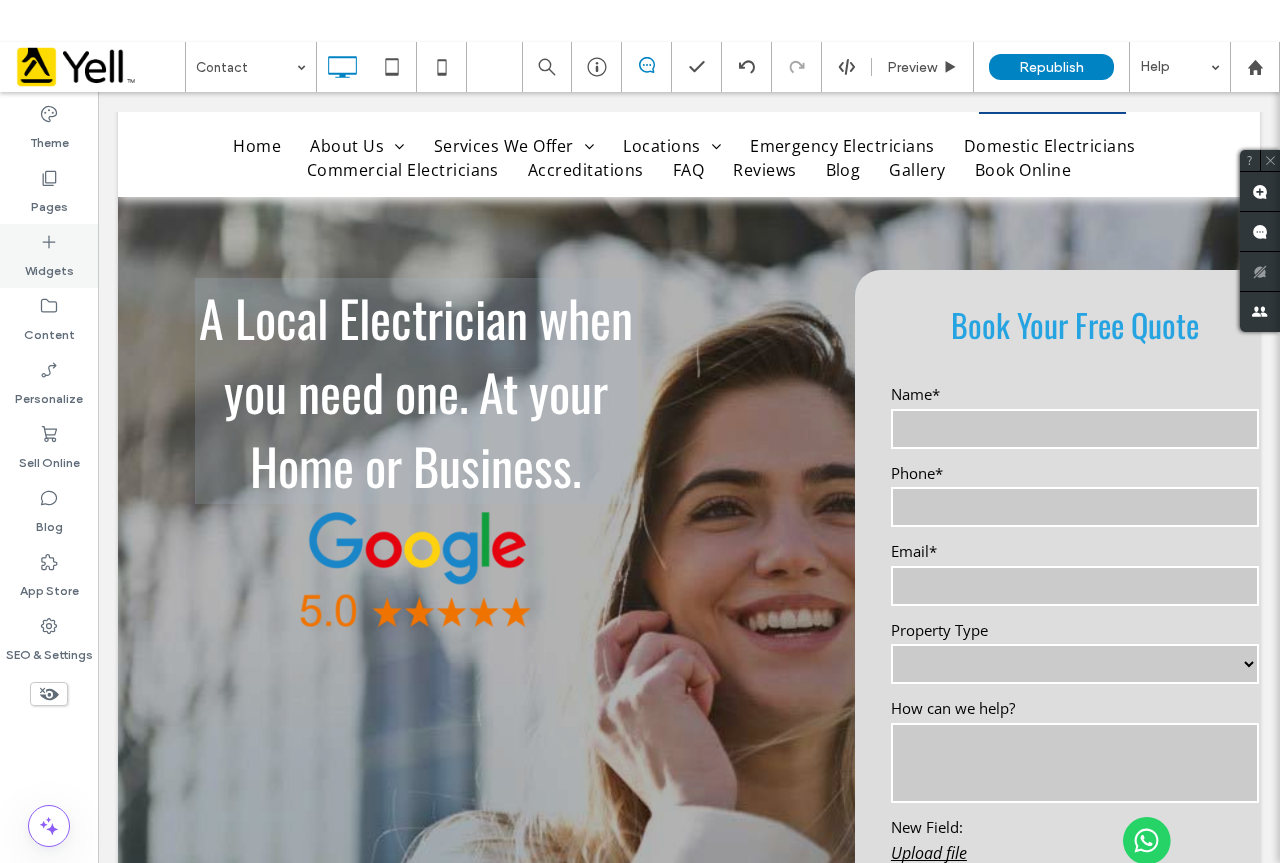 click on "Widgets" at bounding box center (49, 266) 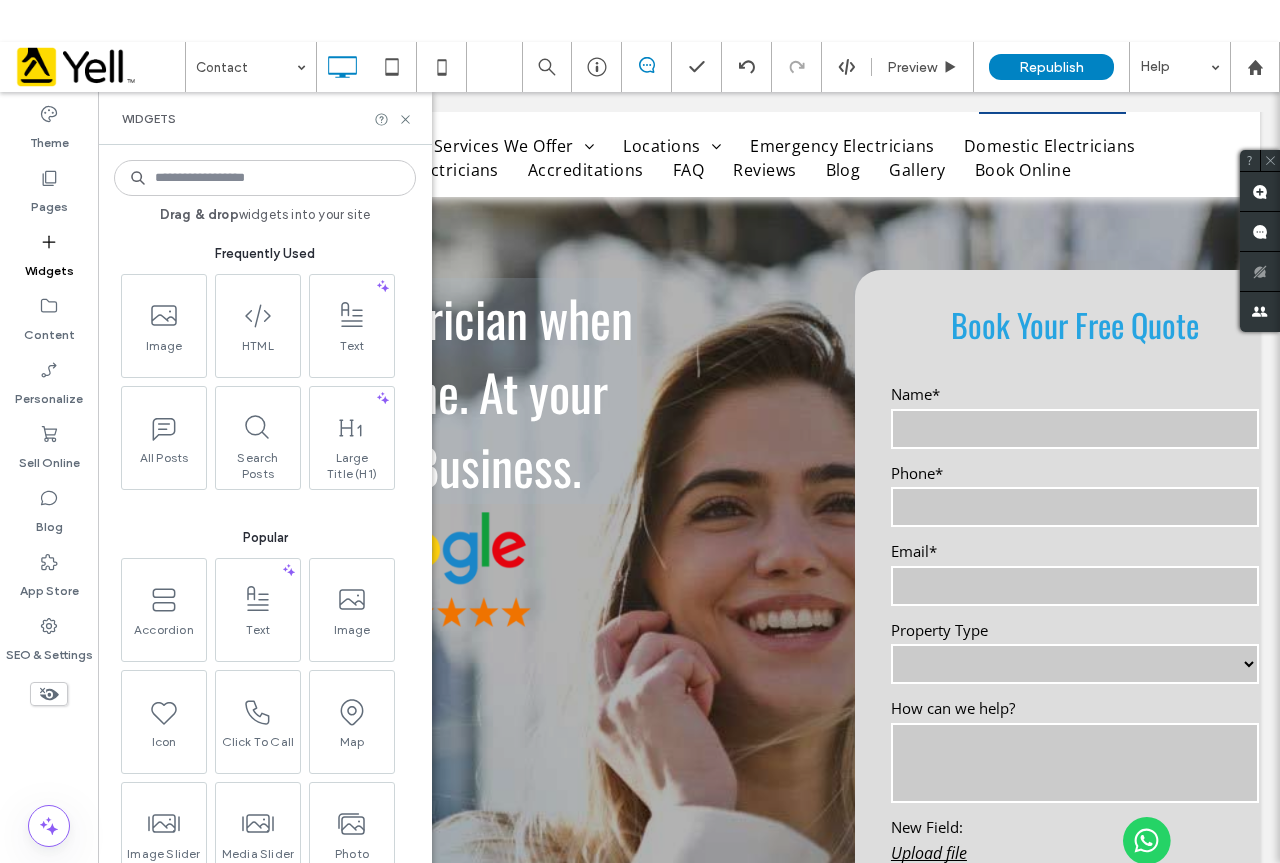 click at bounding box center (265, 178) 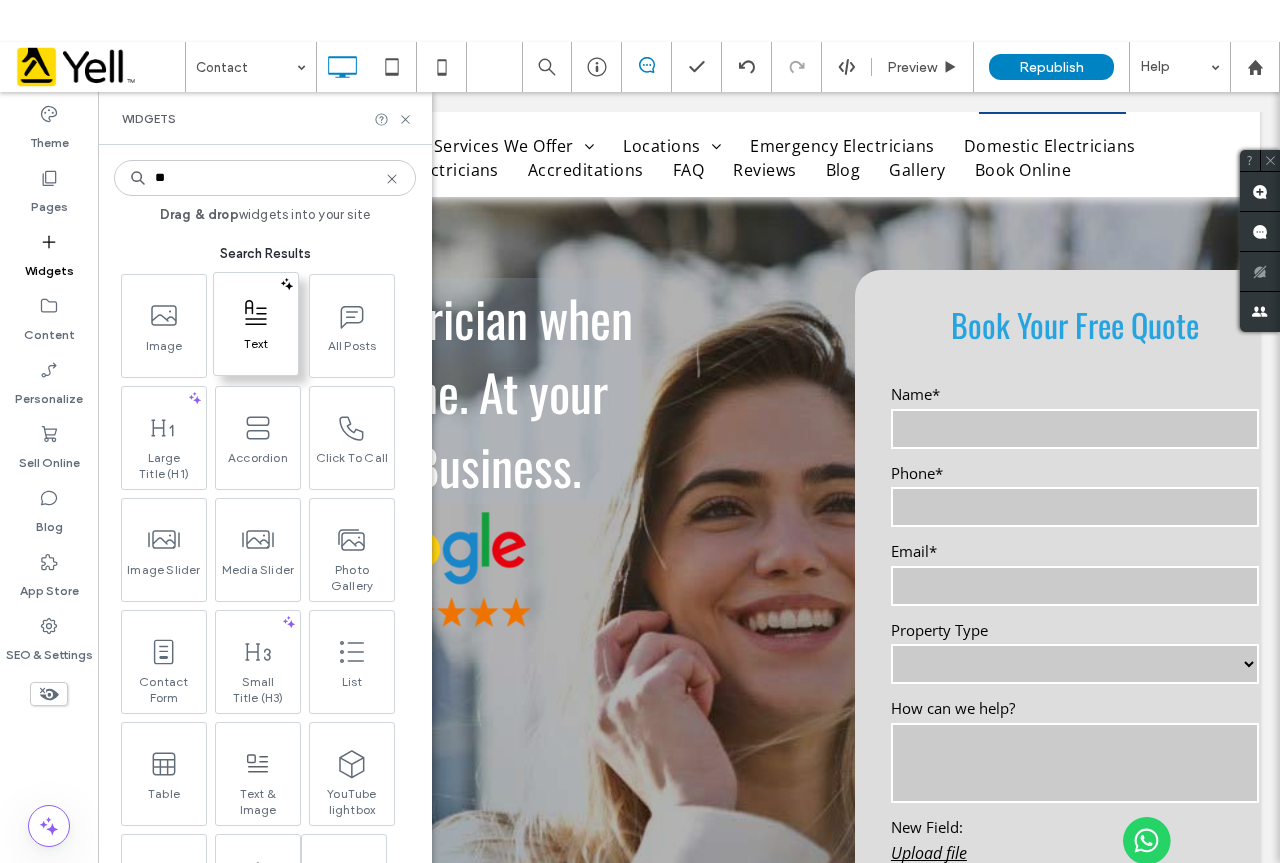 type on "**" 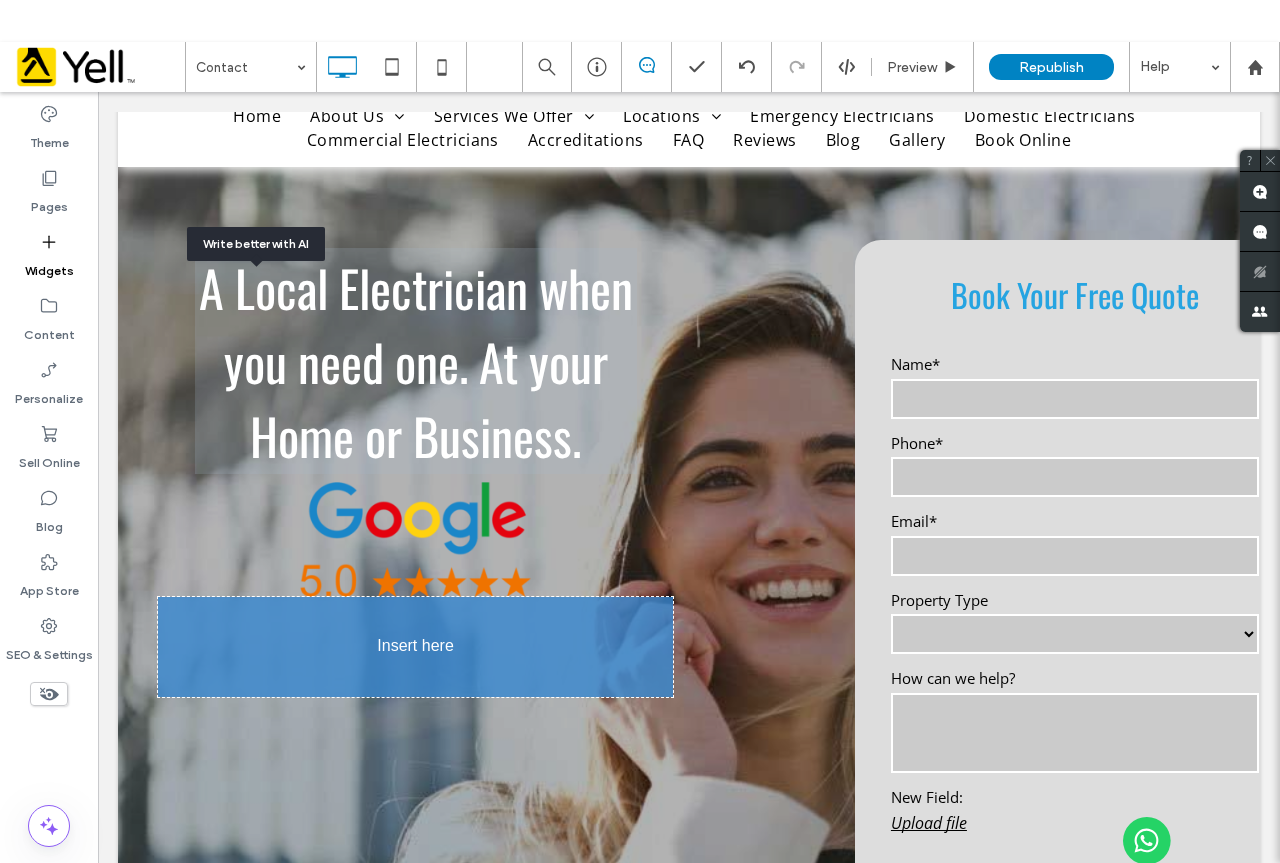 scroll, scrollTop: 179, scrollLeft: 0, axis: vertical 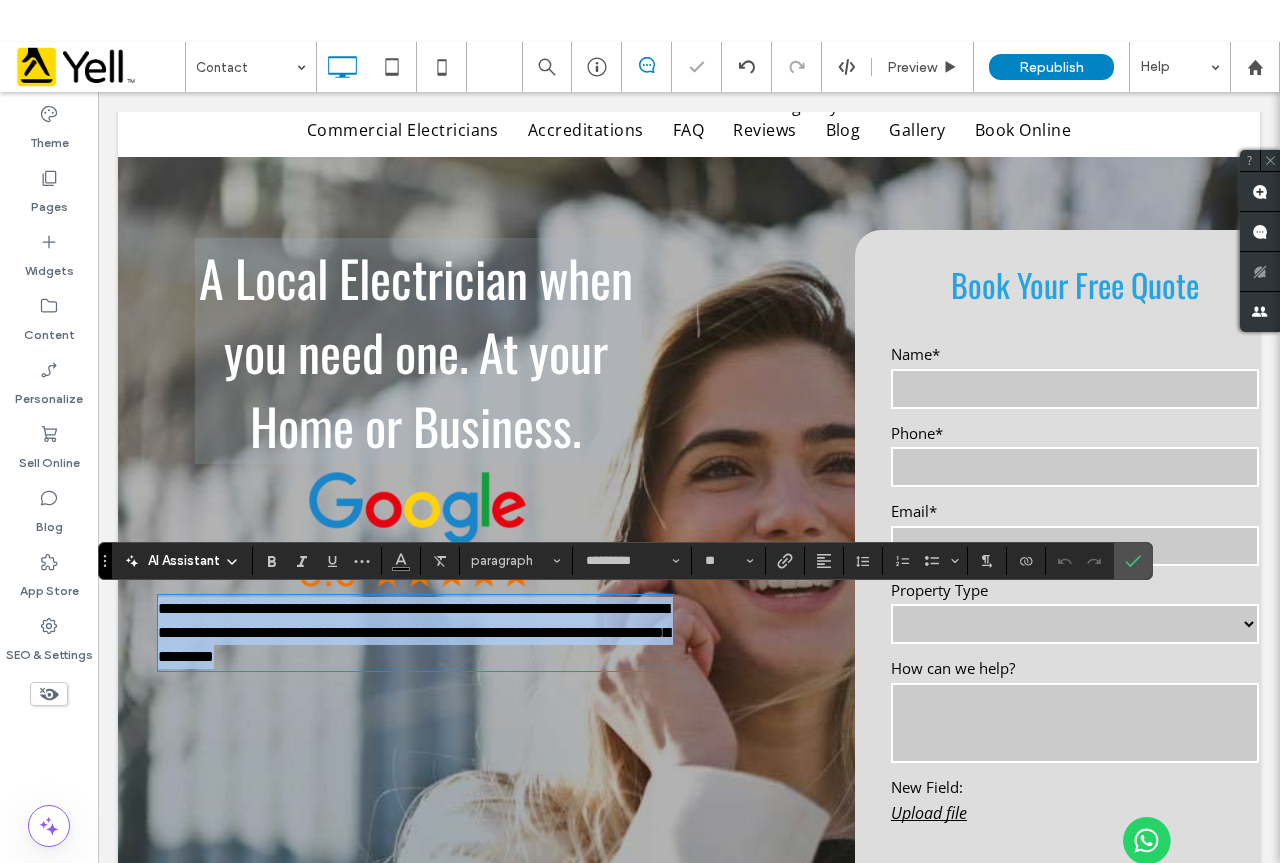 click on "**********" at bounding box center (415, 657) 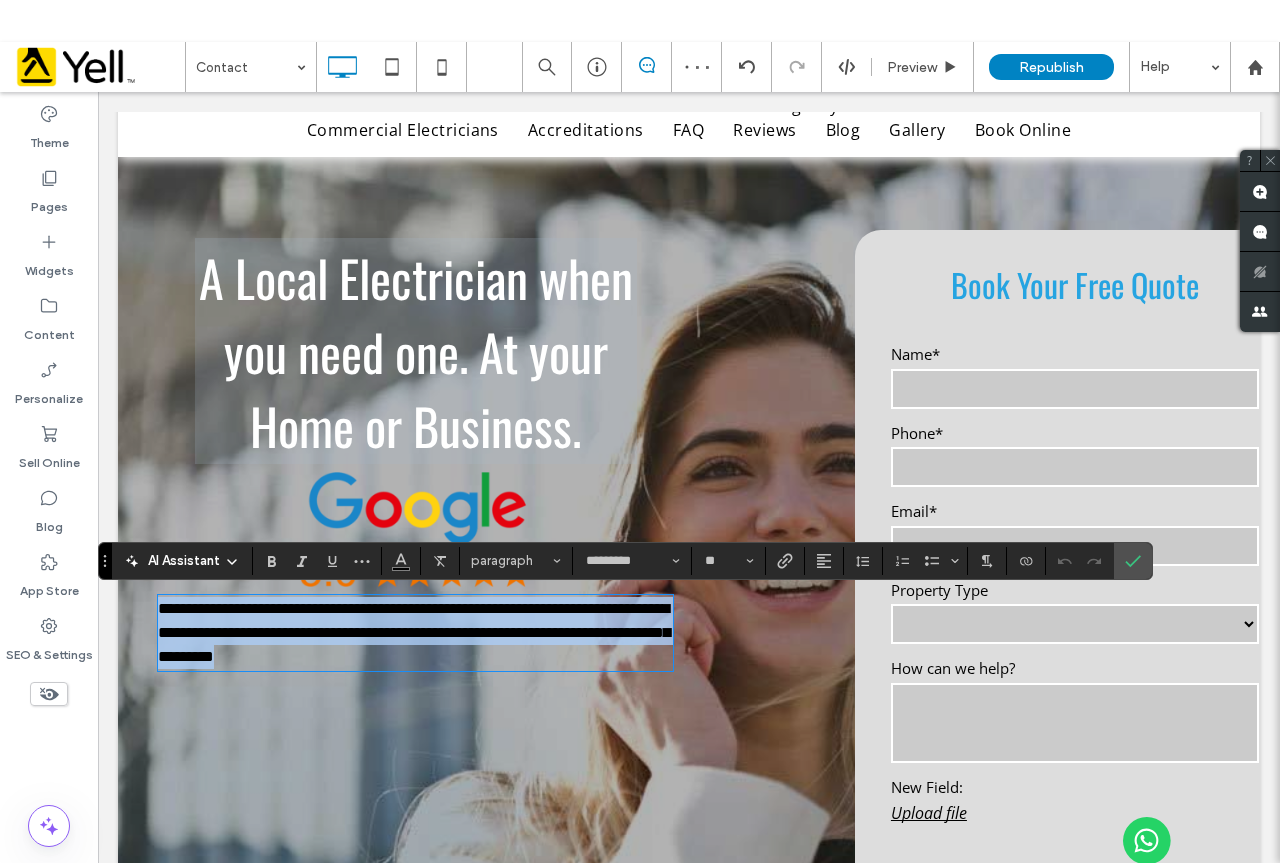 drag, startPoint x: 515, startPoint y: 655, endPoint x: 0, endPoint y: 555, distance: 524.6189 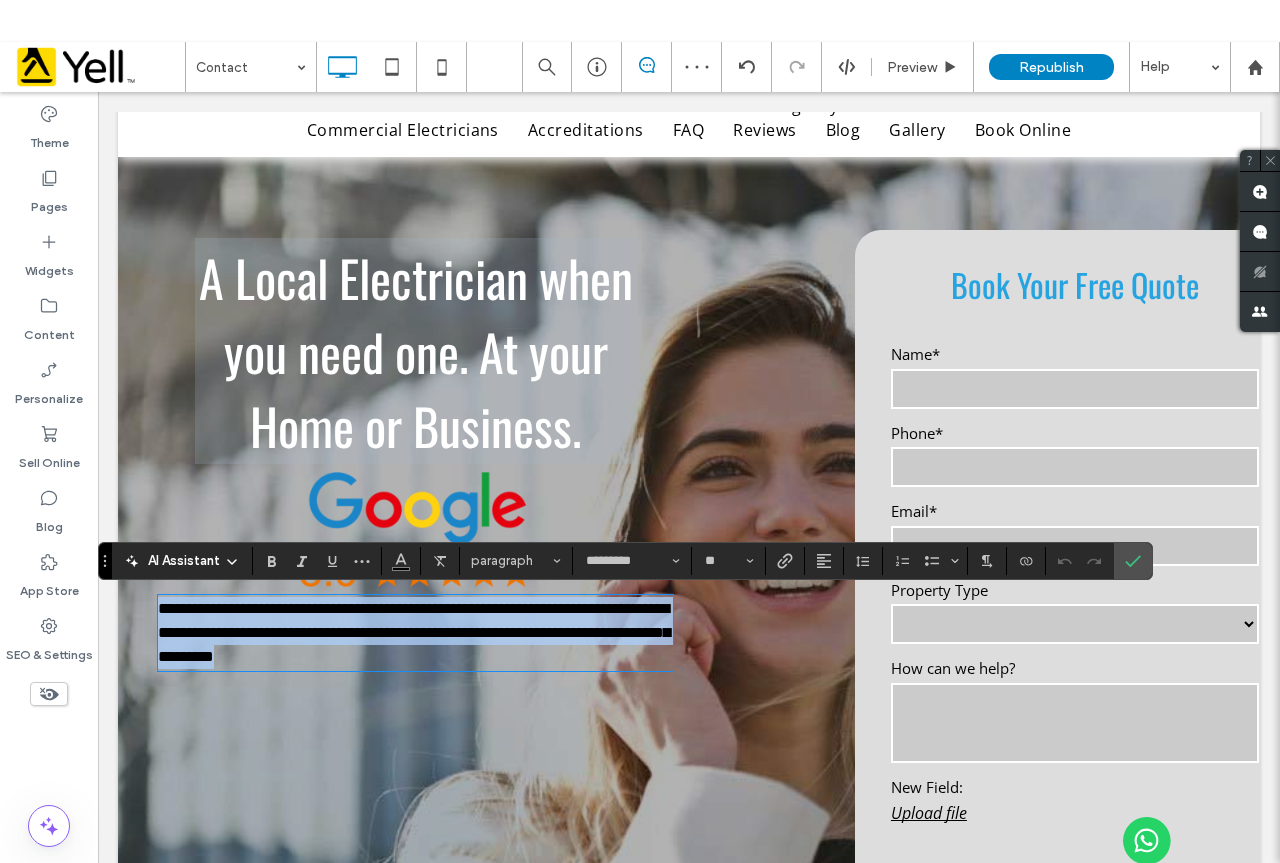 click on "**********" at bounding box center [689, 1501] 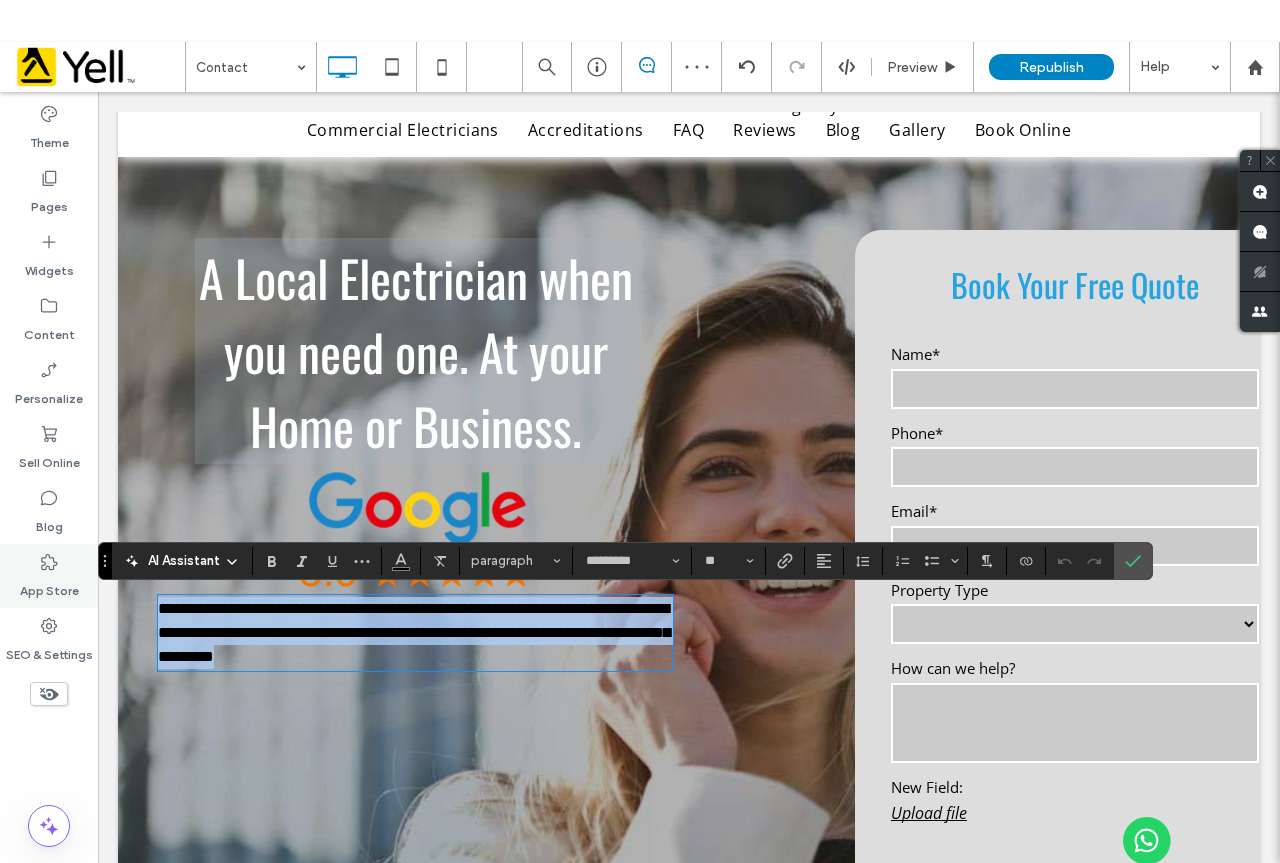 scroll, scrollTop: 0, scrollLeft: 0, axis: both 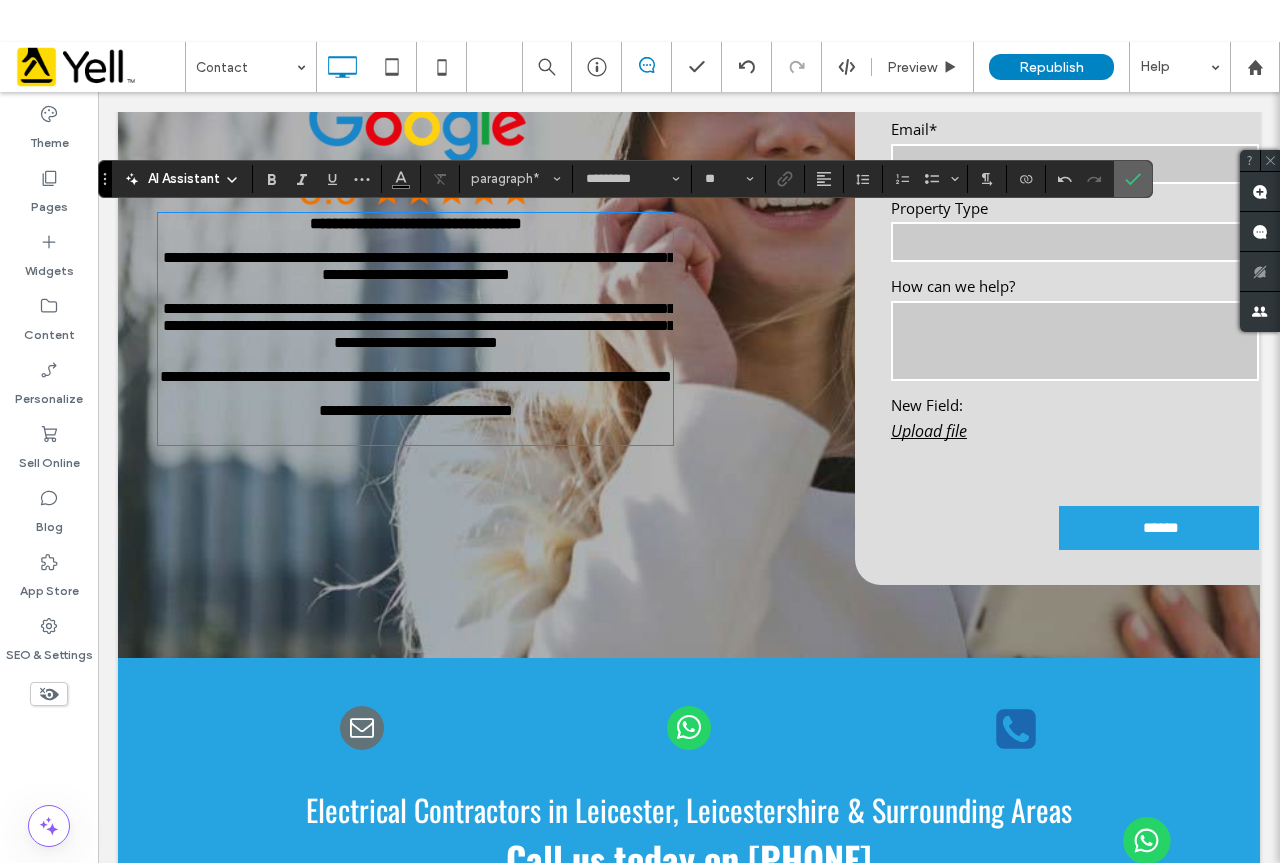 drag, startPoint x: 1138, startPoint y: 188, endPoint x: 1038, endPoint y: 100, distance: 133.2066 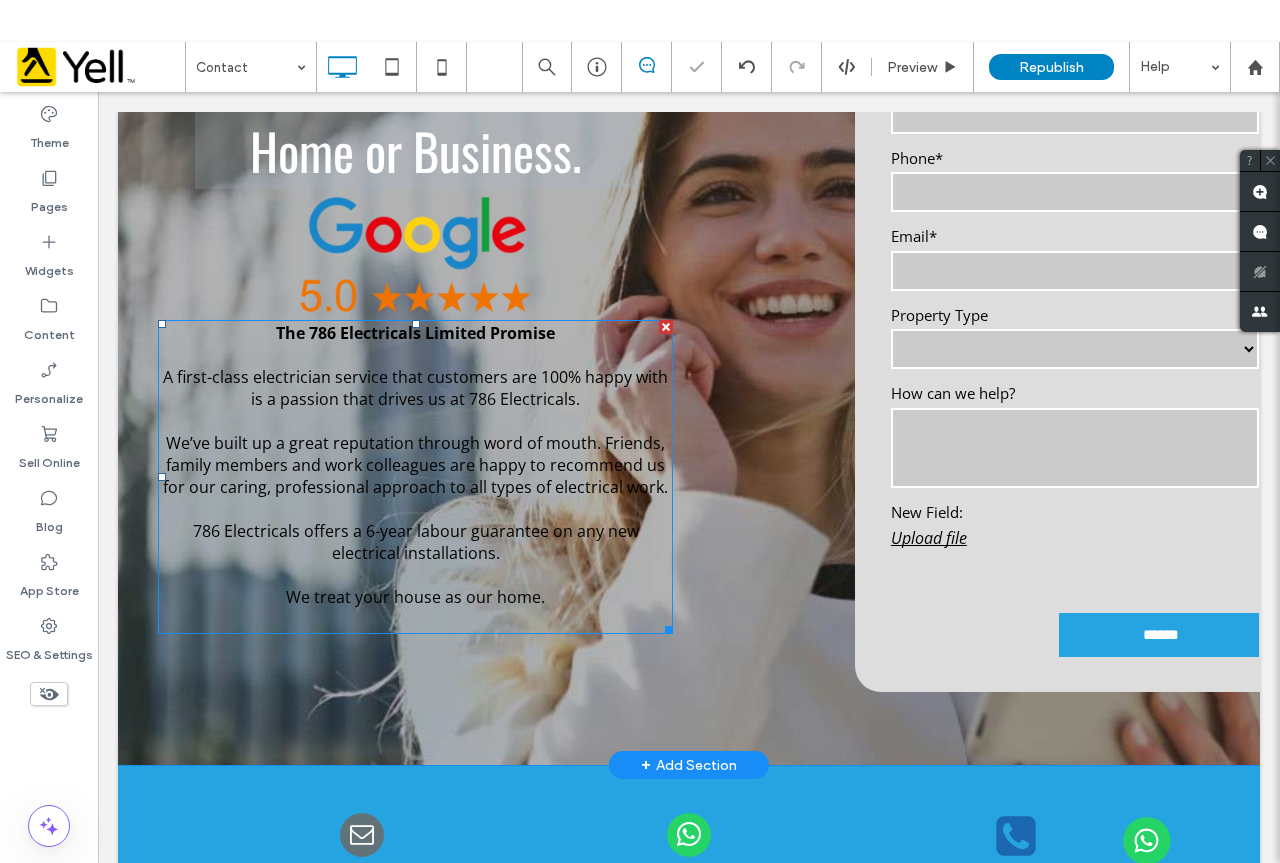 scroll, scrollTop: 361, scrollLeft: 0, axis: vertical 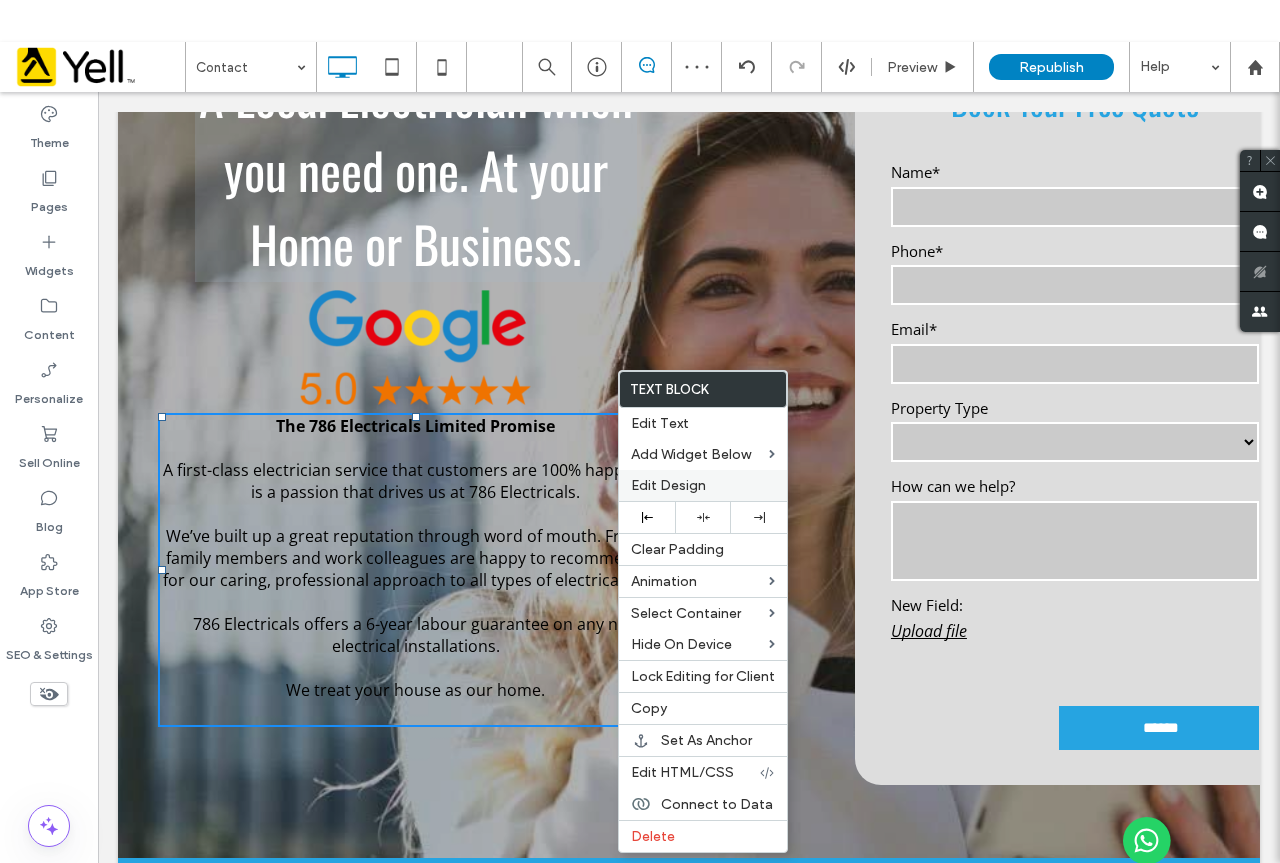 click on "Edit Design" at bounding box center (668, 485) 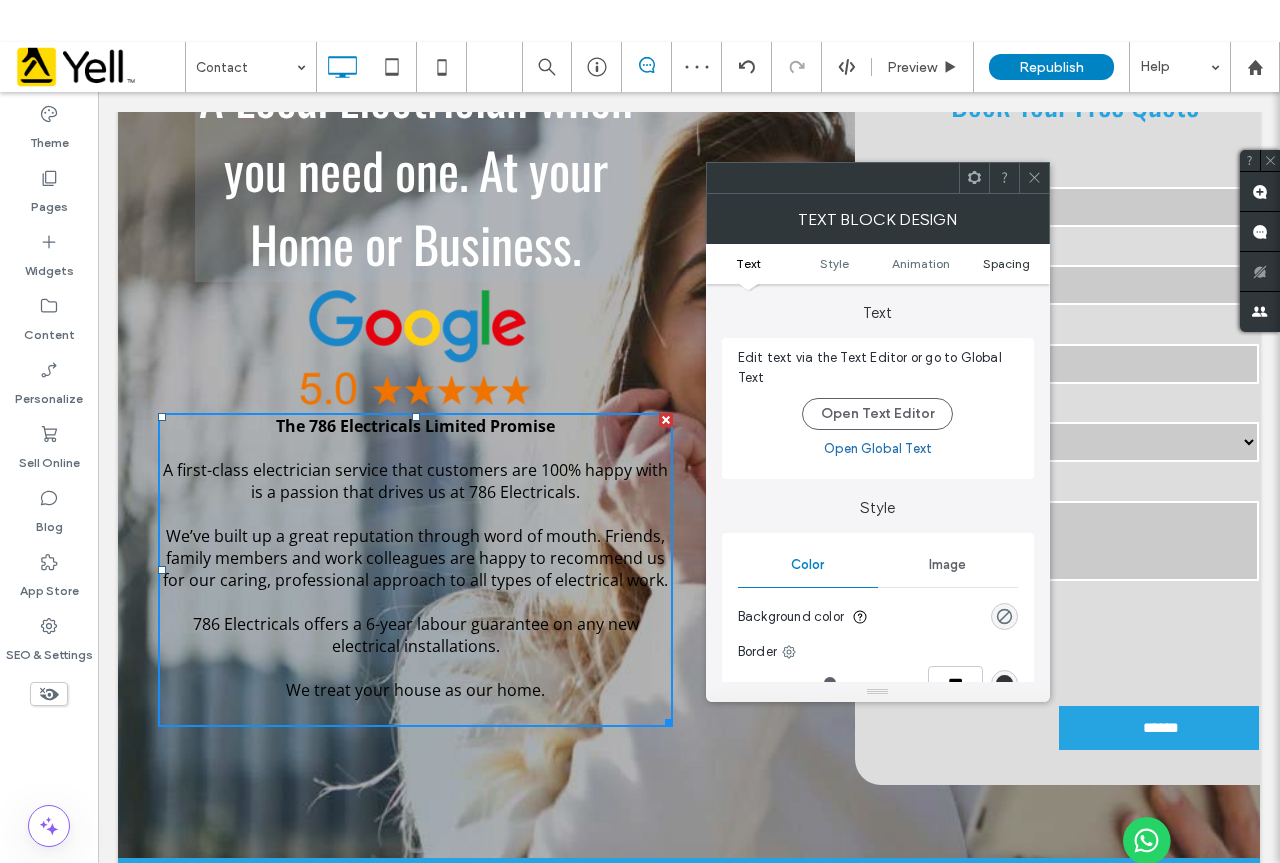 click on "Spacing" at bounding box center (1006, 263) 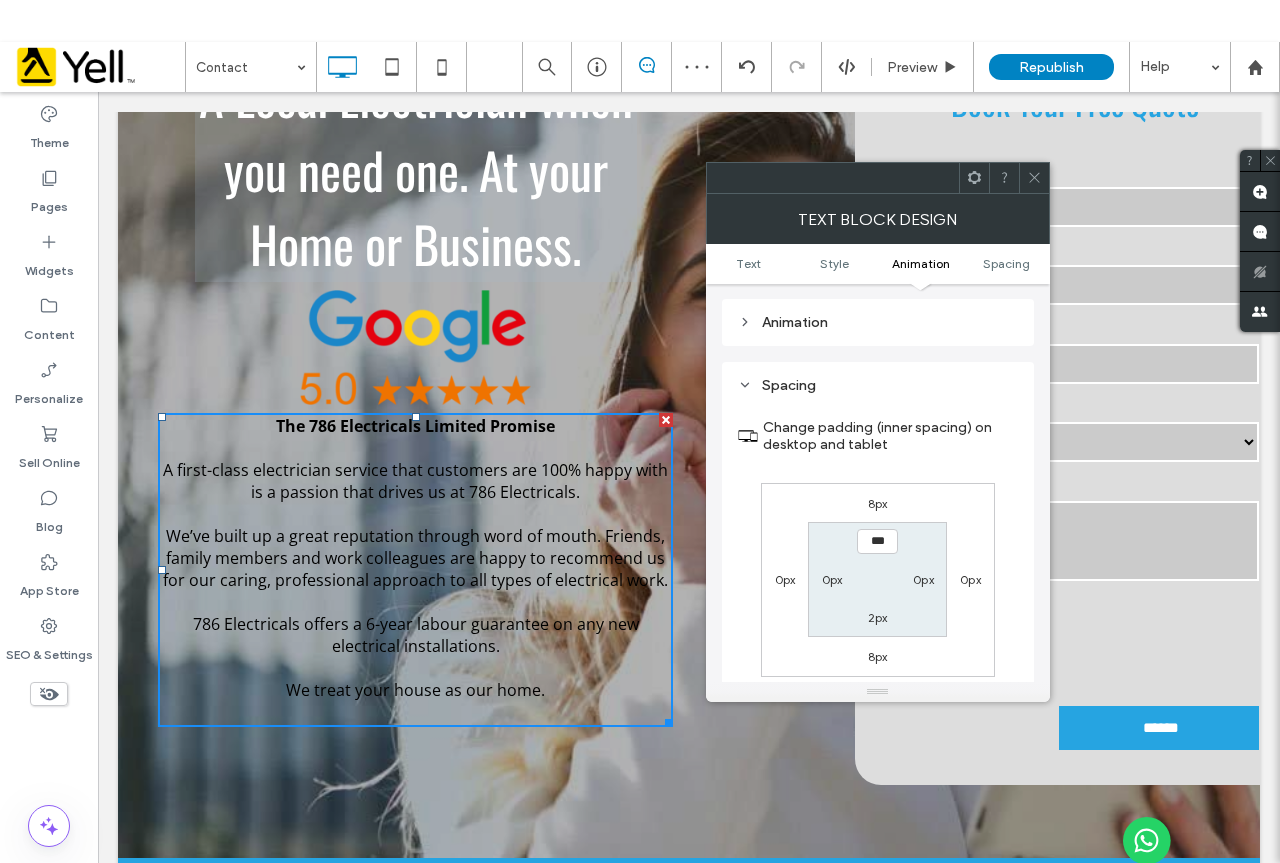 scroll, scrollTop: 573, scrollLeft: 0, axis: vertical 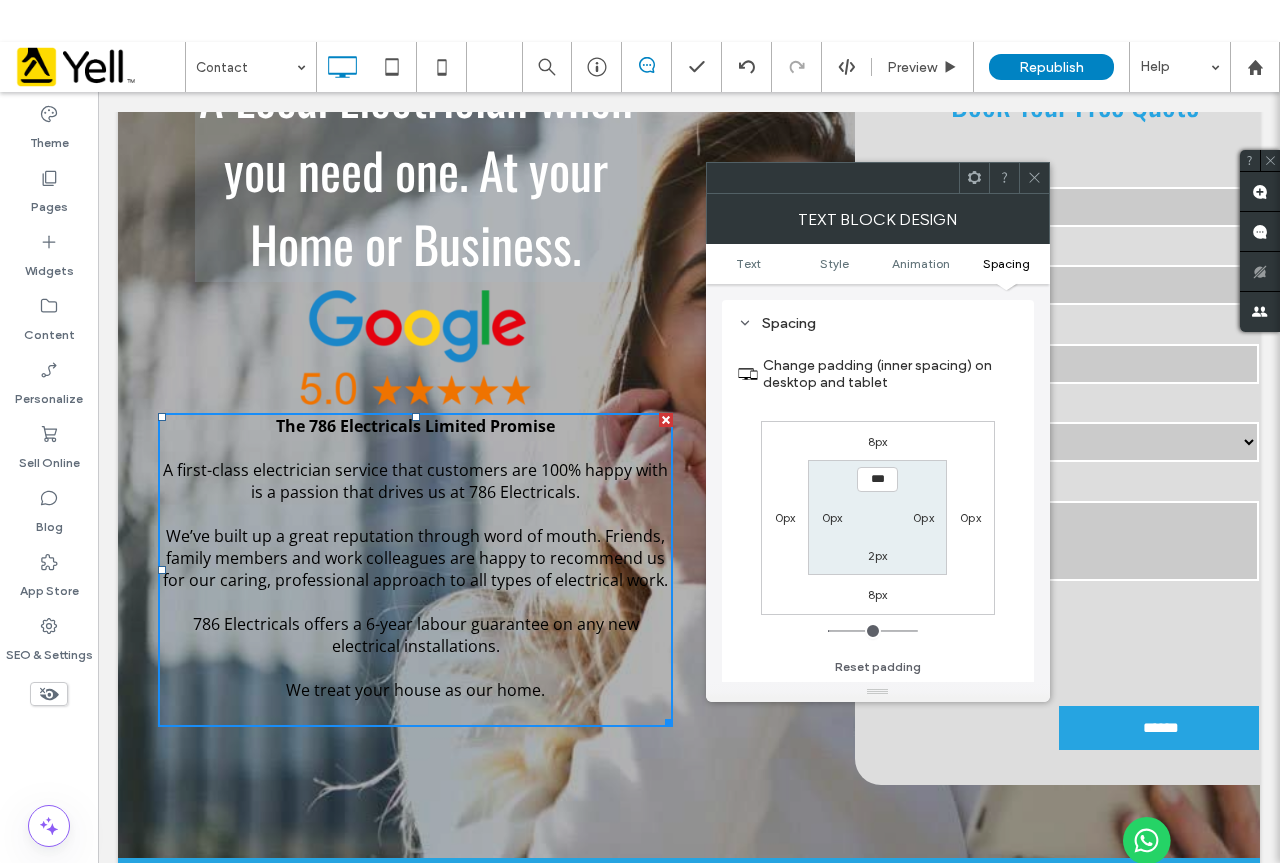 click on "8px" at bounding box center [878, 441] 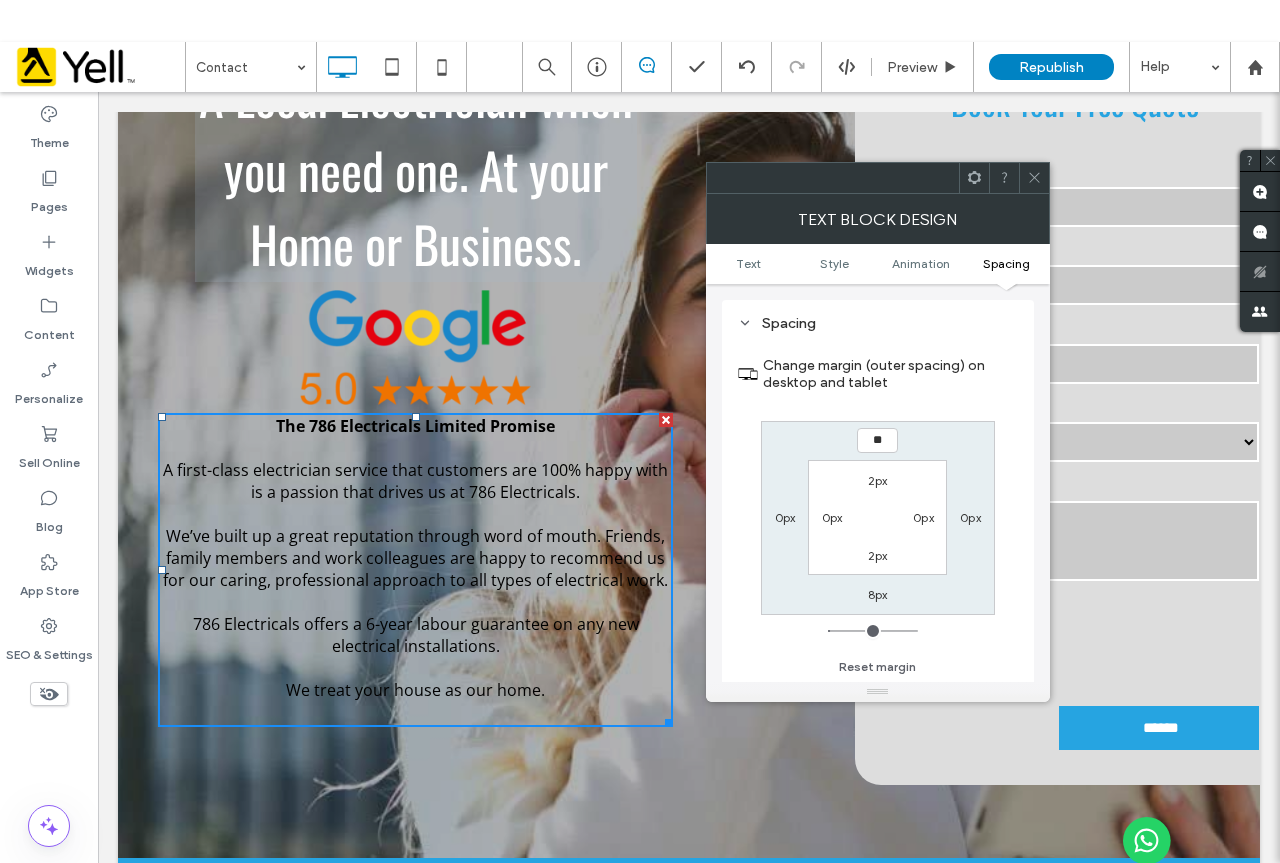 type on "**" 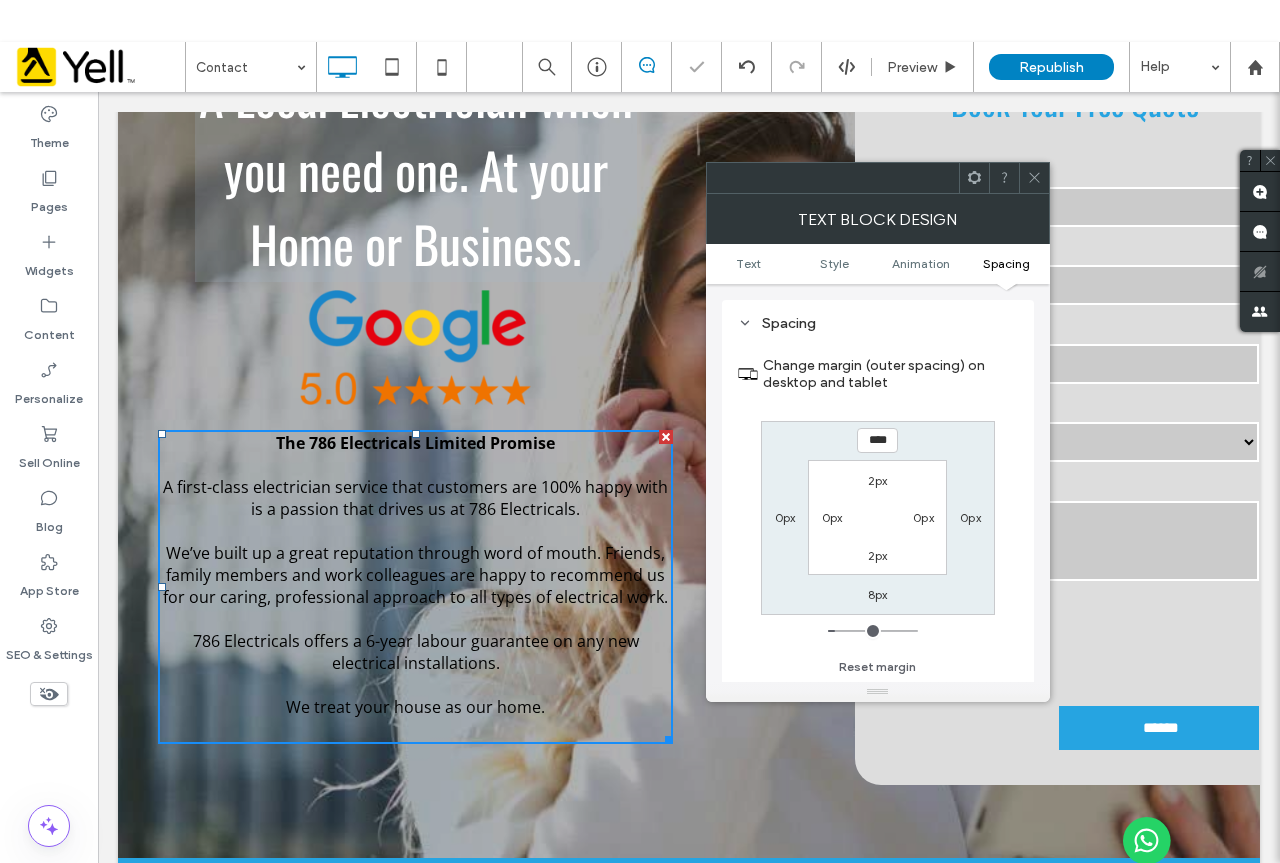 click 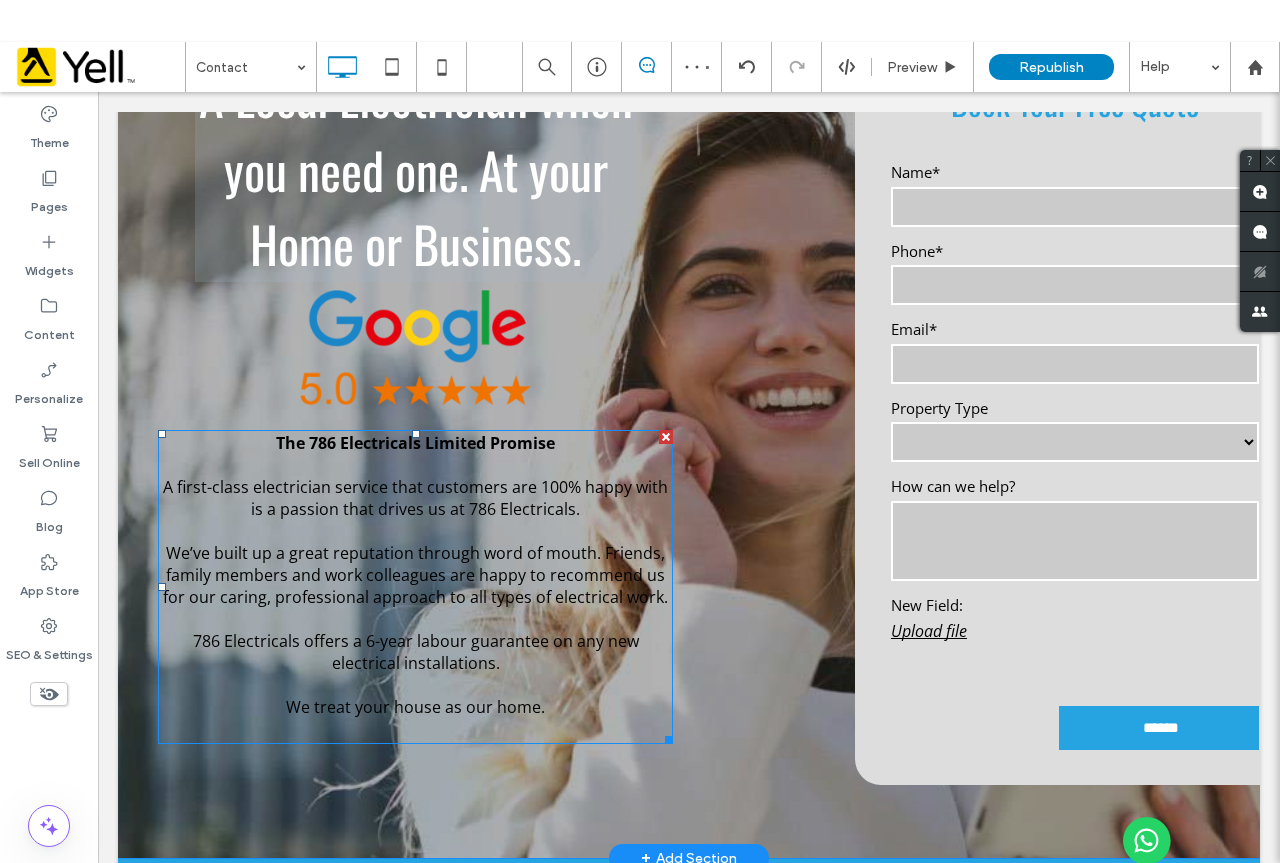 click on "[COMPANY_NAME] offers a 6-year labour guarantee on any new electrical installations." at bounding box center [416, 676] 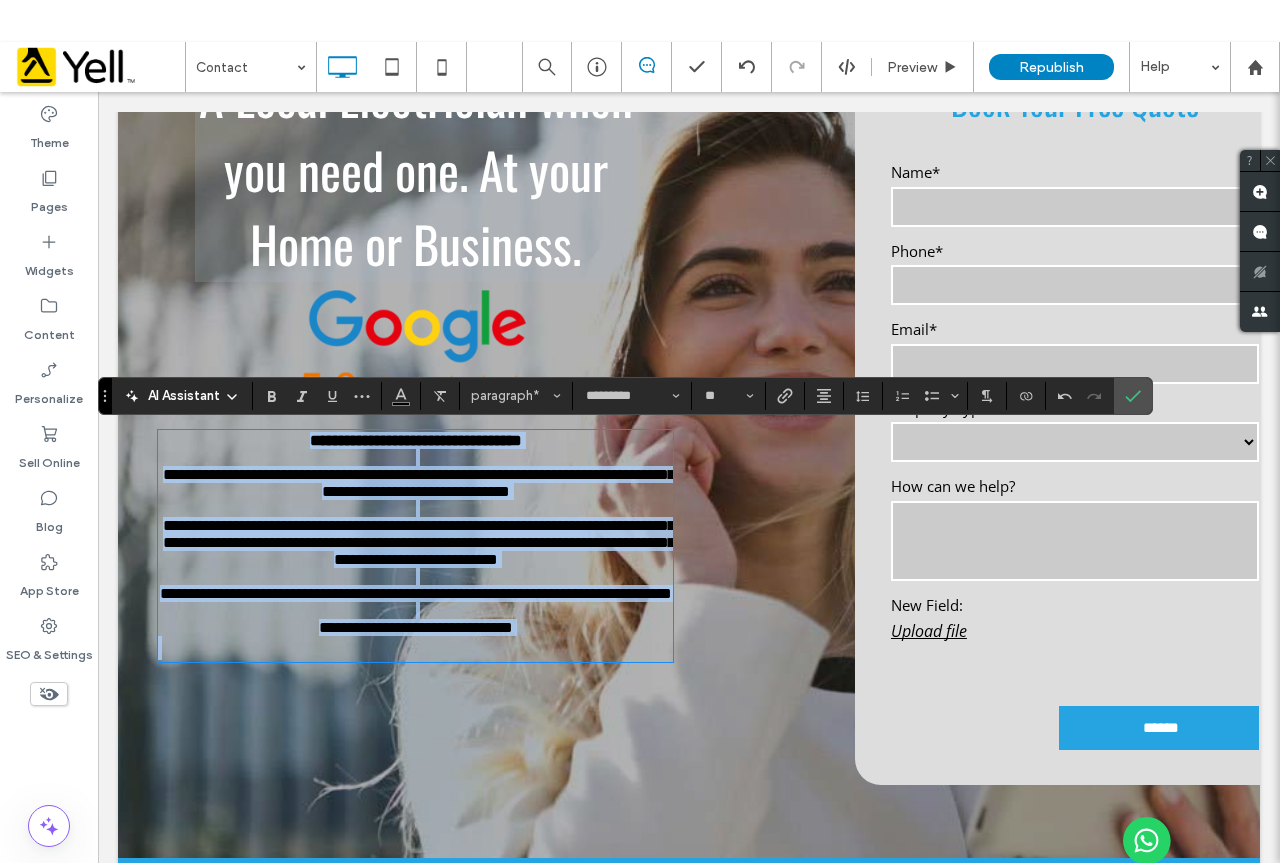 drag, startPoint x: 239, startPoint y: 436, endPoint x: 609, endPoint y: 789, distance: 511.37952 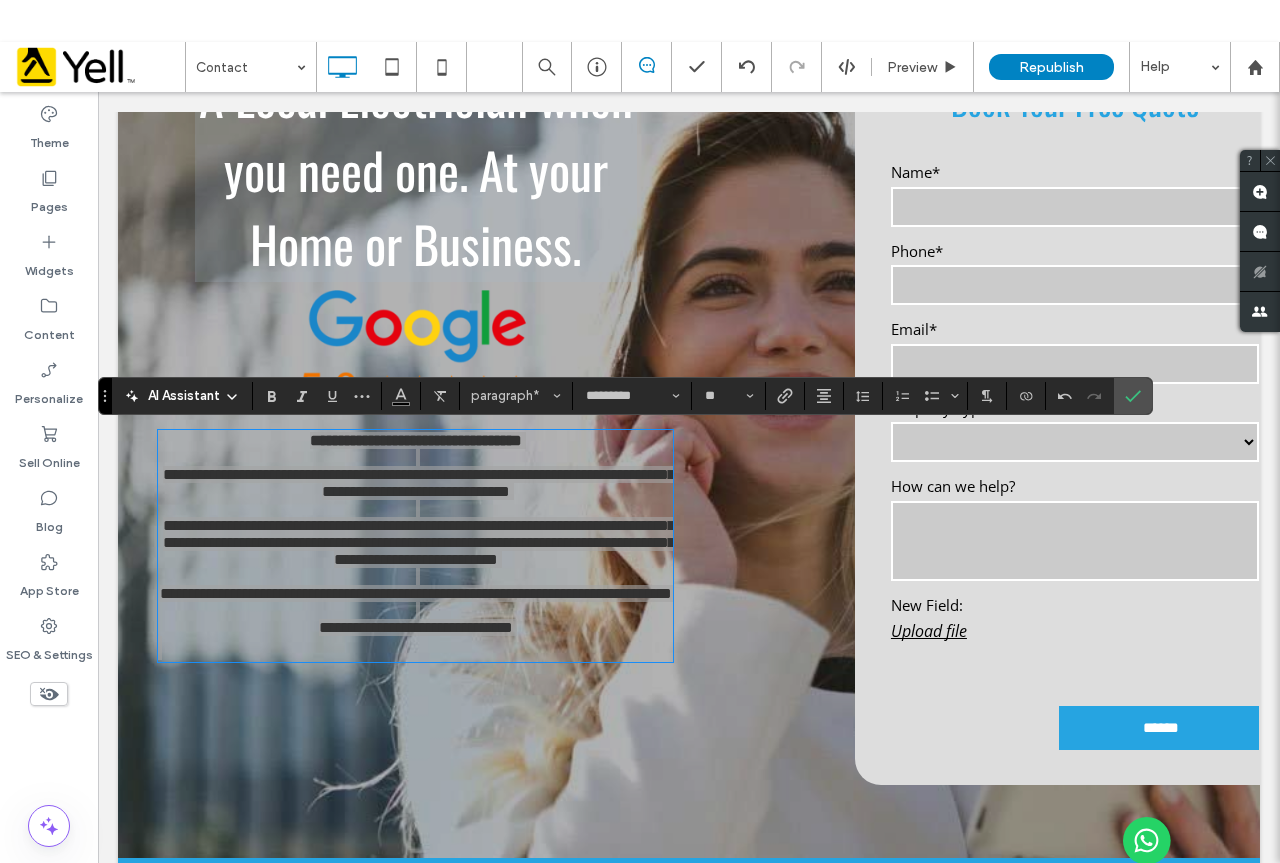 drag, startPoint x: 397, startPoint y: 395, endPoint x: 400, endPoint y: 410, distance: 15.297058 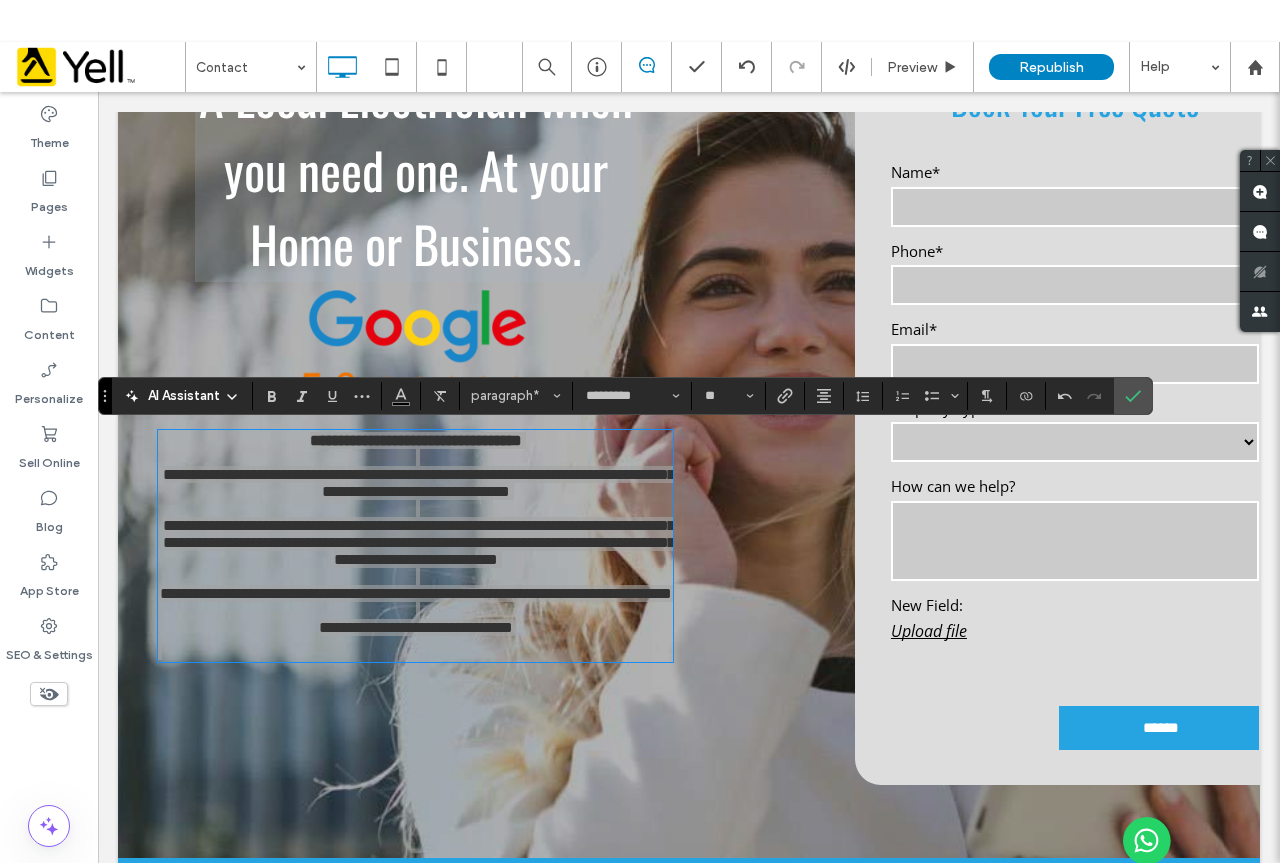 click 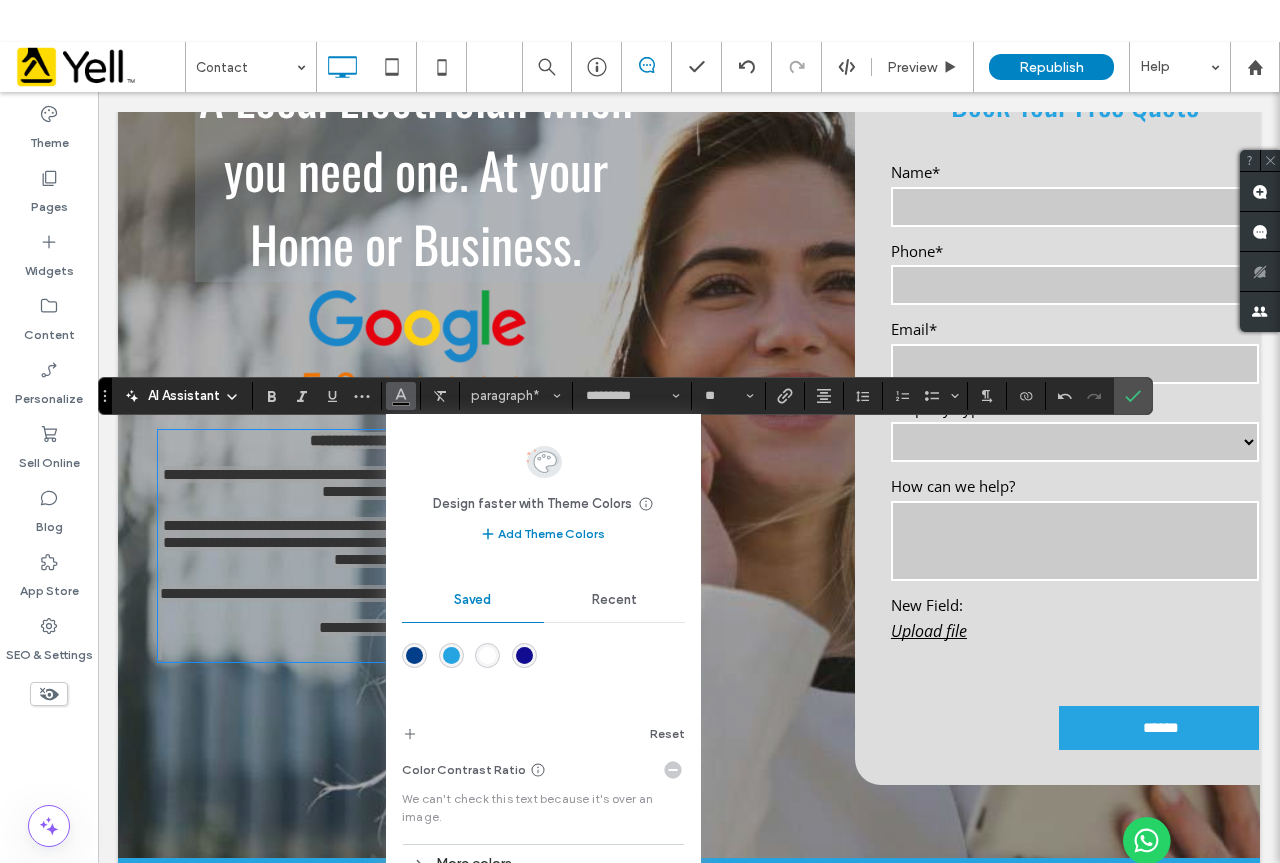 click at bounding box center [487, 655] 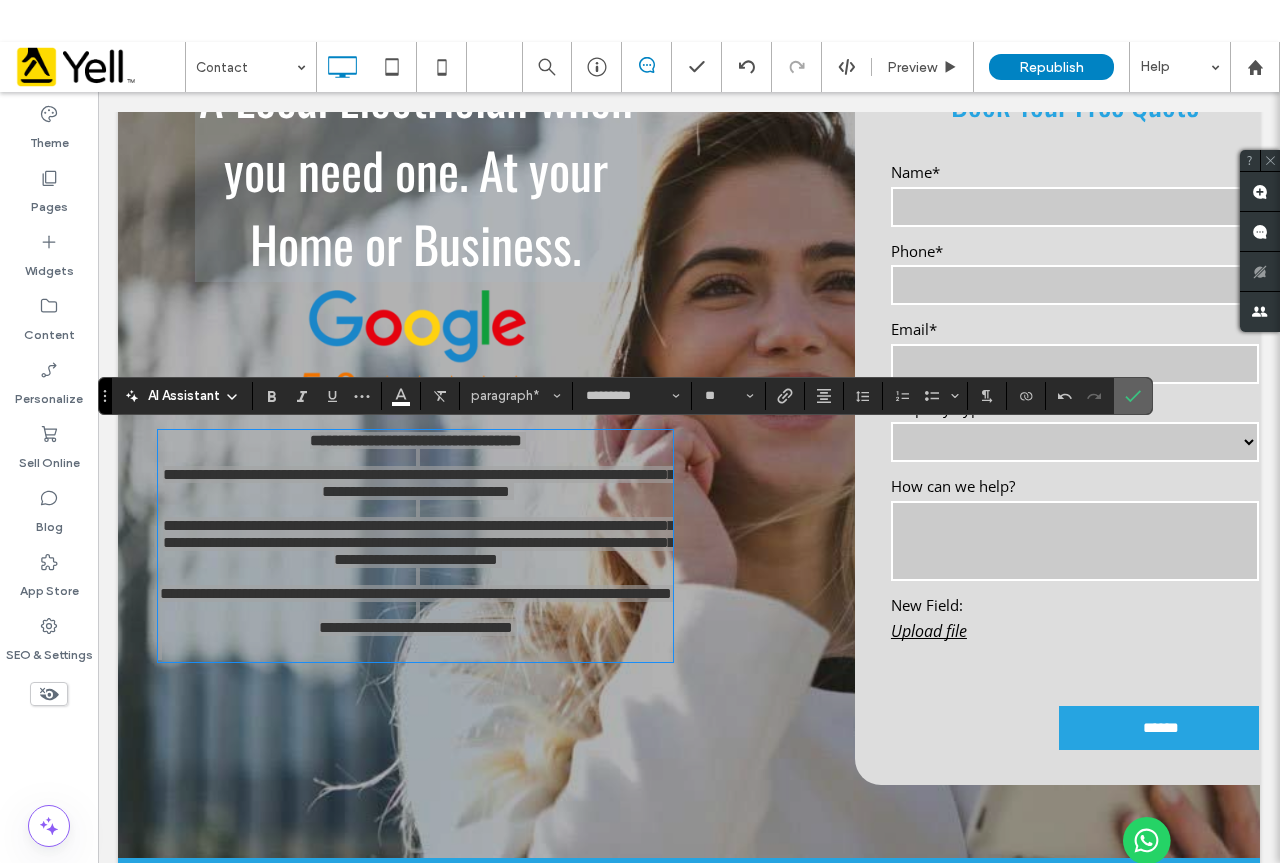 click 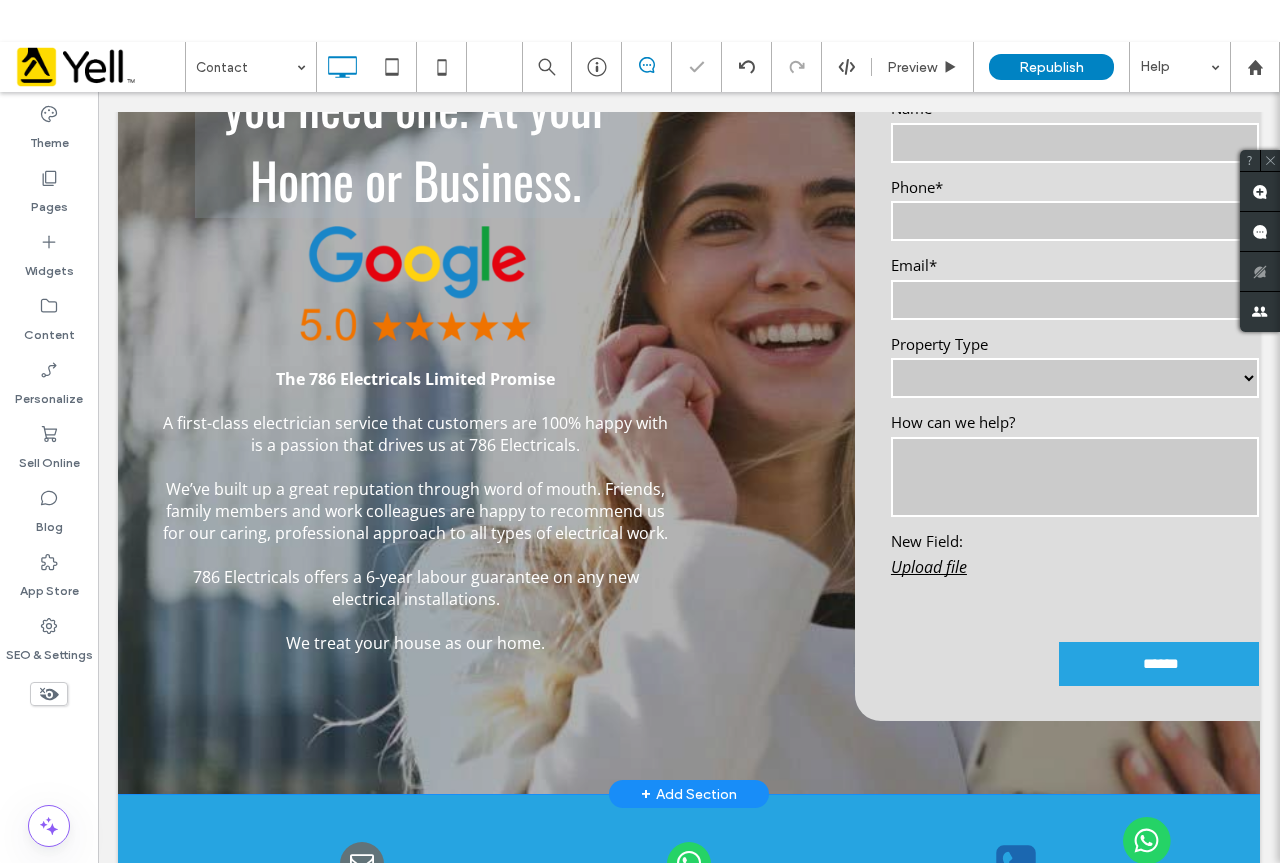 scroll, scrollTop: 461, scrollLeft: 0, axis: vertical 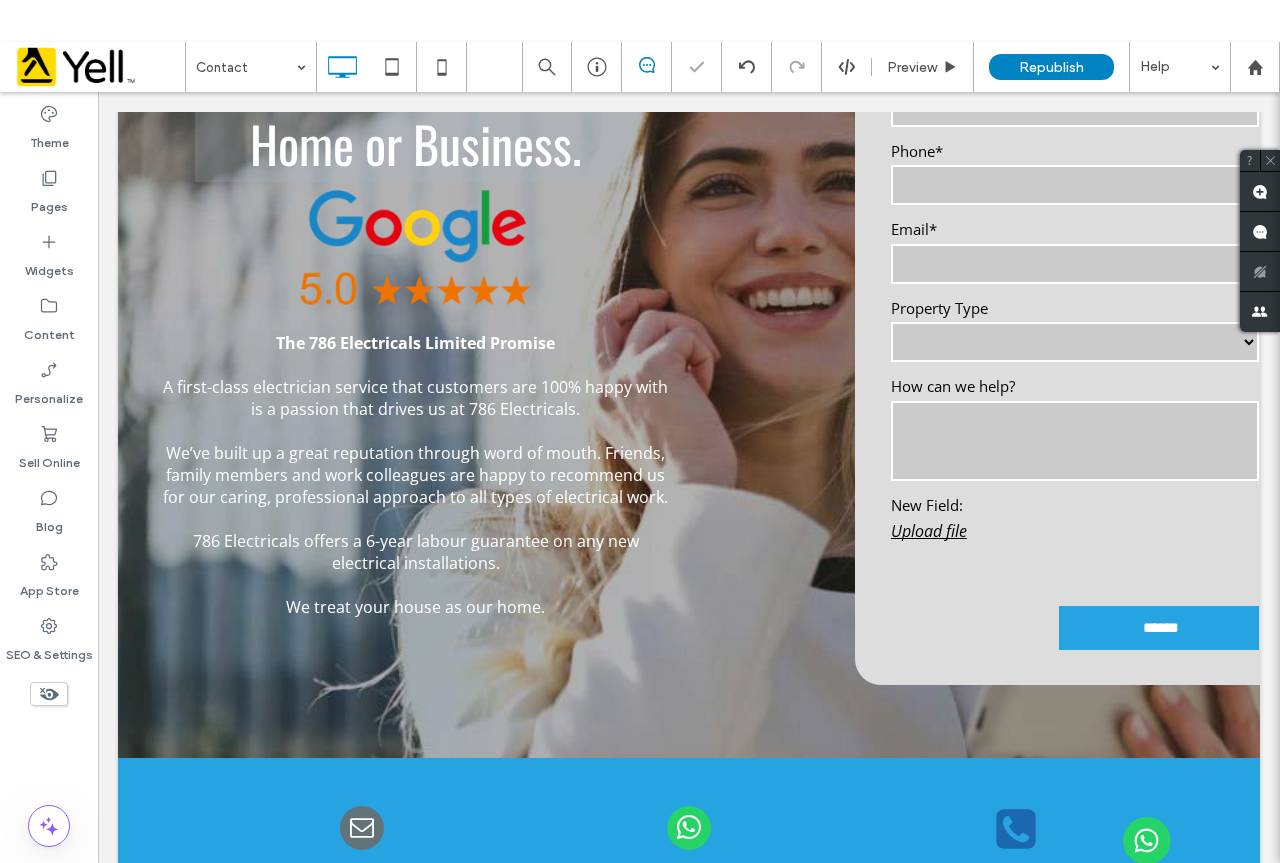 click on "A Local Electrician when you need one. At your Home or Business.
The 786 Electricals Limited Promise A first-class electrician service that customers are 100% happy with is a passion that drives us at 786 Electricals. We’ve built up a great reputation through word of mouth. Friends, family members and work colleagues are happy to recommend us for our caring, professional approach to all types of electrical work. 786 Electricals offers a 6-year labour guarantee on any new electrical installations. We treat your house as our home. Click To Paste" at bounding box center (423, 340) 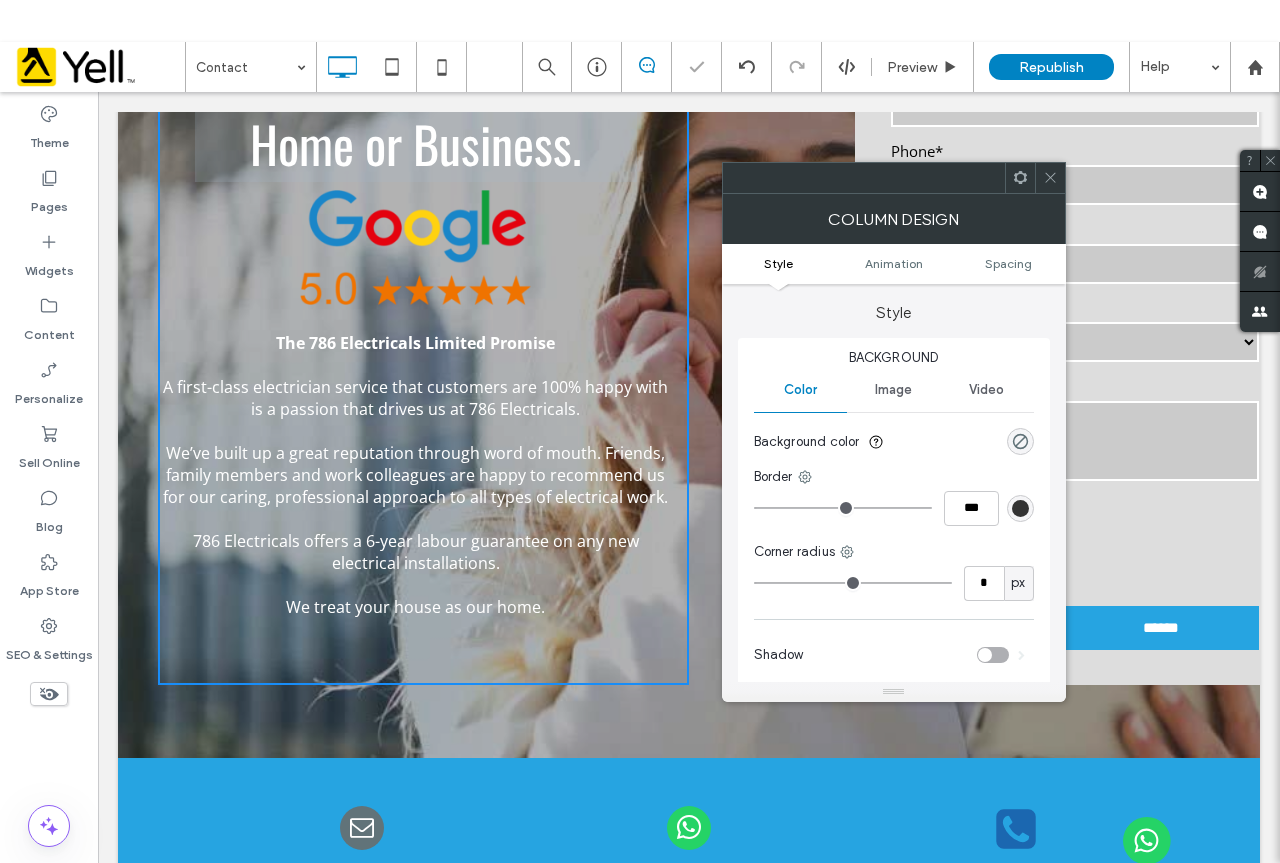click on "A Local Electrician when you need one. At your Home or Business.
The 786 Electricals Limited Promise A first-class electrician service that customers are 100% happy with is a passion that drives us at 786 Electricals. We’ve built up a great reputation through word of mouth. Friends, family members and work colleagues are happy to recommend us for our caring, professional approach to all types of electrical work. 786 Electricals offers a 6-year labour guarantee on any new electrical installations. We treat your house as our home. Click To Paste
Book your Free Quote
Name*
Phone*
Email*
Property Type
********
*********
*****
How can we help?
New Field:
Upload file
******
Thank you for contacting us. We will be in touch within 48 hours.   Uh oh, there was an error sending your query. Please try again later
Click To Paste
Row + Add Section" at bounding box center (689, 340) 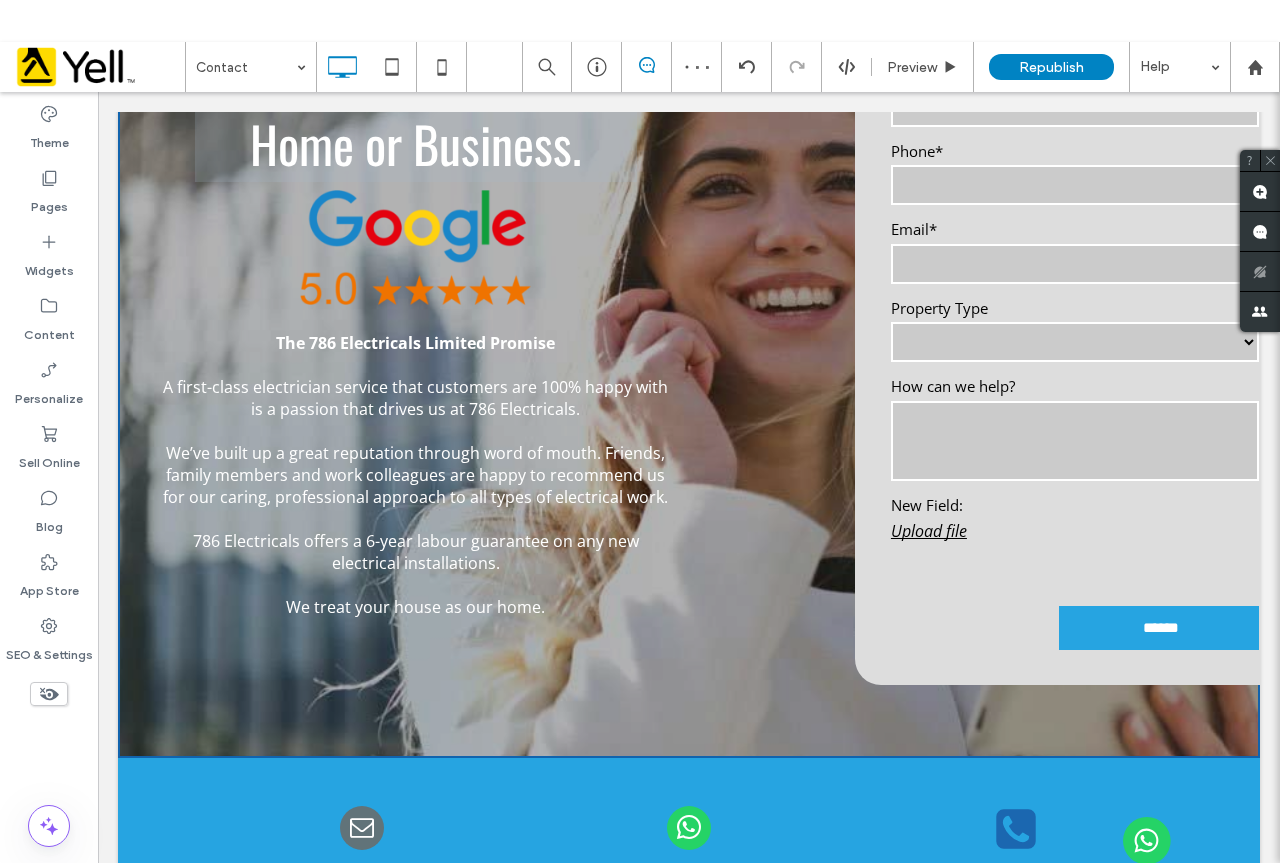 click on "A Local Electrician when you need one. At your Home or Business.
The 786 Electricals Limited Promise A first-class electrician service that customers are 100% happy with is a passion that drives us at 786 Electricals. We’ve built up a great reputation through word of mouth. Friends, family members and work colleagues are happy to recommend us for our caring, professional approach to all types of electrical work. 786 Electricals offers a 6-year labour guarantee on any new electrical installations. We treat your house as our home. Click To Paste
Book your Free Quote
Name*
Phone*
Email*
Property Type
********
*********
*****
How can we help?
New Field:
Upload file
******
Thank you for contacting us. We will be in touch within 48 hours.   Uh oh, there was an error sending your query. Please try again later
Click To Paste
Row + Add Section" at bounding box center (689, 340) 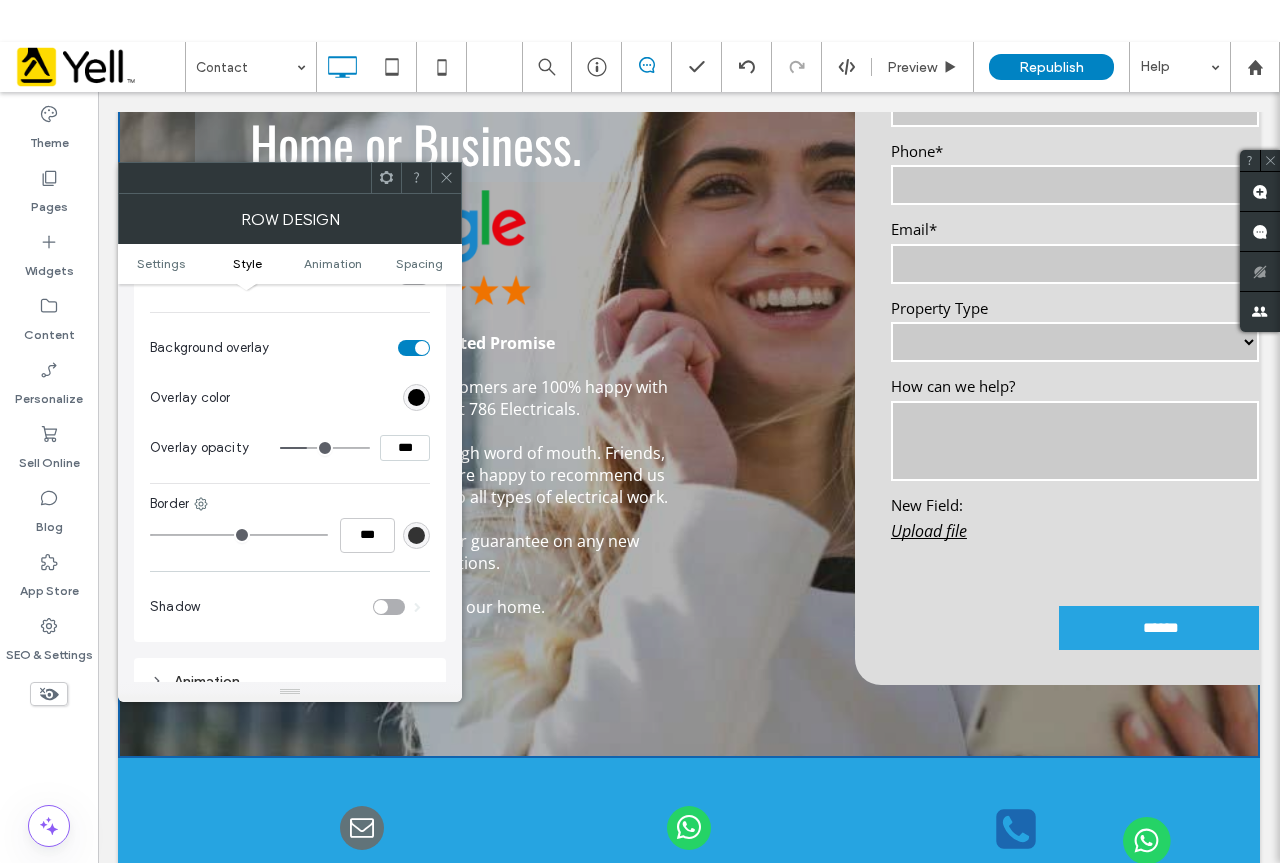 scroll, scrollTop: 800, scrollLeft: 0, axis: vertical 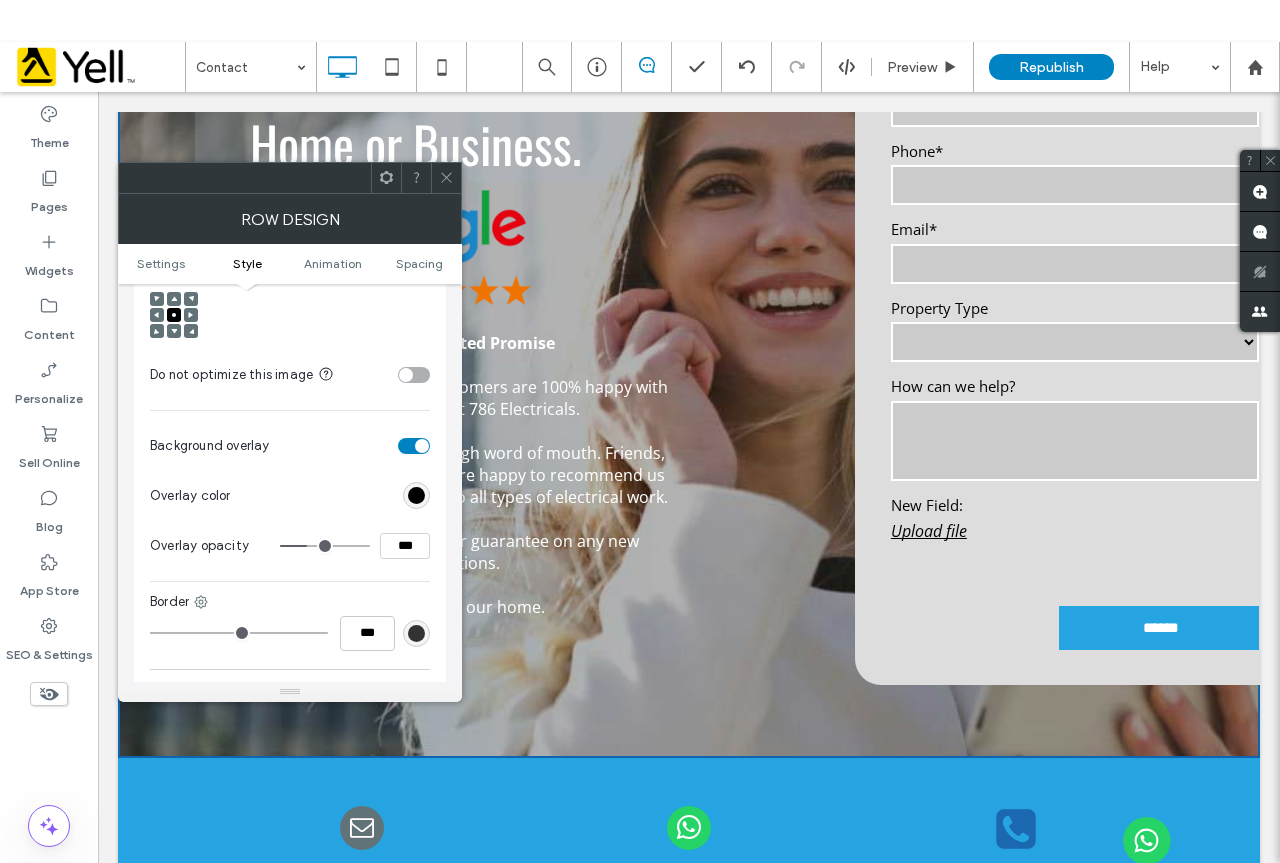 type on "**" 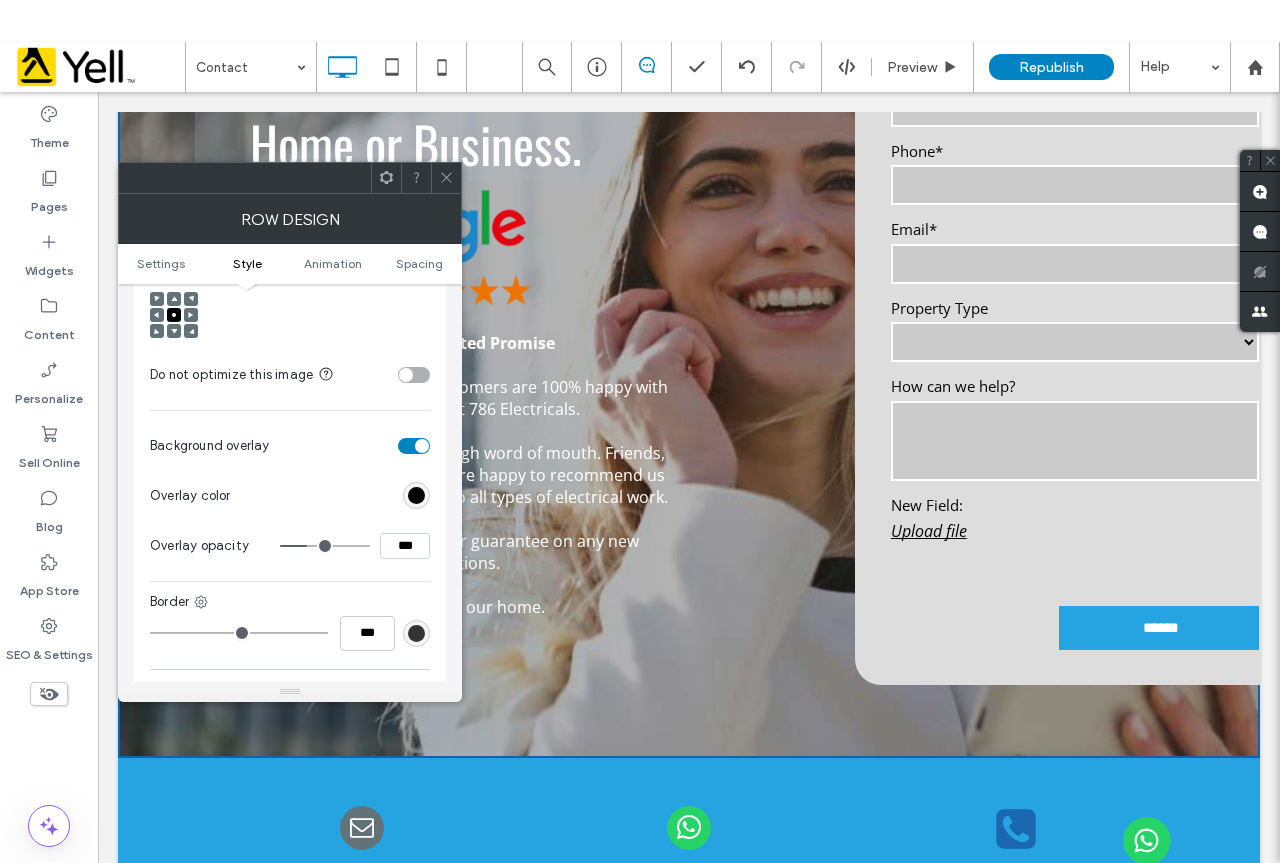 type on "**" 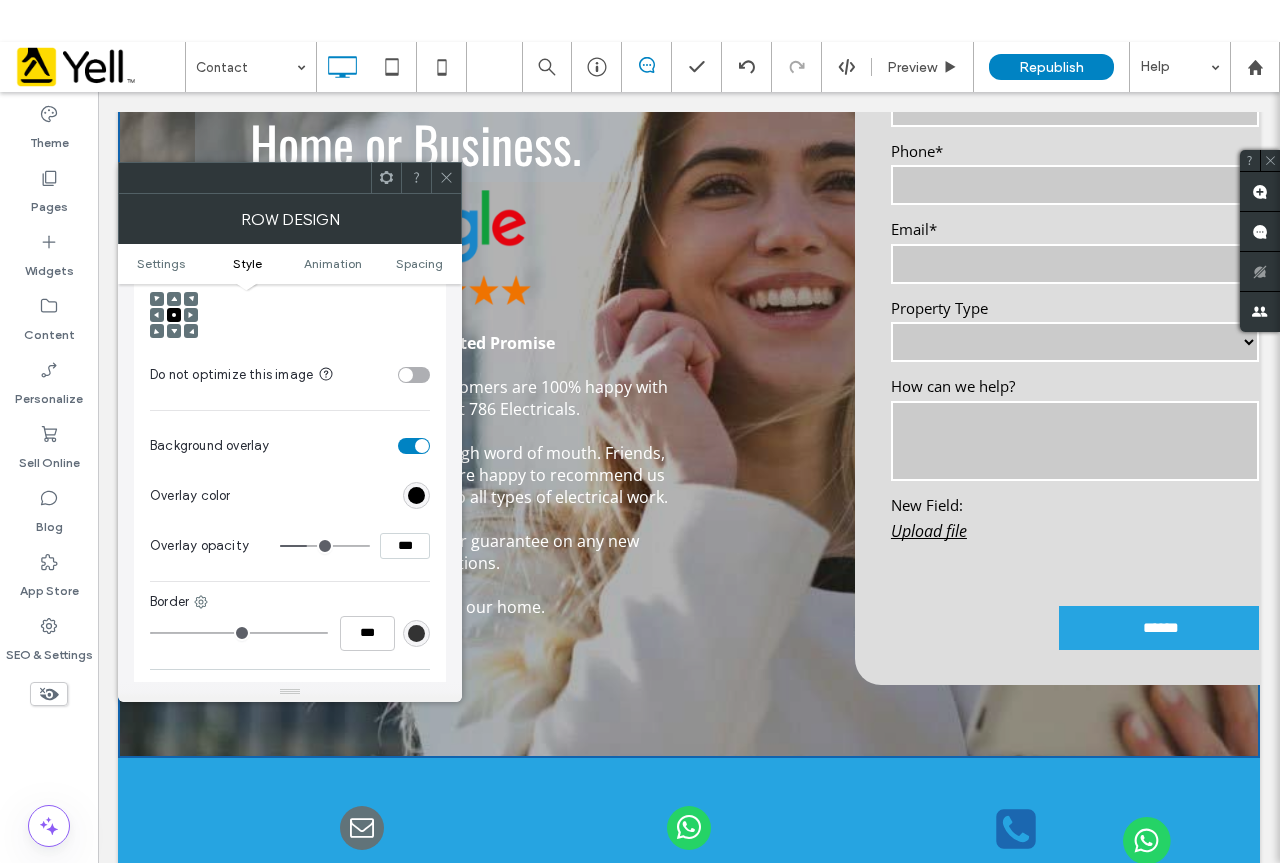 type on "***" 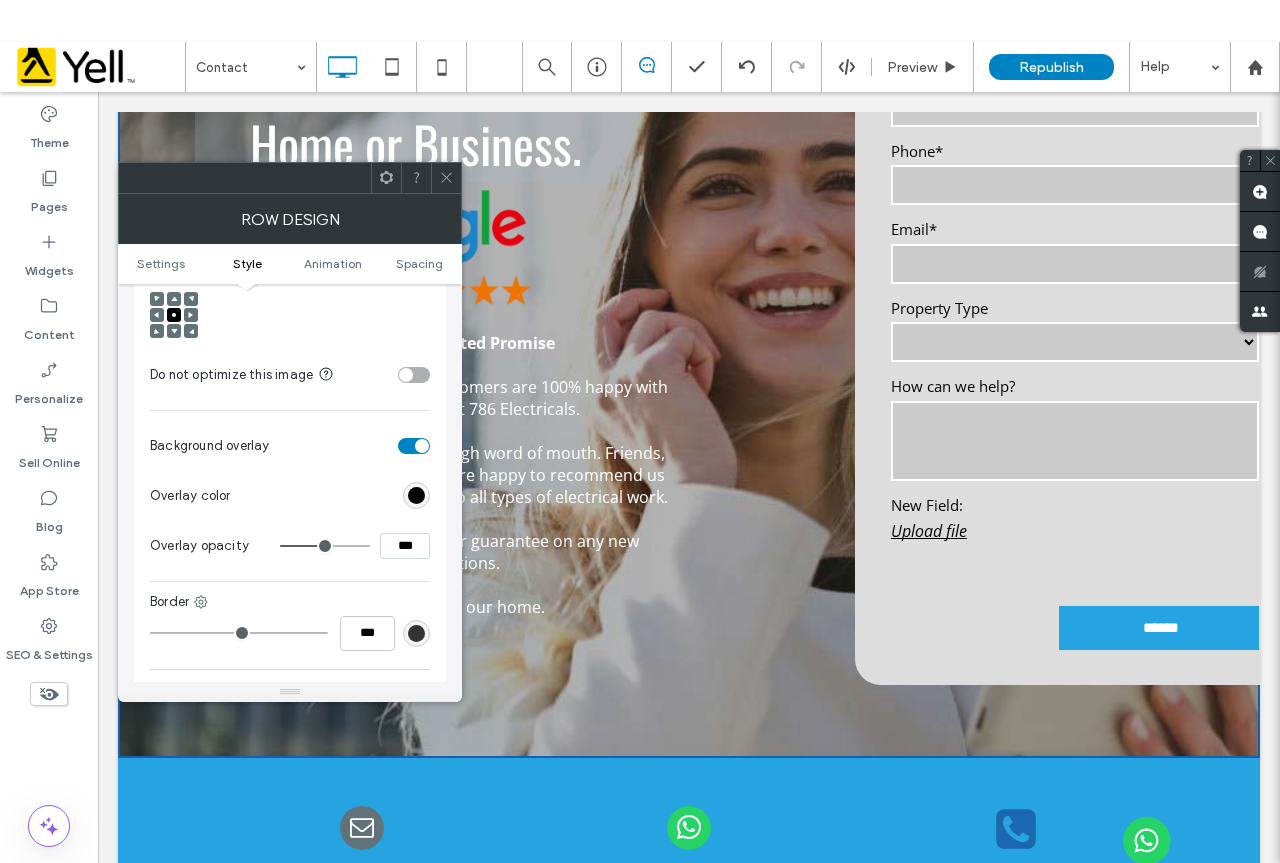 type on "**" 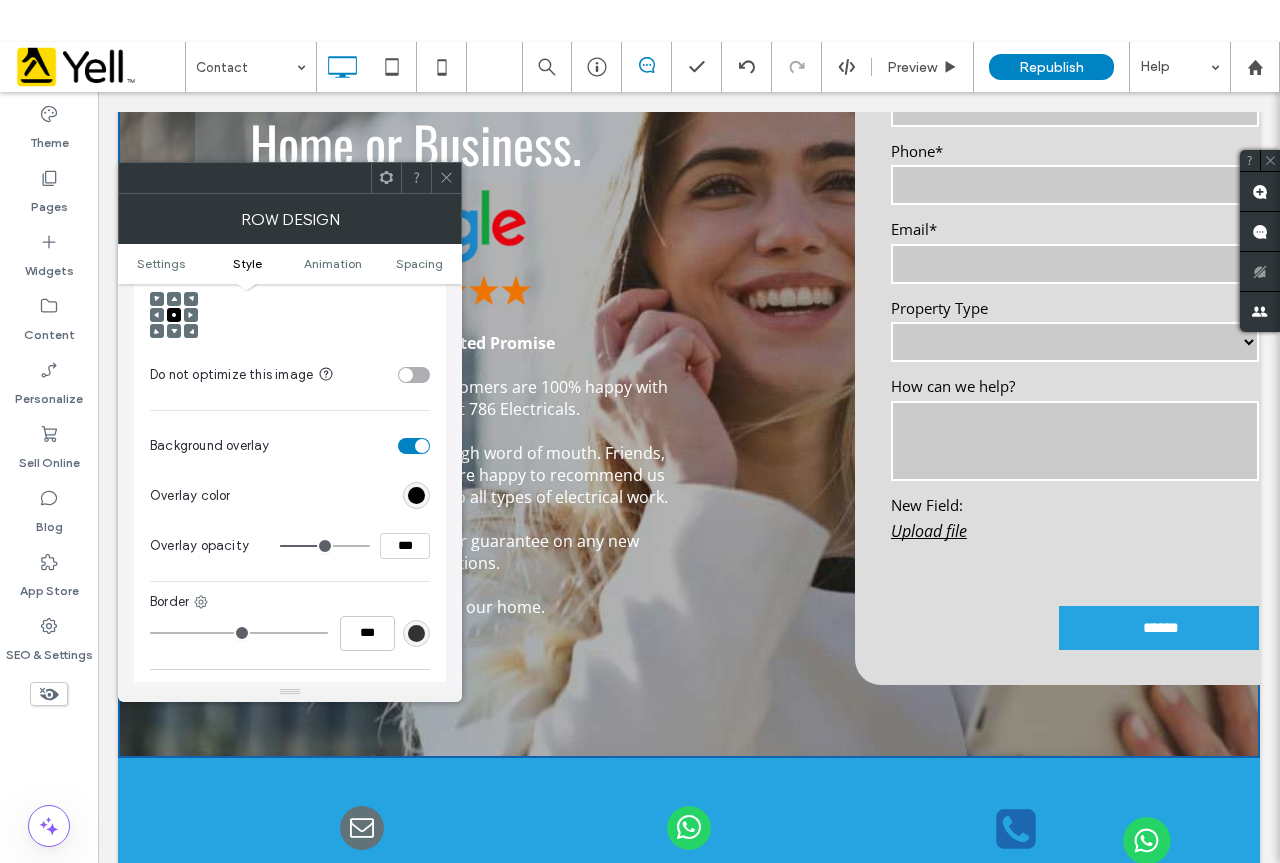 type on "***" 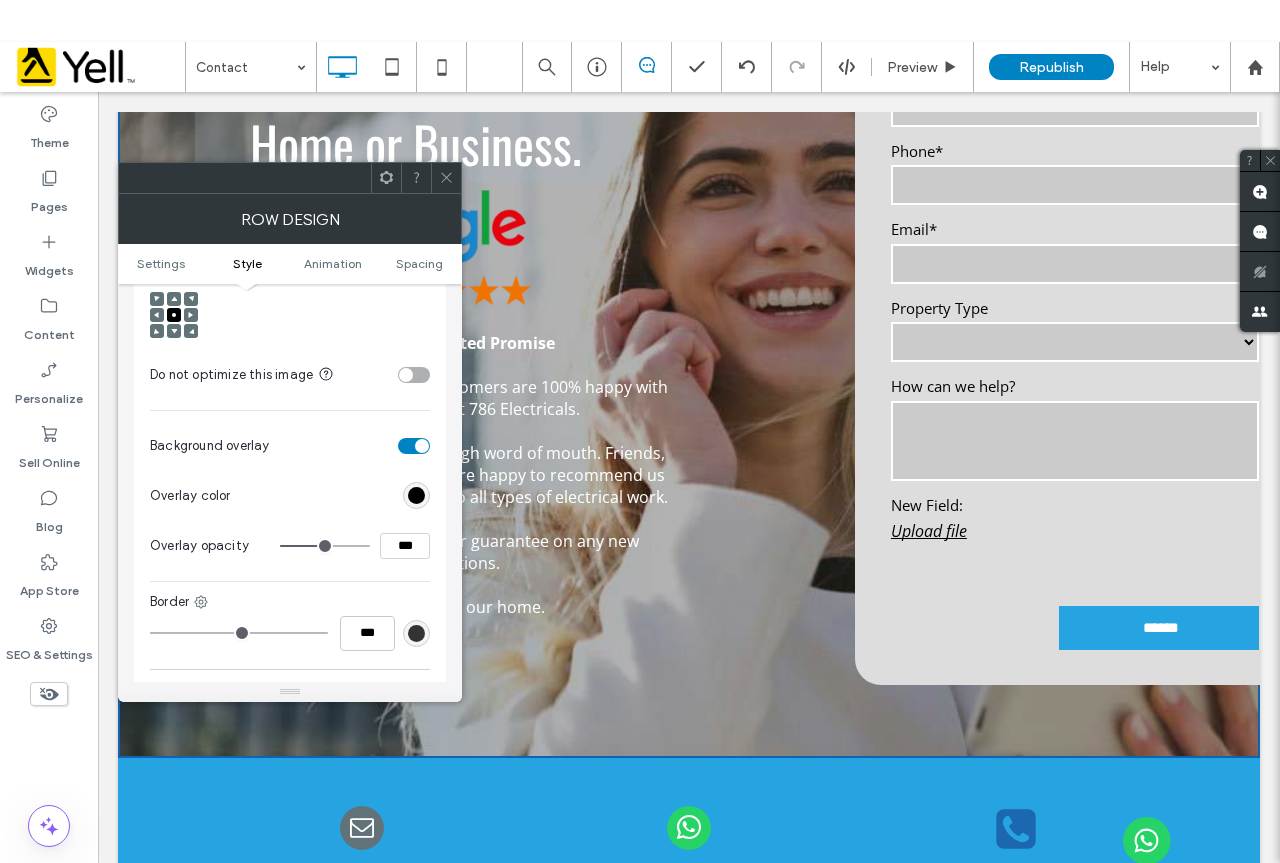 type on "**" 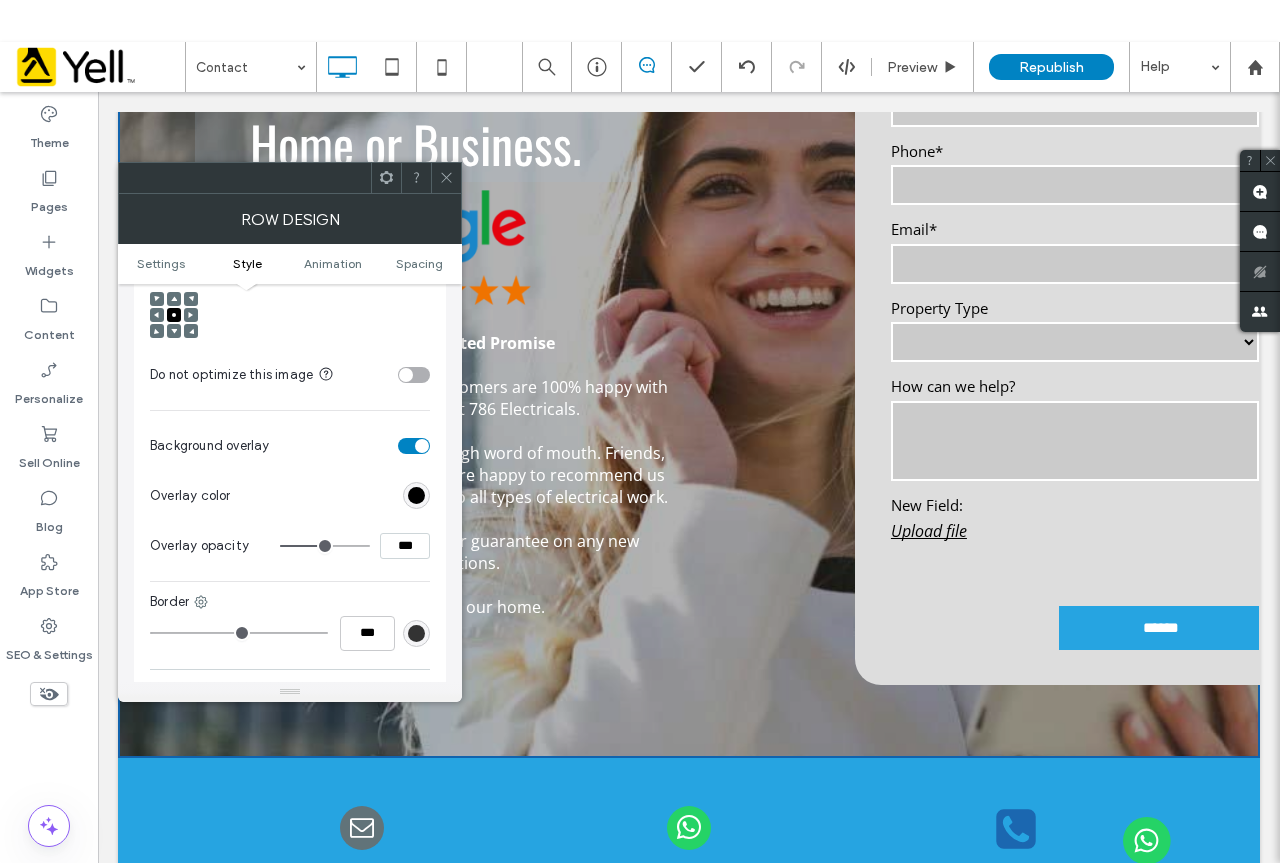type on "**" 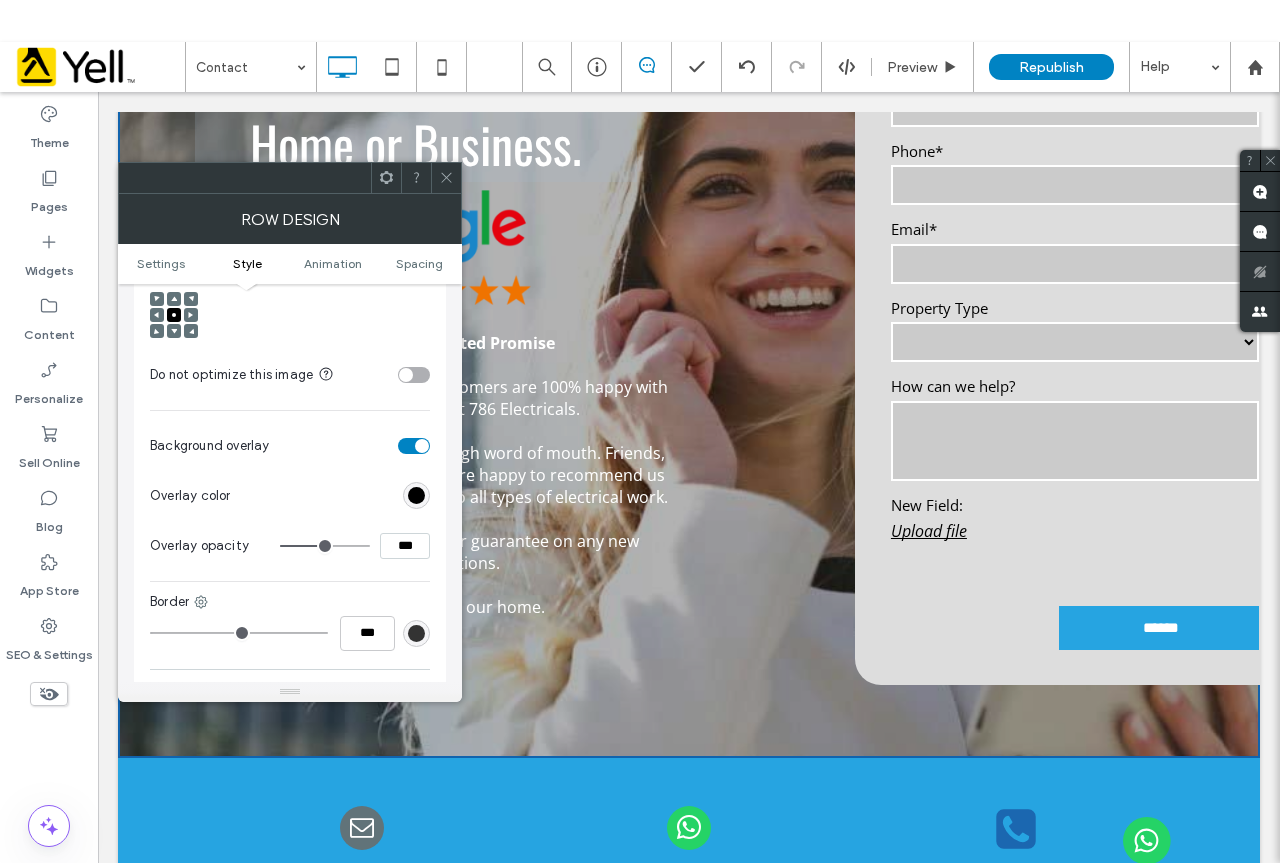 type on "***" 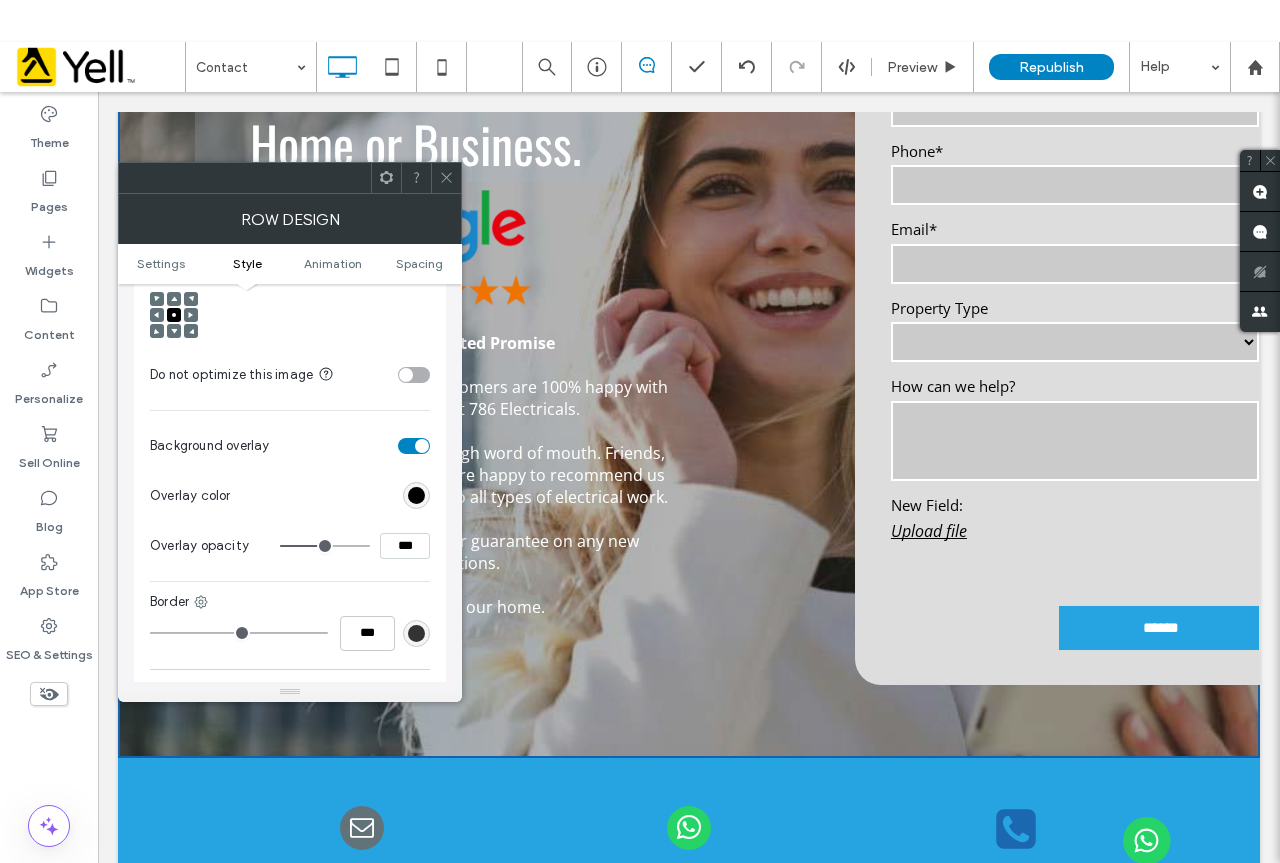 type on "***" 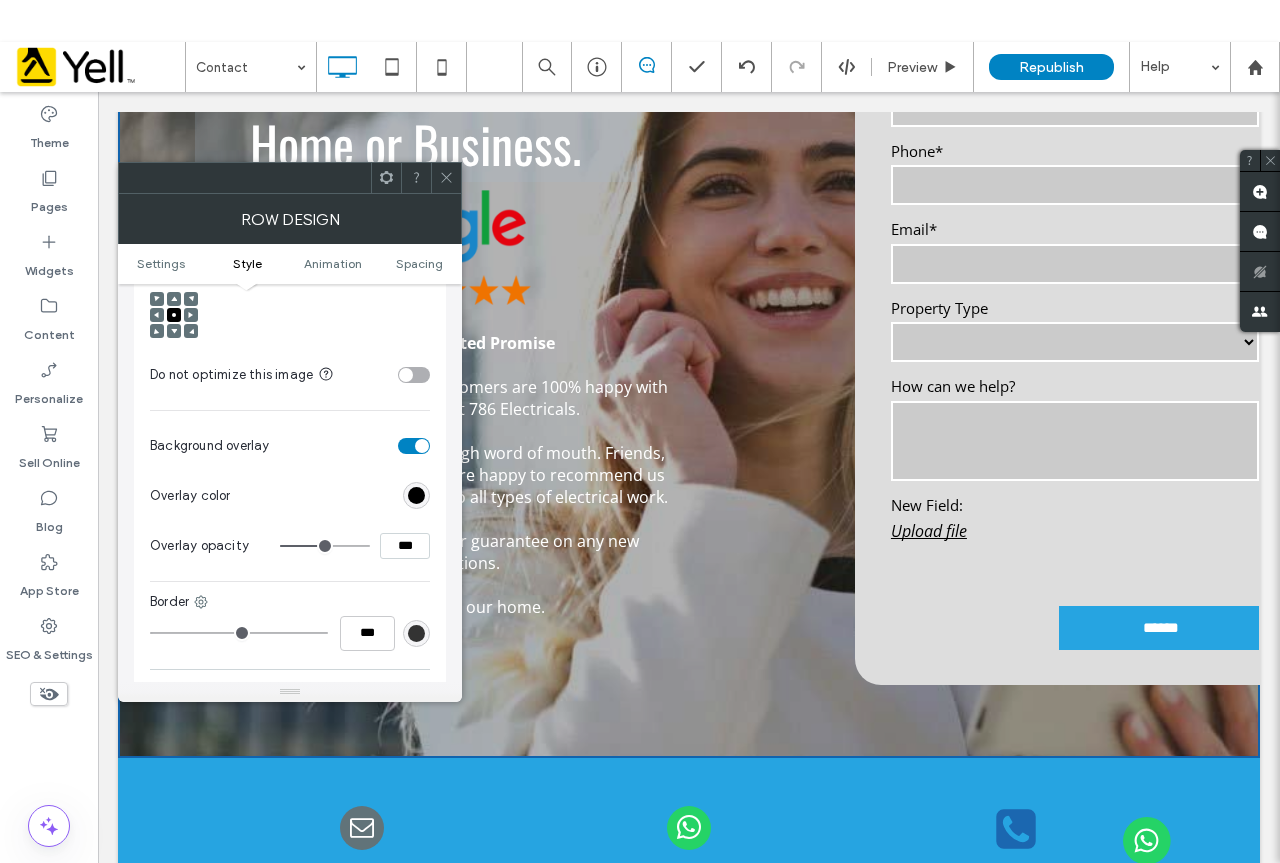 drag, startPoint x: 314, startPoint y: 527, endPoint x: 326, endPoint y: 530, distance: 12.369317 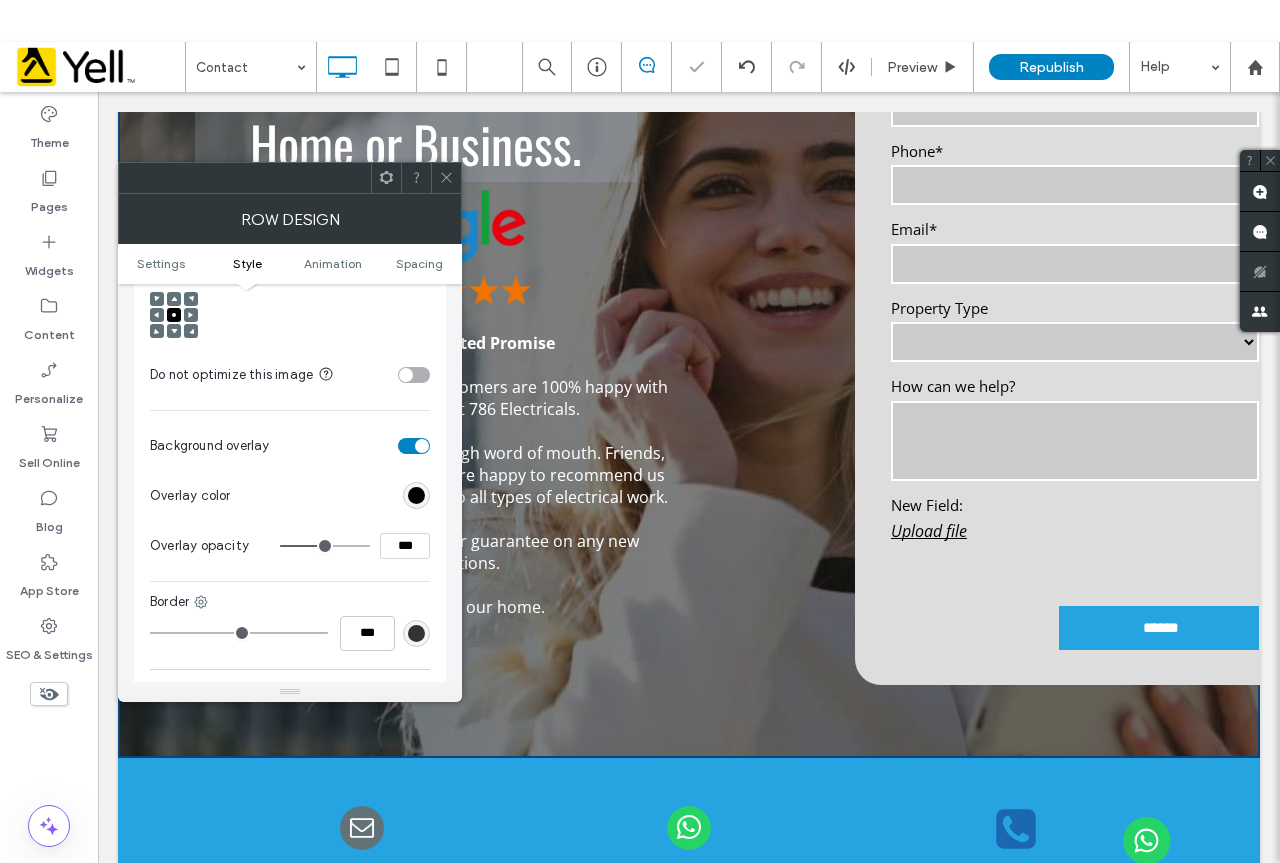 click 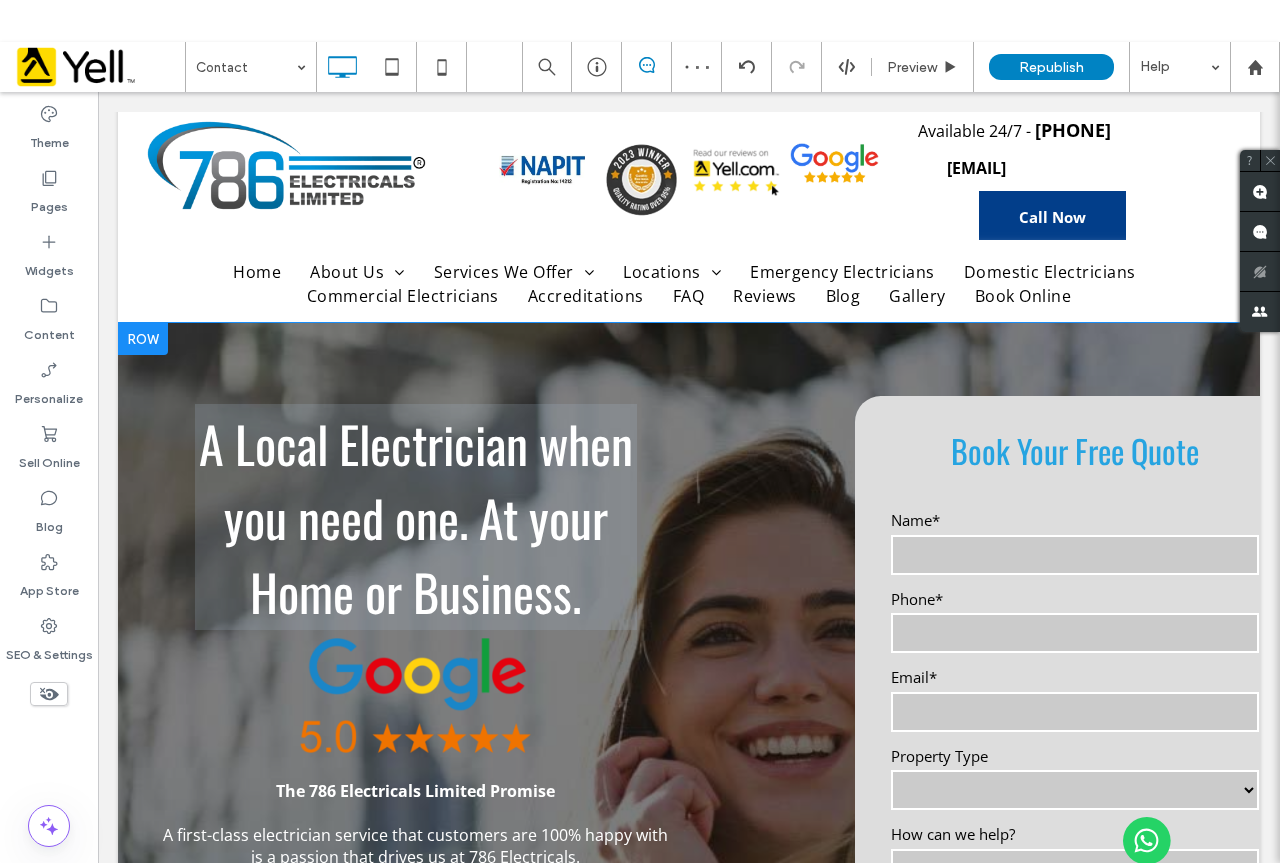 scroll, scrollTop: 0, scrollLeft: 0, axis: both 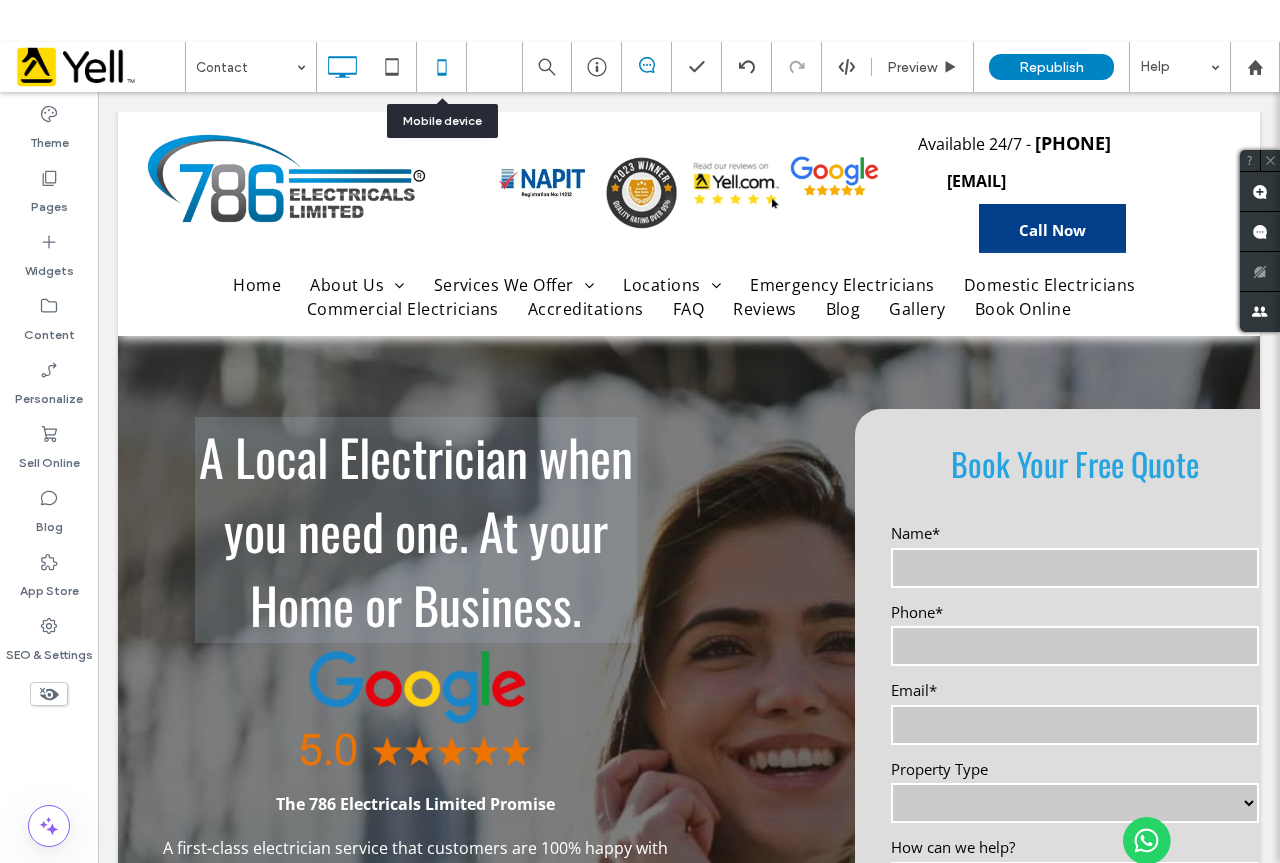 click 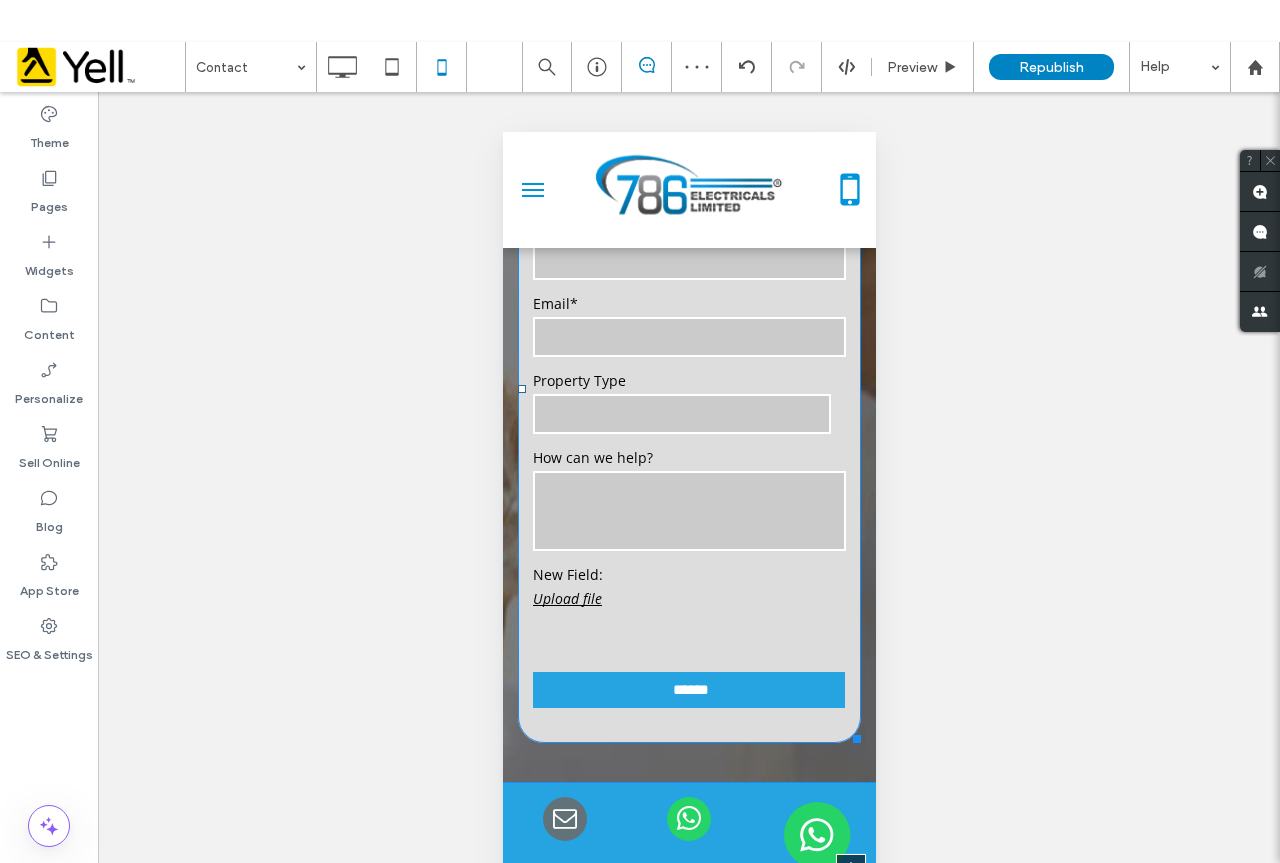 scroll, scrollTop: 1200, scrollLeft: 0, axis: vertical 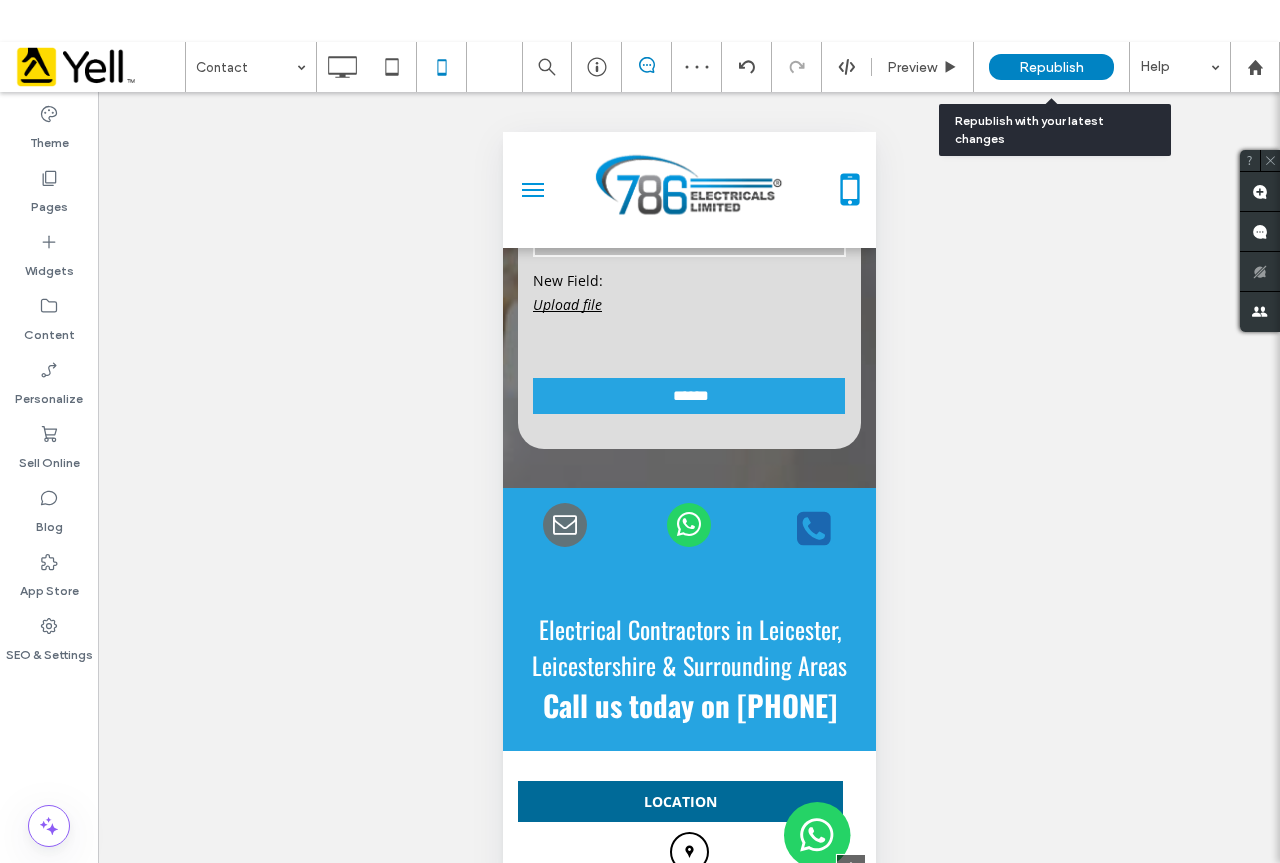 click on "Republish" at bounding box center [1051, 67] 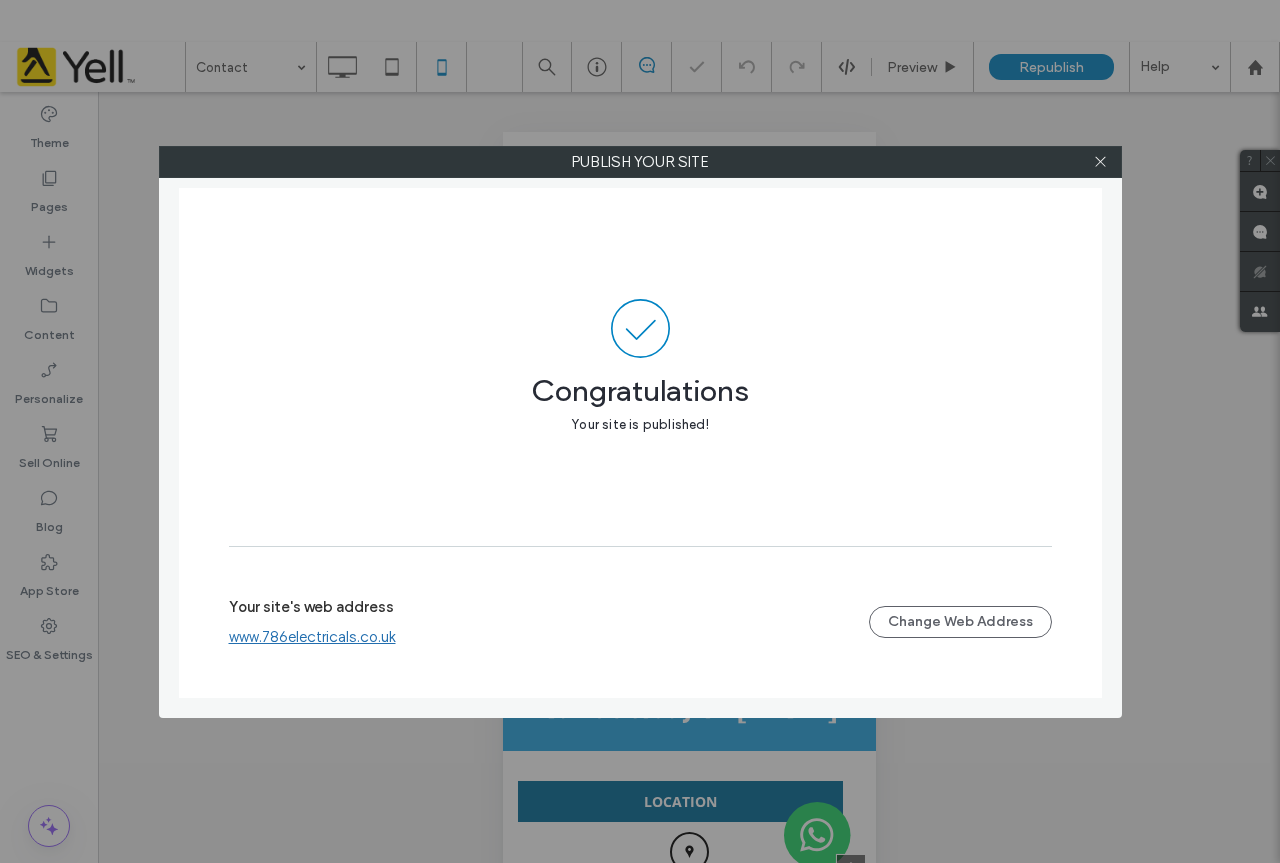 click on "Your site's web address www.786electricals.co.uk Change Web Address" at bounding box center [640, 622] 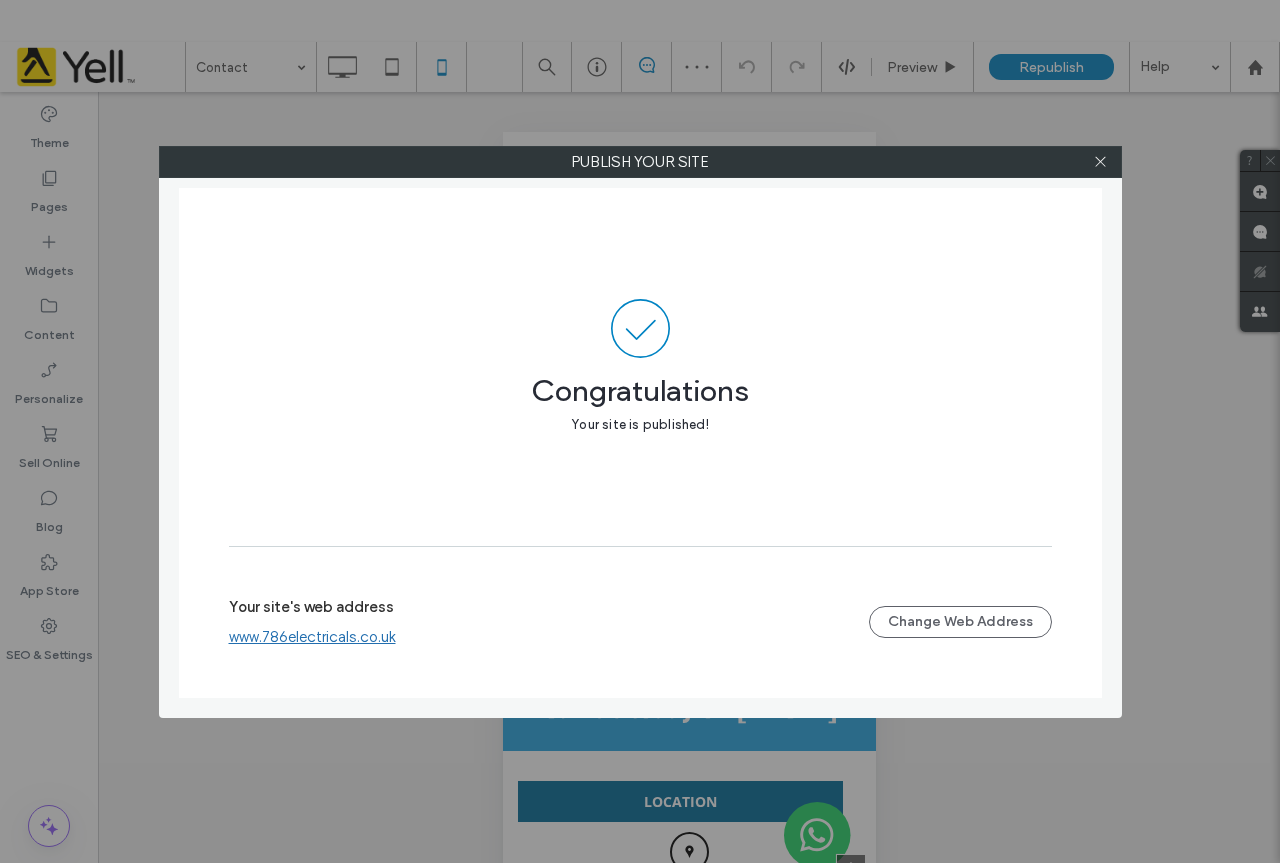 click on "www.786electricals.co.uk" at bounding box center (312, 637) 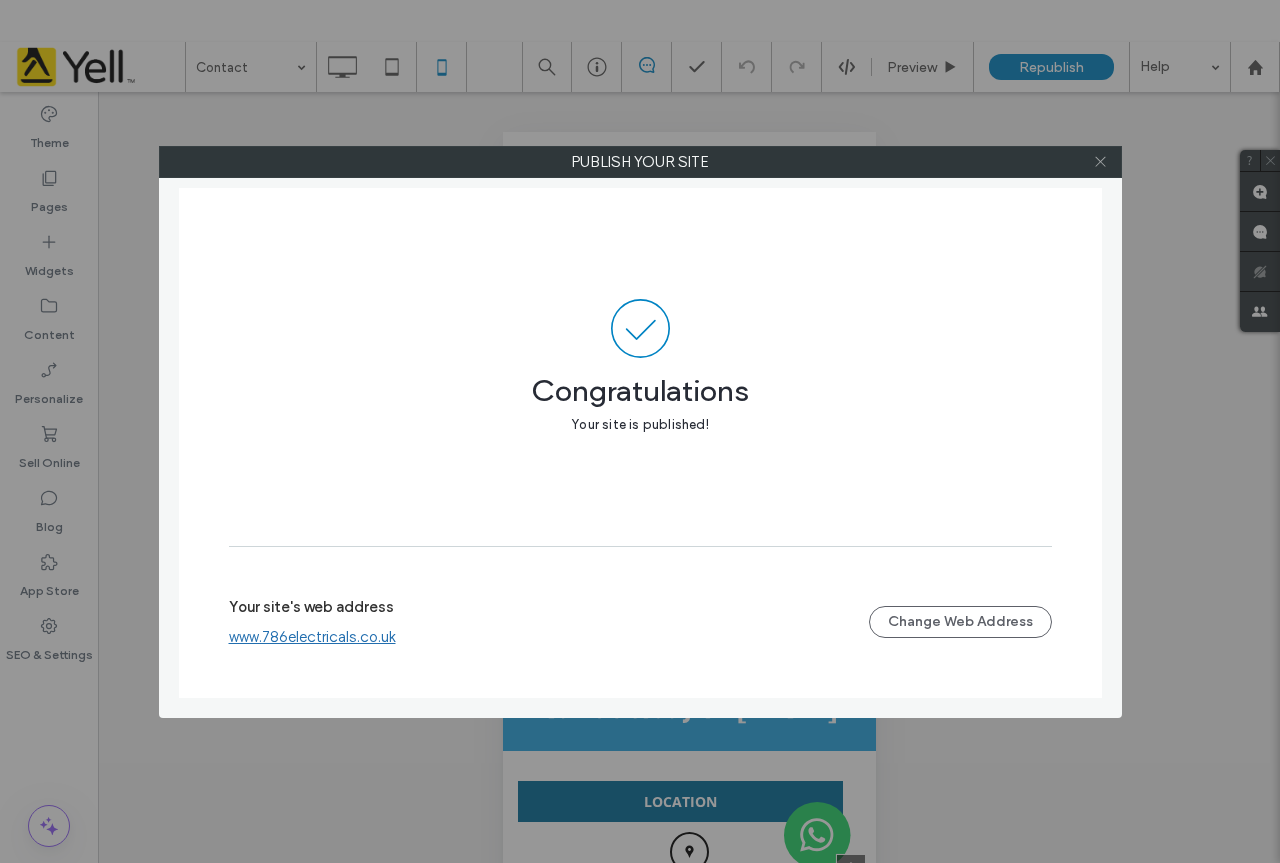 click 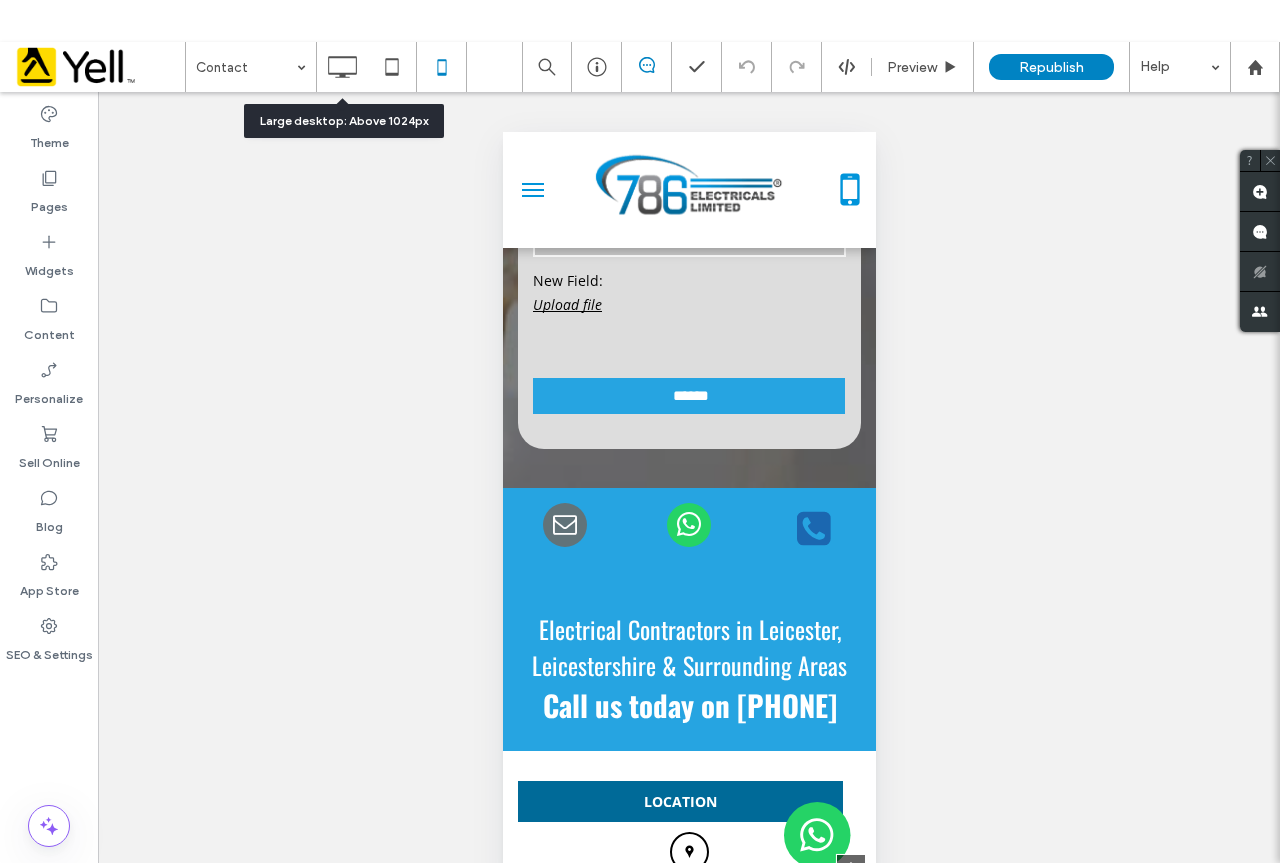 click 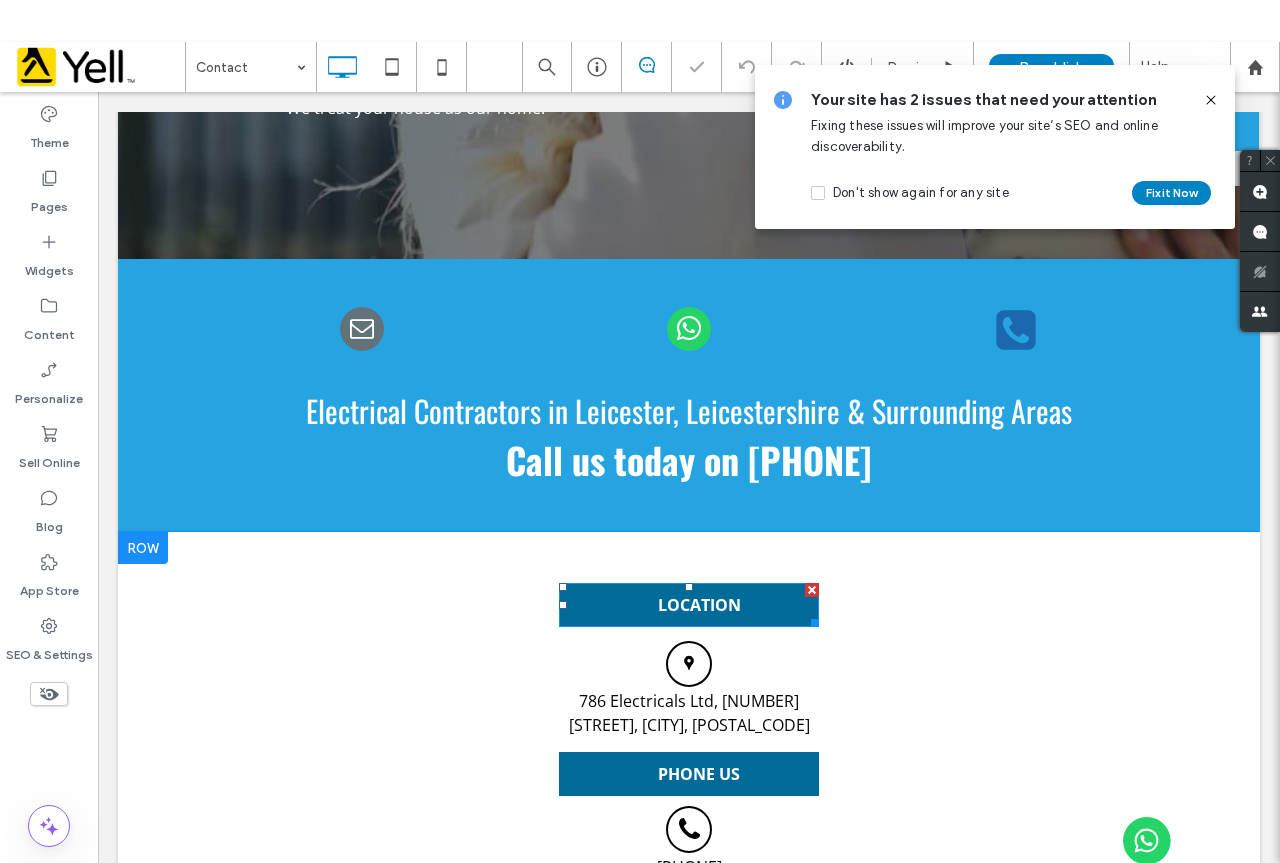 scroll, scrollTop: 1100, scrollLeft: 0, axis: vertical 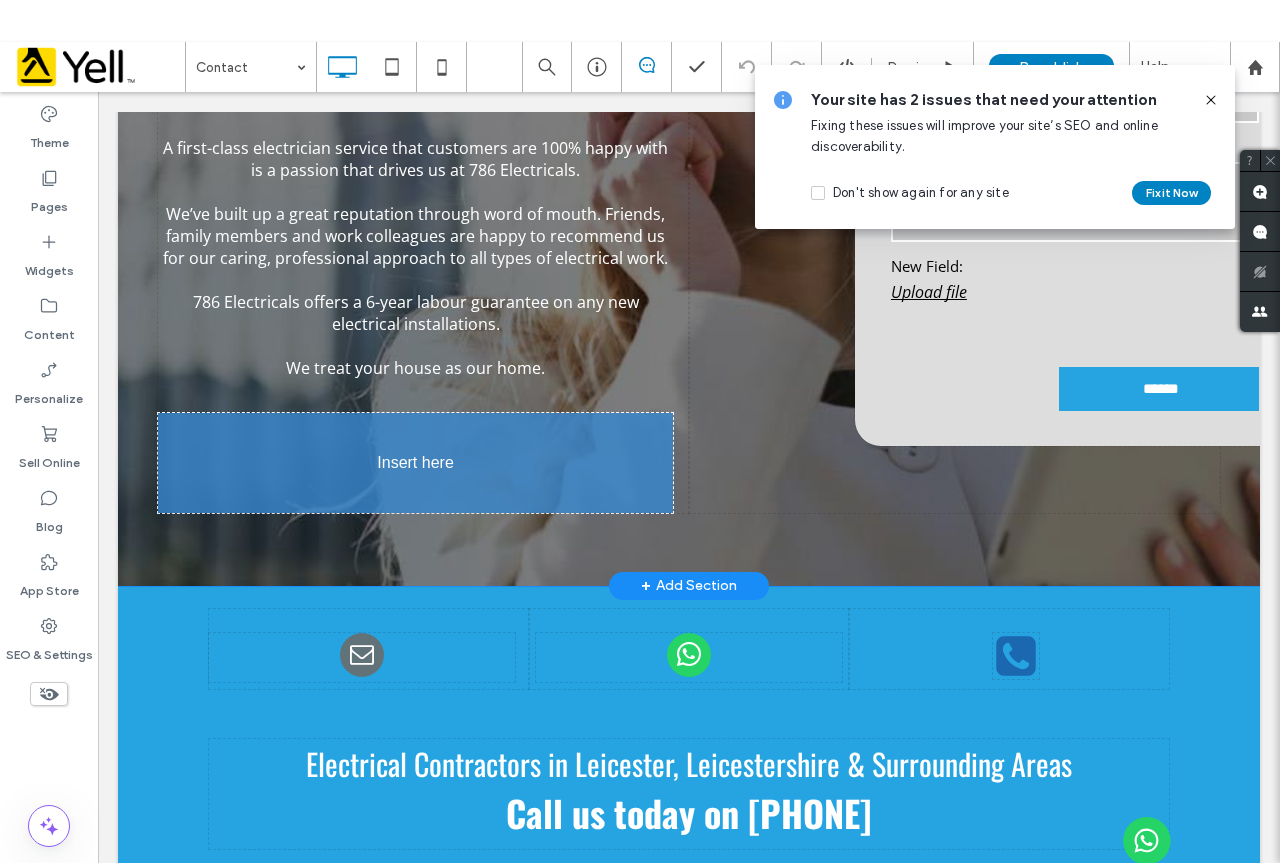 drag, startPoint x: 683, startPoint y: 531, endPoint x: 547, endPoint y: 430, distance: 169.40189 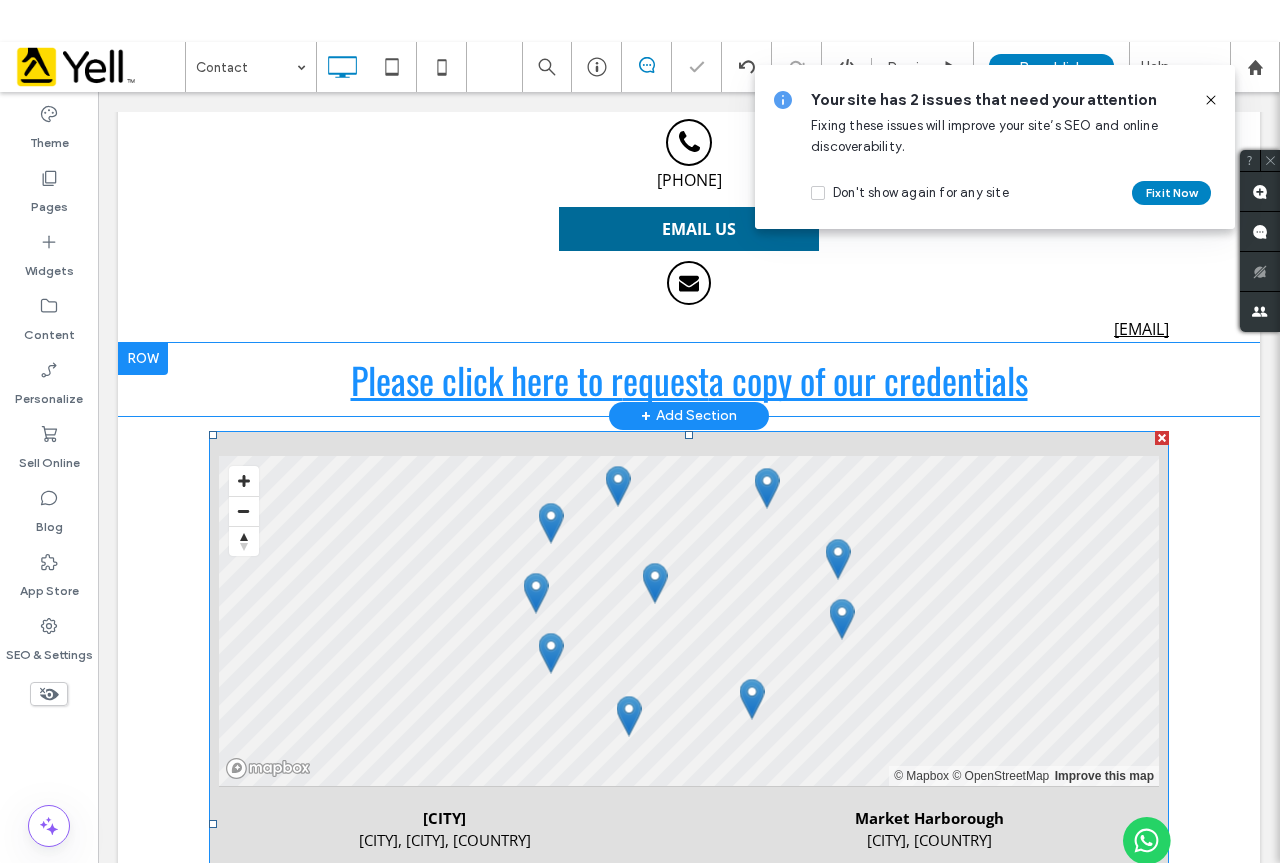 scroll, scrollTop: 1200, scrollLeft: 0, axis: vertical 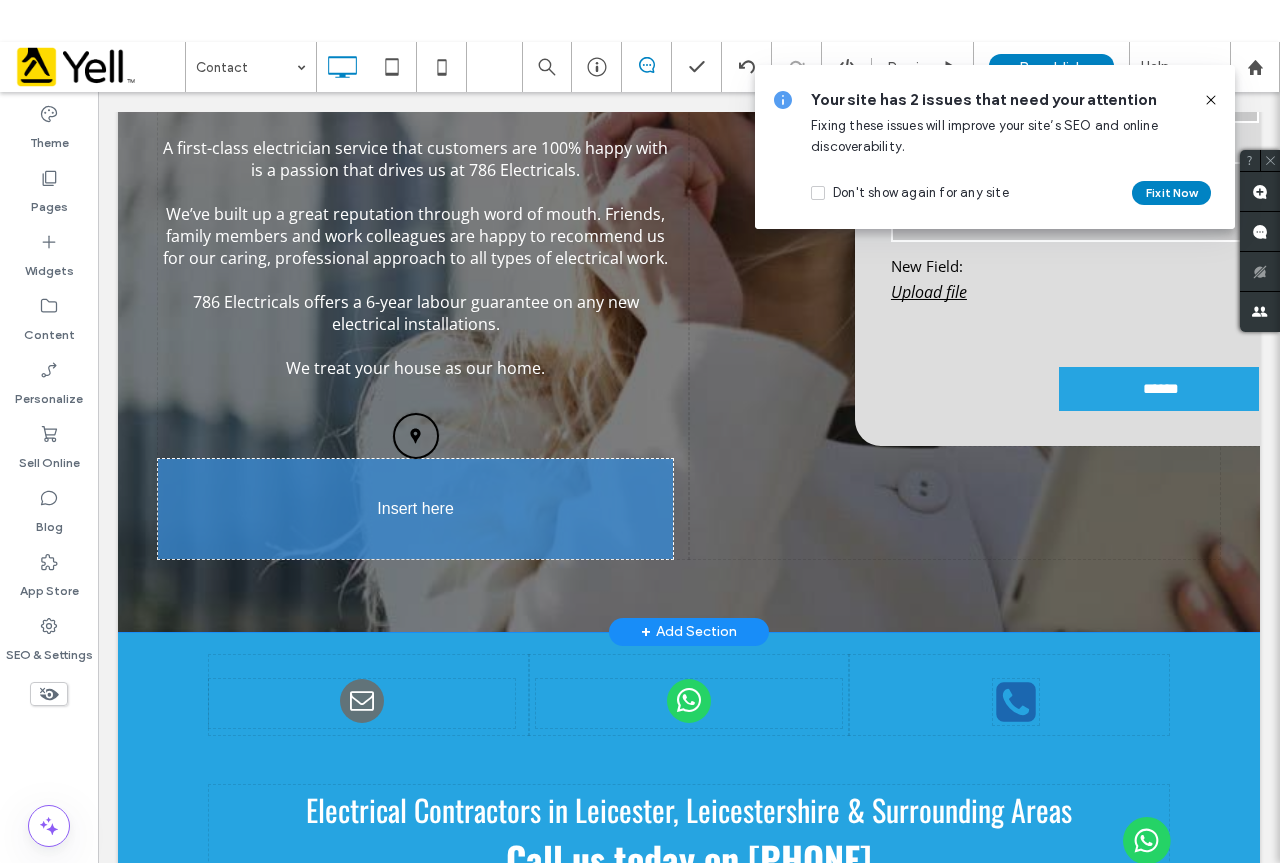 drag, startPoint x: 696, startPoint y: 432, endPoint x: 527, endPoint y: 532, distance: 196.36955 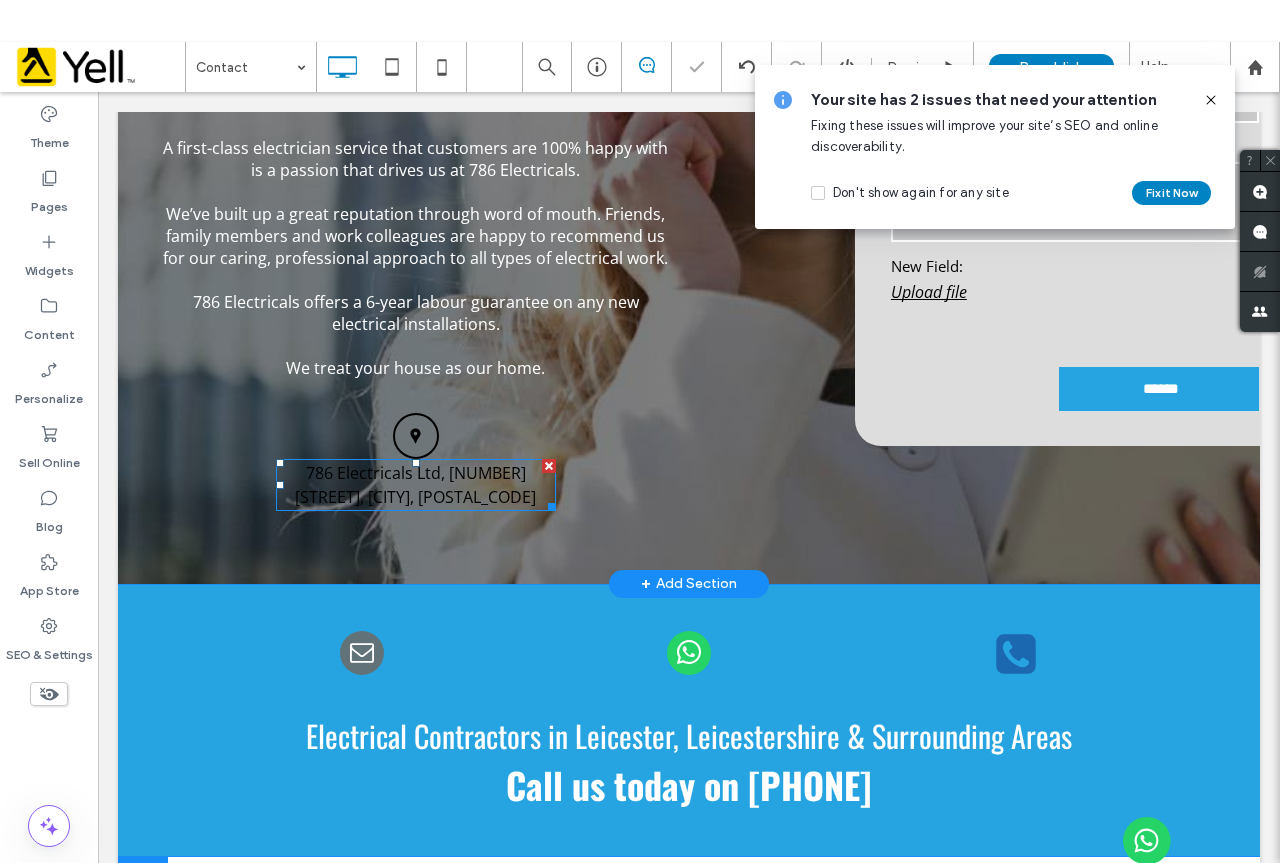 click on "[COMPANY_NAME], [NUMBER] [STREET], [CITY], [REGION], [COUNTRY], [POSTAL_CODE]" at bounding box center [416, 509] 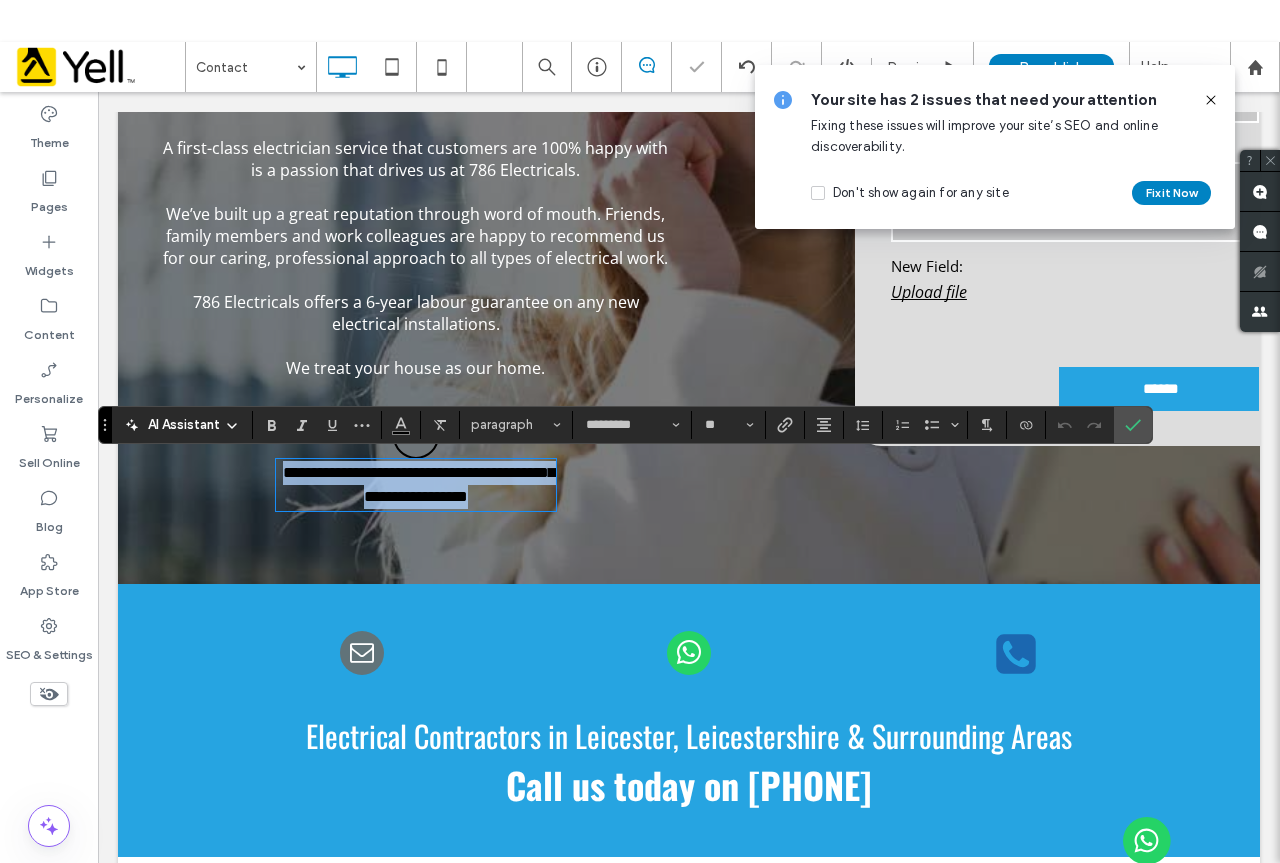 click on "**********" at bounding box center (416, 509) 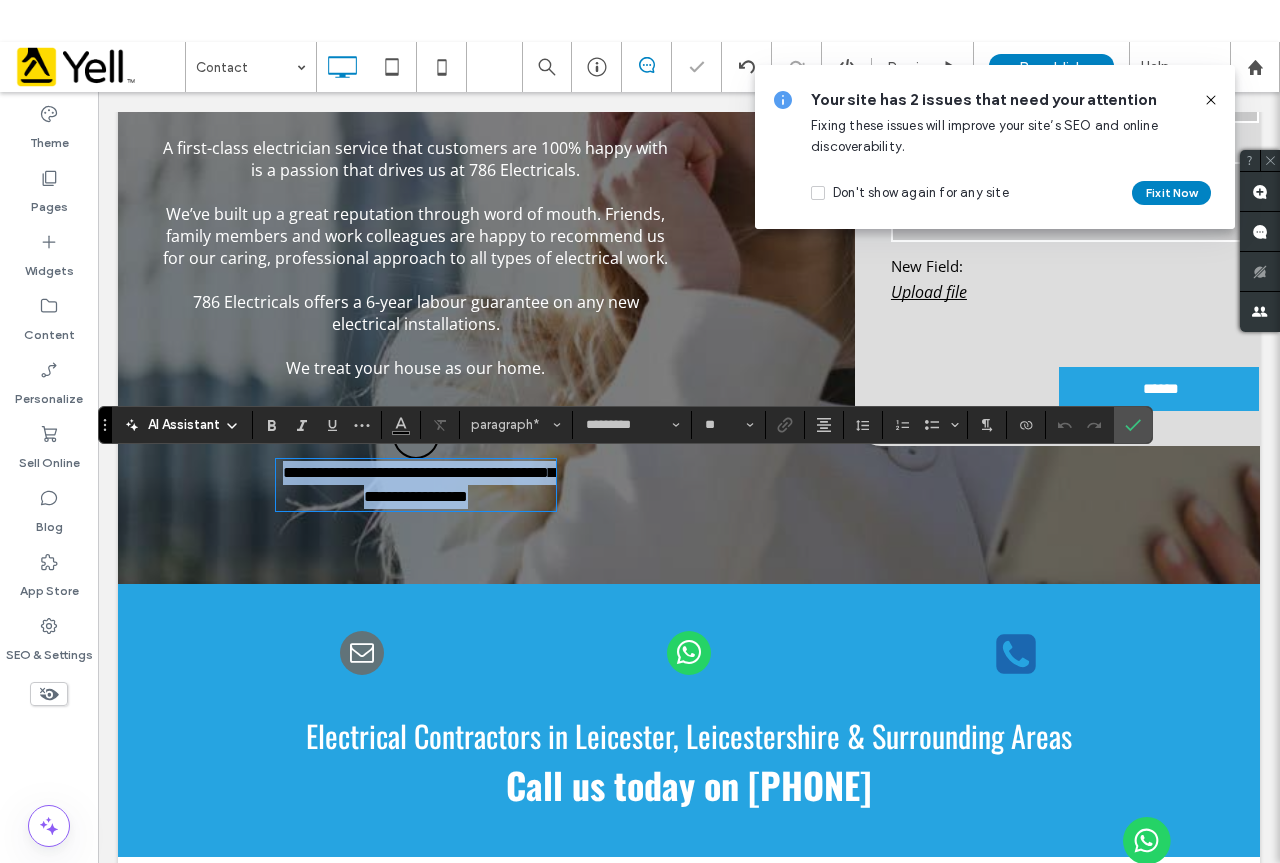 drag, startPoint x: 515, startPoint y: 496, endPoint x: 184, endPoint y: 451, distance: 334.04492 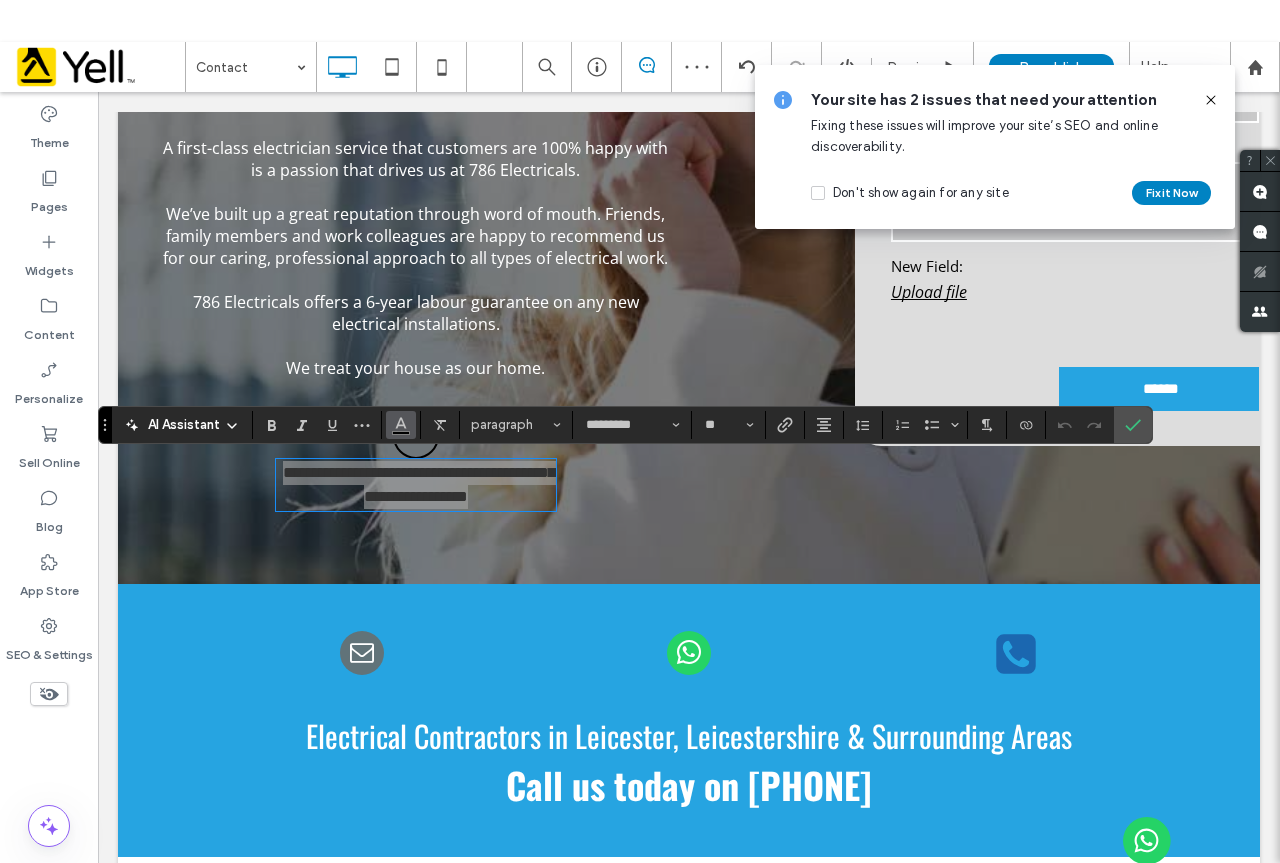 click at bounding box center [401, 425] 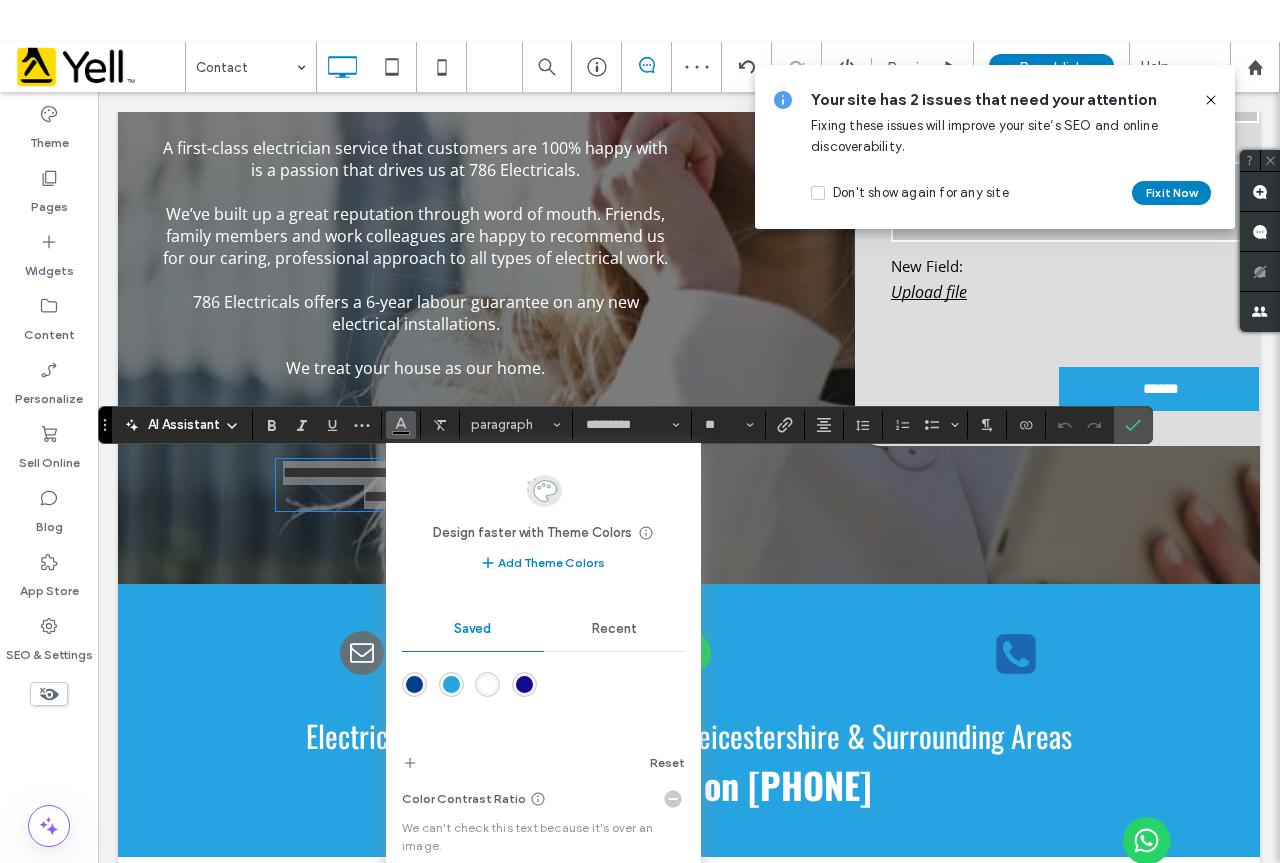 drag, startPoint x: 487, startPoint y: 677, endPoint x: 388, endPoint y: 585, distance: 135.14807 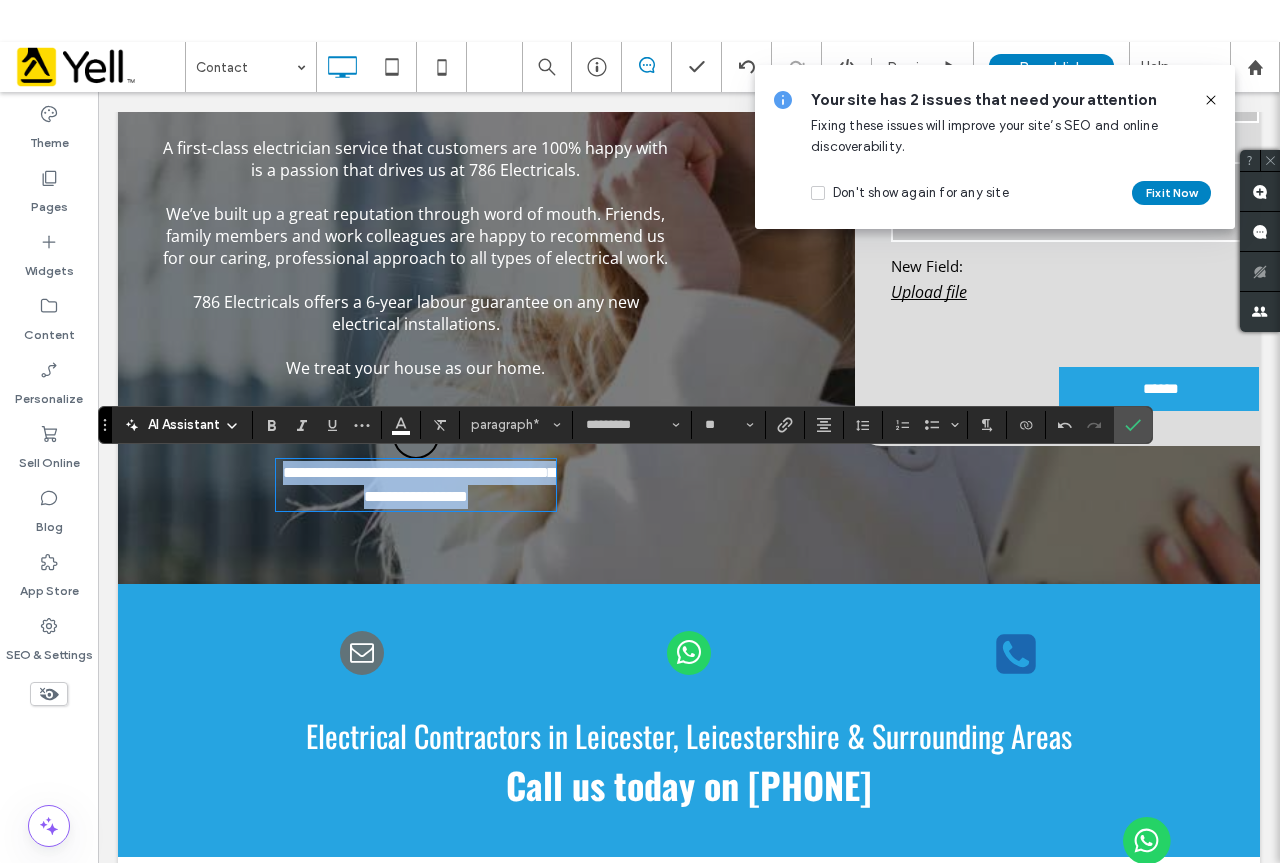click on "**********" at bounding box center [419, 508] 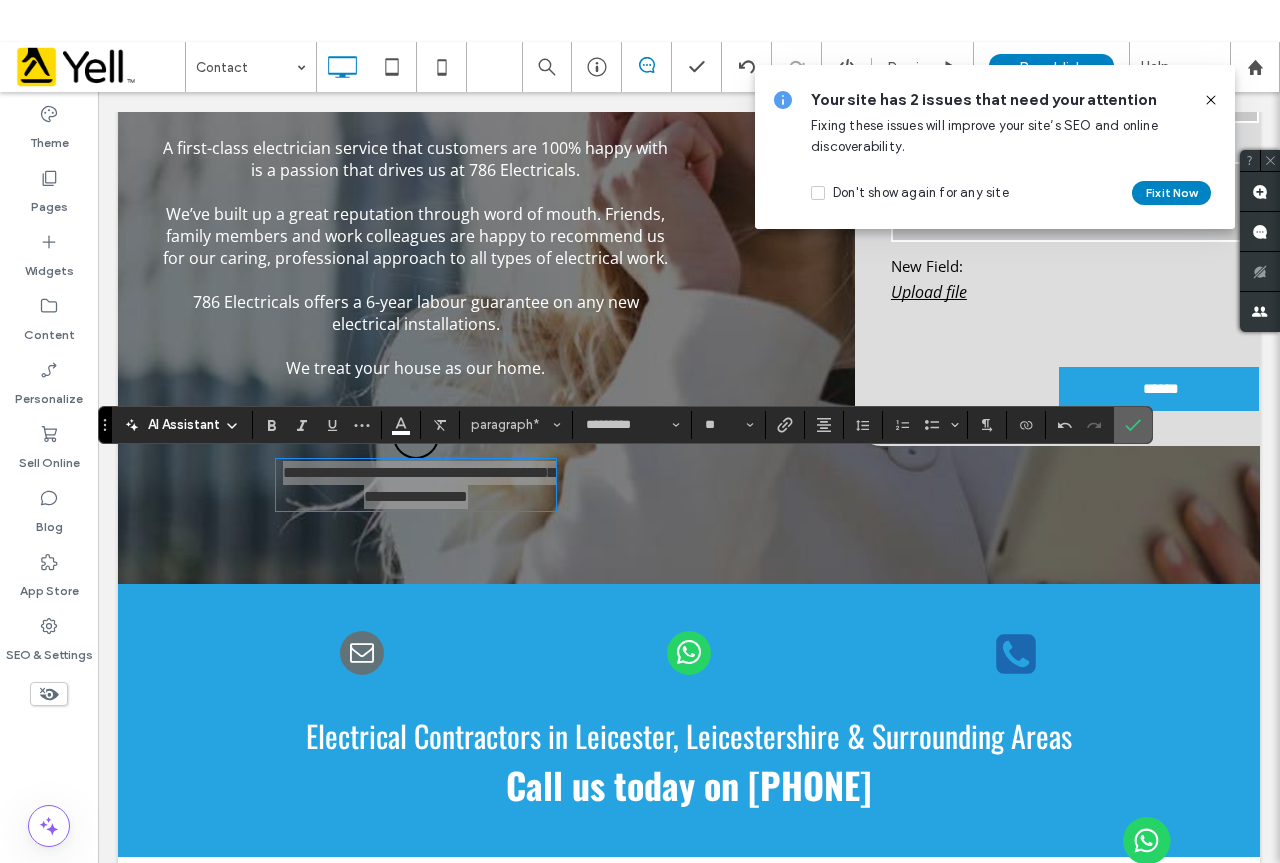 drag, startPoint x: 1133, startPoint y: 422, endPoint x: 996, endPoint y: 333, distance: 163.37074 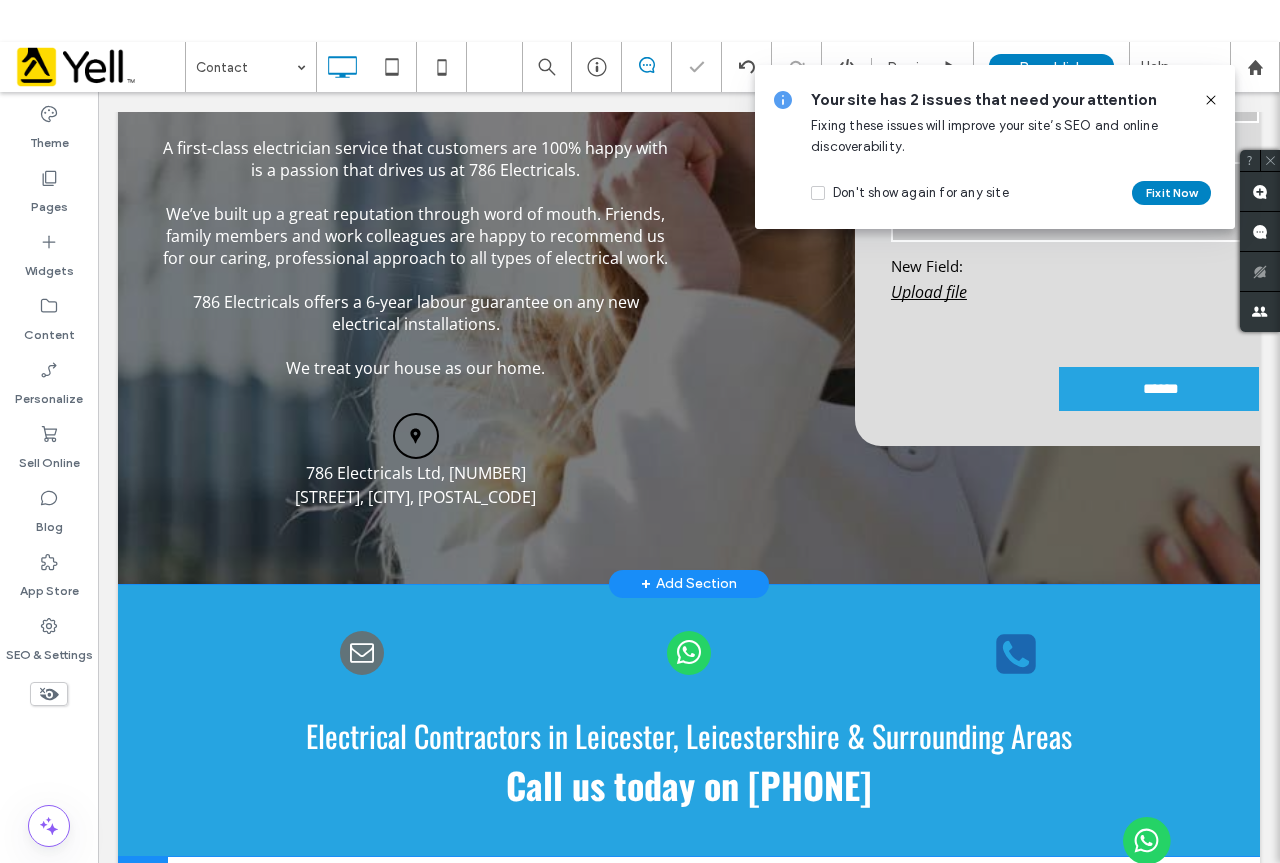 click on "A Local Electrician when you need one. At your Home or Business.
The 786 Electricals Limited Promise A first-class electrician service that customers are 100% happy with is a passion that drives us at 786 Electricals. We’ve built up a great reputation through word of mouth. Friends, family members and work colleagues are happy to recommend us for our caring, professional approach to all types of electrical work. 786 Electricals offers a 6-year labour guarantee on any new electrical installations. We treat your house as our home.
786 Electricals Ltd, 32 De Montfort Street, Leicester, LE1 7GD
Click To Paste" at bounding box center [423, 134] 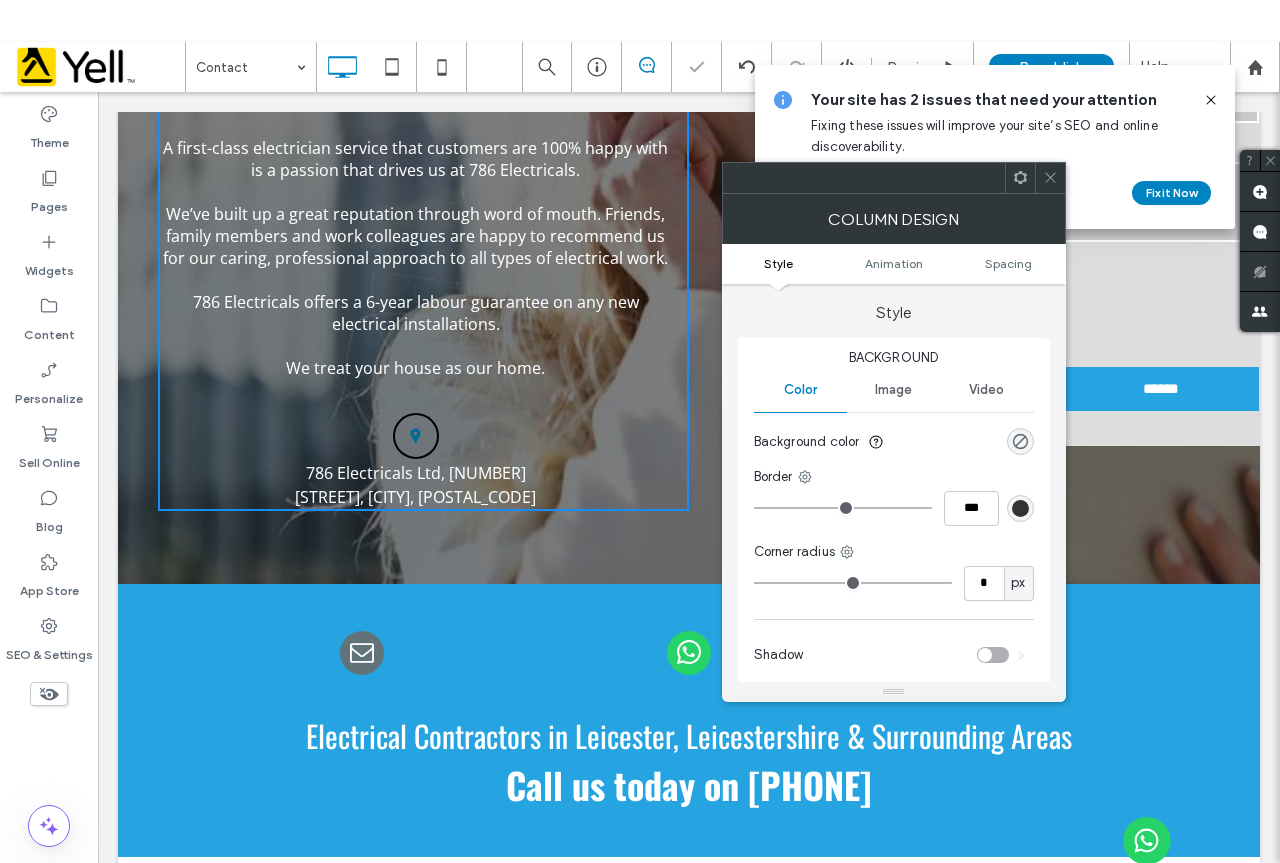 click 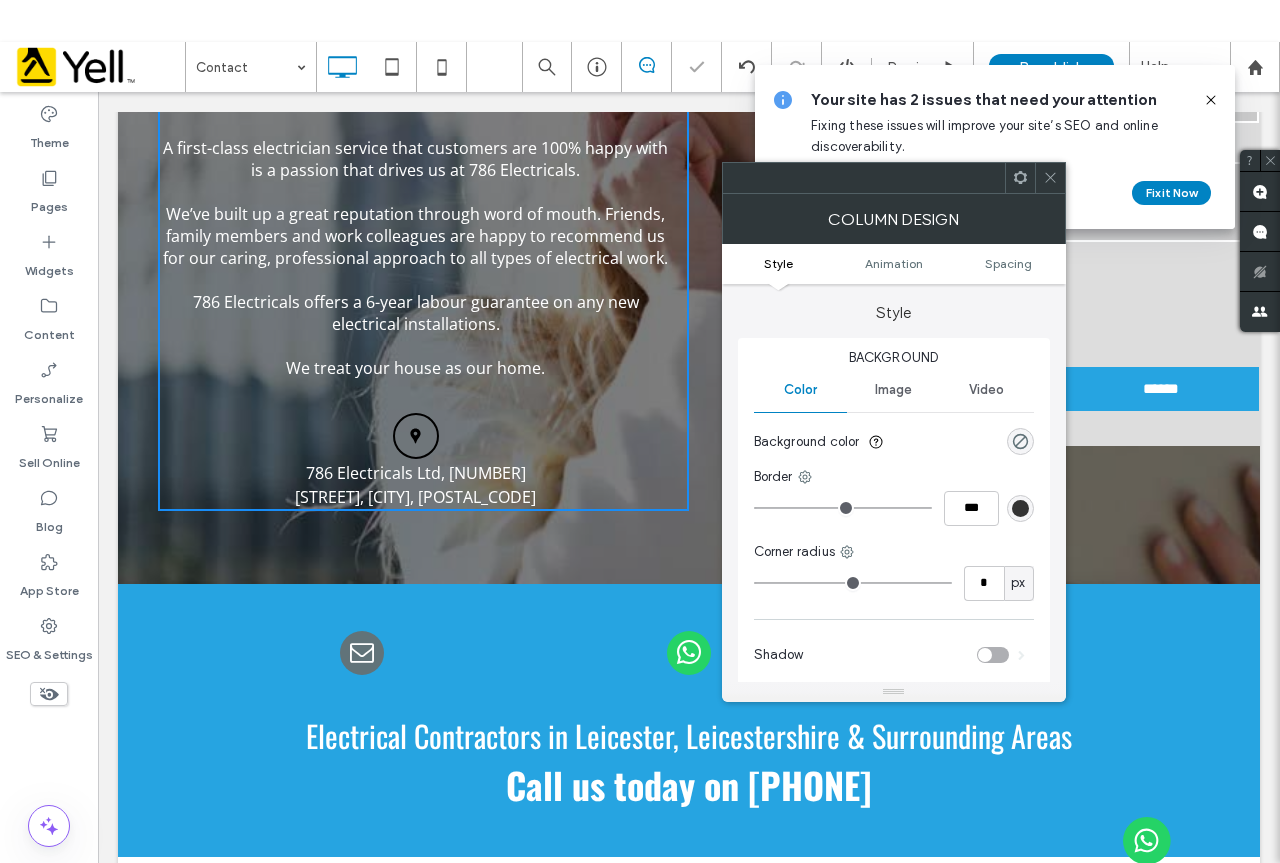 click 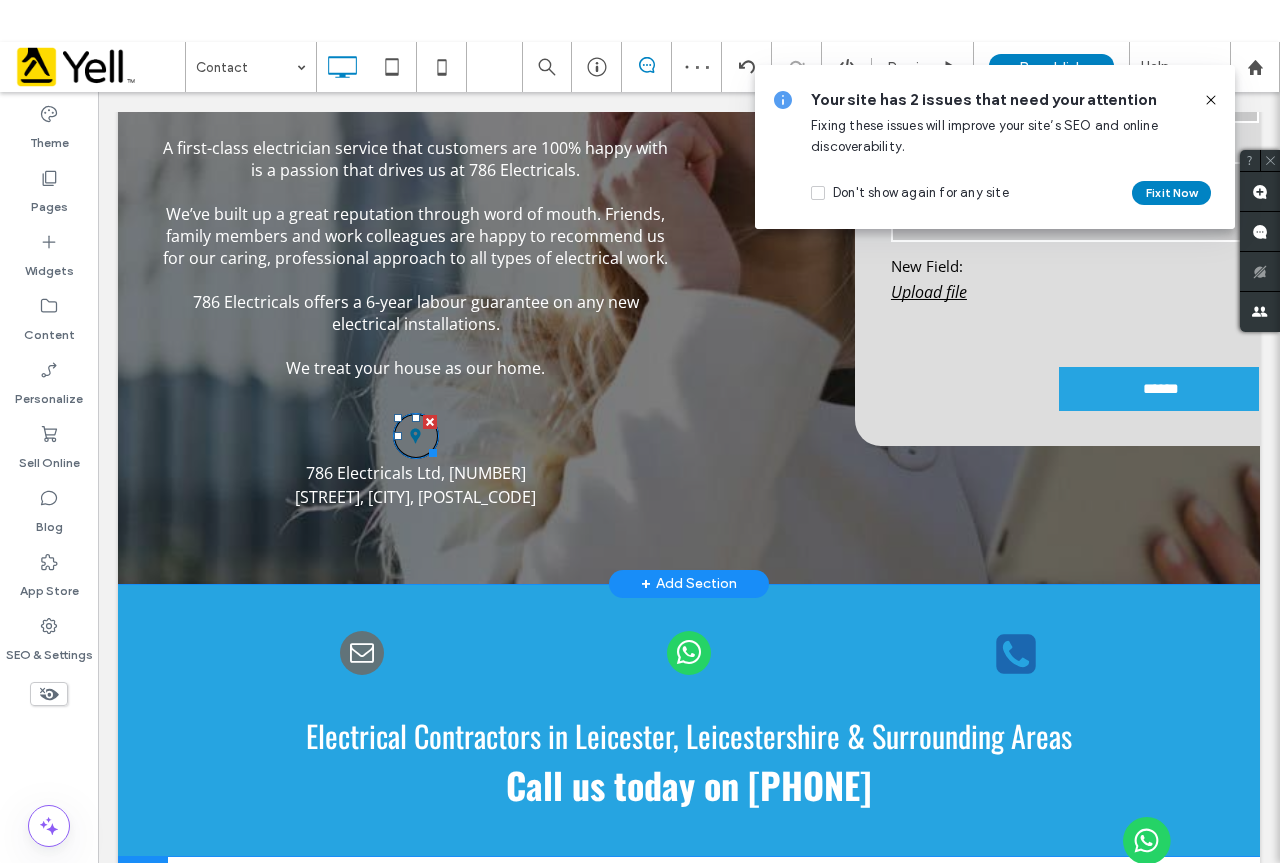 click at bounding box center (416, 460) 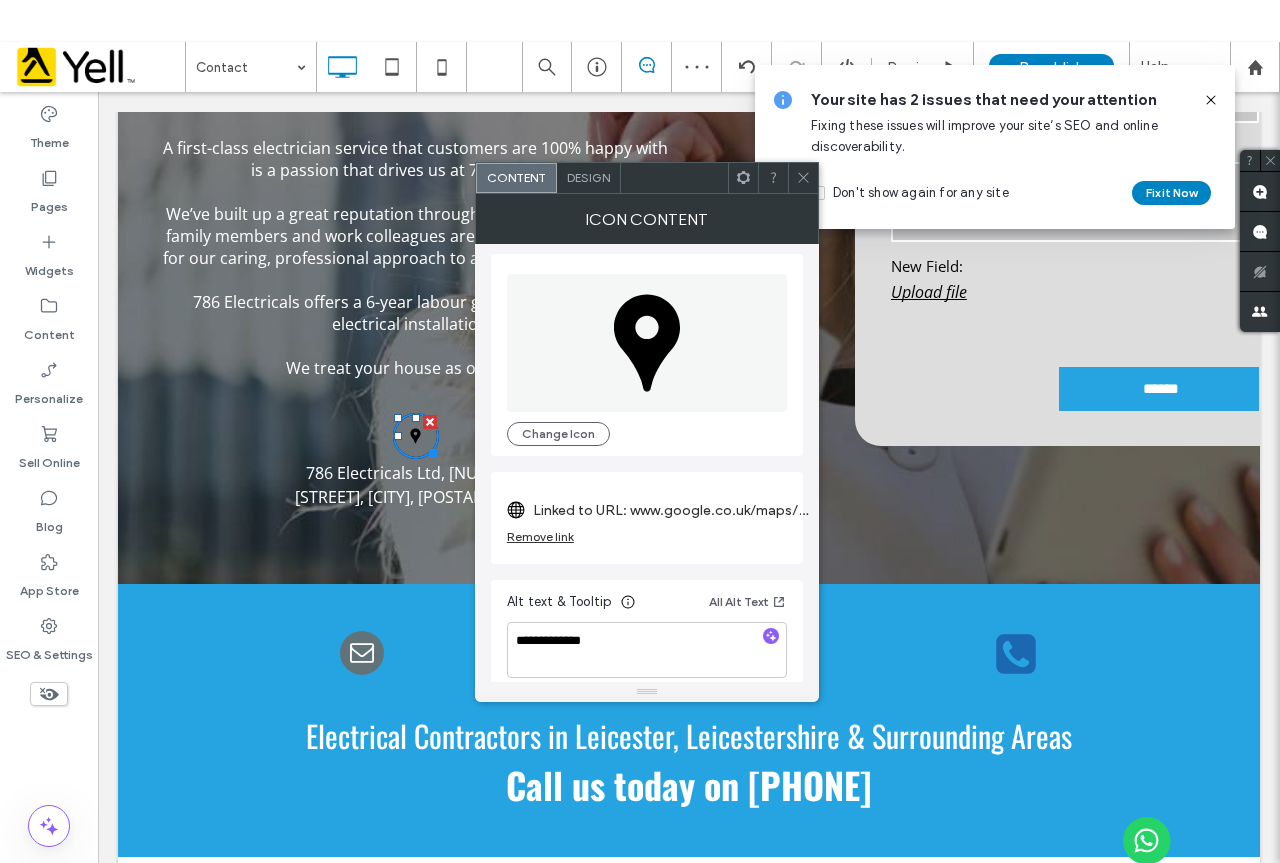 scroll, scrollTop: 0, scrollLeft: 0, axis: both 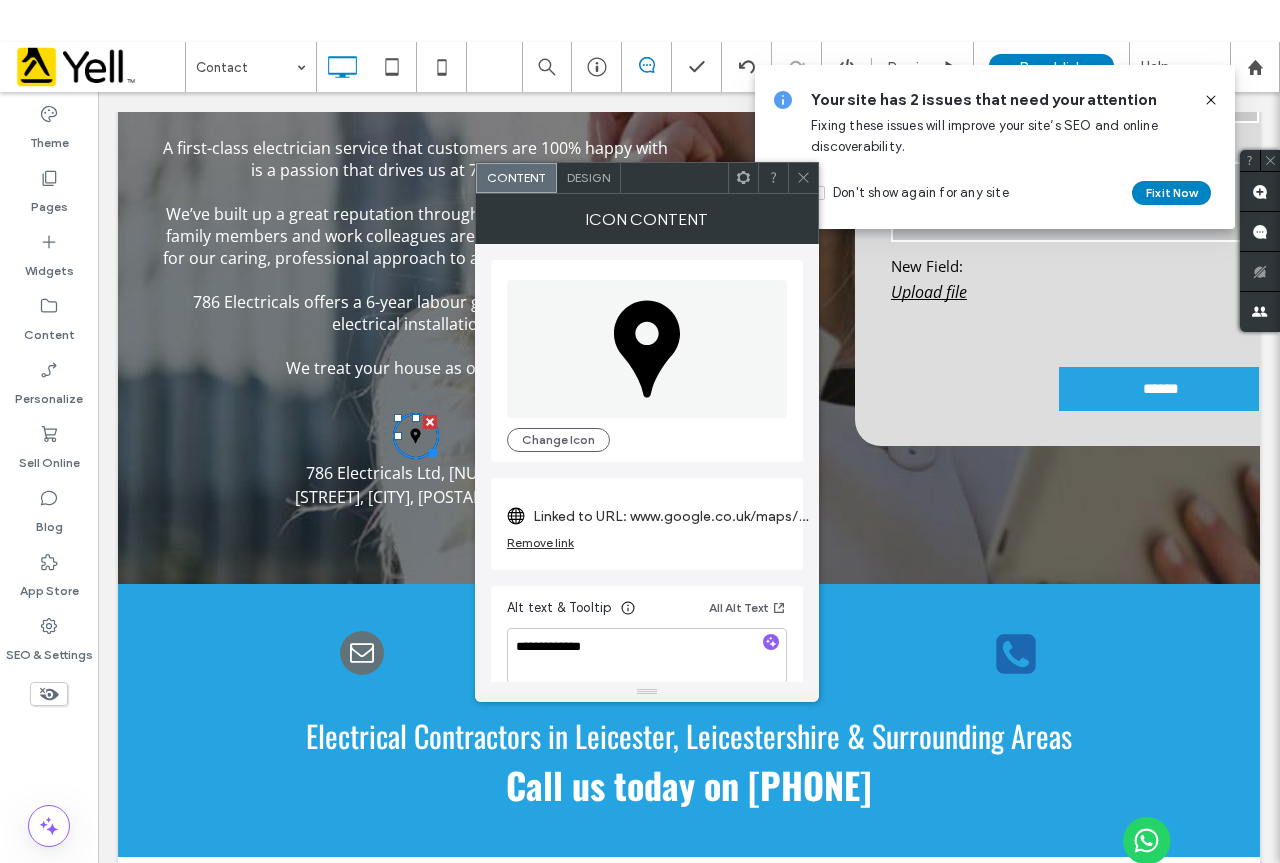 click on "Design" at bounding box center [588, 177] 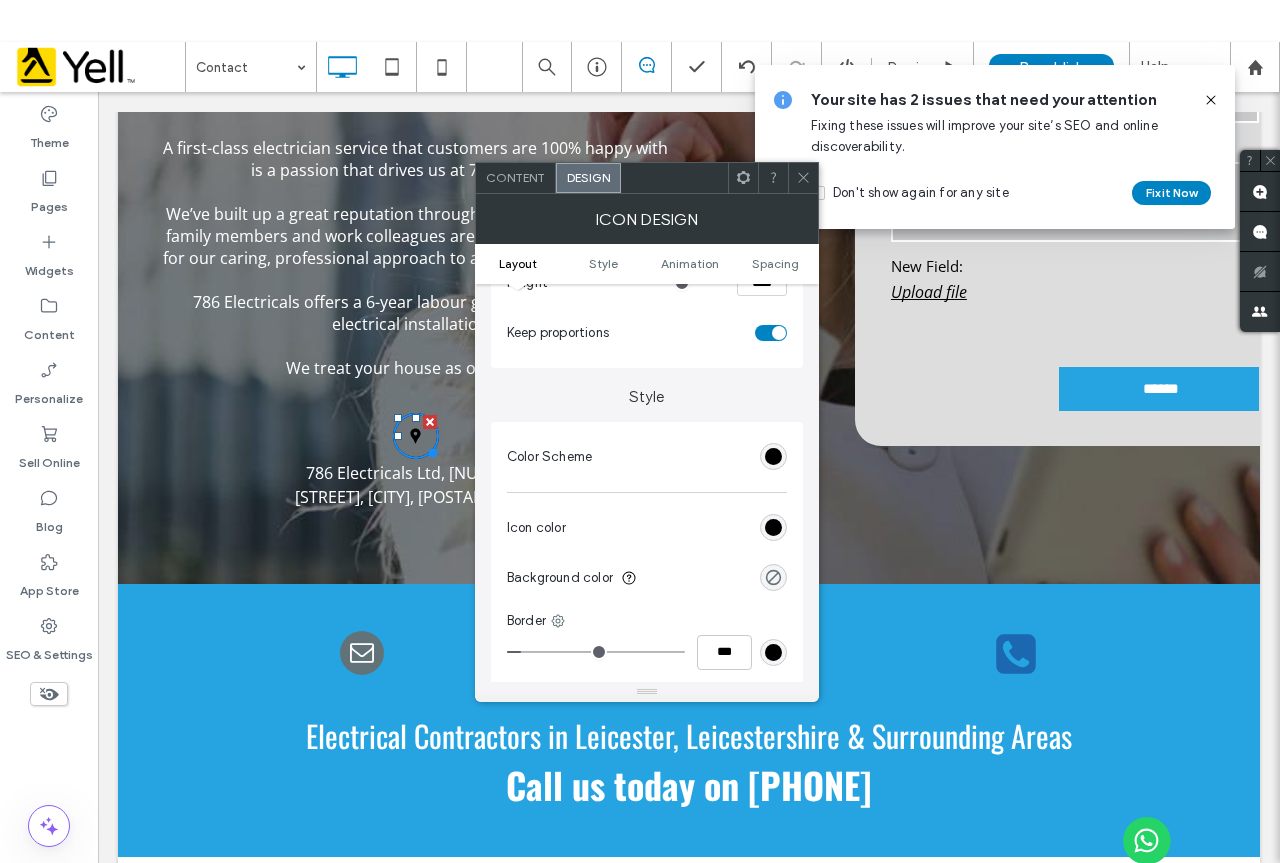 scroll, scrollTop: 400, scrollLeft: 0, axis: vertical 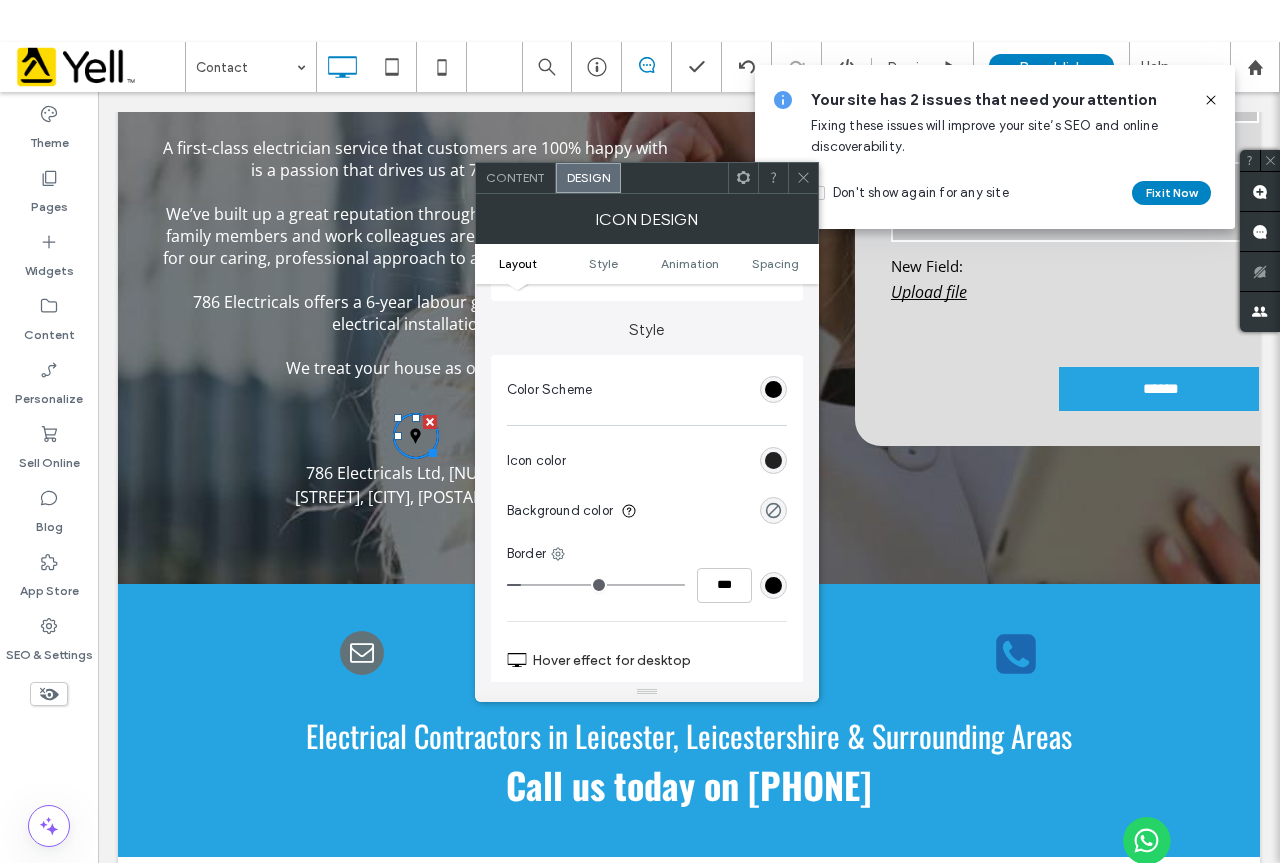 click at bounding box center (773, 460) 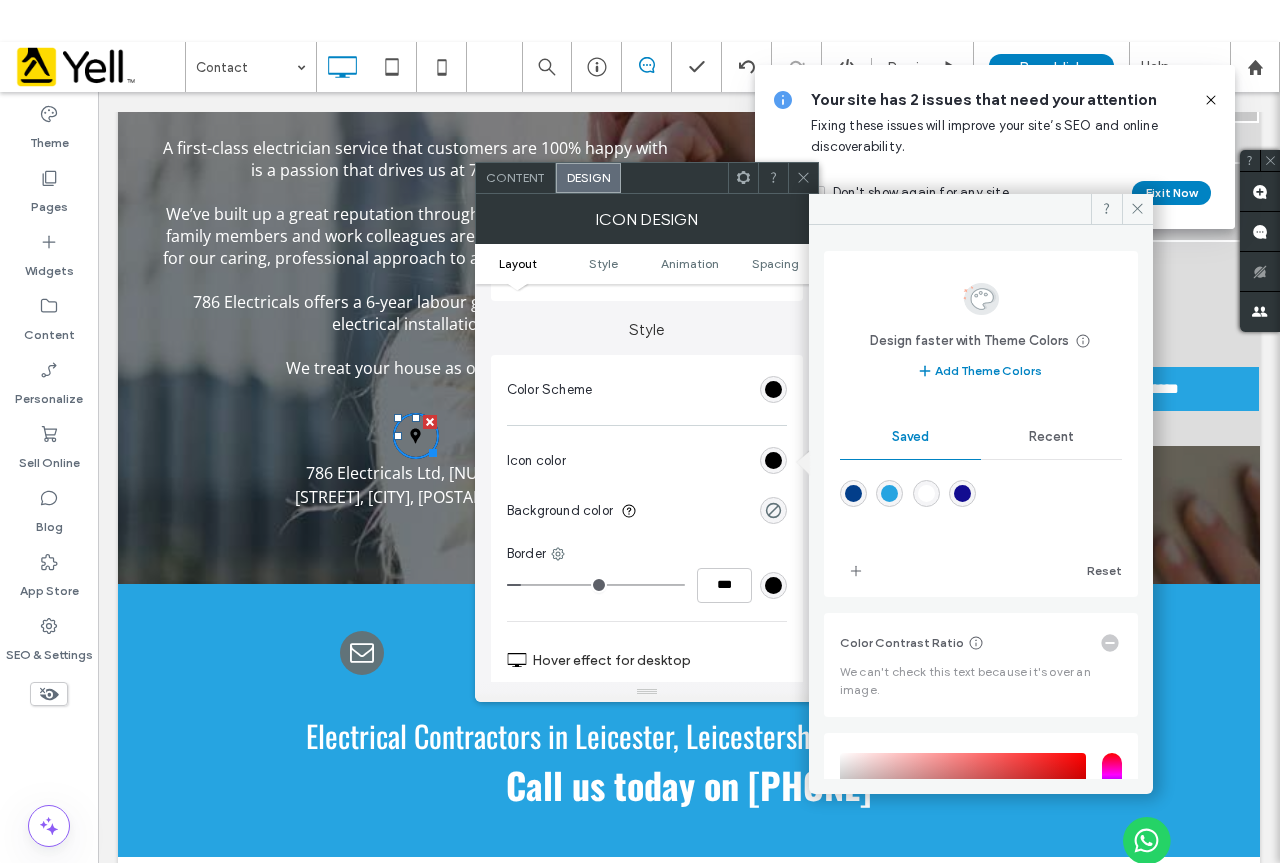 click at bounding box center [926, 493] 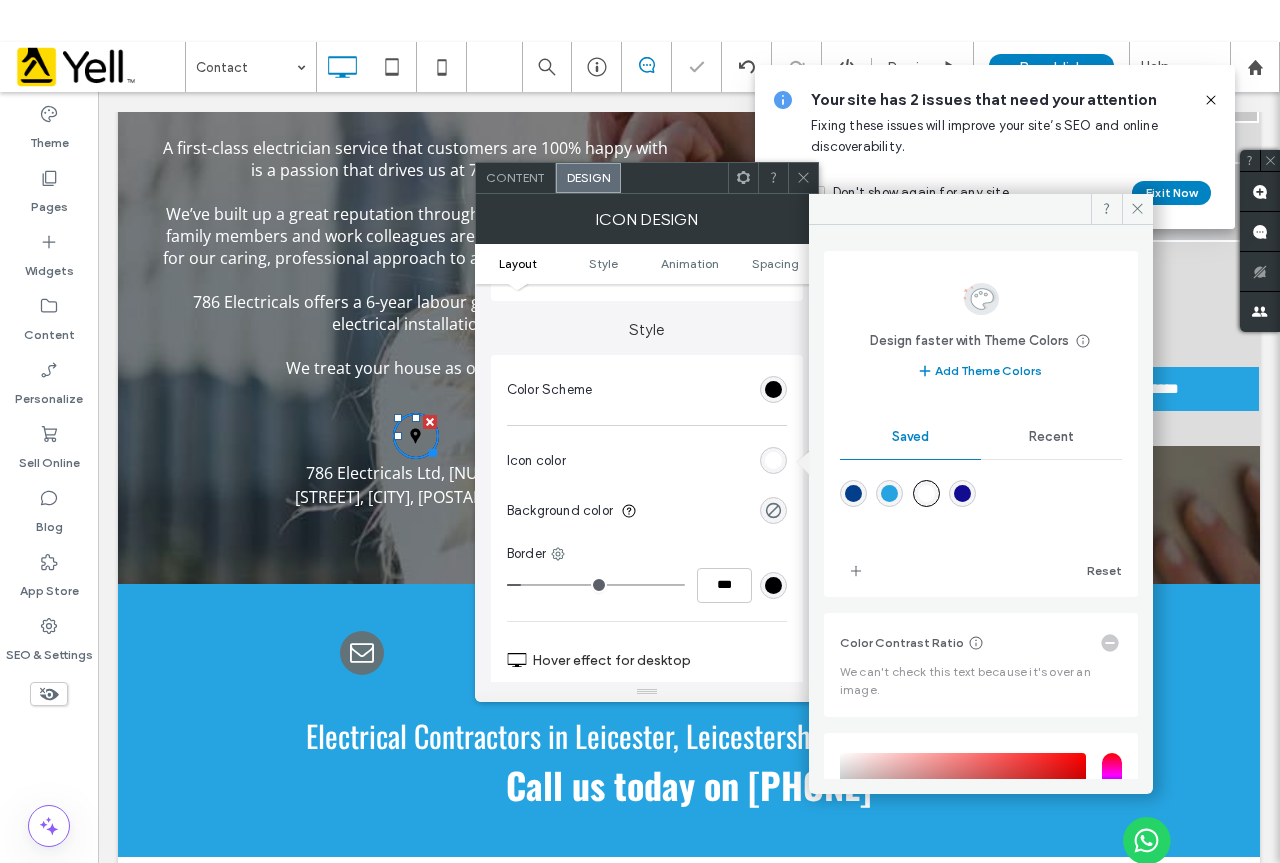 type on "*******" 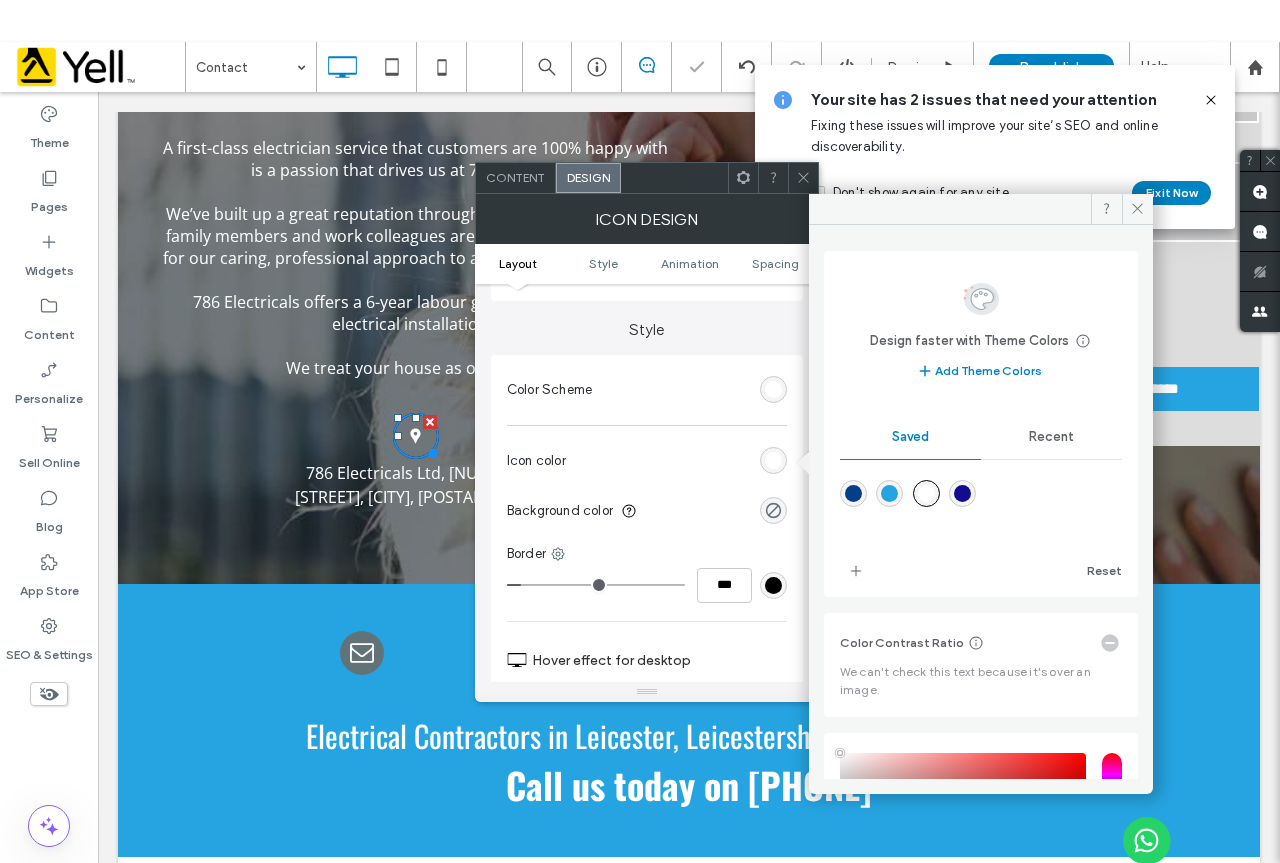 click at bounding box center [773, 585] 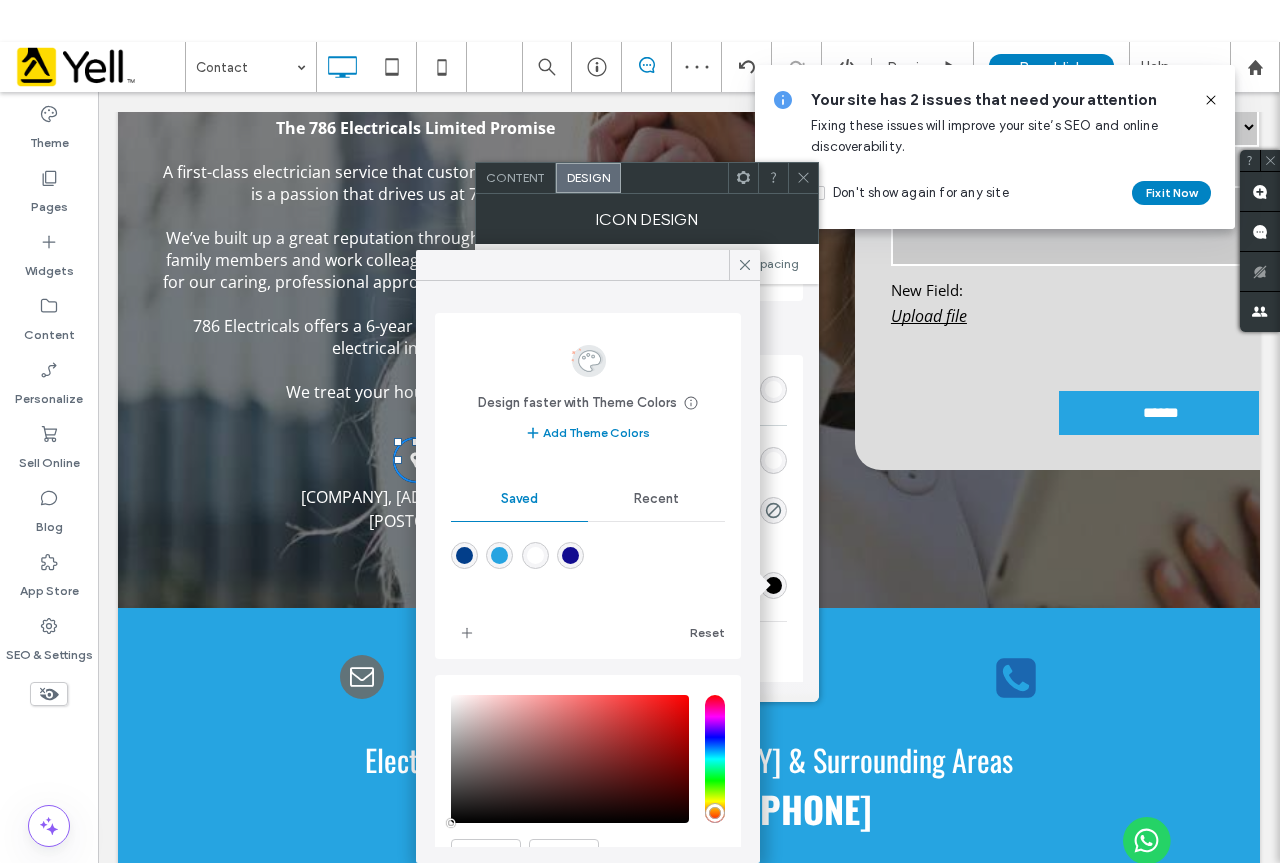 click at bounding box center (535, 555) 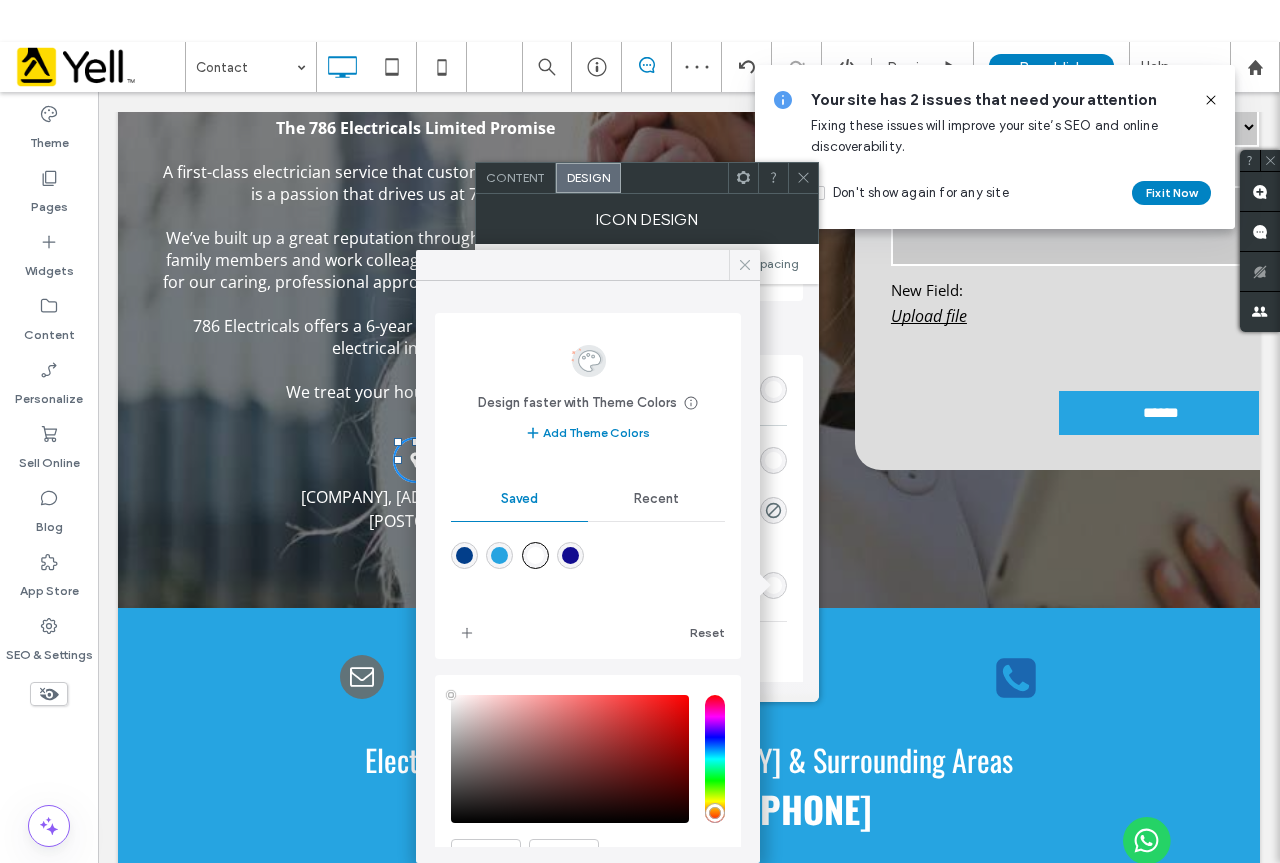 drag, startPoint x: 744, startPoint y: 264, endPoint x: 804, endPoint y: 209, distance: 81.394104 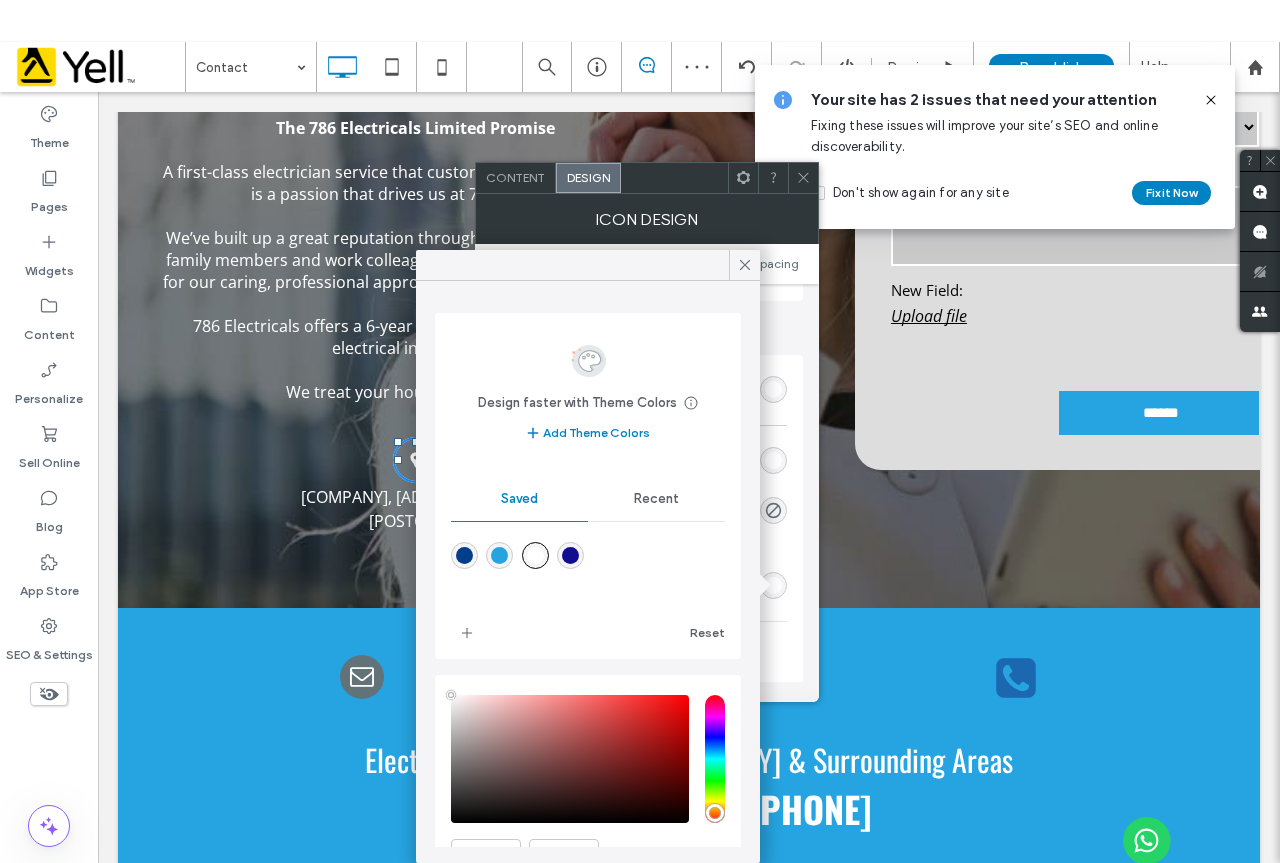 click 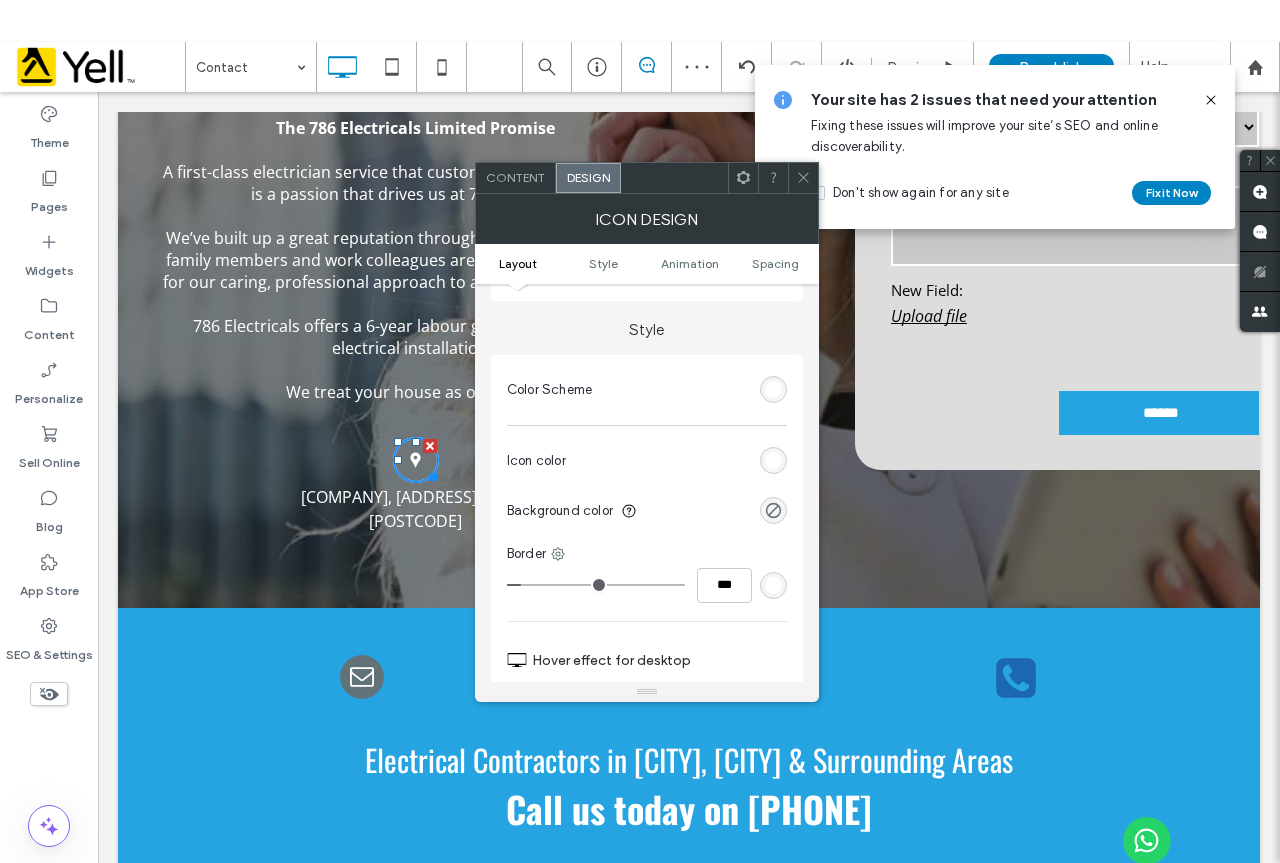 click at bounding box center (803, 178) 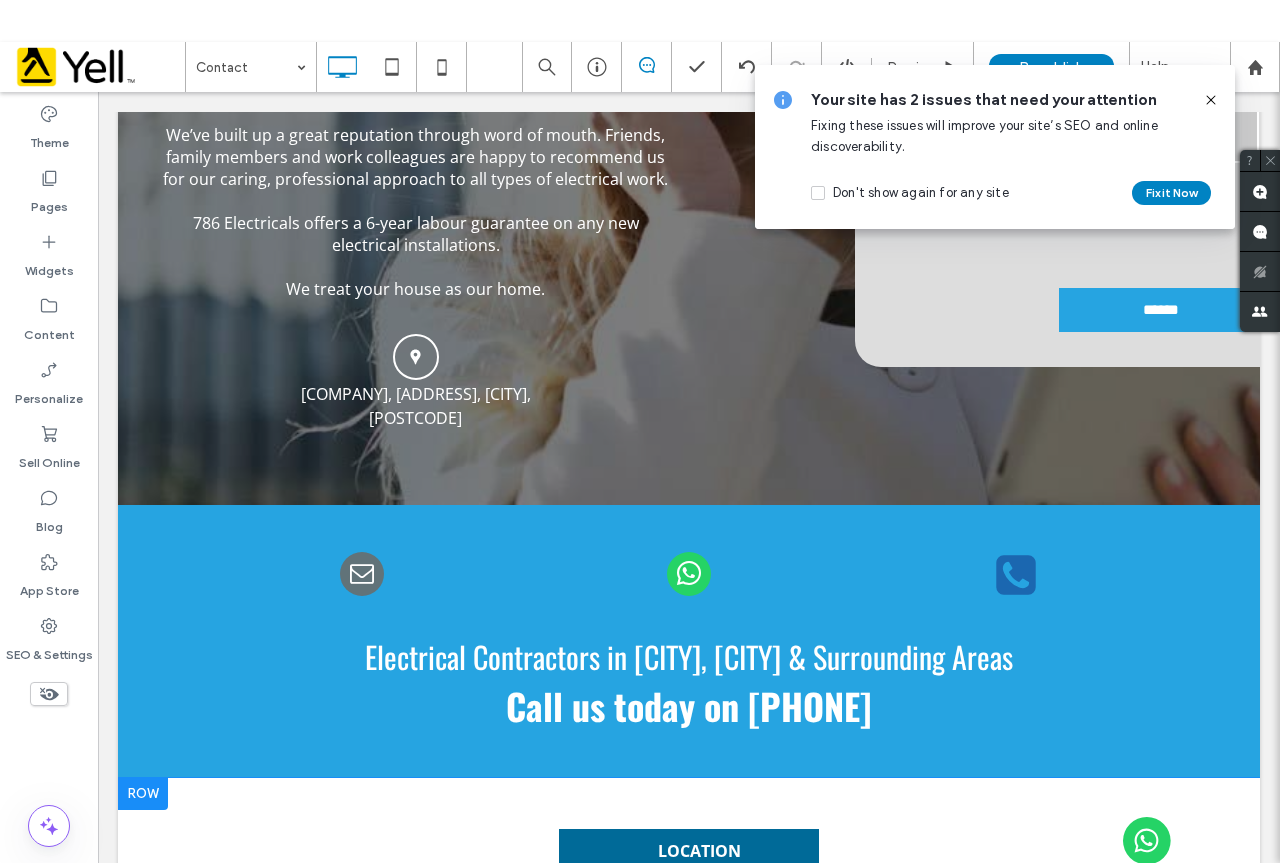 scroll, scrollTop: 1000, scrollLeft: 0, axis: vertical 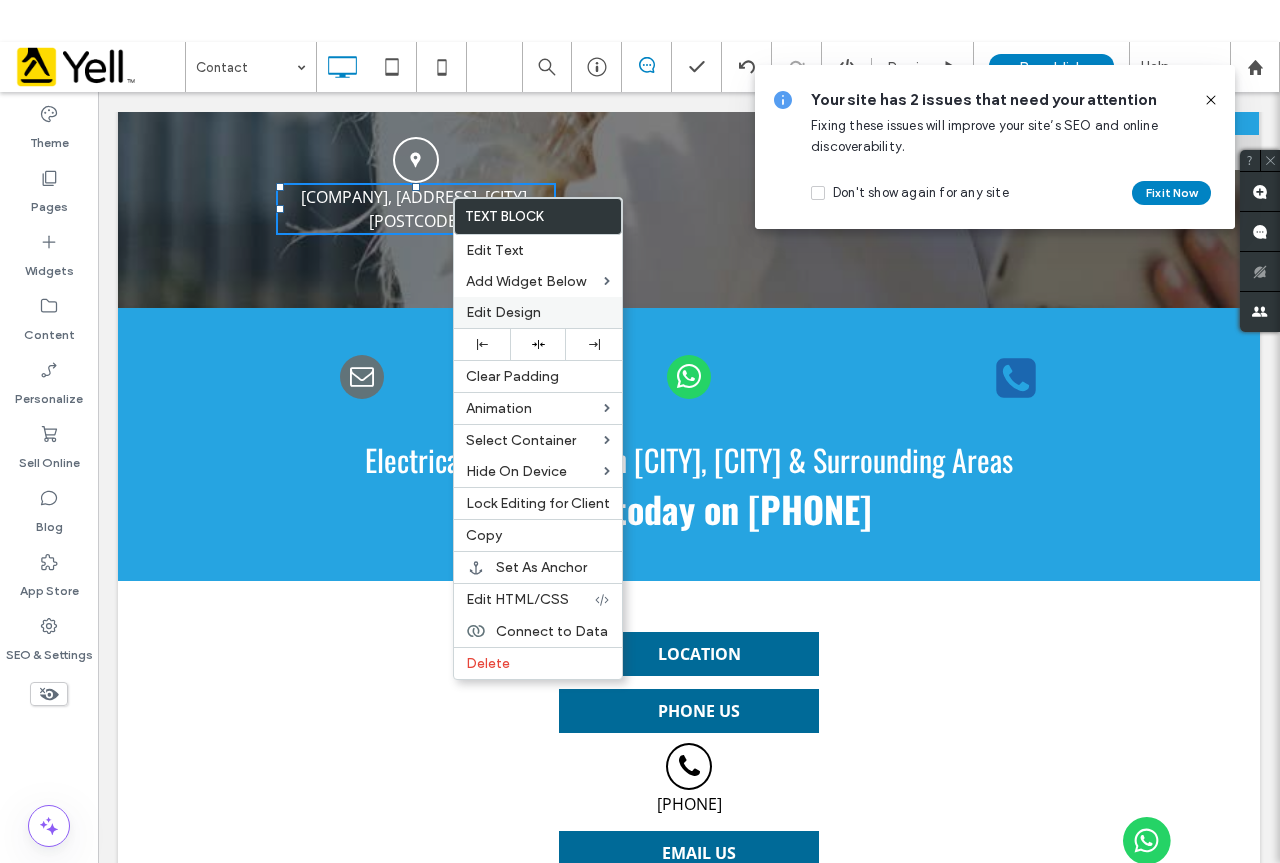 click on "Edit Design" at bounding box center [503, 312] 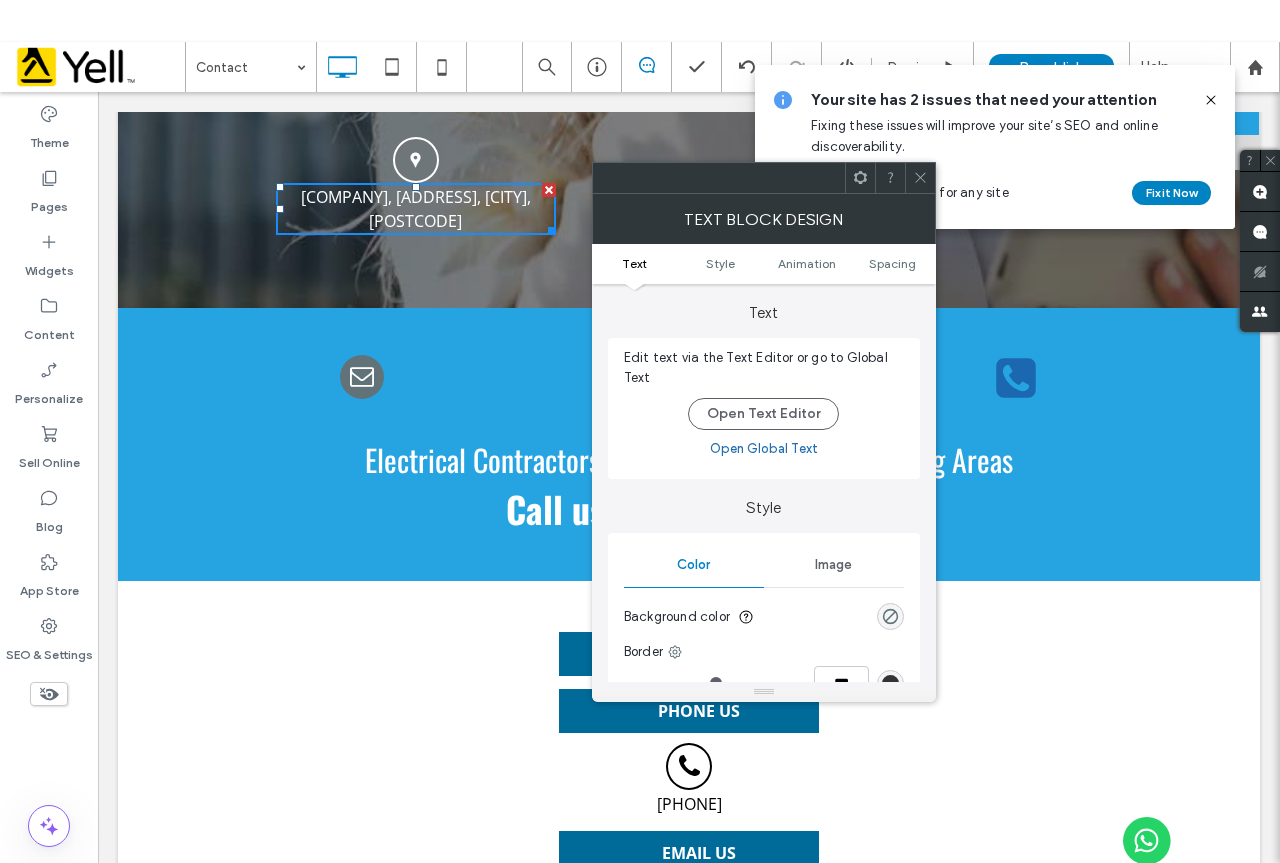 click on "Text Style Animation Spacing" at bounding box center [764, 264] 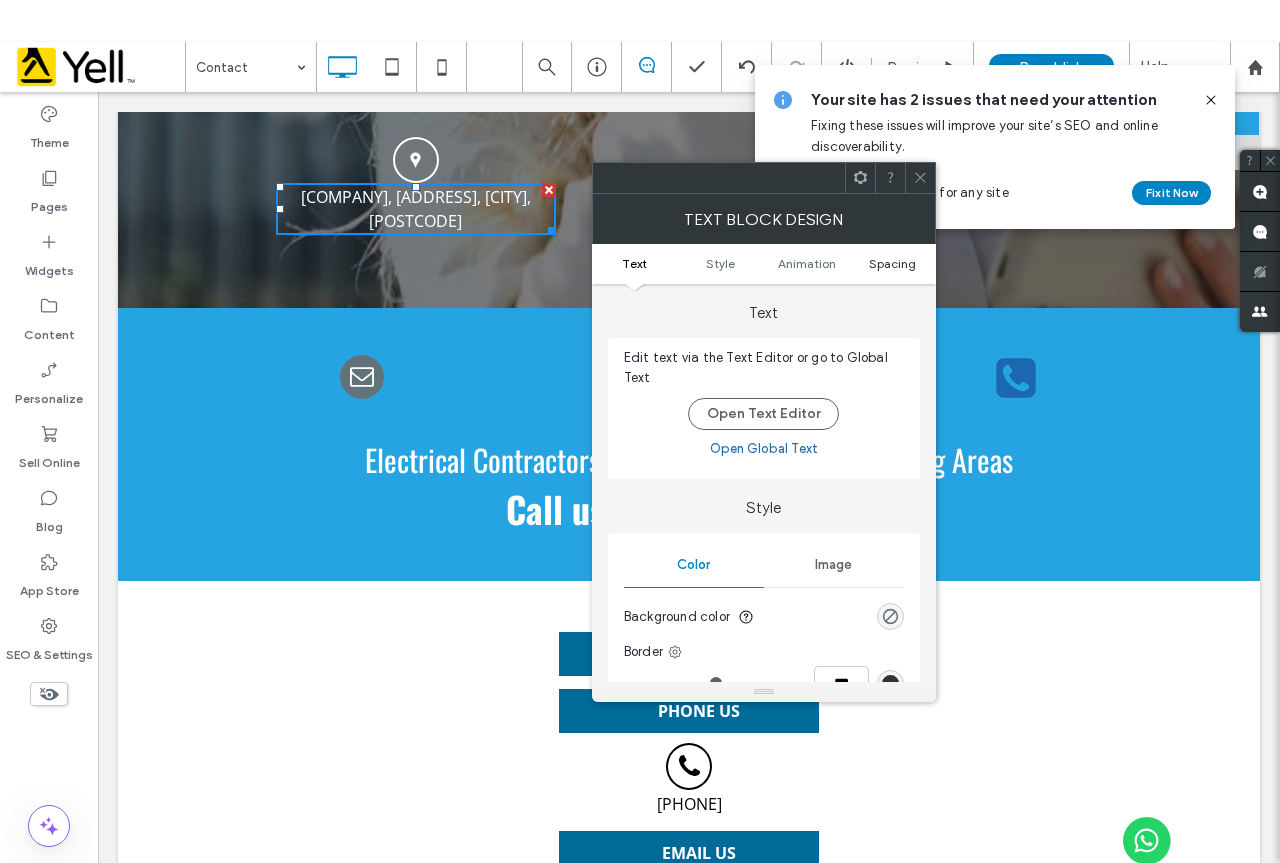 click on "Spacing" at bounding box center (892, 263) 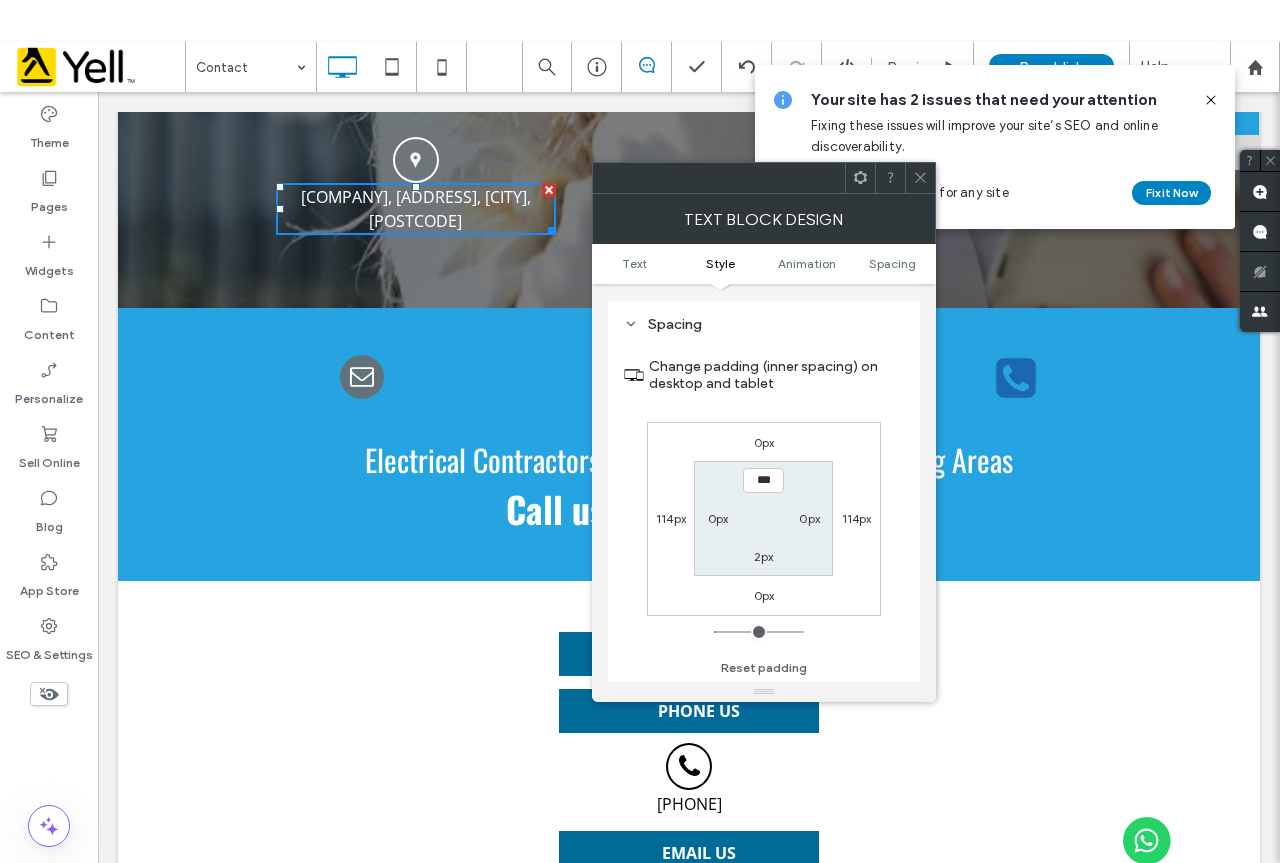 scroll, scrollTop: 573, scrollLeft: 0, axis: vertical 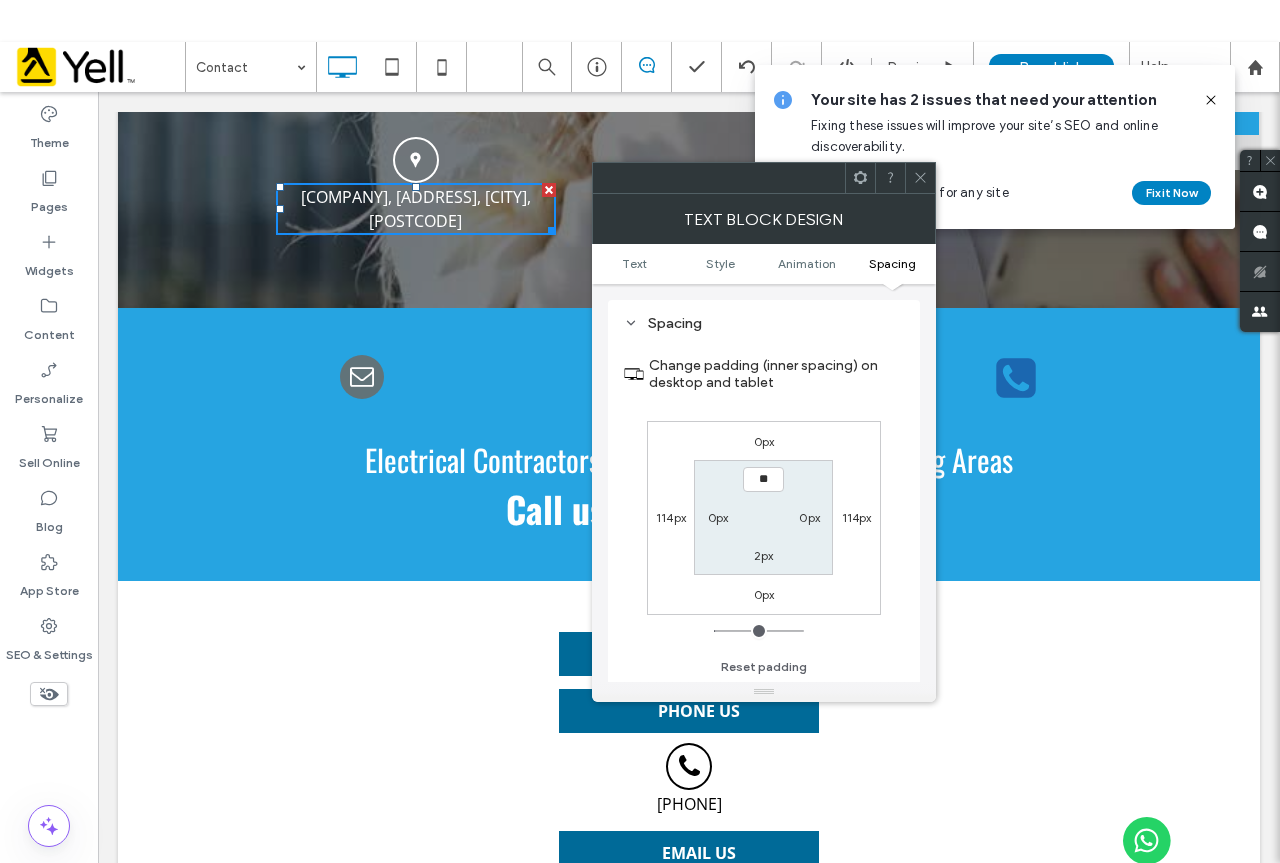 type on "****" 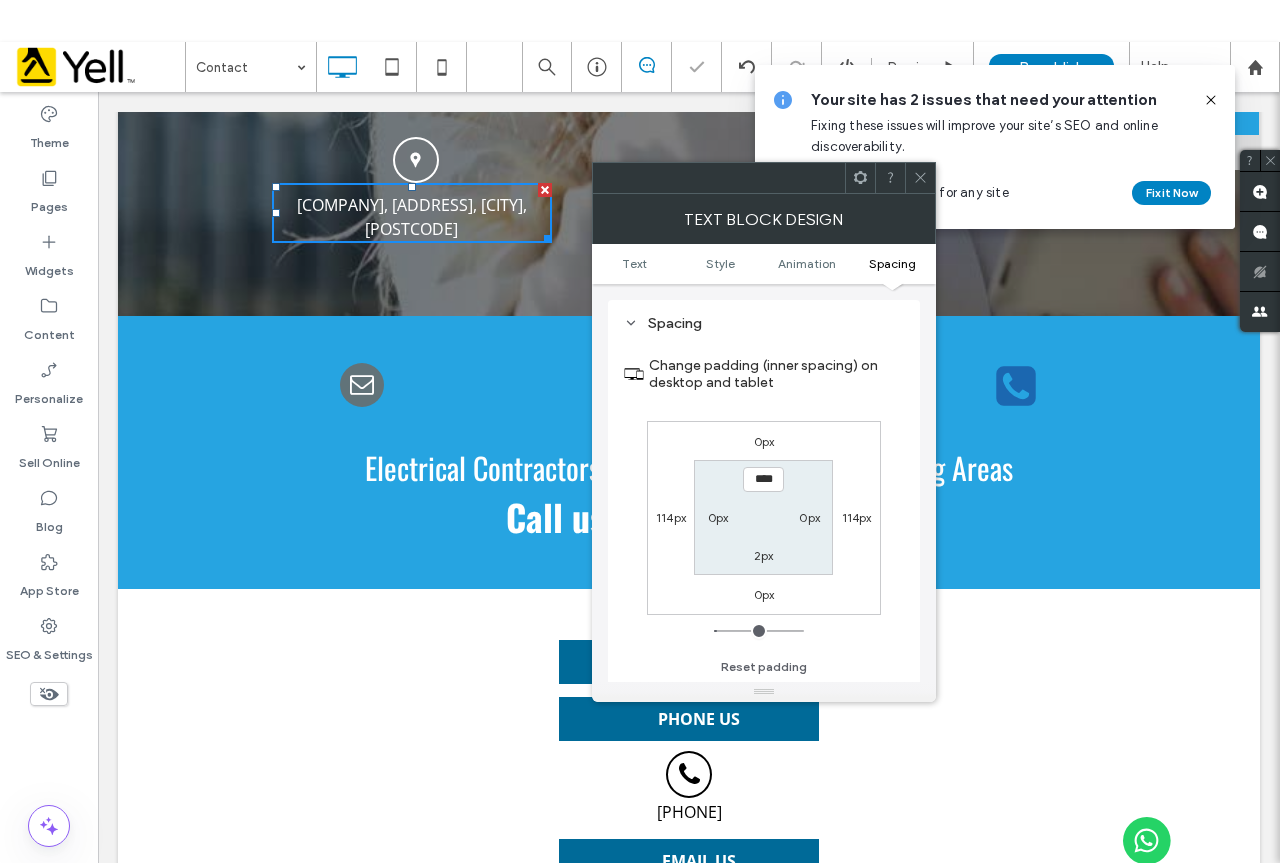 click 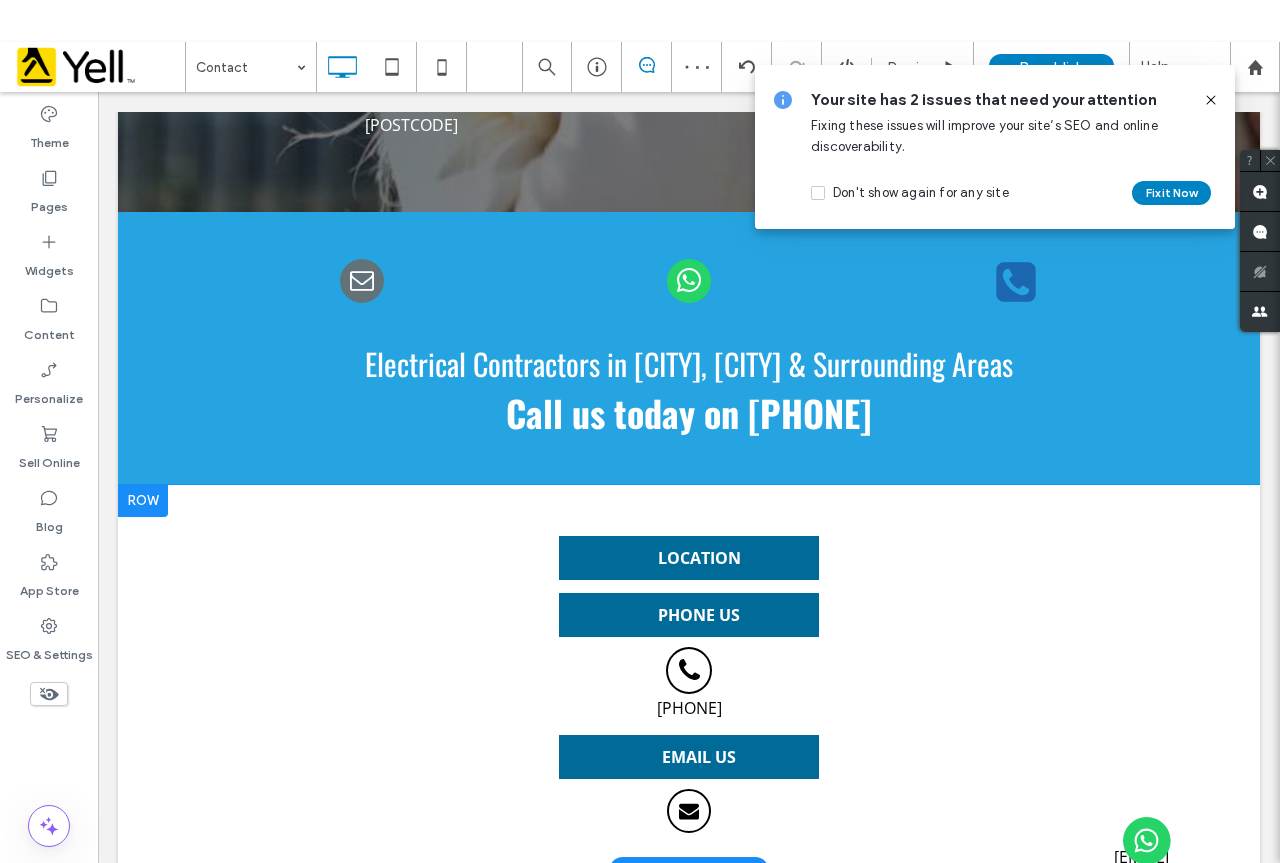 scroll, scrollTop: 1200, scrollLeft: 0, axis: vertical 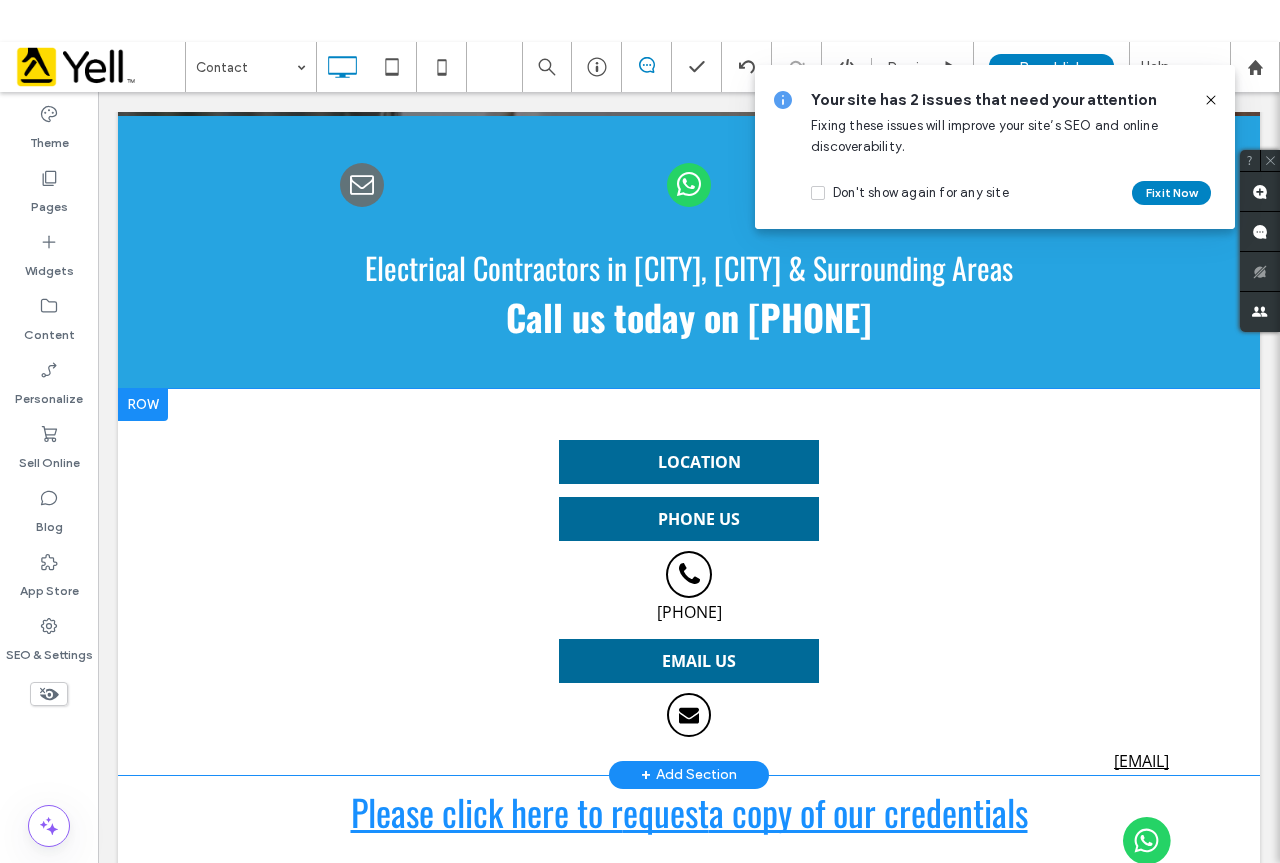 click at bounding box center (143, 405) 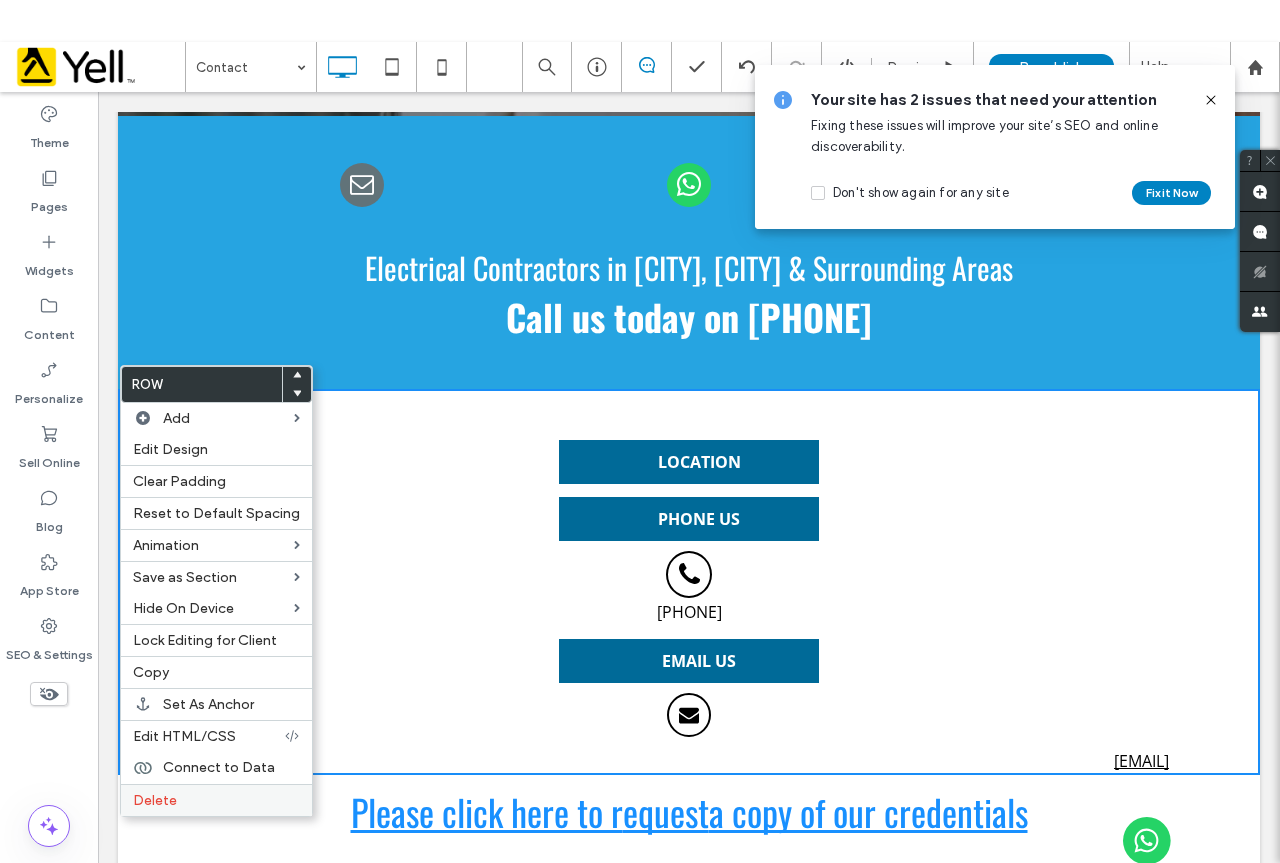 click on "Delete" at bounding box center [216, 800] 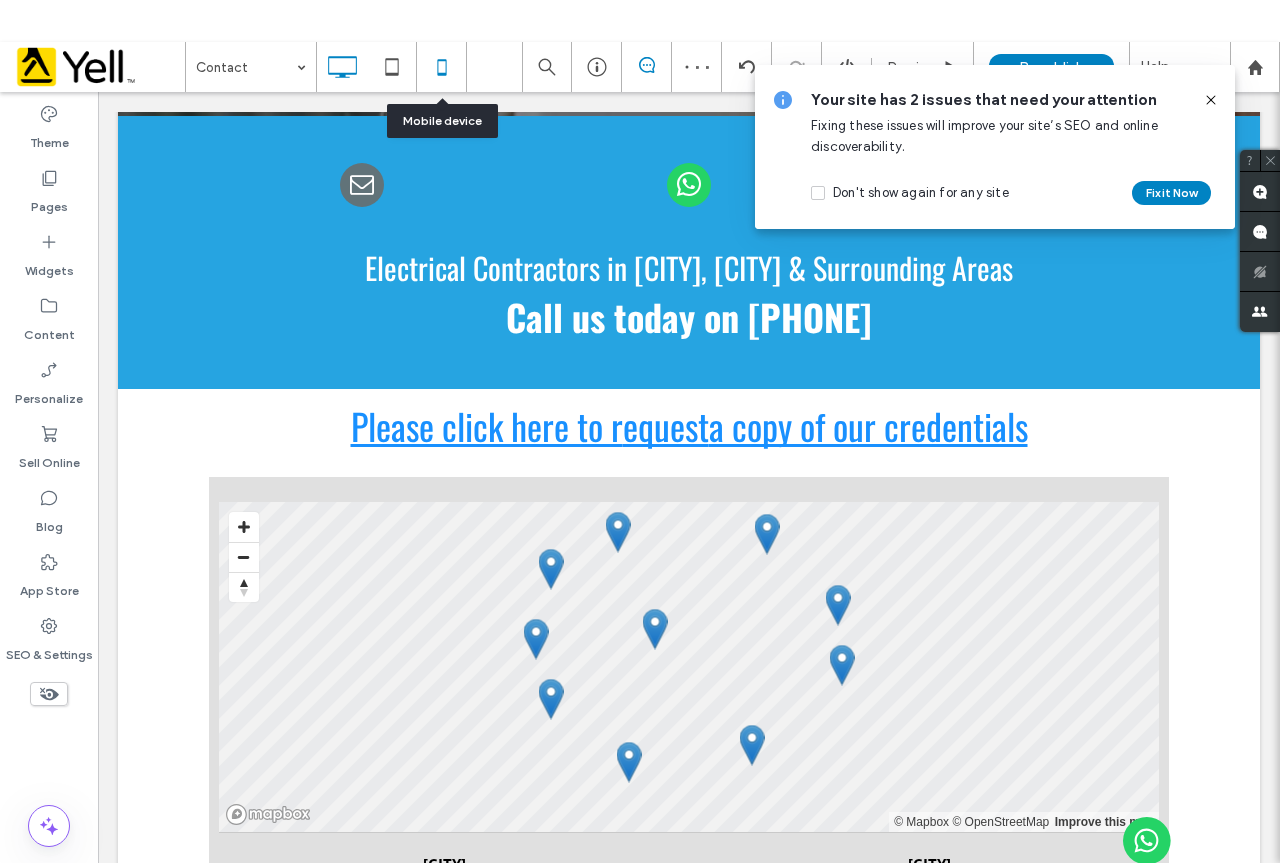 click 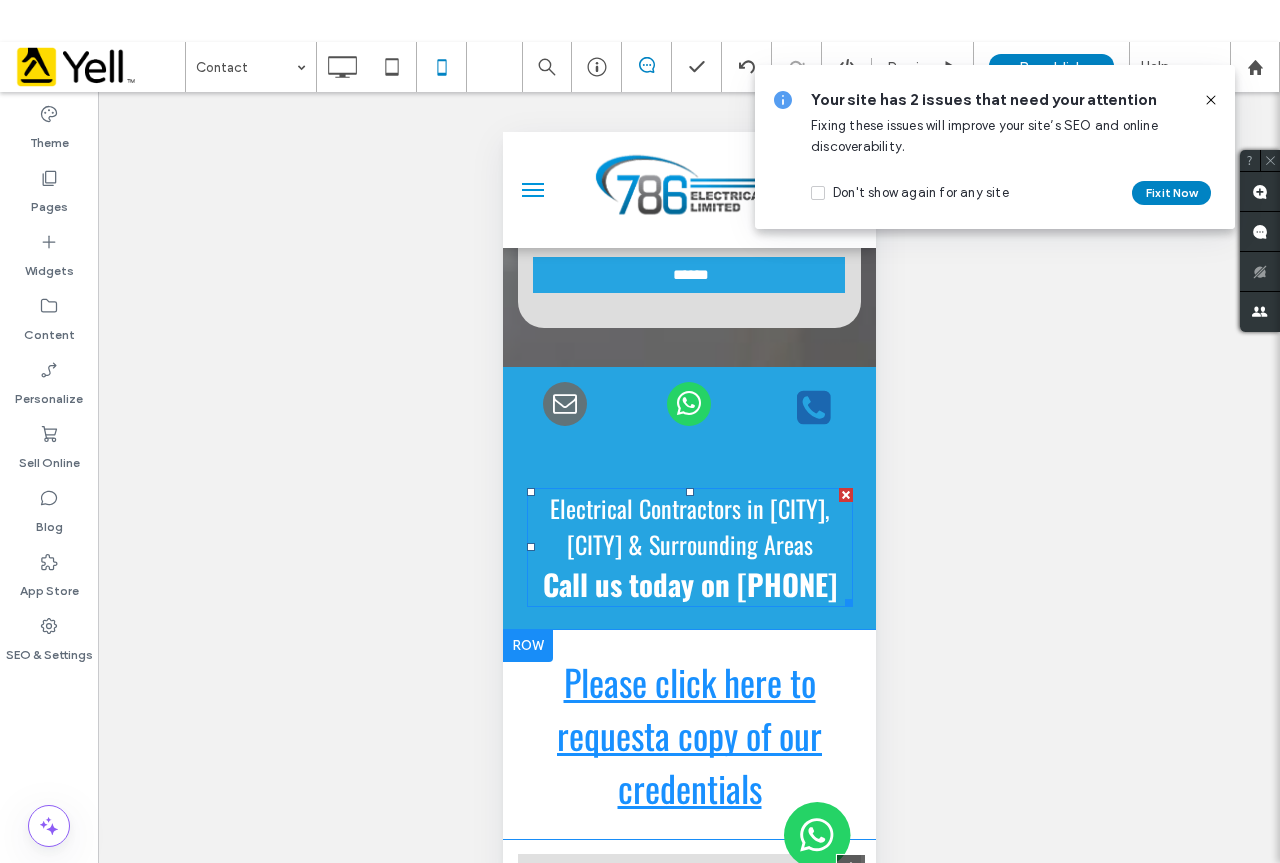 scroll, scrollTop: 1700, scrollLeft: 0, axis: vertical 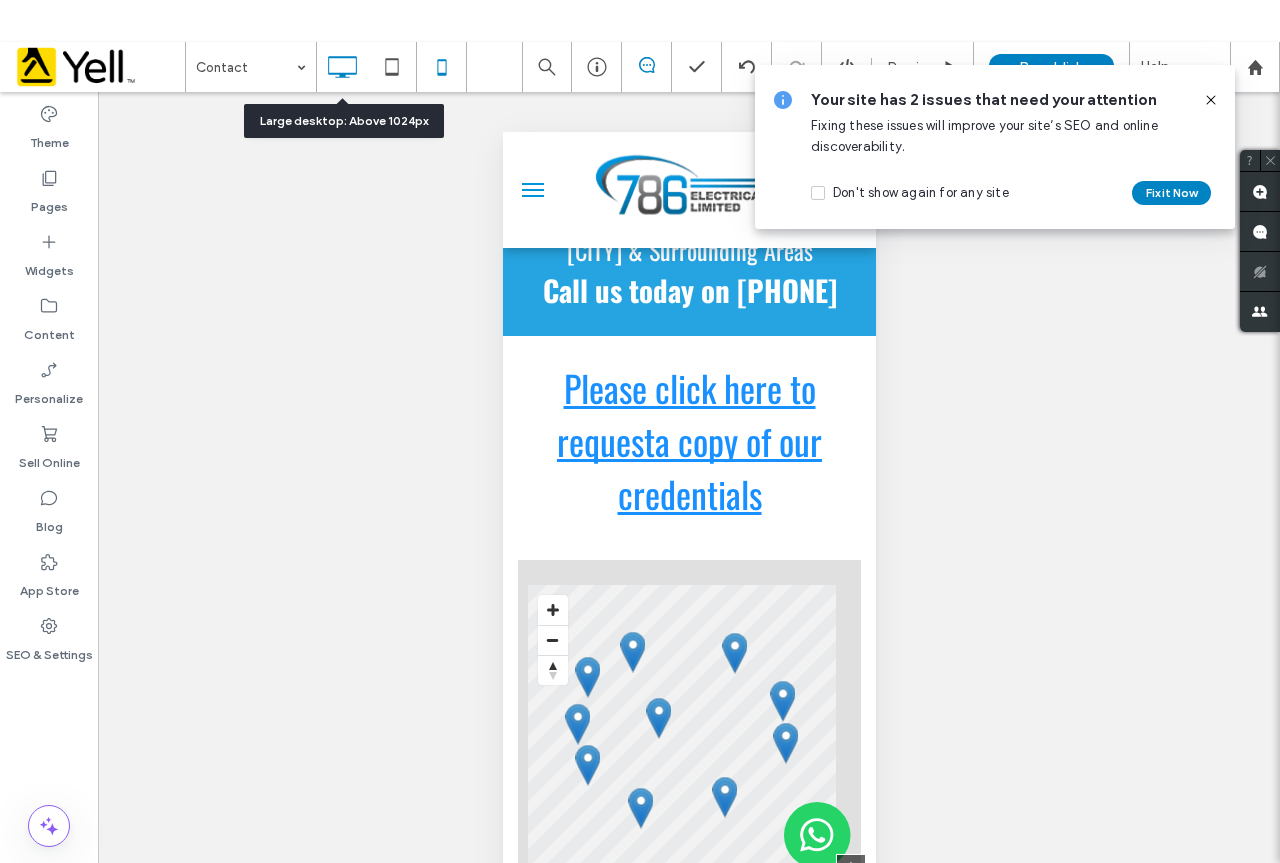 click 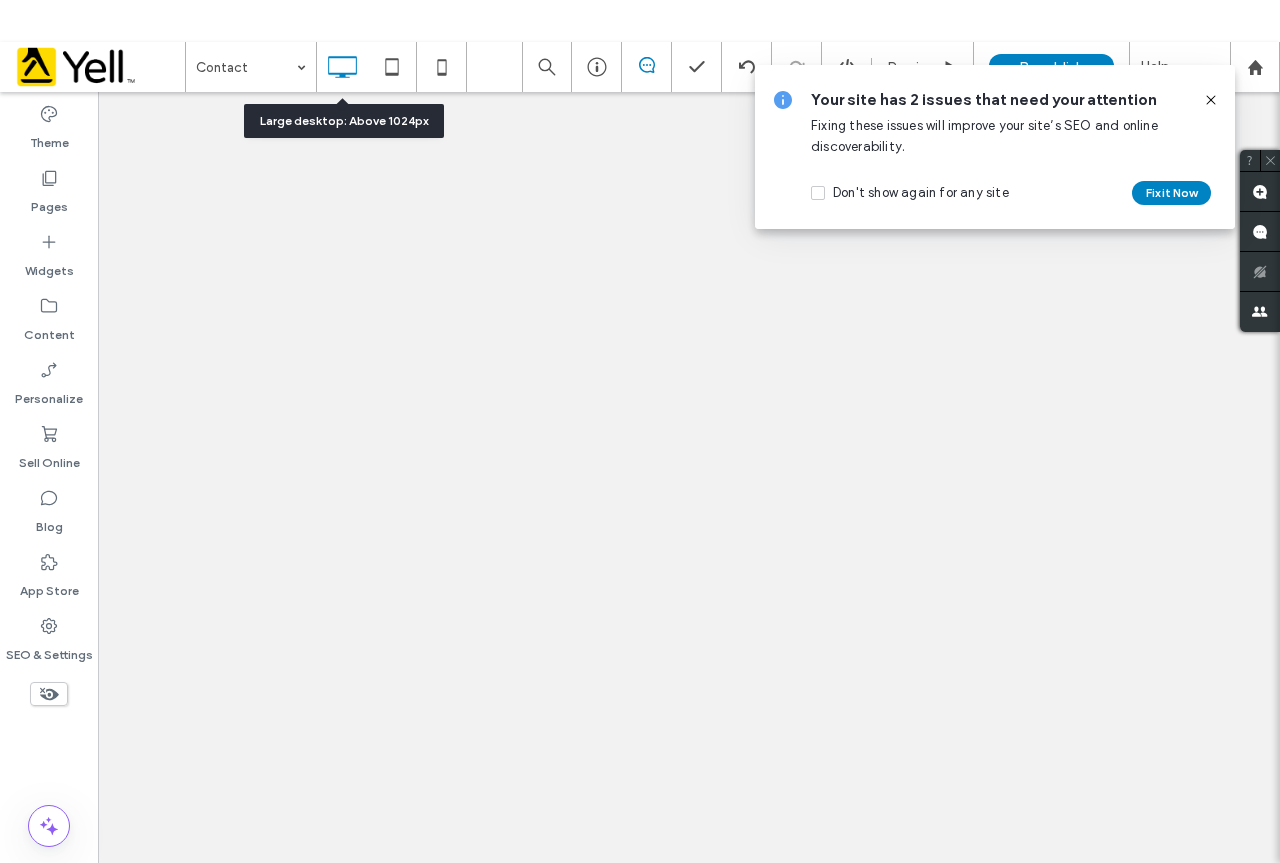 scroll, scrollTop: 0, scrollLeft: 0, axis: both 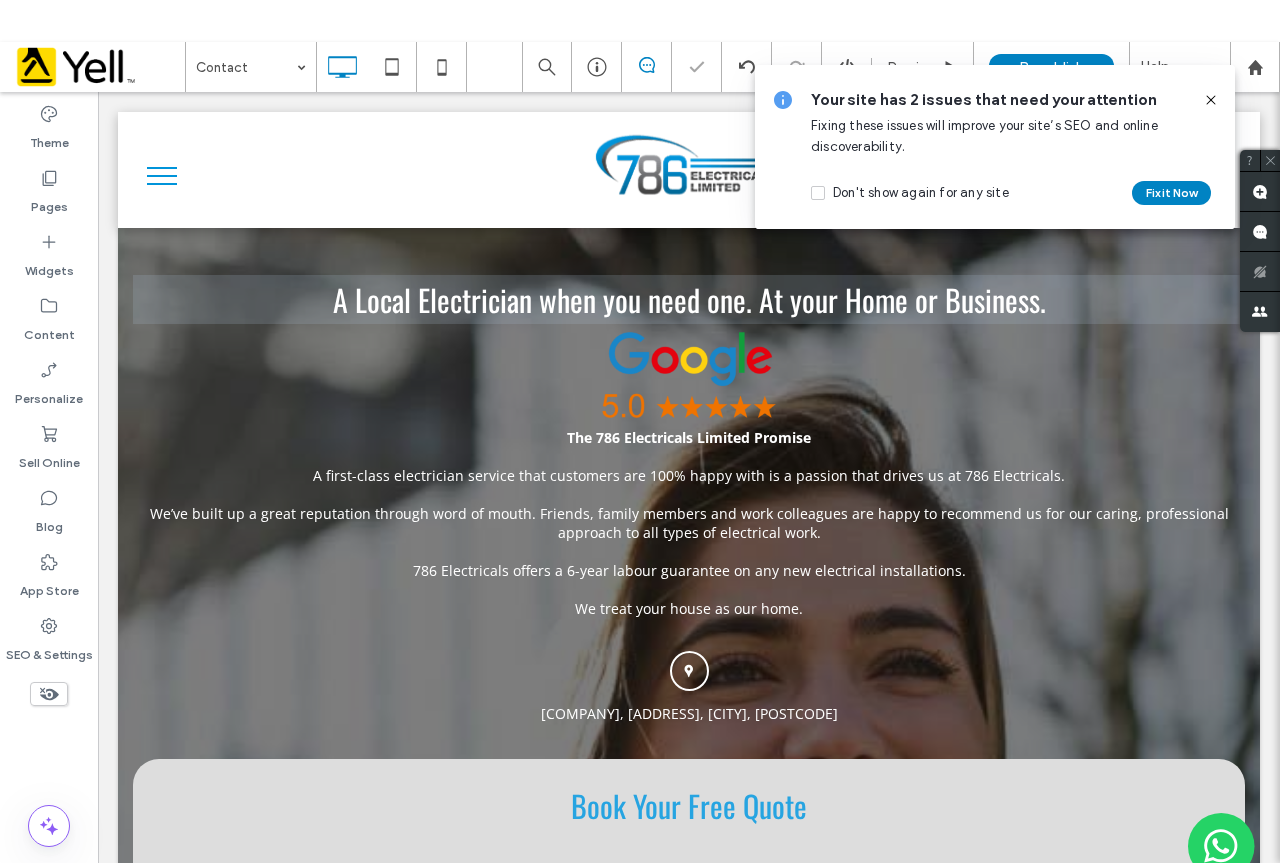 click 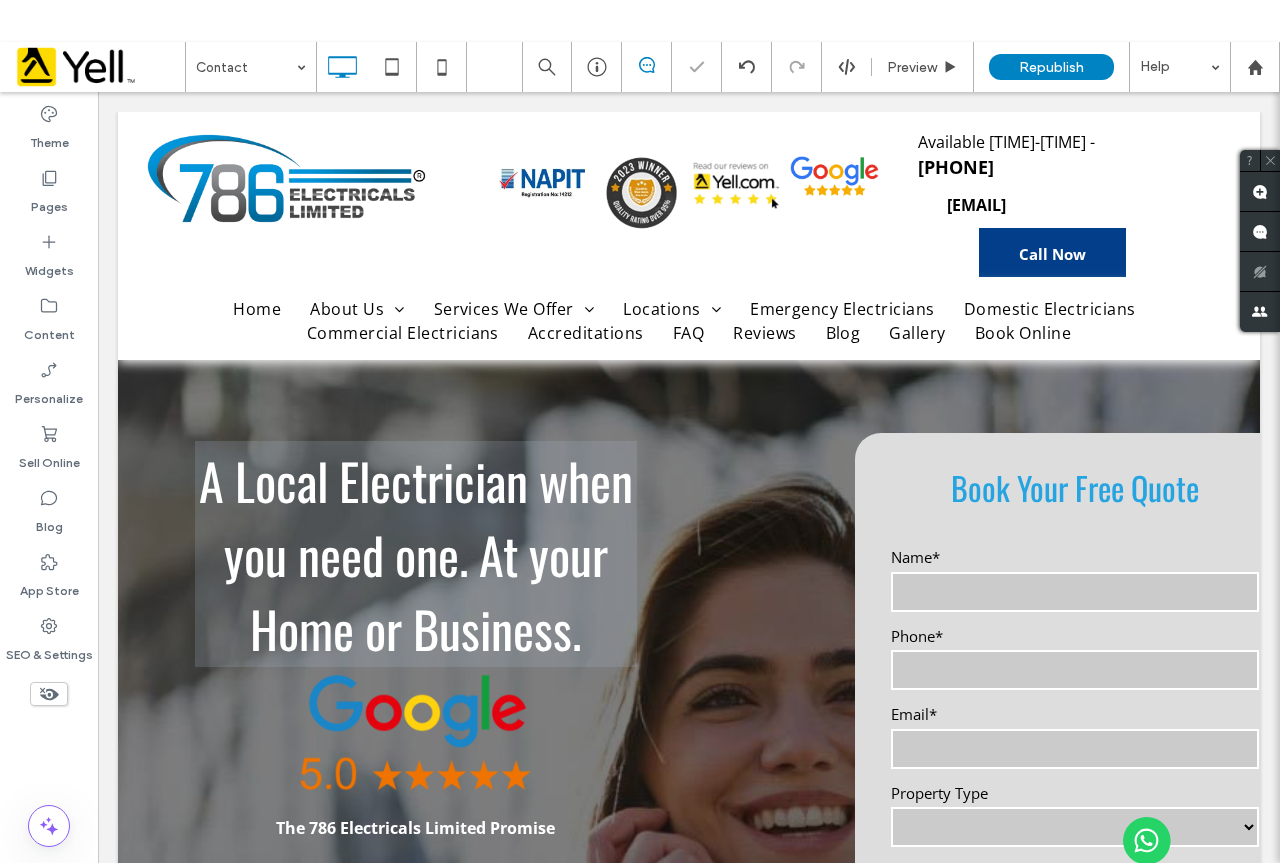 scroll, scrollTop: 0, scrollLeft: 0, axis: both 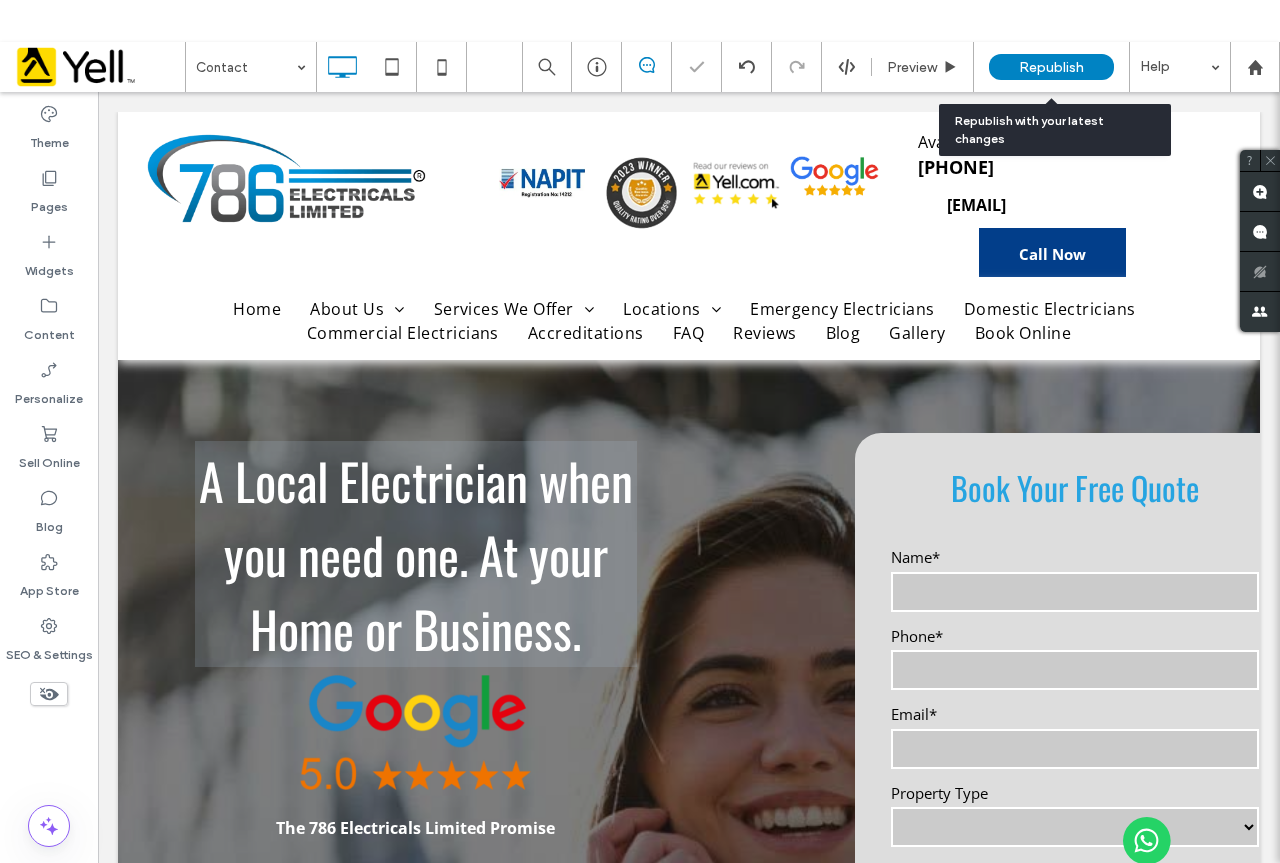 click on "Republish" at bounding box center [1051, 67] 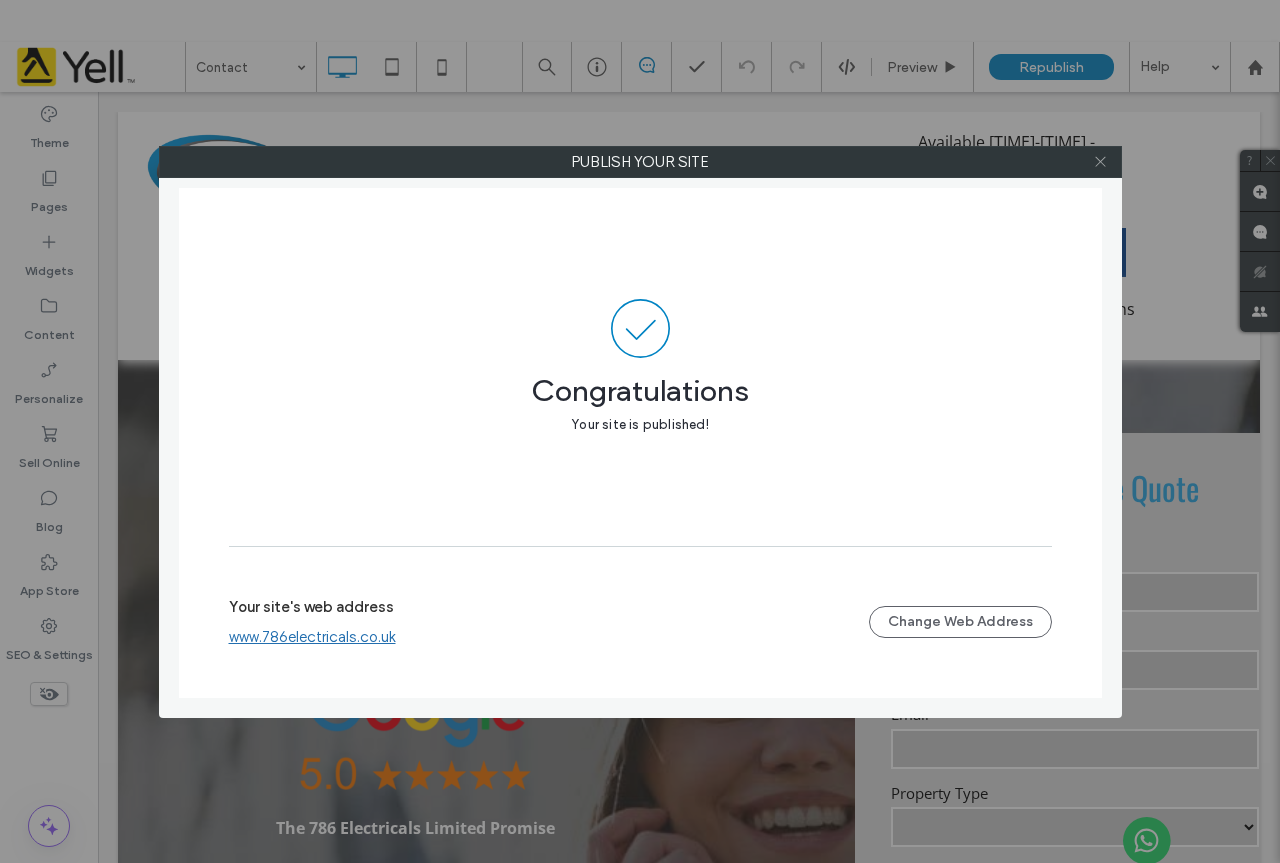 click 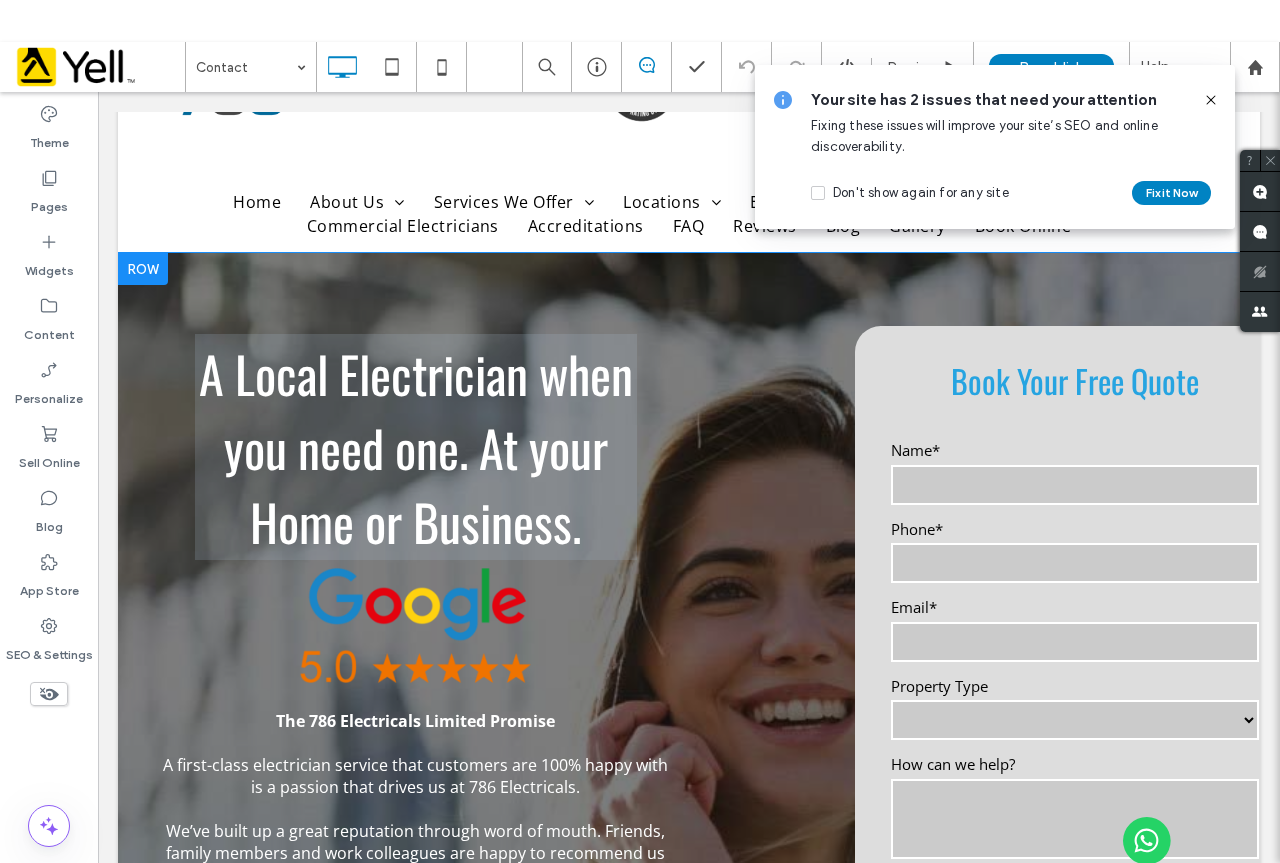 scroll, scrollTop: 100, scrollLeft: 0, axis: vertical 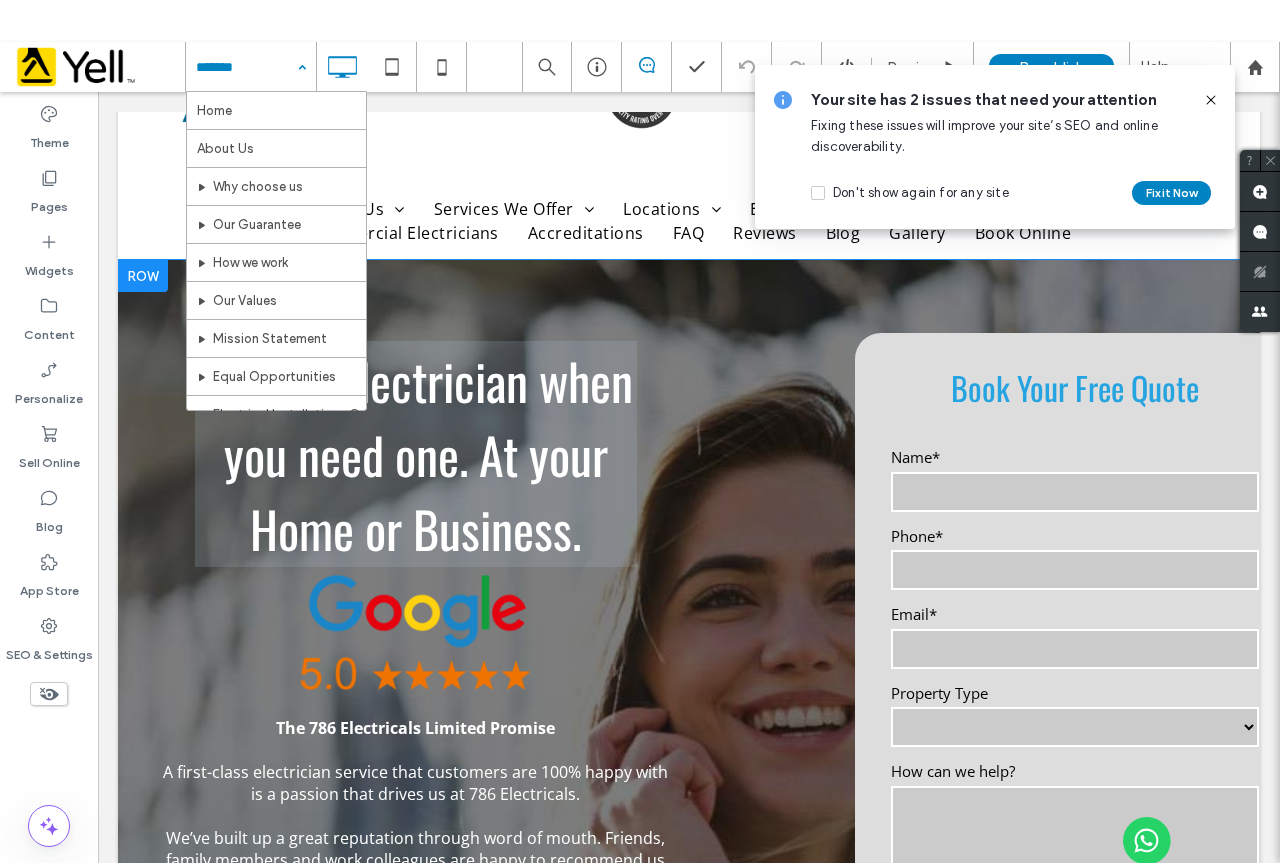 click on "Book your Free Quote
Name*
Phone*
Email*
Property Type
********
*********
*****
How can we help?
New Field:
Upload file
******
Thank you for contacting us. We will be in touch within 48 hours.   Uh oh, there was an error sending your query. Please try again later
Click To Paste" at bounding box center [954, 738] 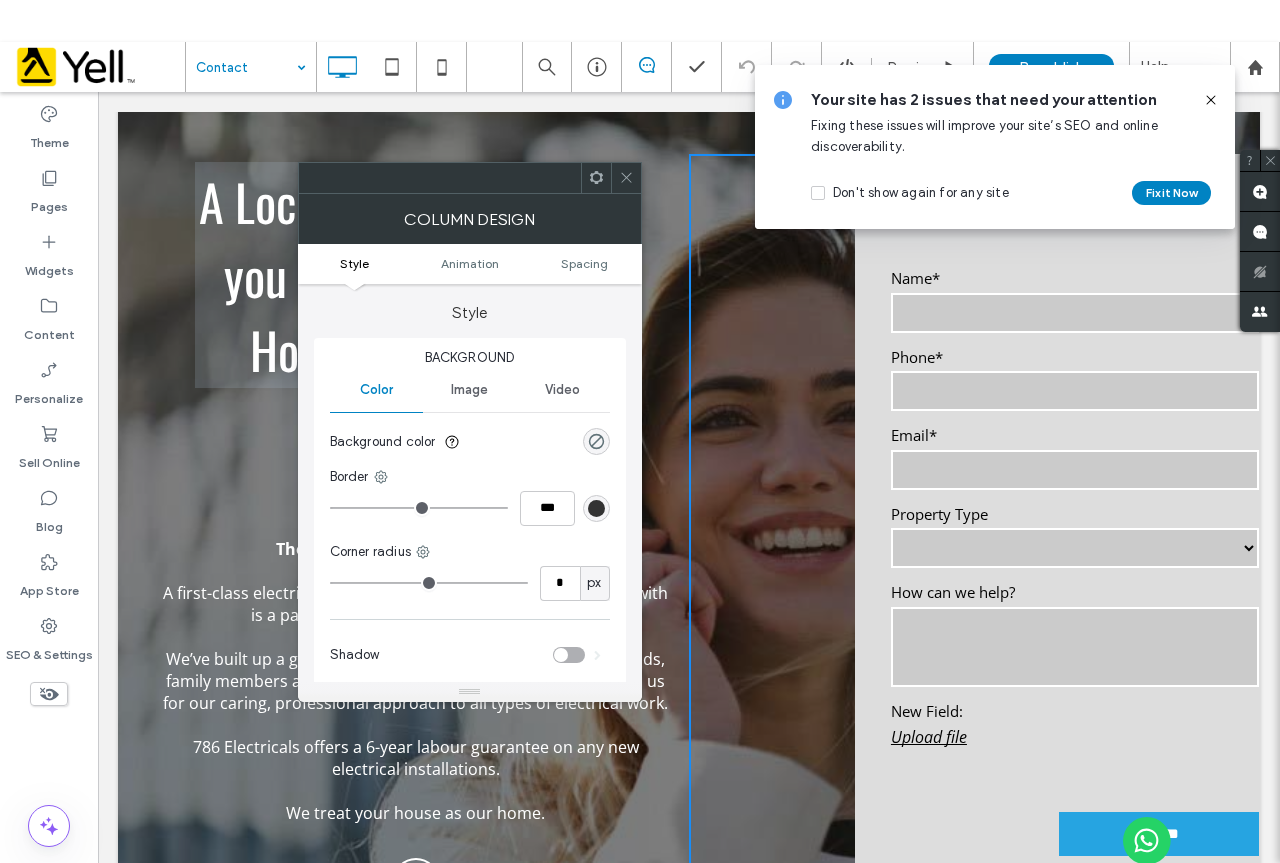 scroll, scrollTop: 600, scrollLeft: 0, axis: vertical 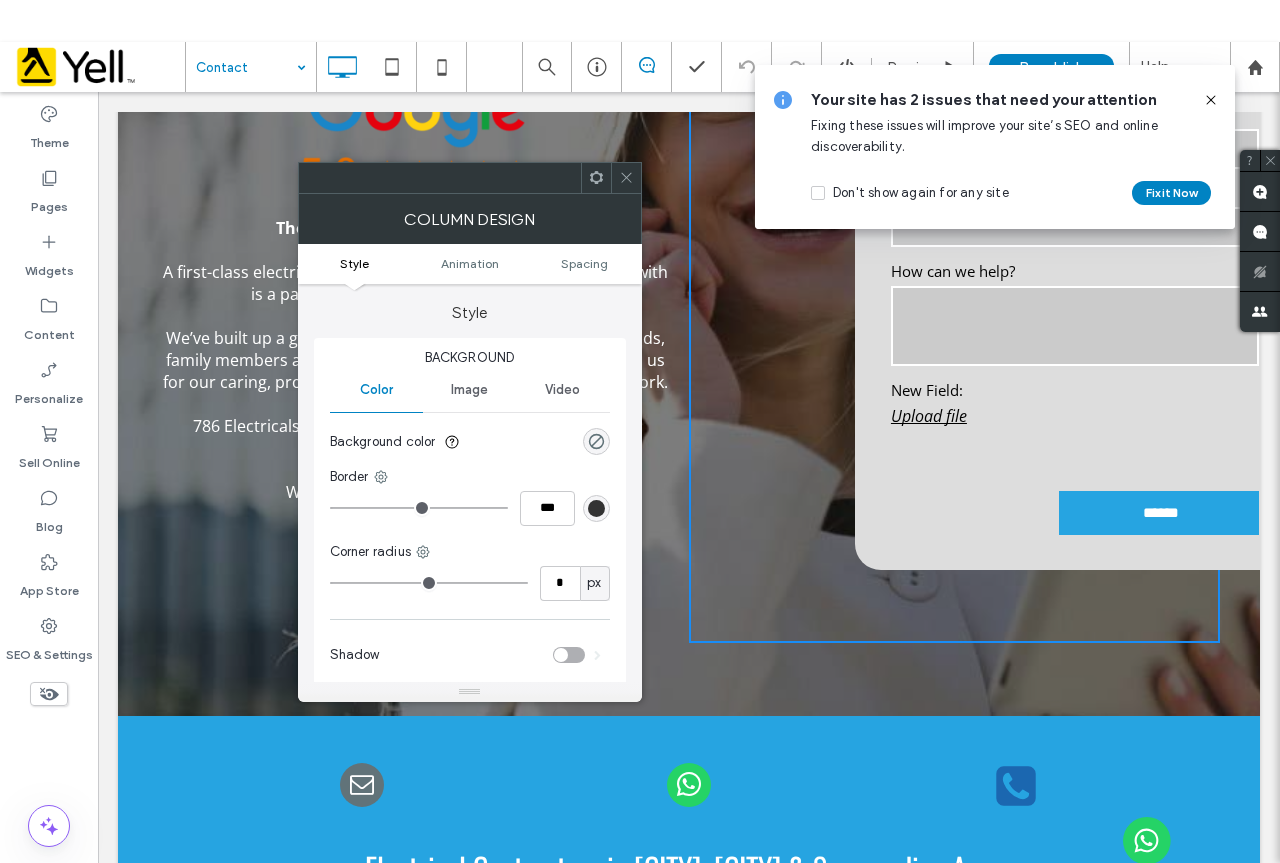 click 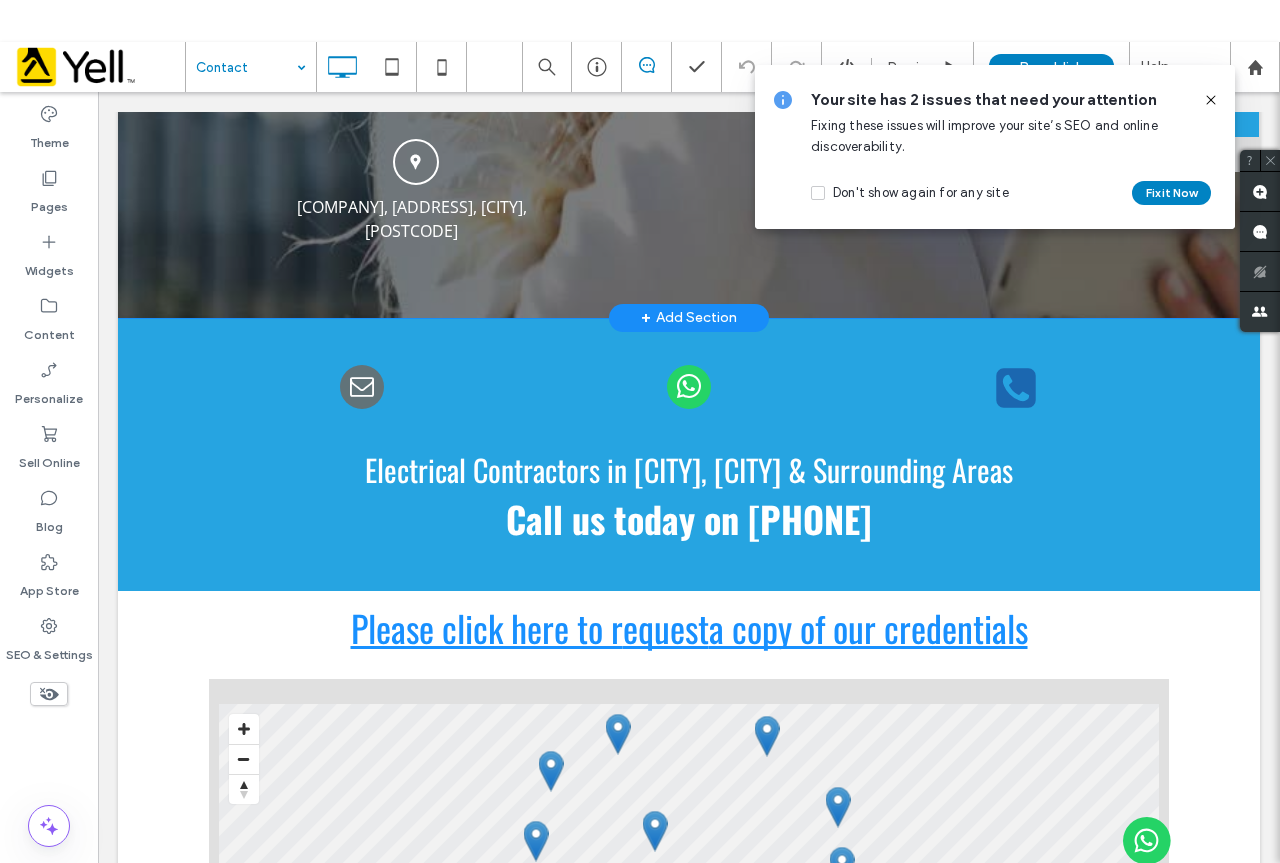 scroll, scrollTop: 1000, scrollLeft: 0, axis: vertical 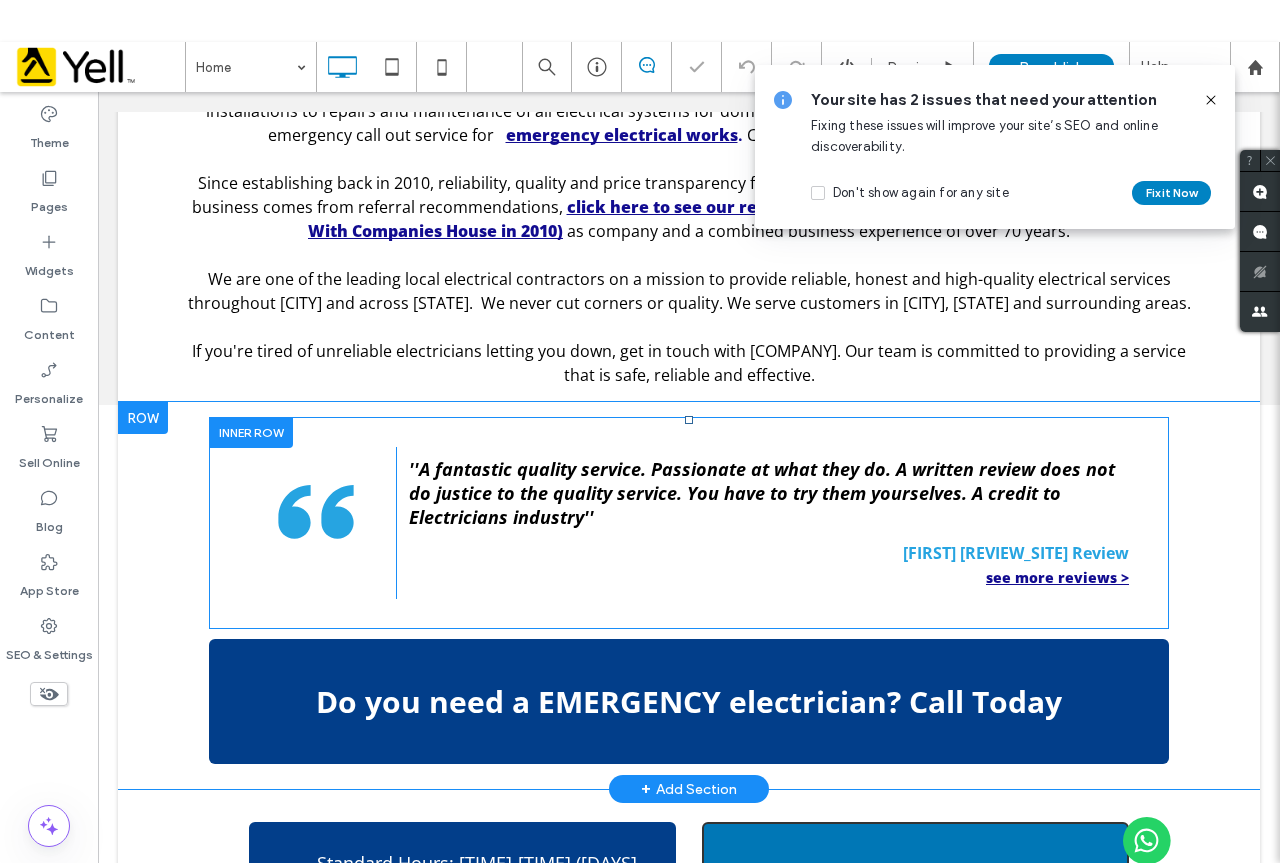 click at bounding box center (251, 432) 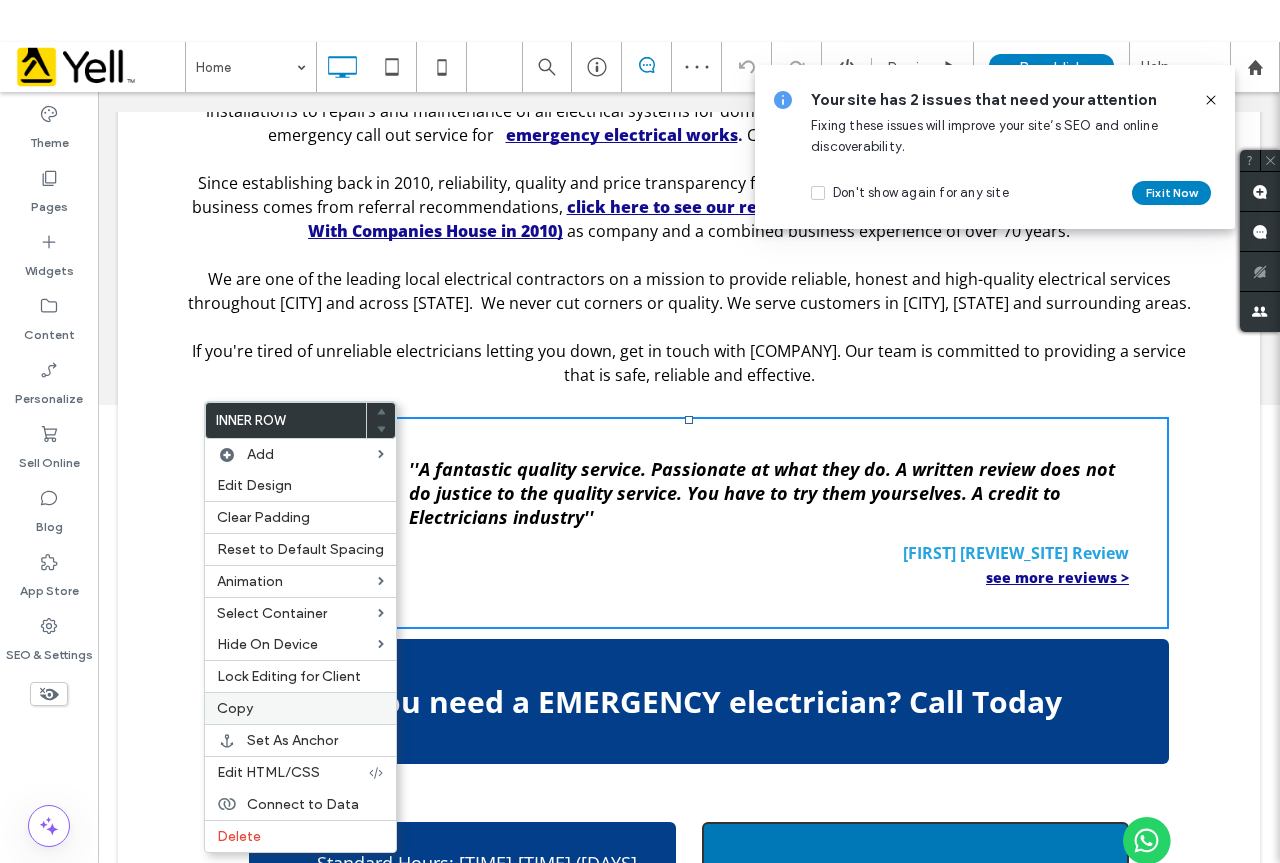 click on "Copy" at bounding box center [235, 708] 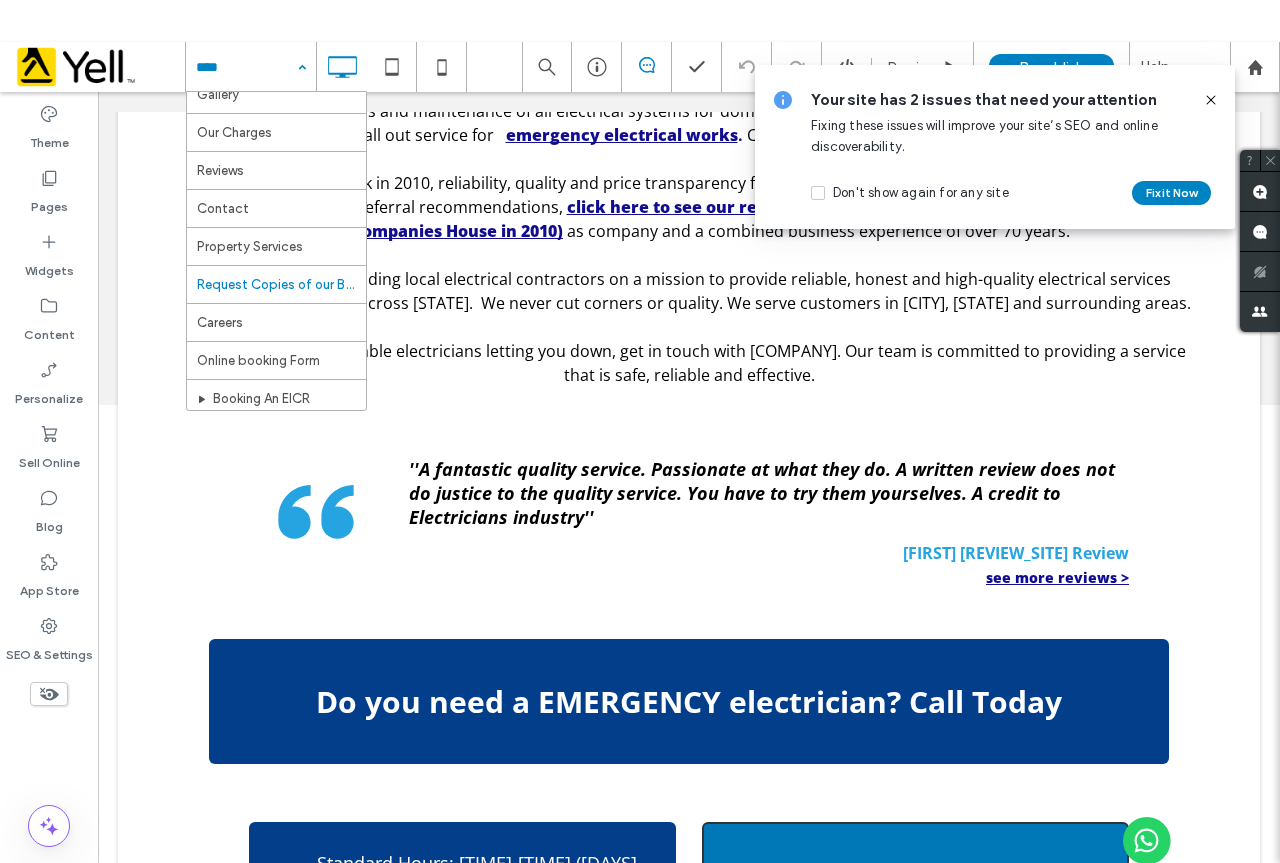 scroll, scrollTop: 1800, scrollLeft: 0, axis: vertical 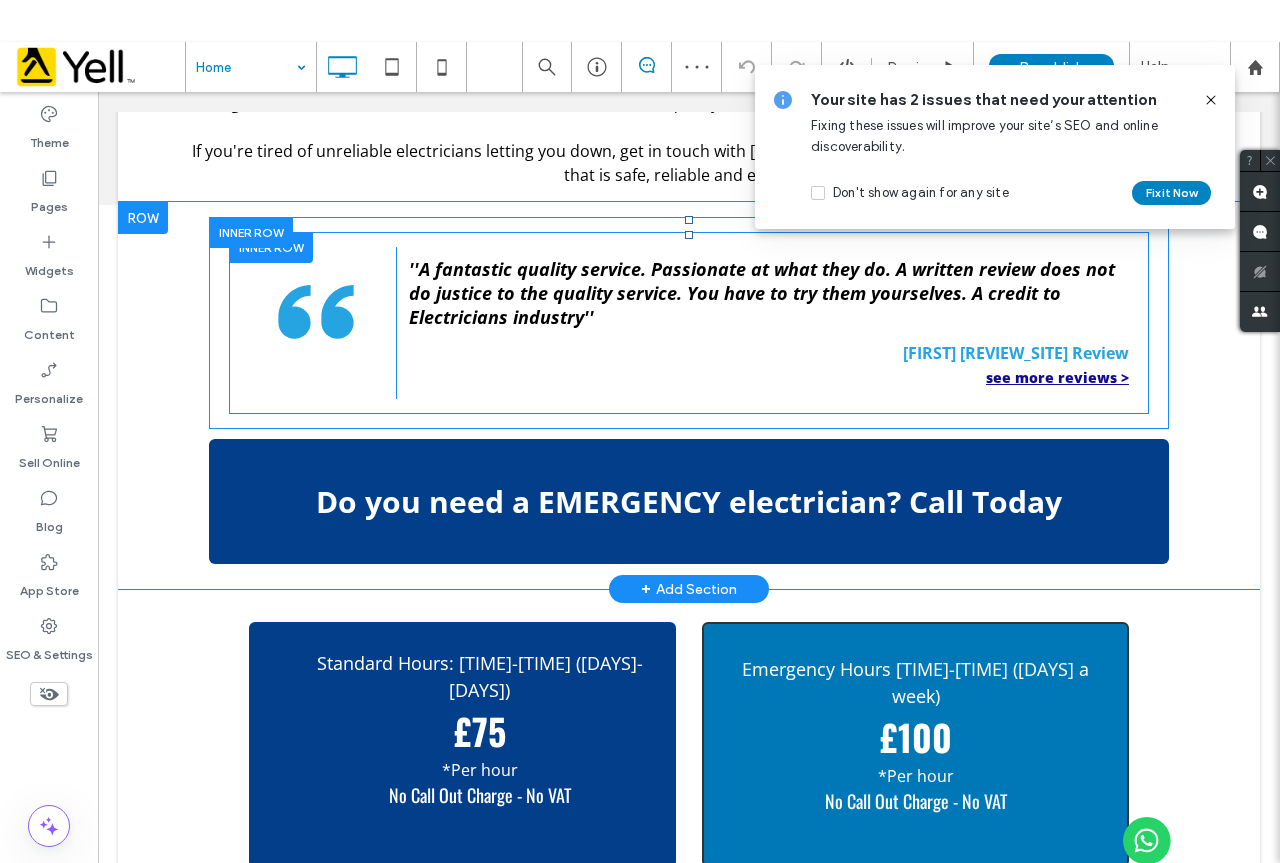 click at bounding box center (271, 247) 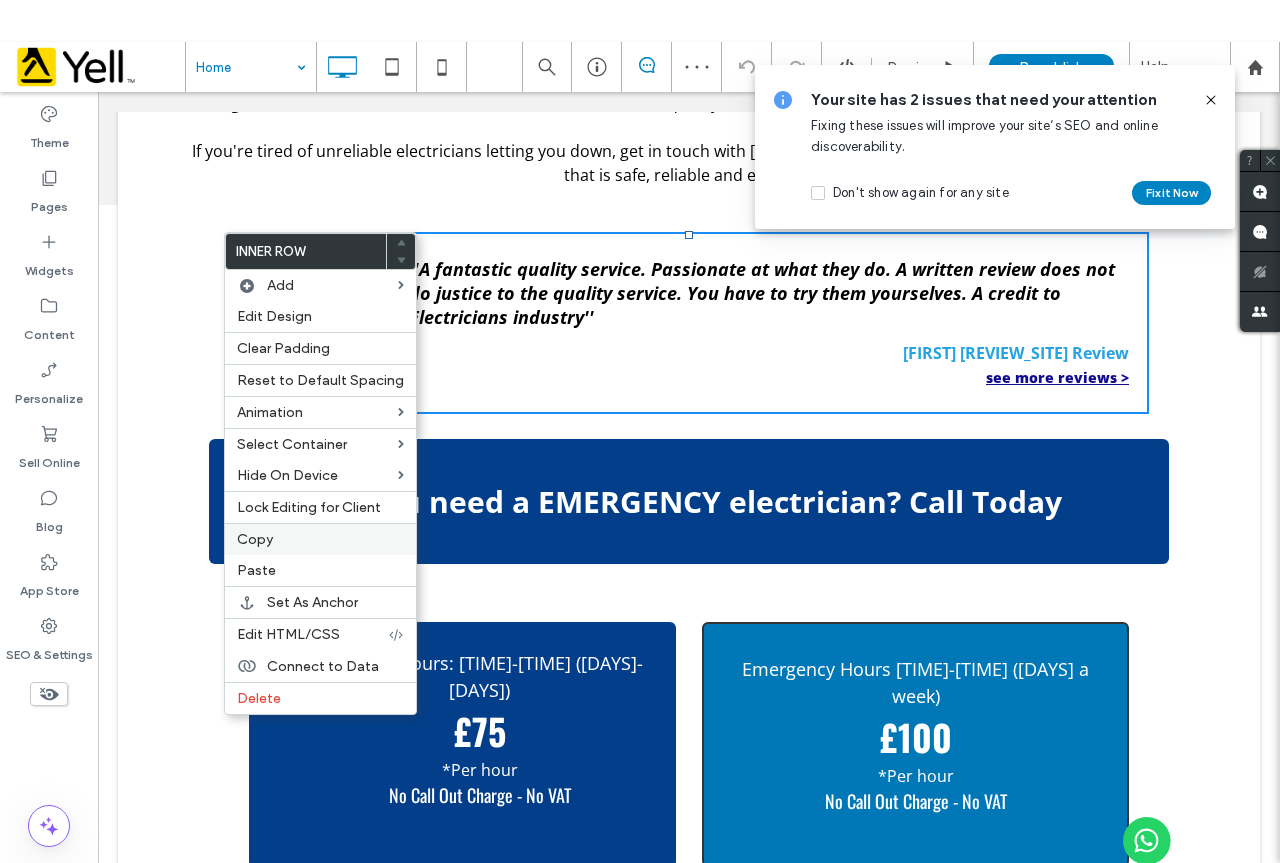 click on "Copy" at bounding box center [255, 539] 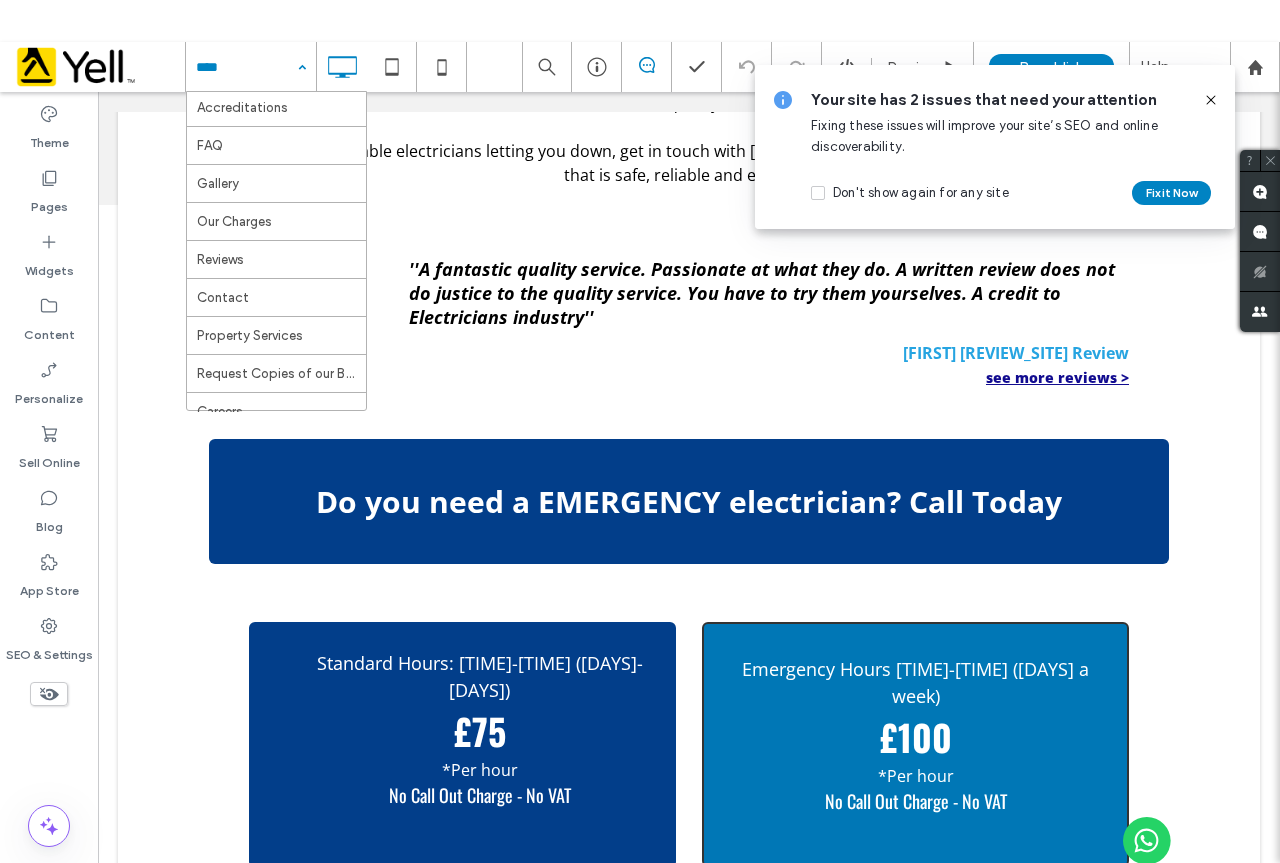scroll, scrollTop: 1800, scrollLeft: 0, axis: vertical 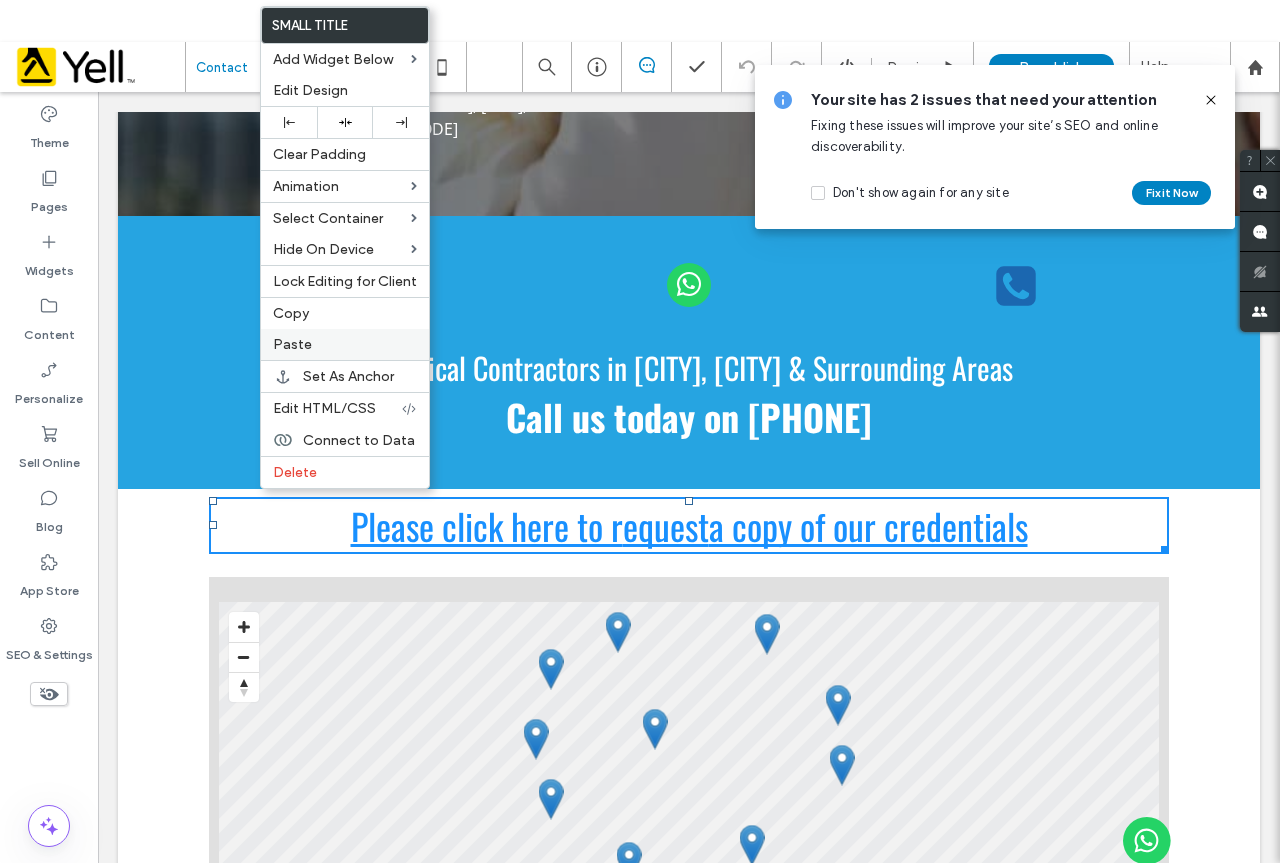 click on "Paste" at bounding box center [292, 344] 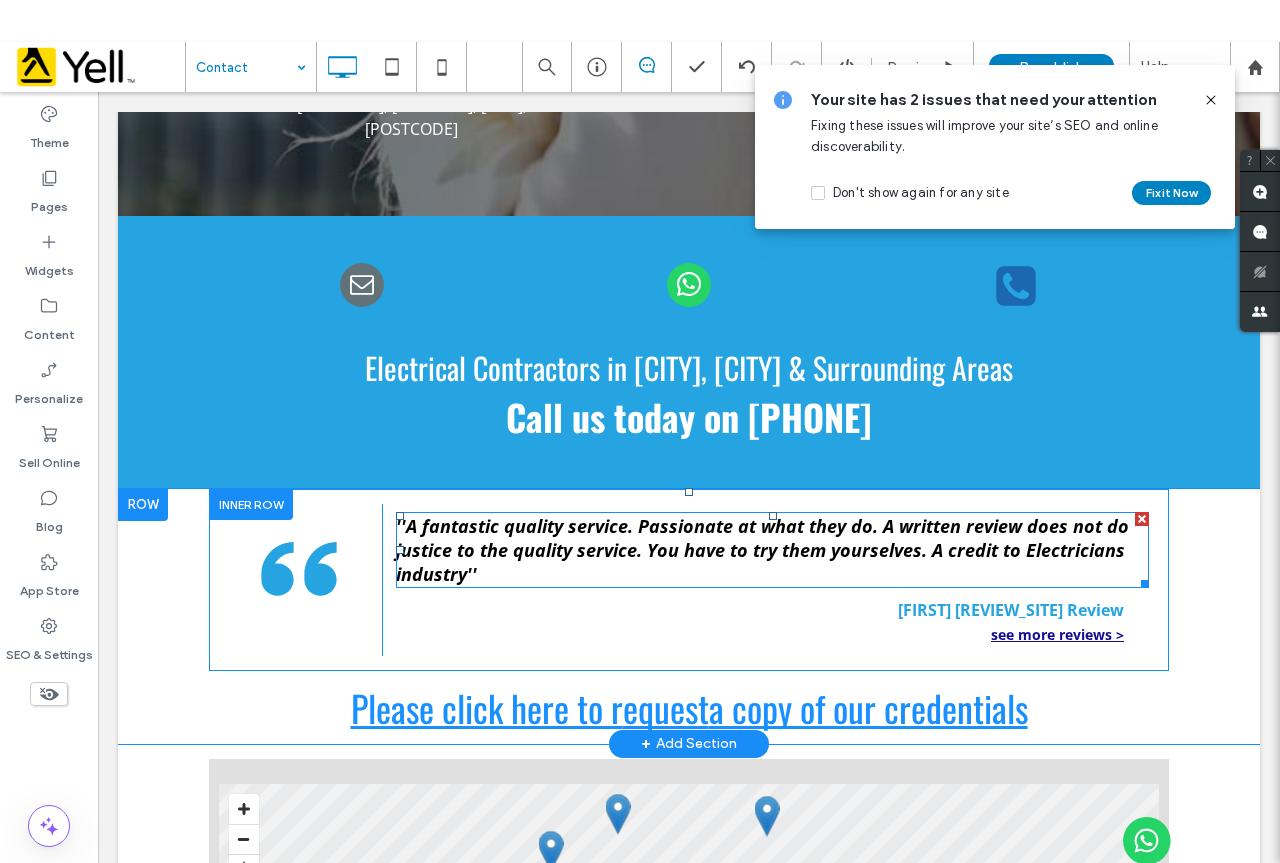 click on "''A fantastic quality service. Passionate at what they do. A written review does not do justice to the quality service. You have to try them yourselves. A credit to Electricians industry''" at bounding box center [772, 550] 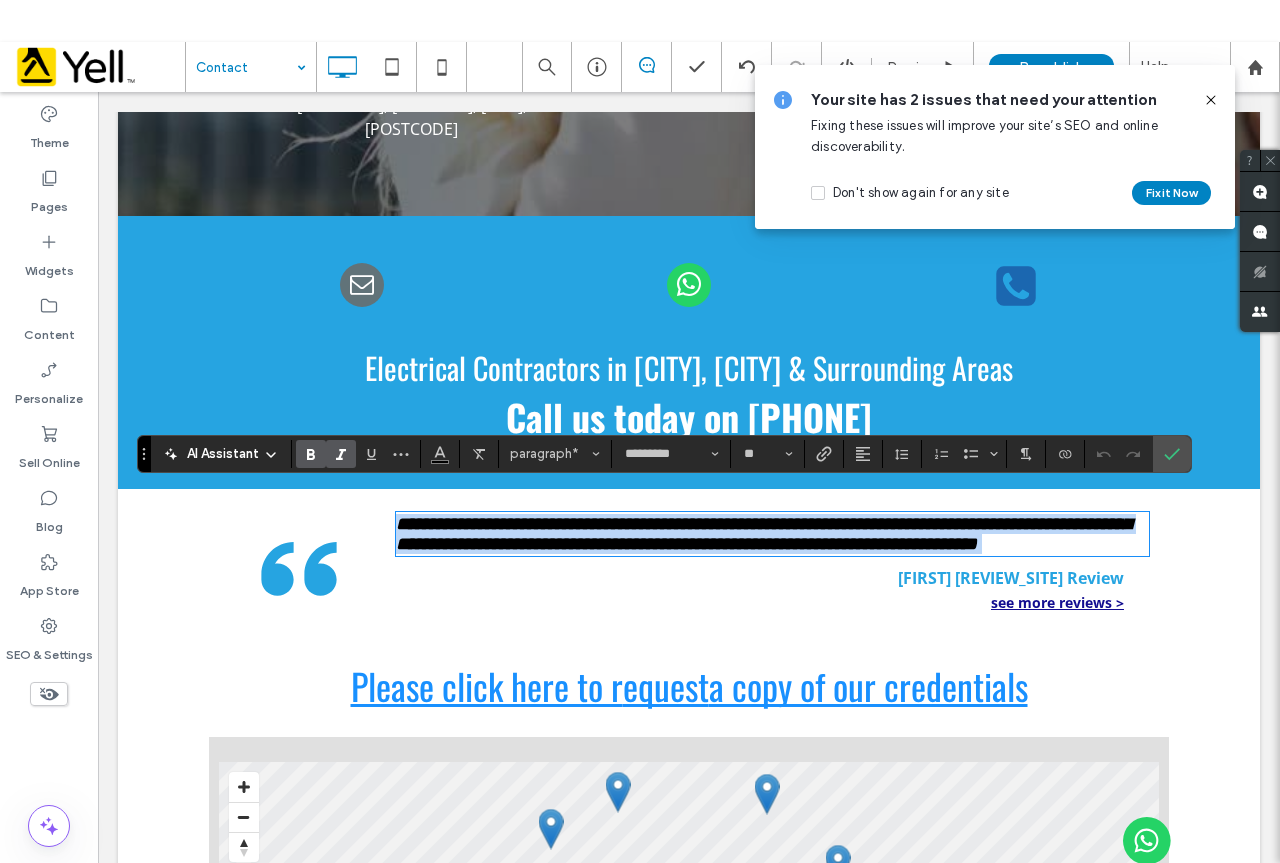 click on "**********" at bounding box center (763, 534) 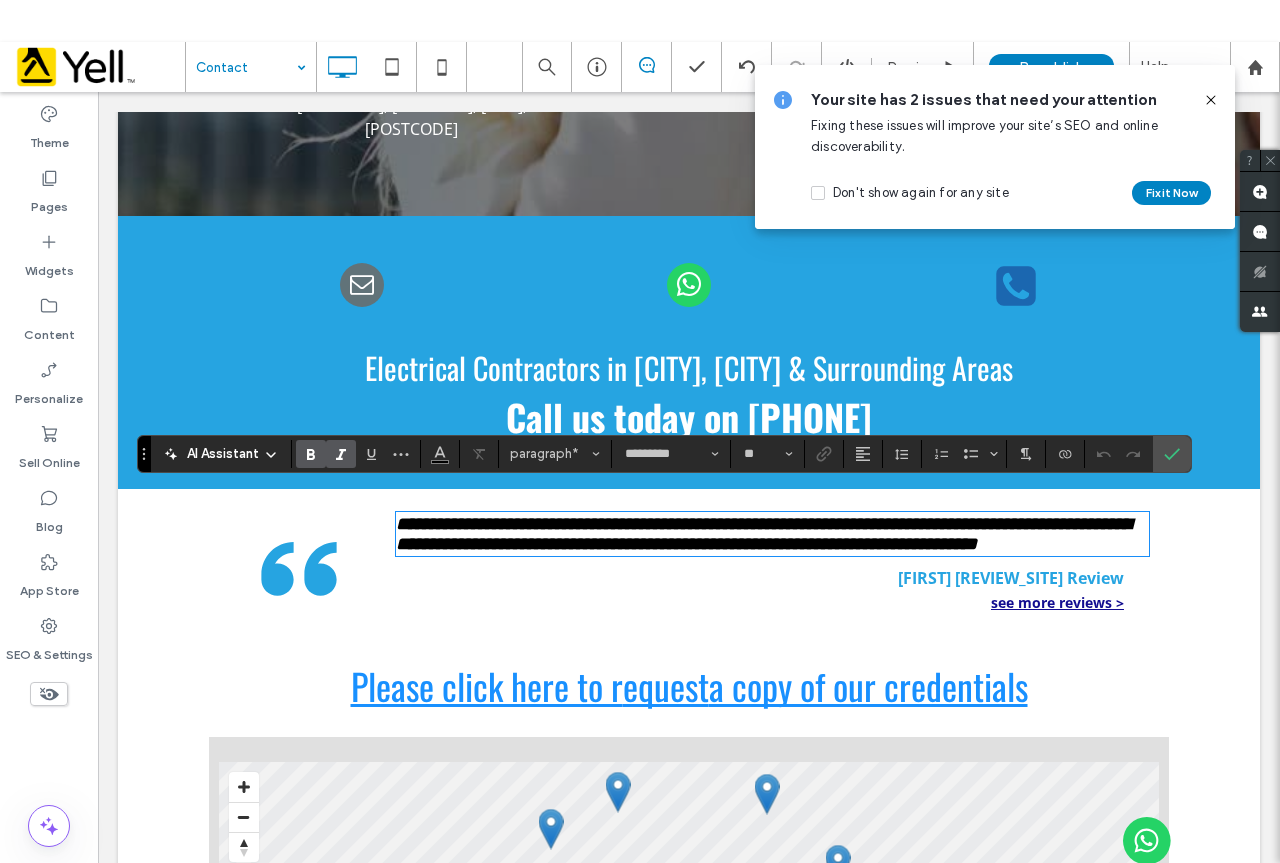 click on "**********" at bounding box center (763, 534) 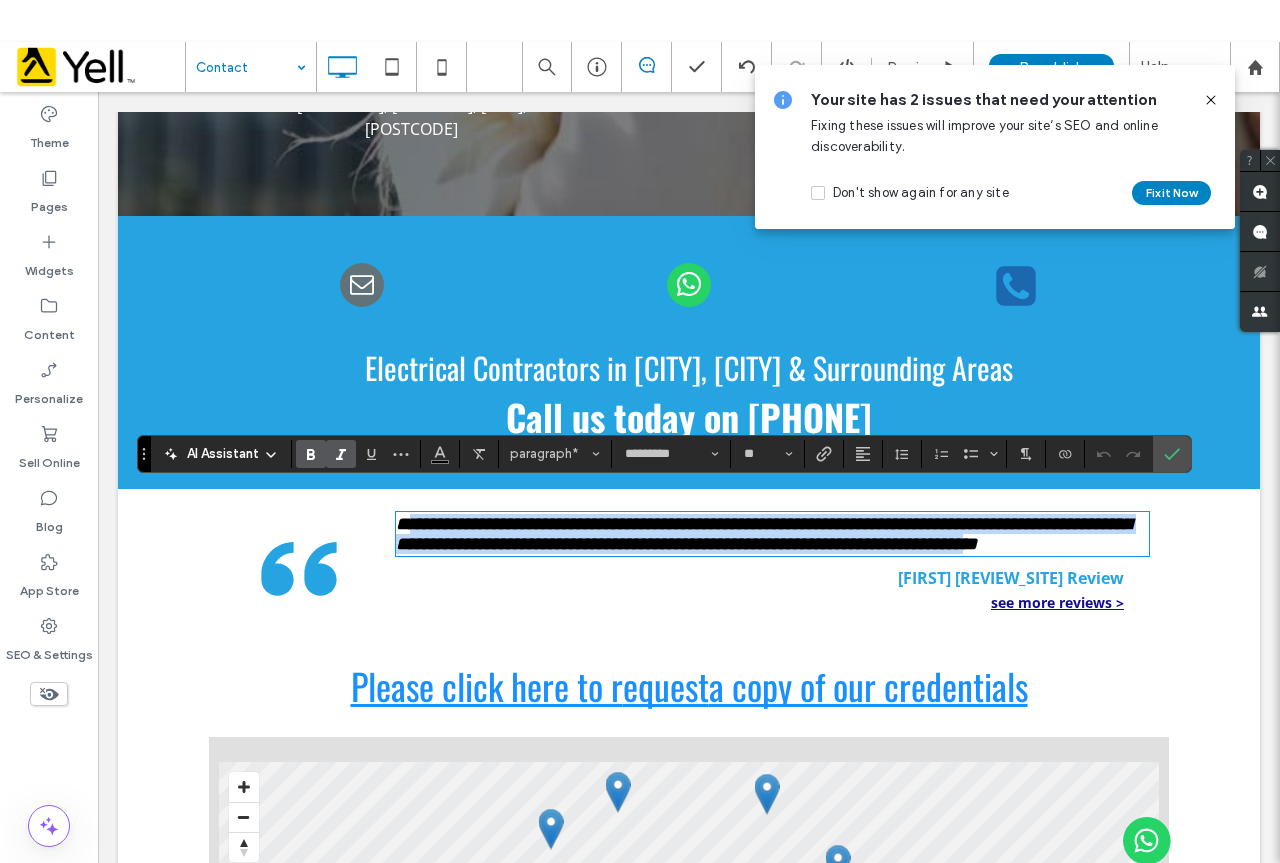 drag, startPoint x: 461, startPoint y: 551, endPoint x: 397, endPoint y: 501, distance: 81.21576 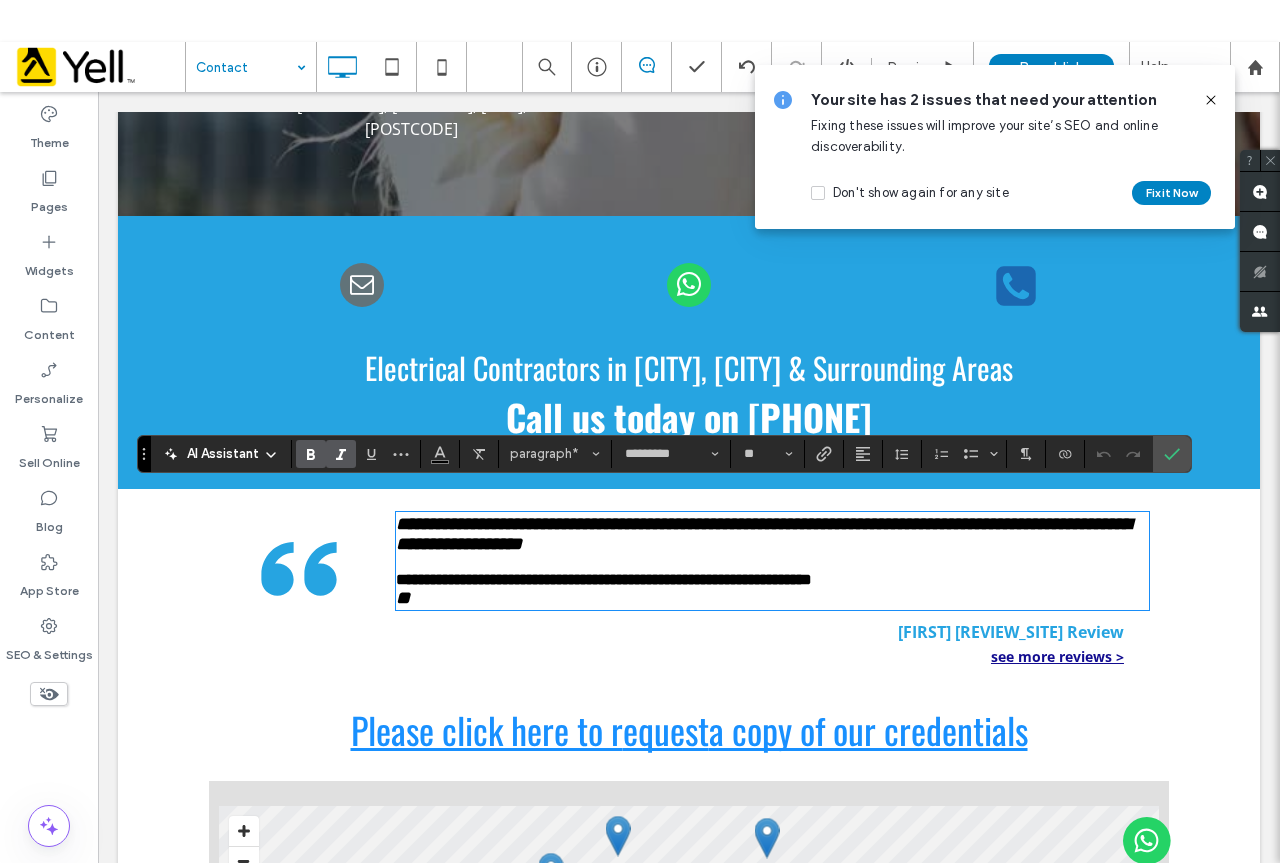 scroll, scrollTop: 0, scrollLeft: 0, axis: both 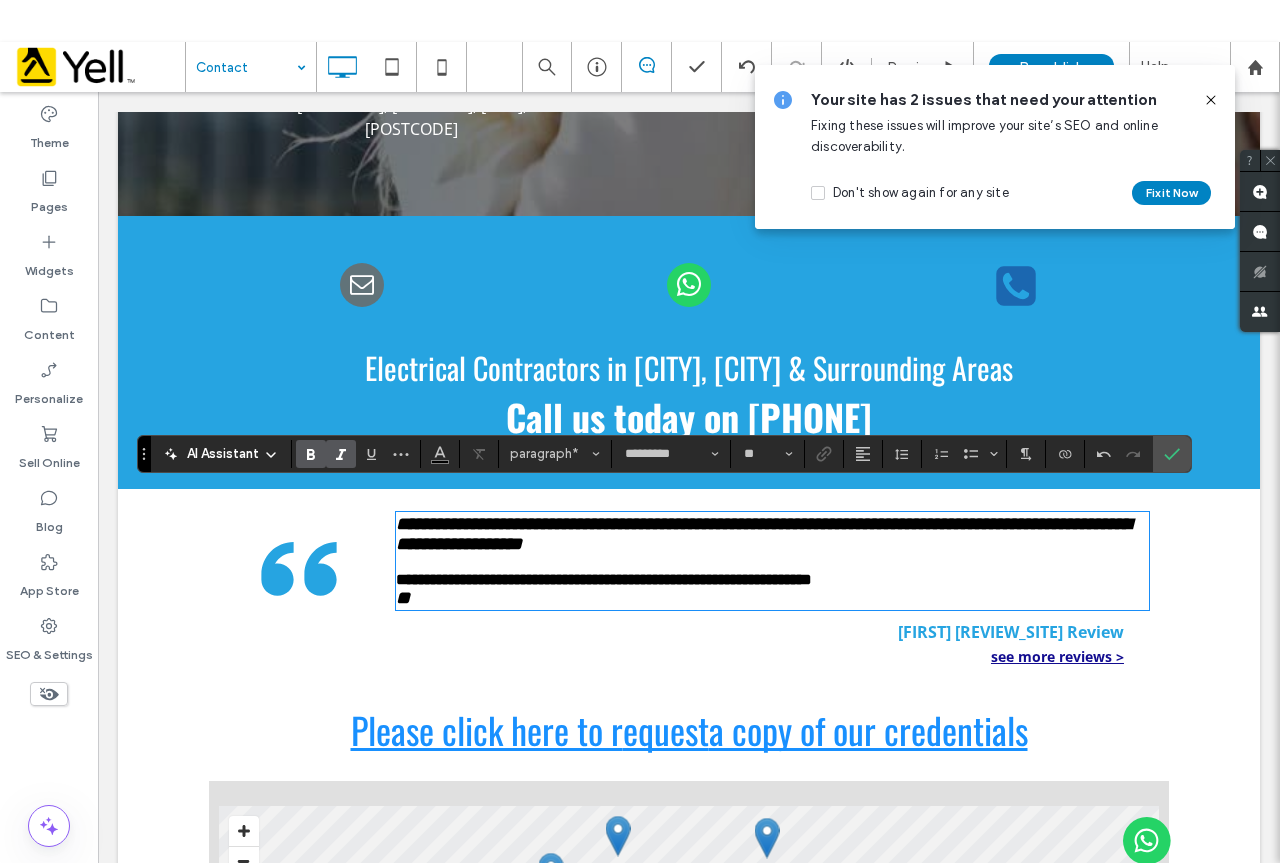 type on "**" 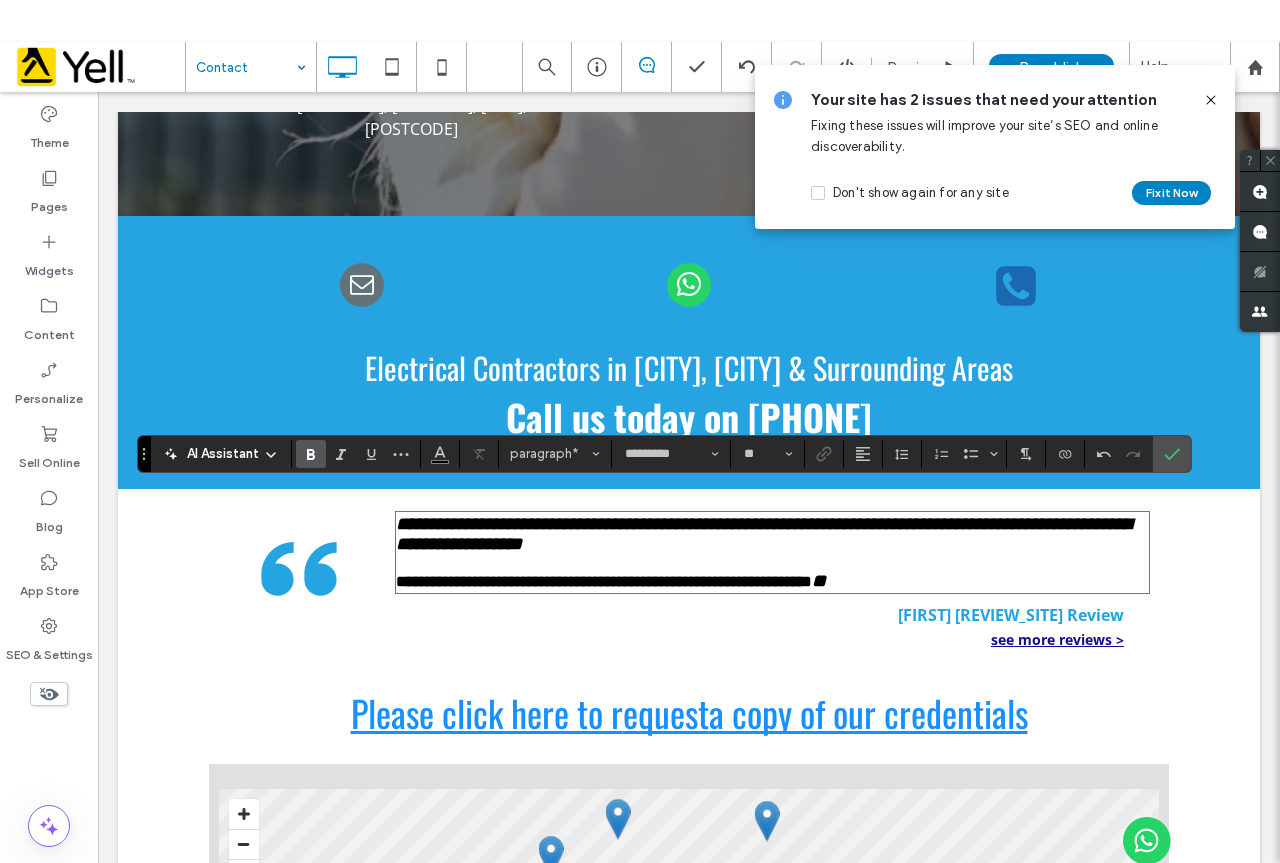 click on "Muhammad Yell.com Review" at bounding box center (1011, 615) 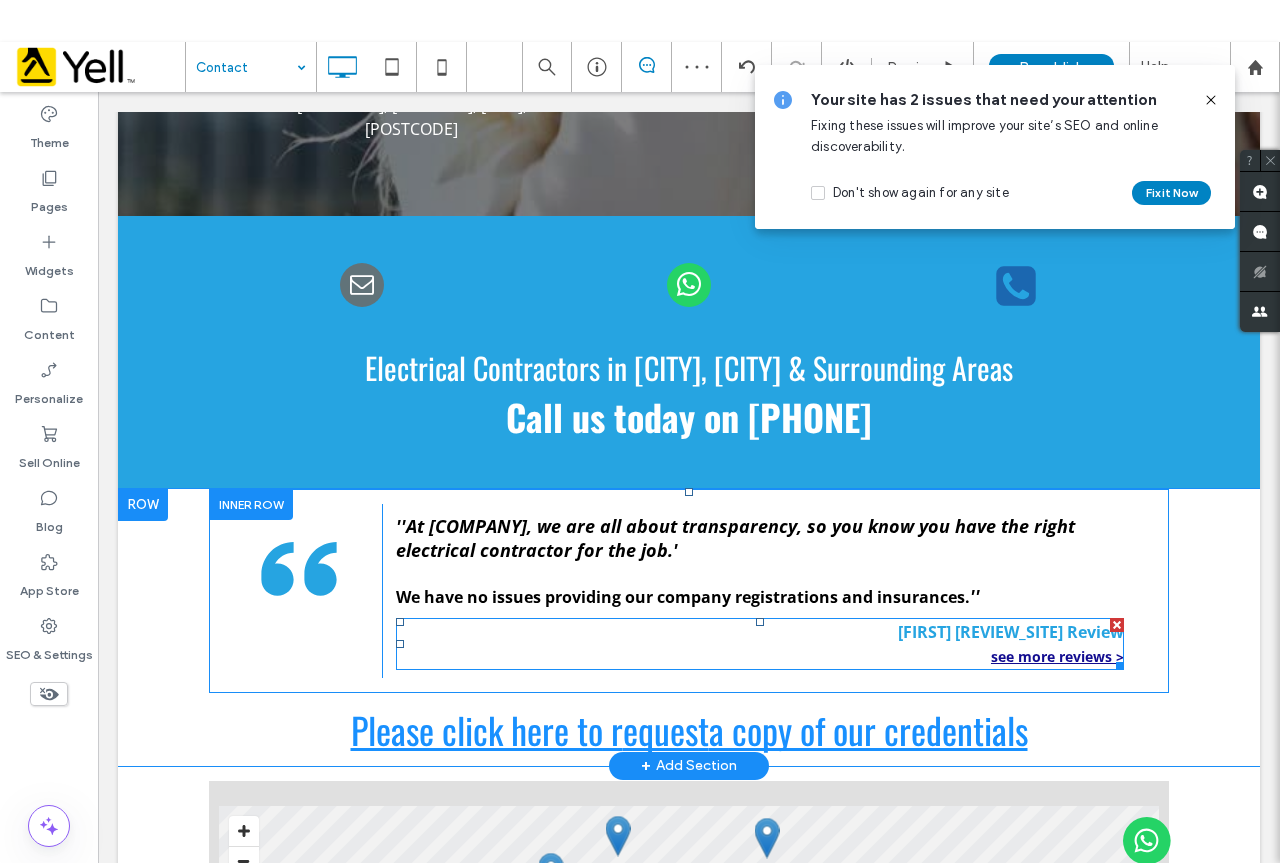 click at bounding box center (1117, 625) 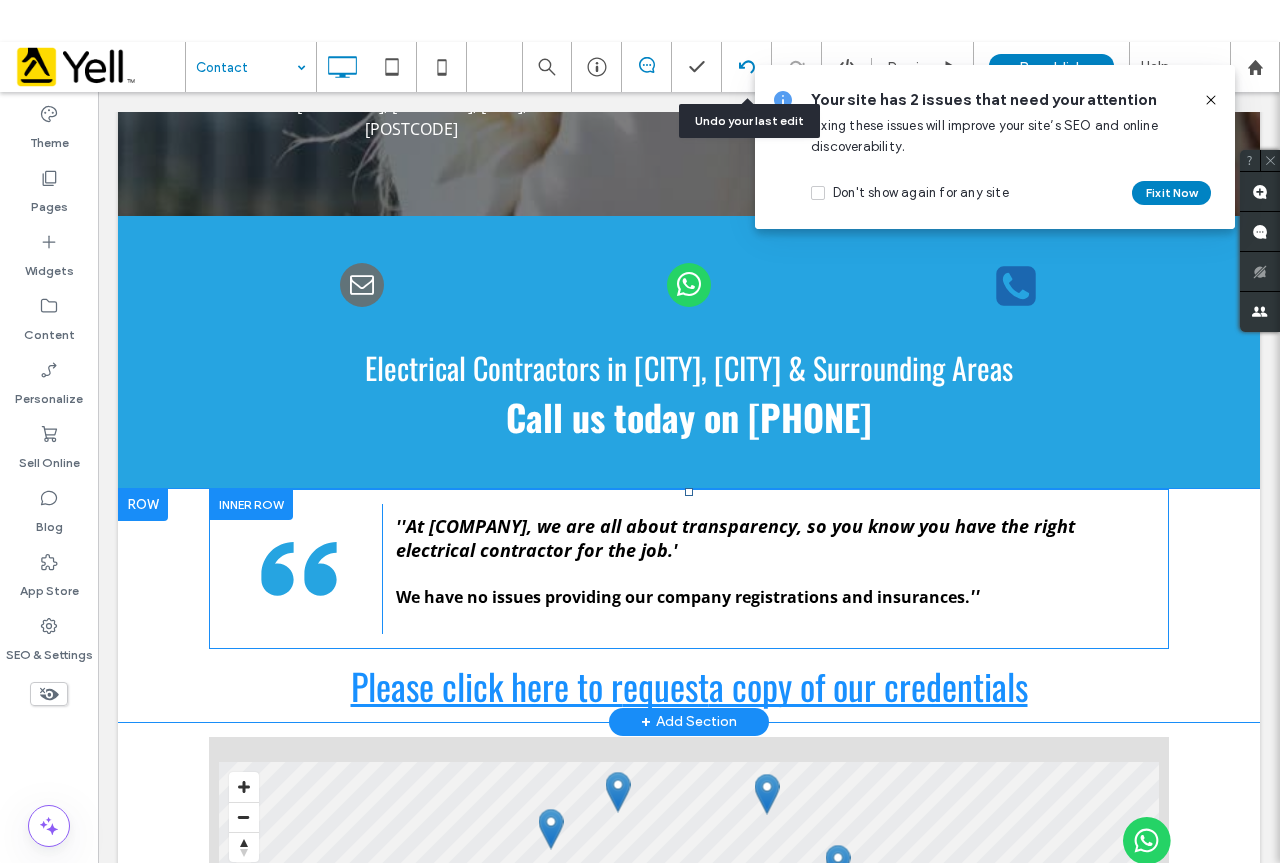 click 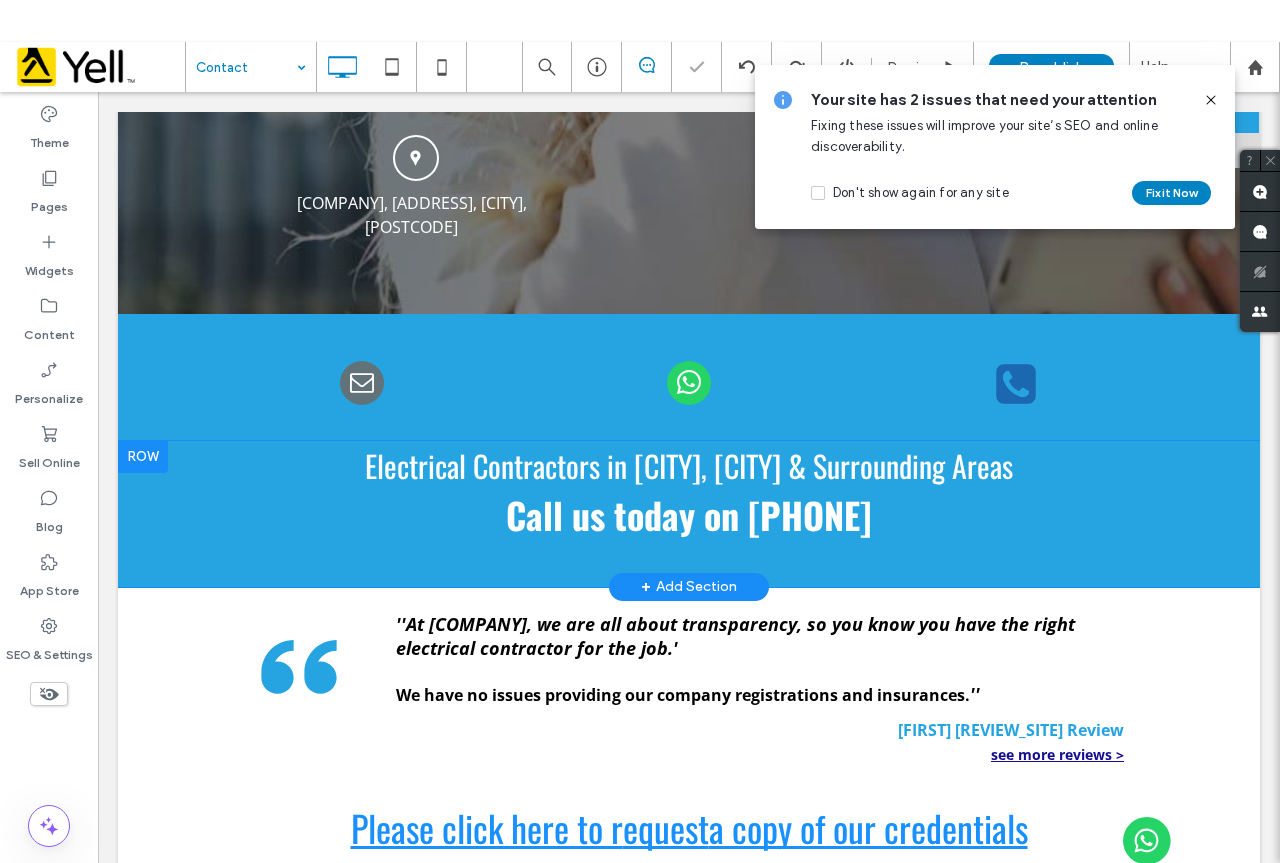 scroll, scrollTop: 1200, scrollLeft: 0, axis: vertical 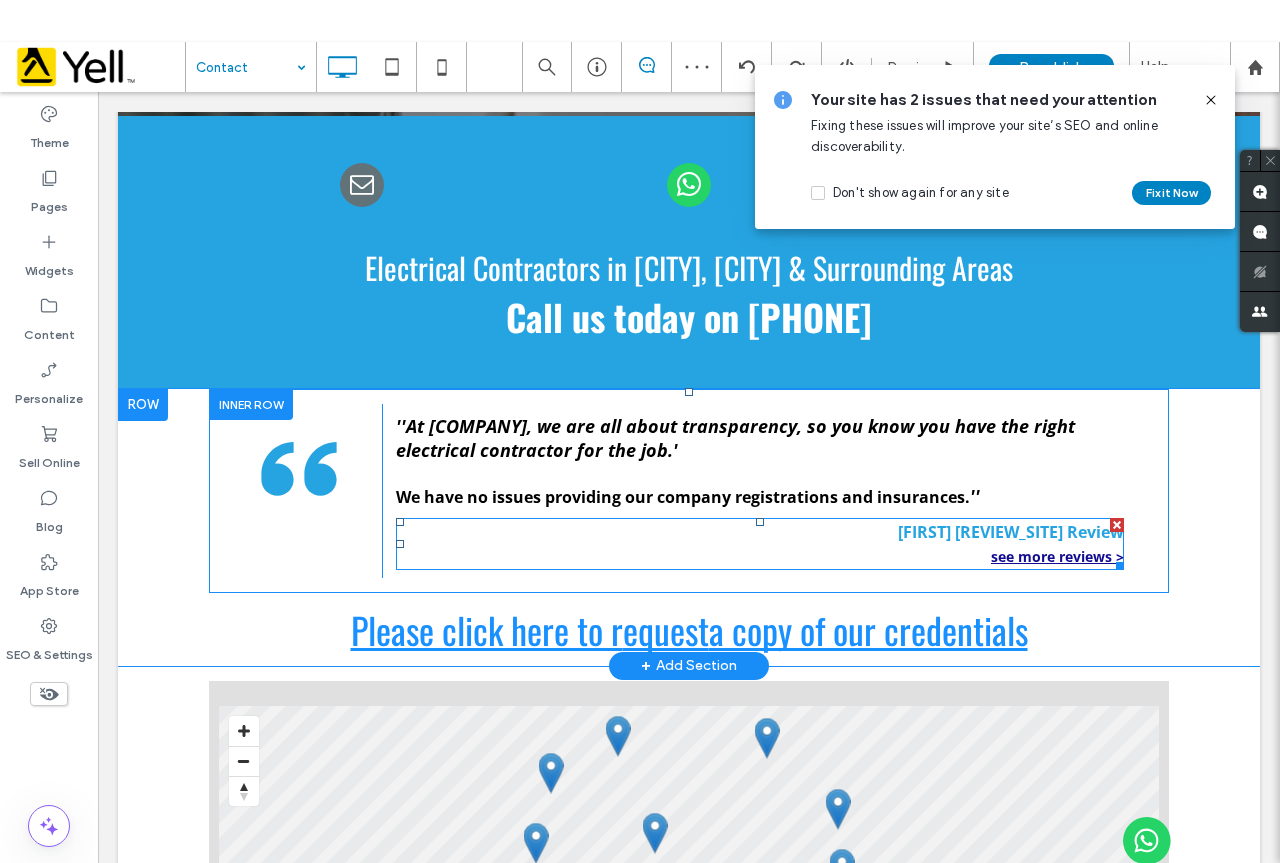 click on "Muhammad Yell.com Review" at bounding box center (1011, 532) 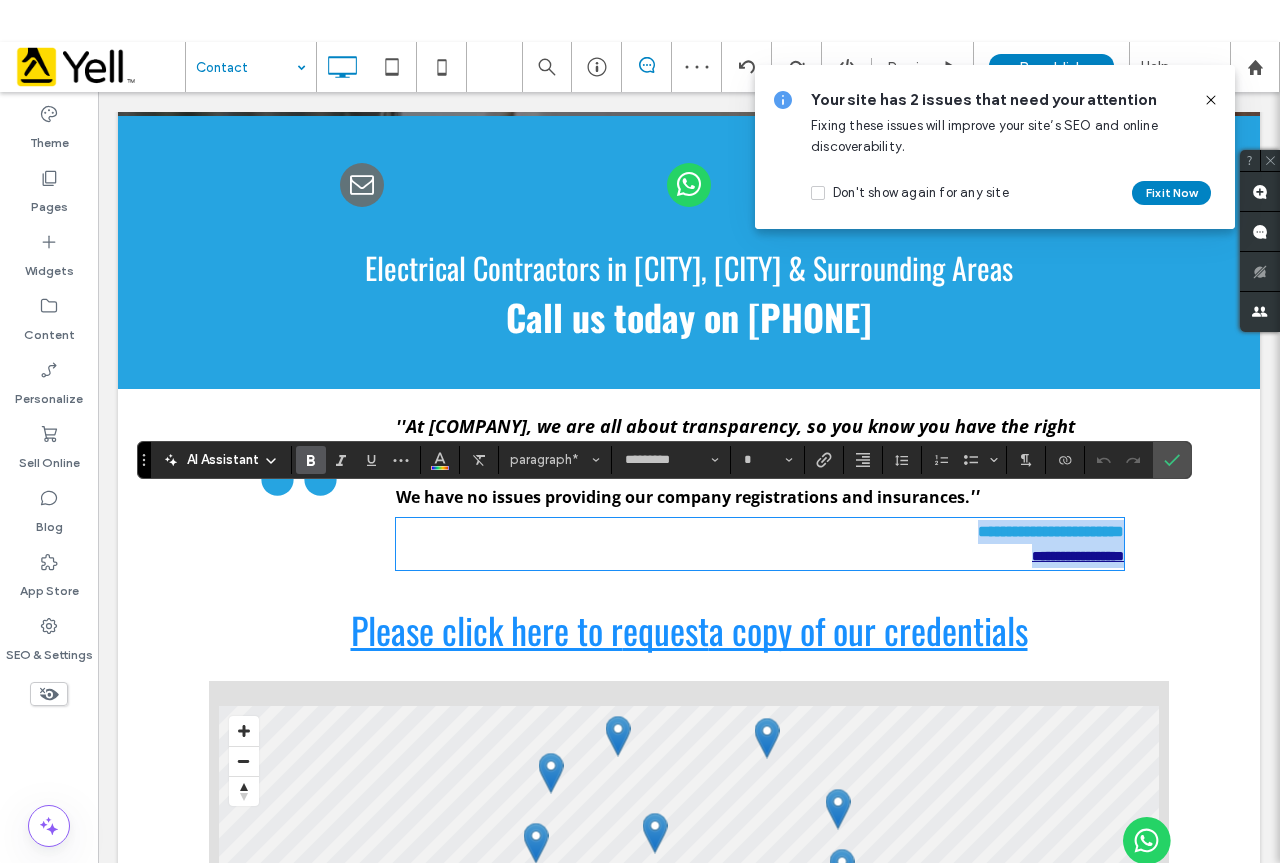 click on "**********" at bounding box center [1051, 531] 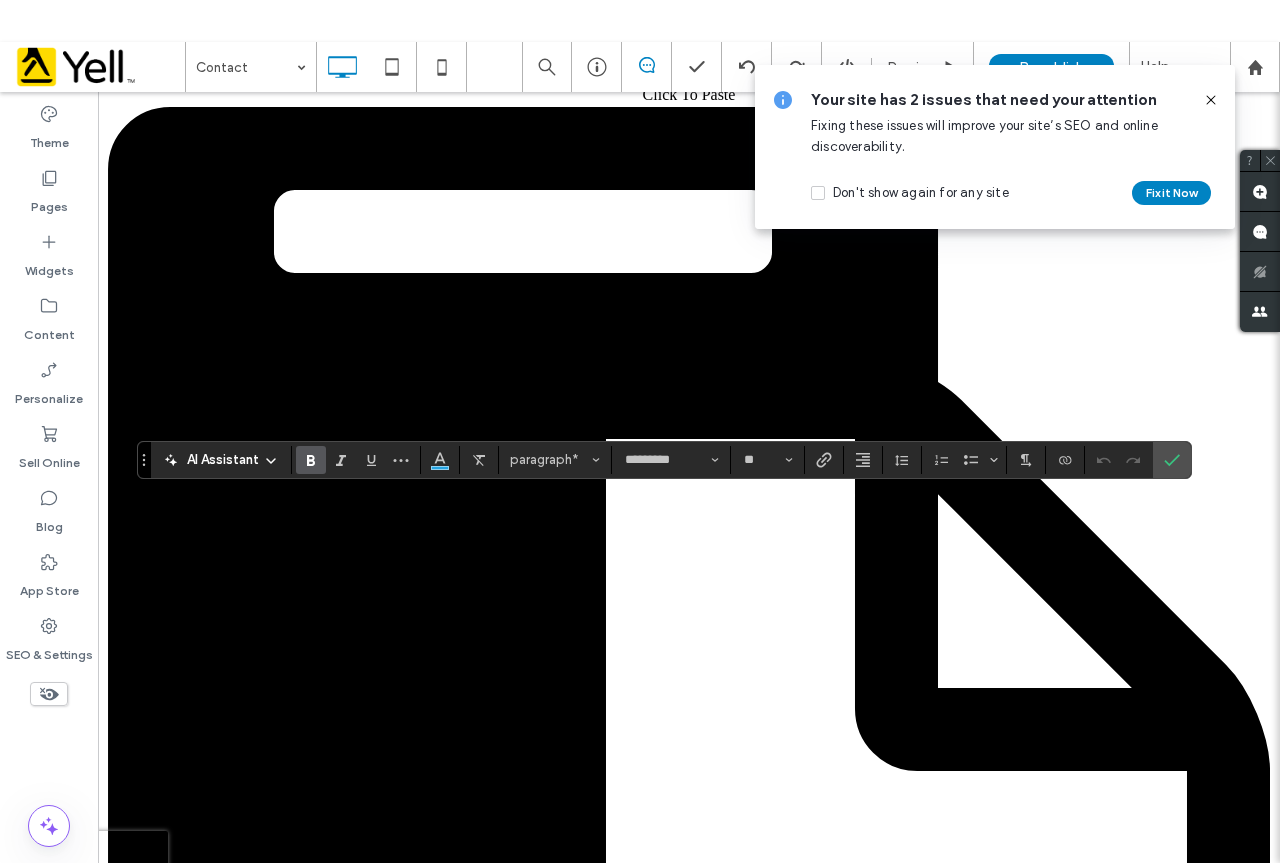 scroll, scrollTop: 1200, scrollLeft: 0, axis: vertical 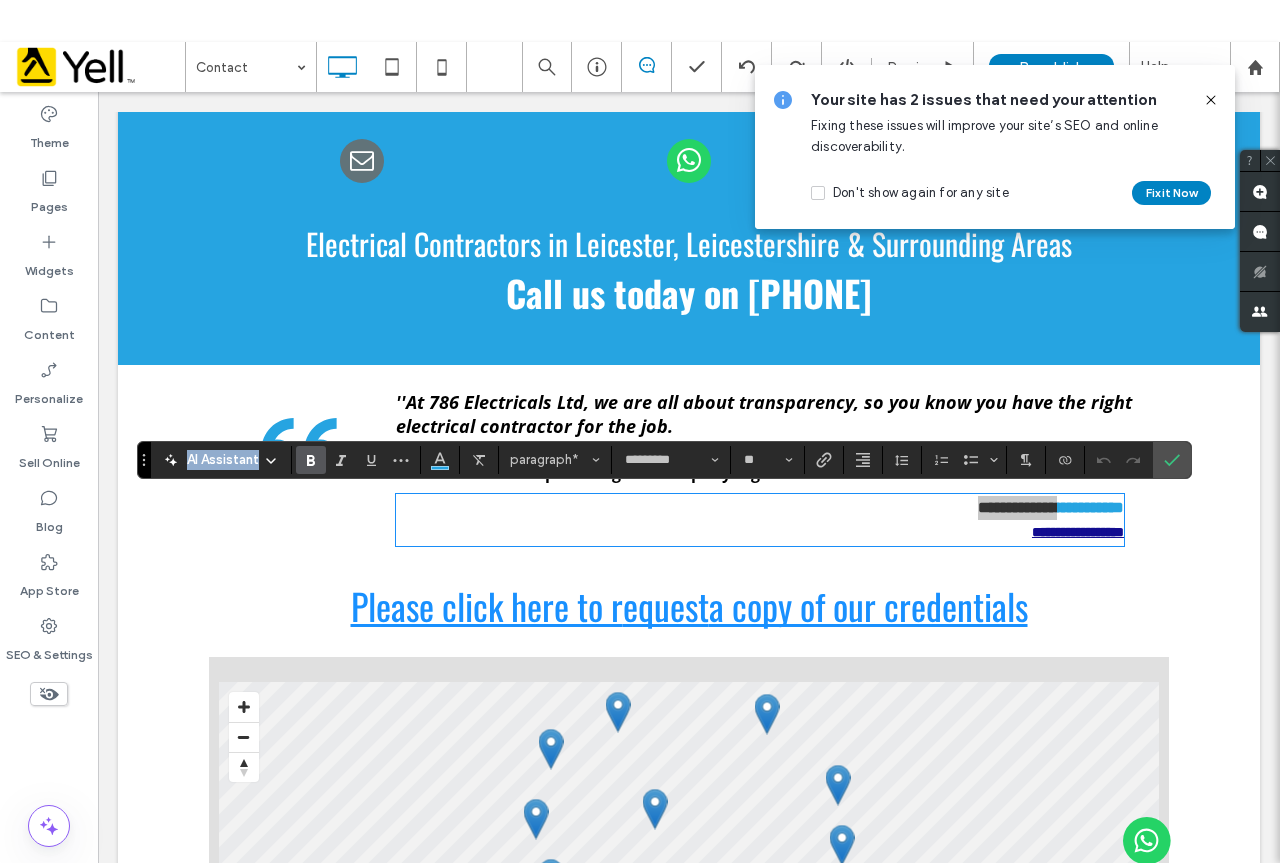 drag, startPoint x: 256, startPoint y: 566, endPoint x: 250, endPoint y: 675, distance: 109.165016 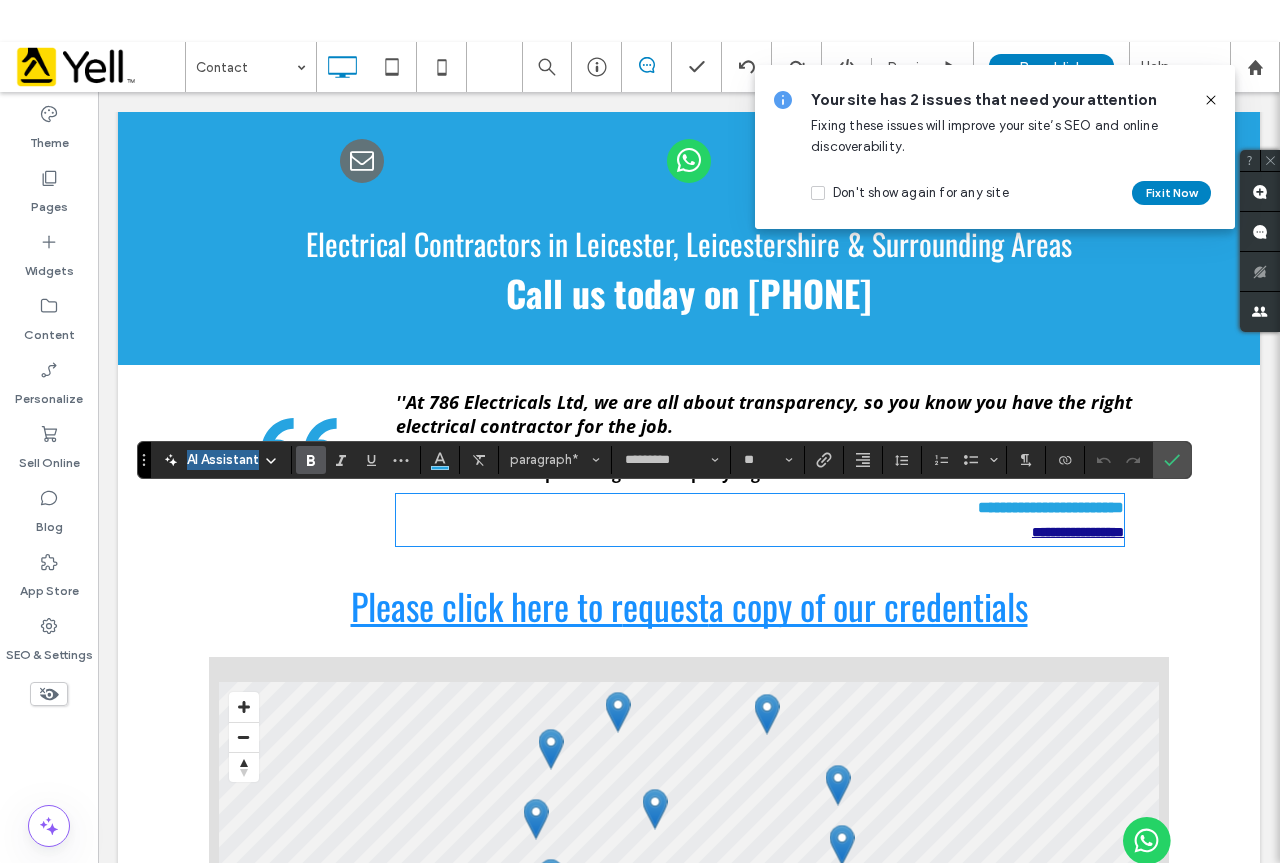 click on "''At [COMPANY_NAME], we are all about transparency, so you know you have the right electrical contractor for the job." at bounding box center (764, 438) 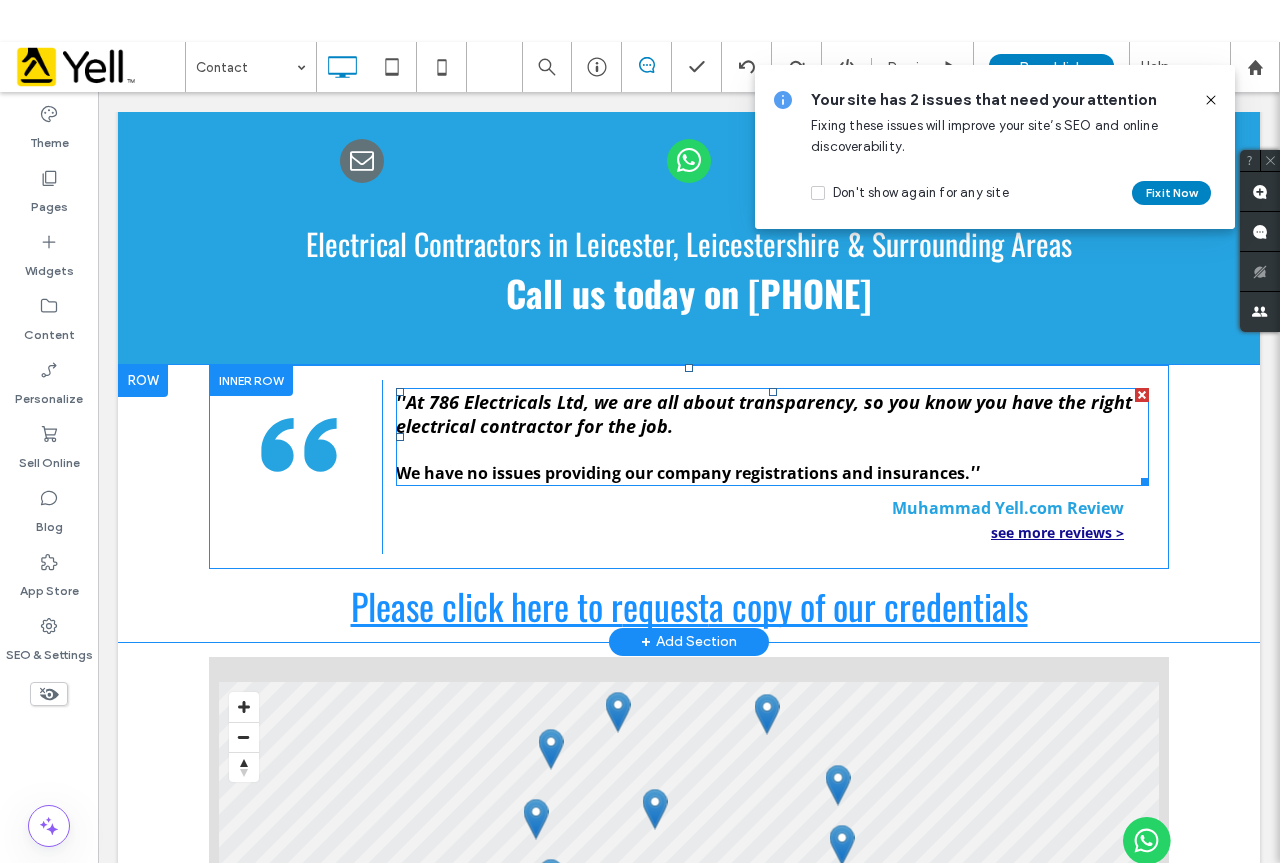 click on "We have no issues providing our company registrations and insurances." at bounding box center (683, 497) 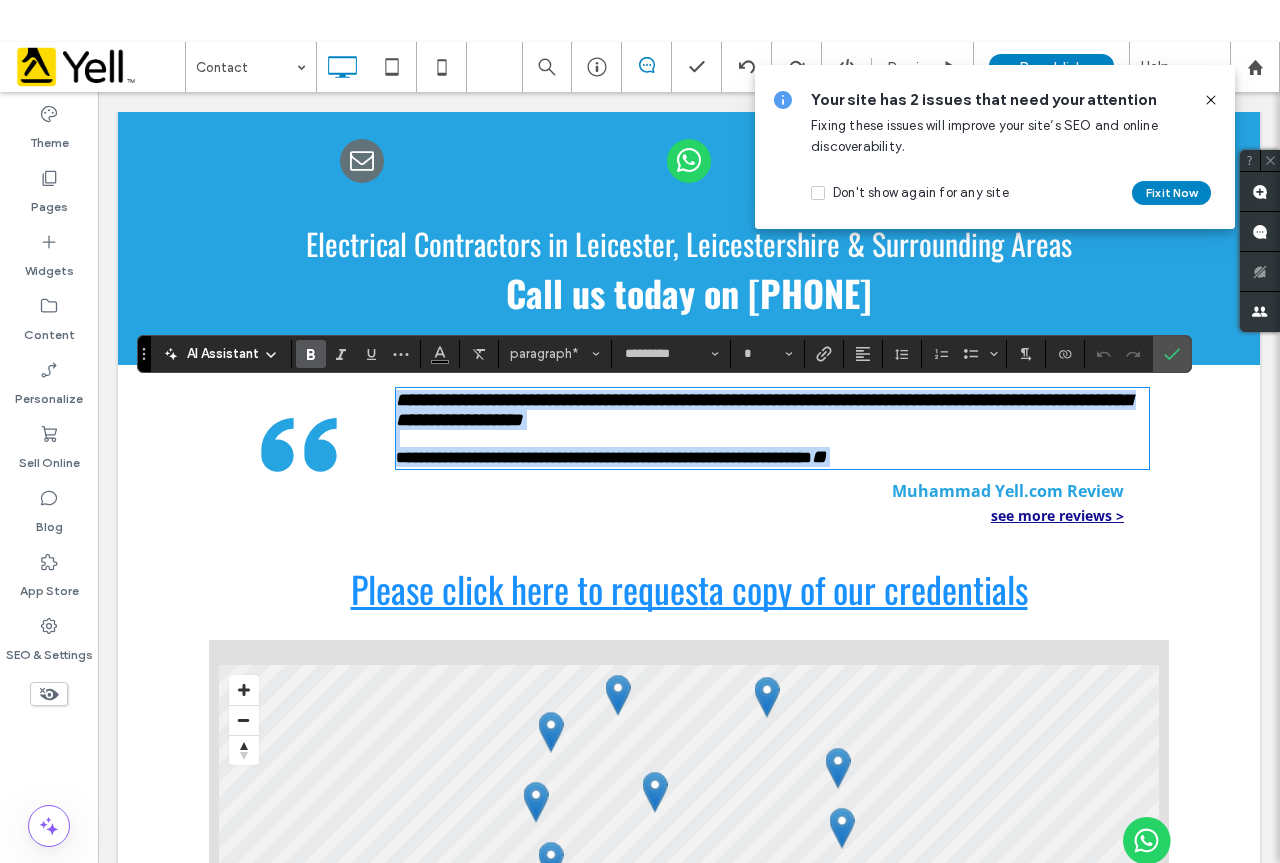 click on "**********" at bounding box center (604, 481) 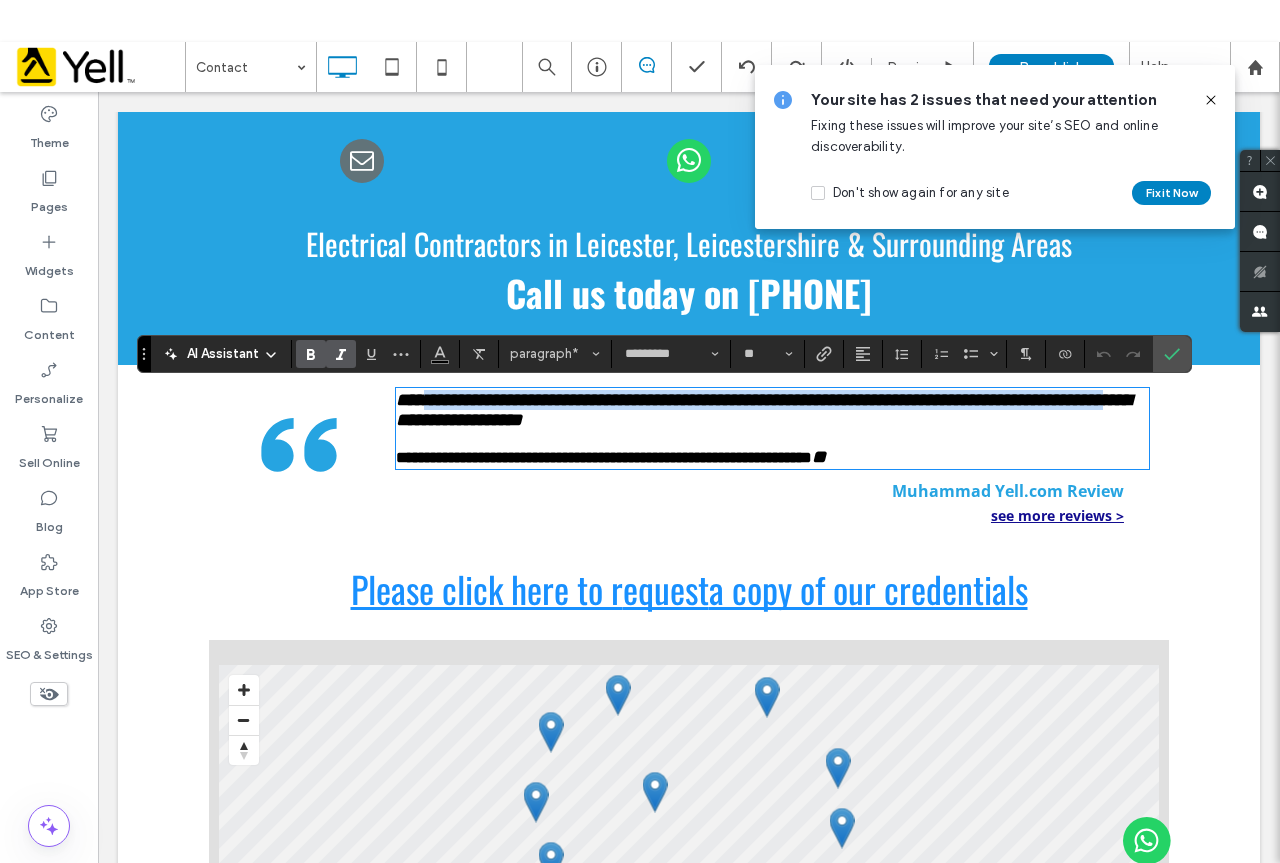 drag, startPoint x: 961, startPoint y: 474, endPoint x: 416, endPoint y: 410, distance: 548.74493 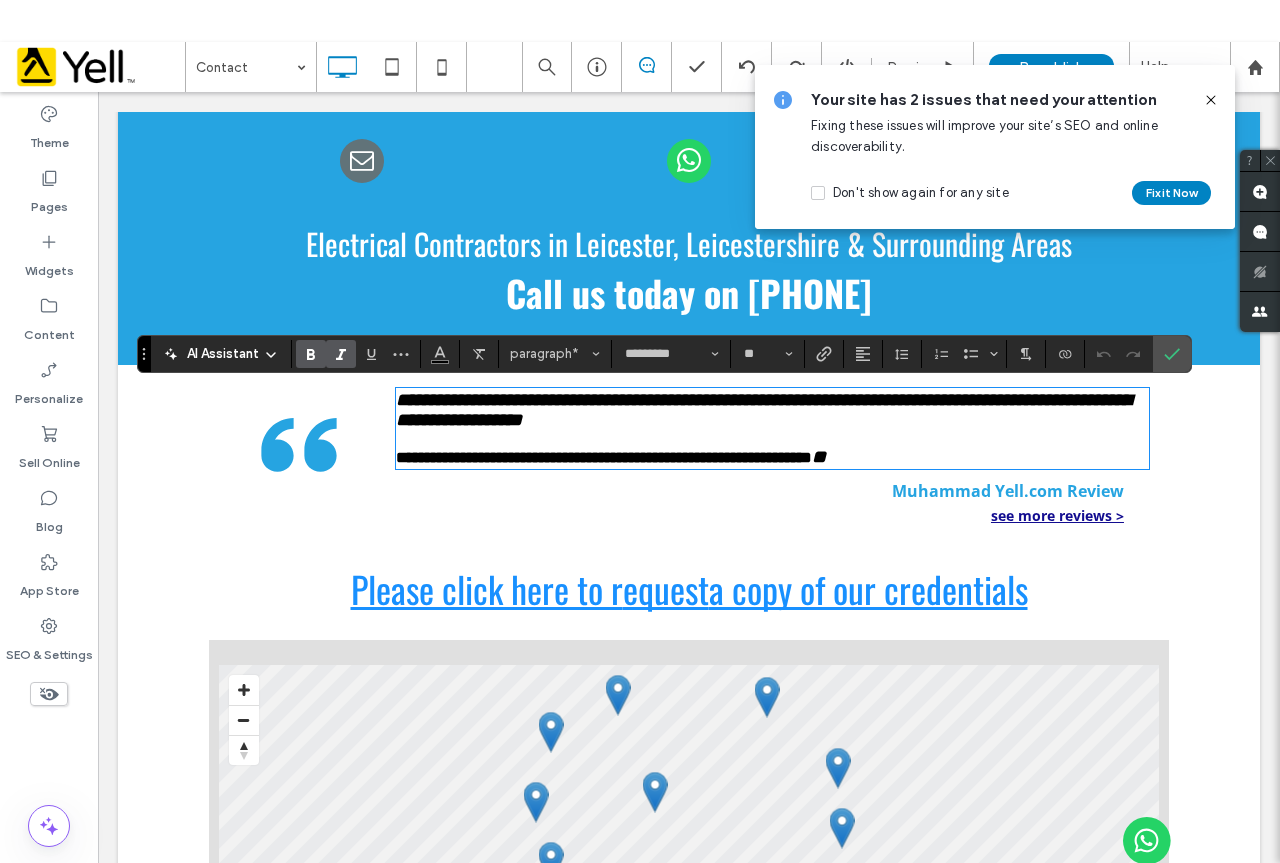 click at bounding box center (772, 462) 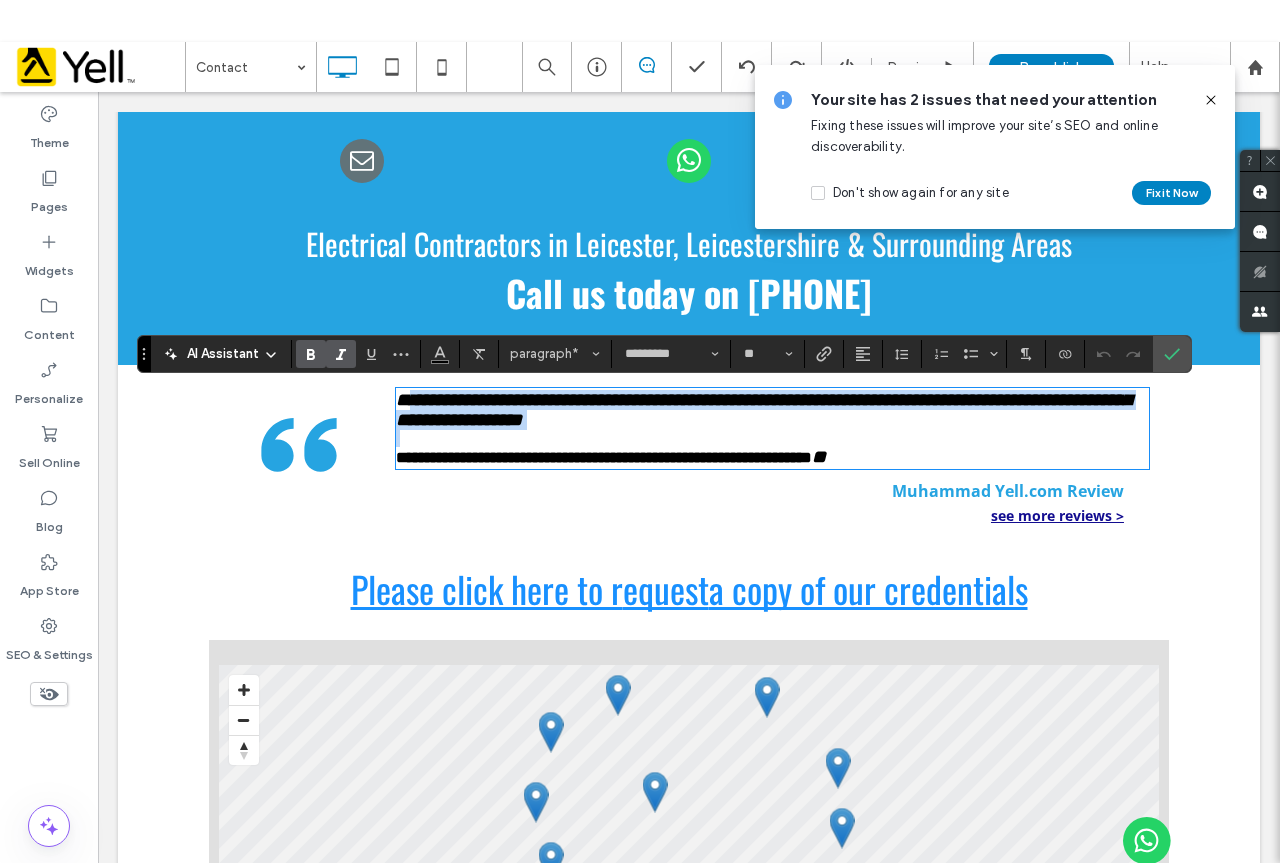 type on "*" 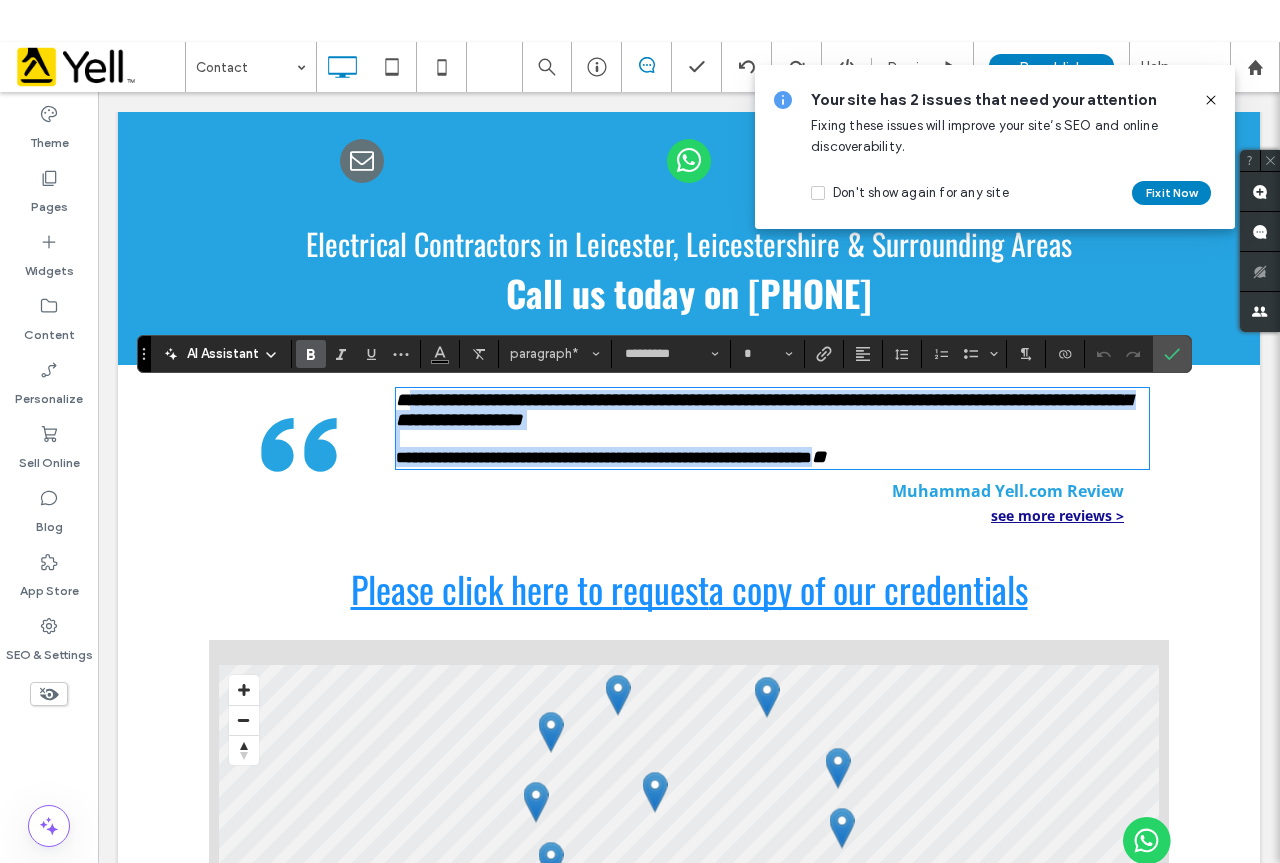 drag, startPoint x: 401, startPoint y: 403, endPoint x: 952, endPoint y: 483, distance: 556.77734 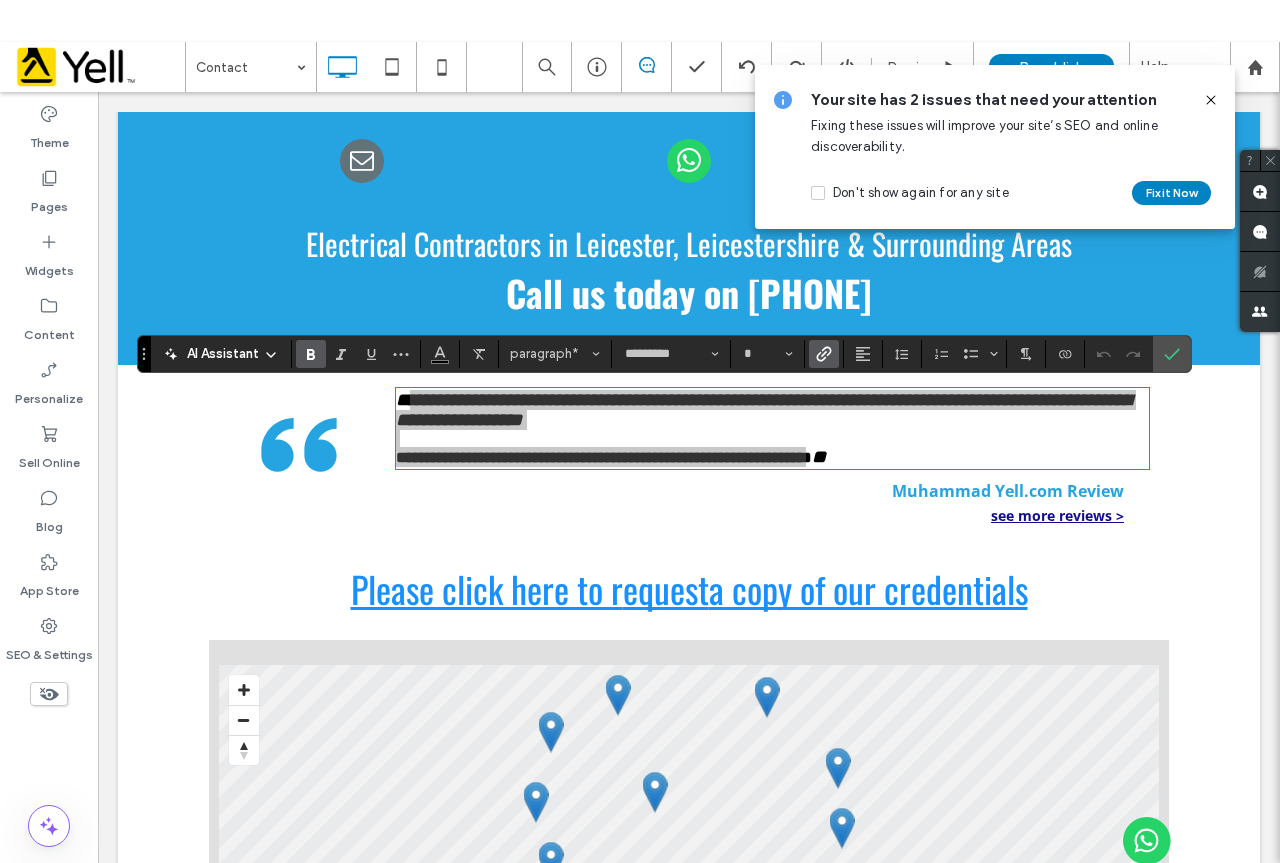 click 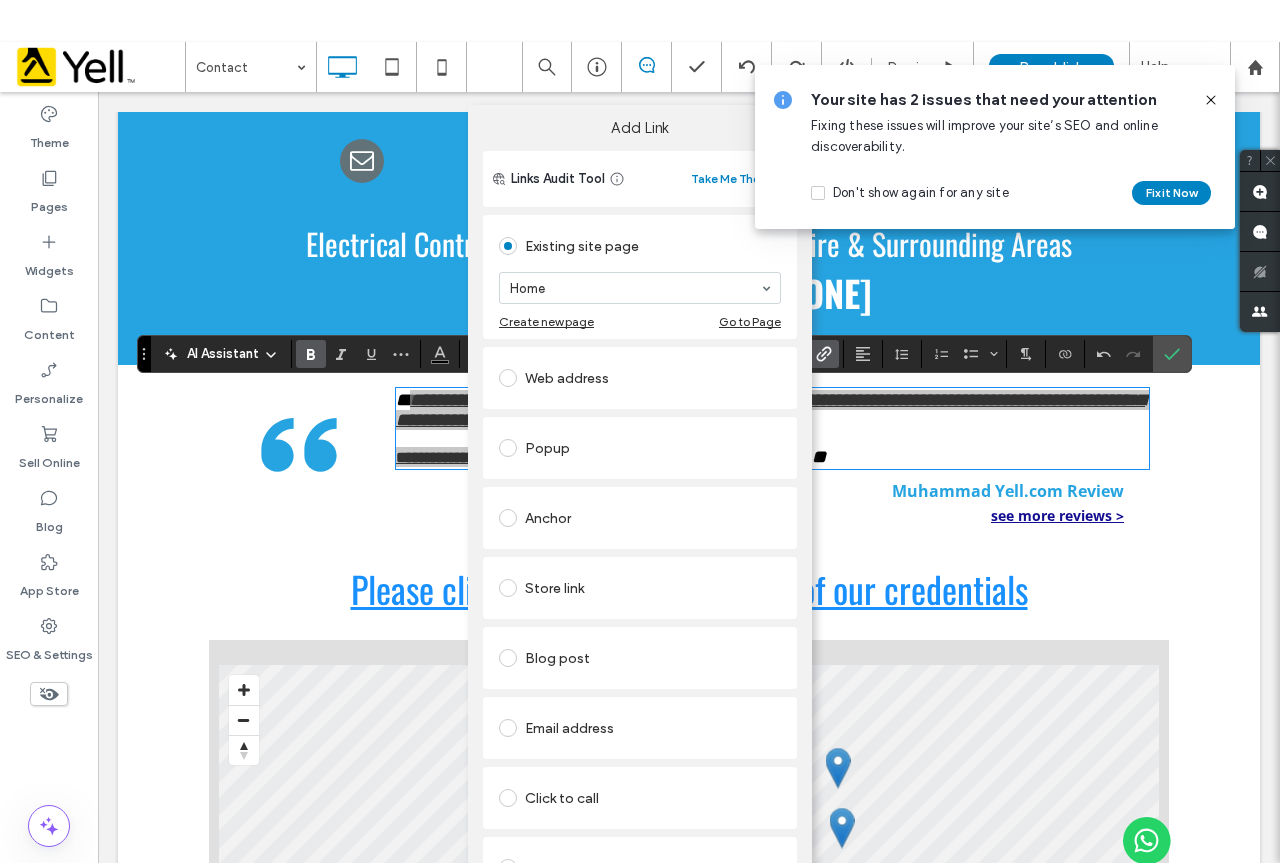 click on "Add Link Links Audit Tool Take Me There Existing site page Home Create new page Go to Page Web address Popup Anchor Store link Blog post Email address Click to call File for download Remove link" at bounding box center [640, 530] 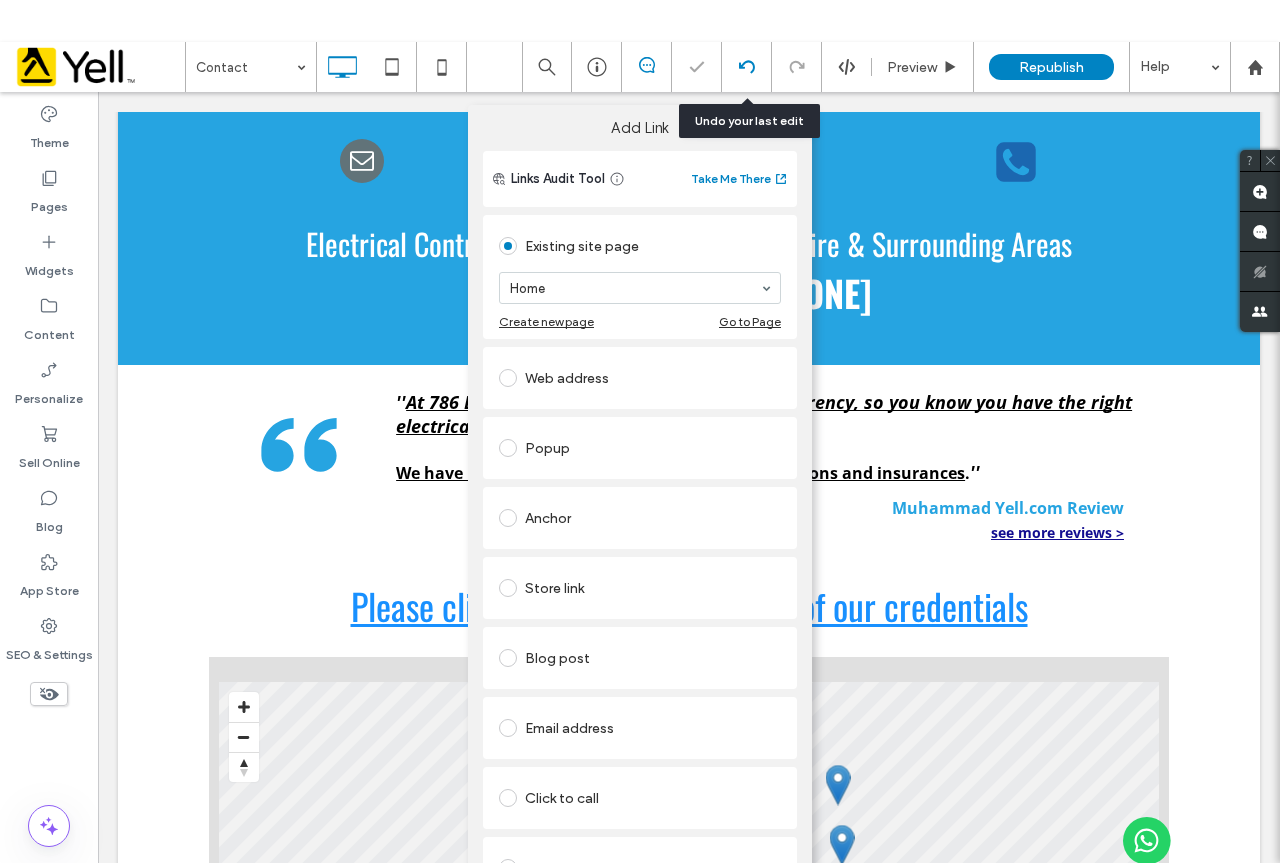 click 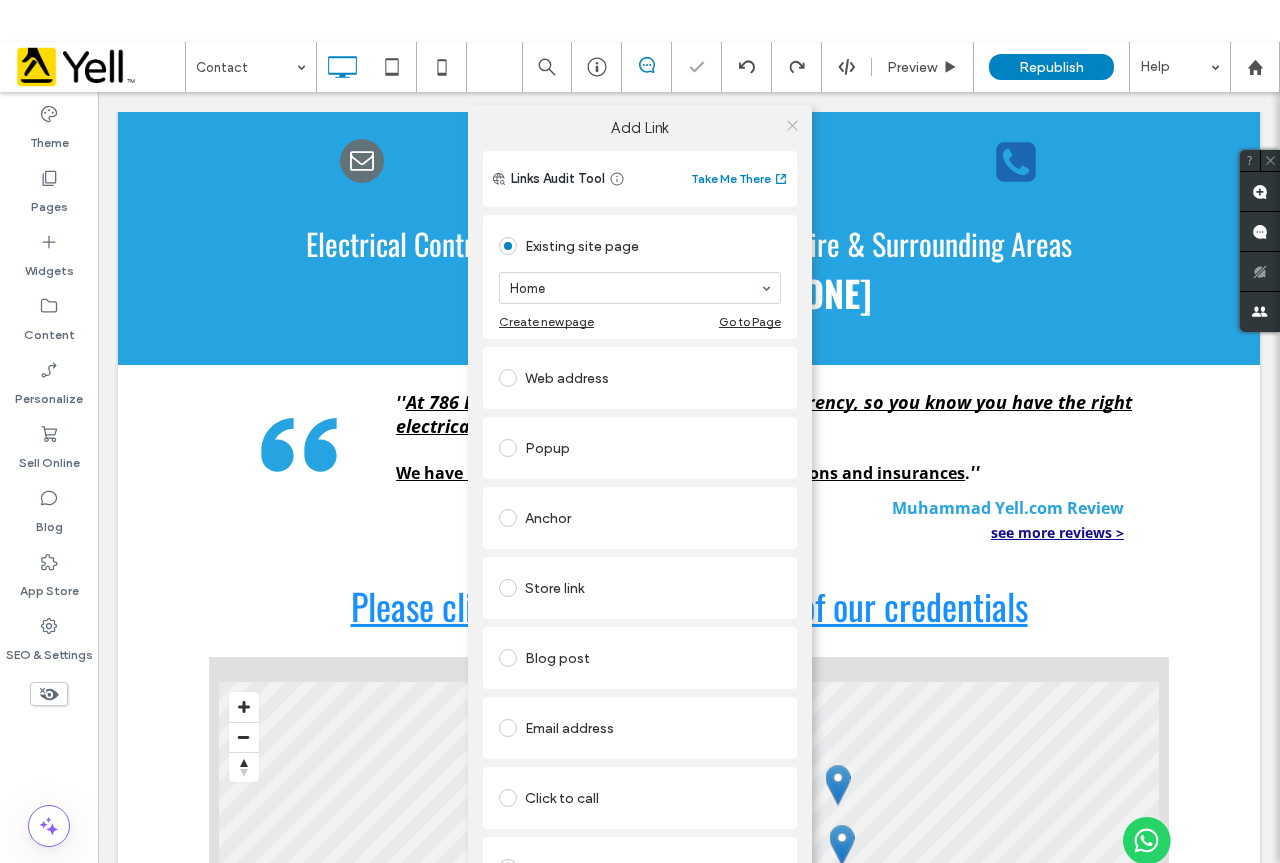 click 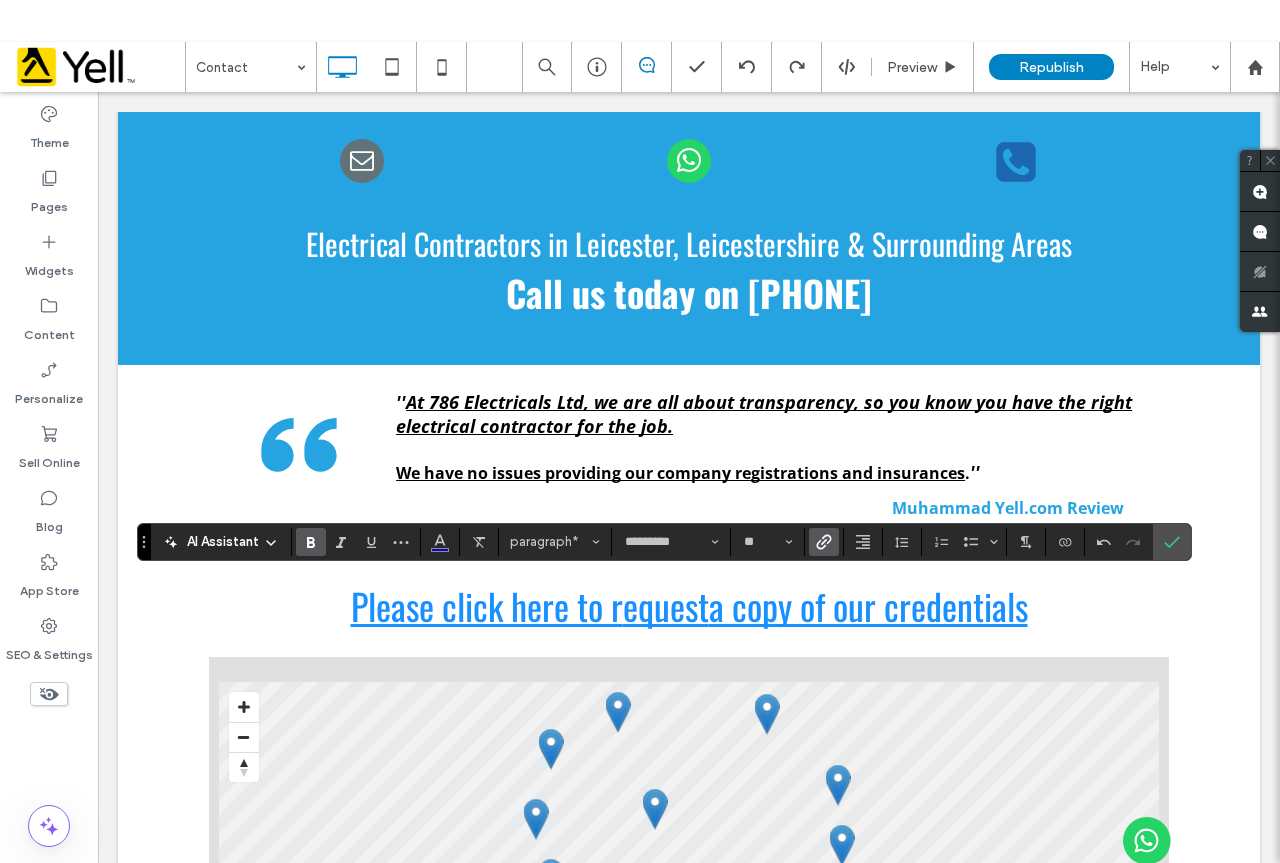 type on "**" 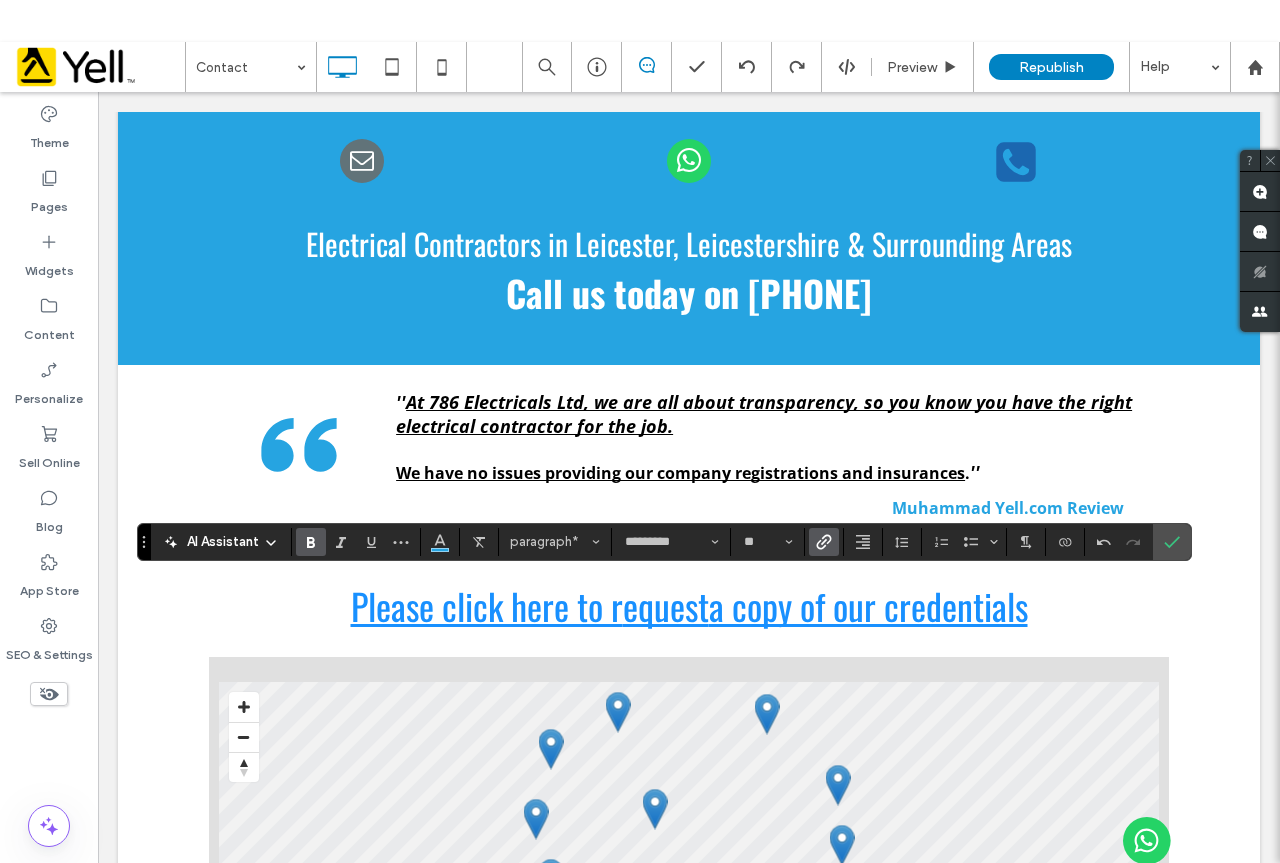 click 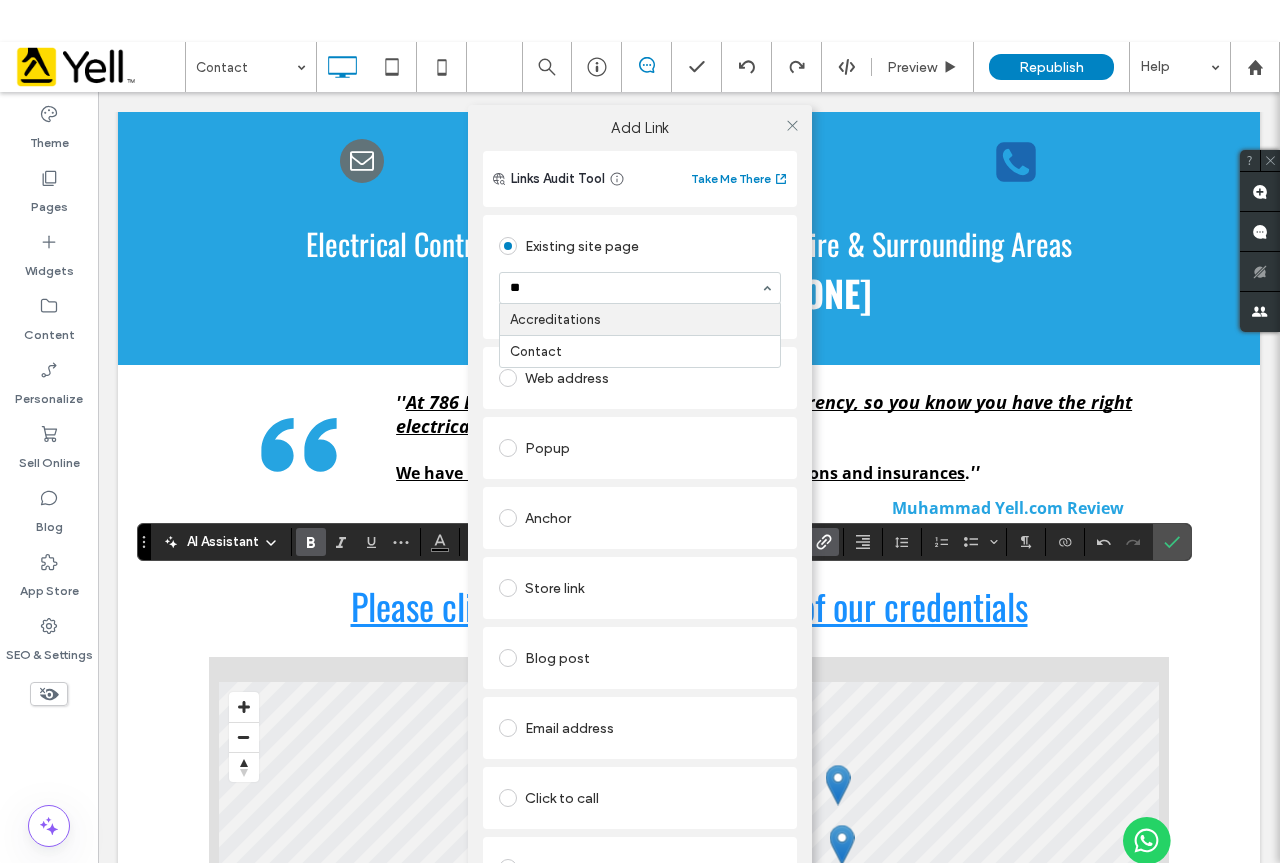 scroll, scrollTop: 0, scrollLeft: 0, axis: both 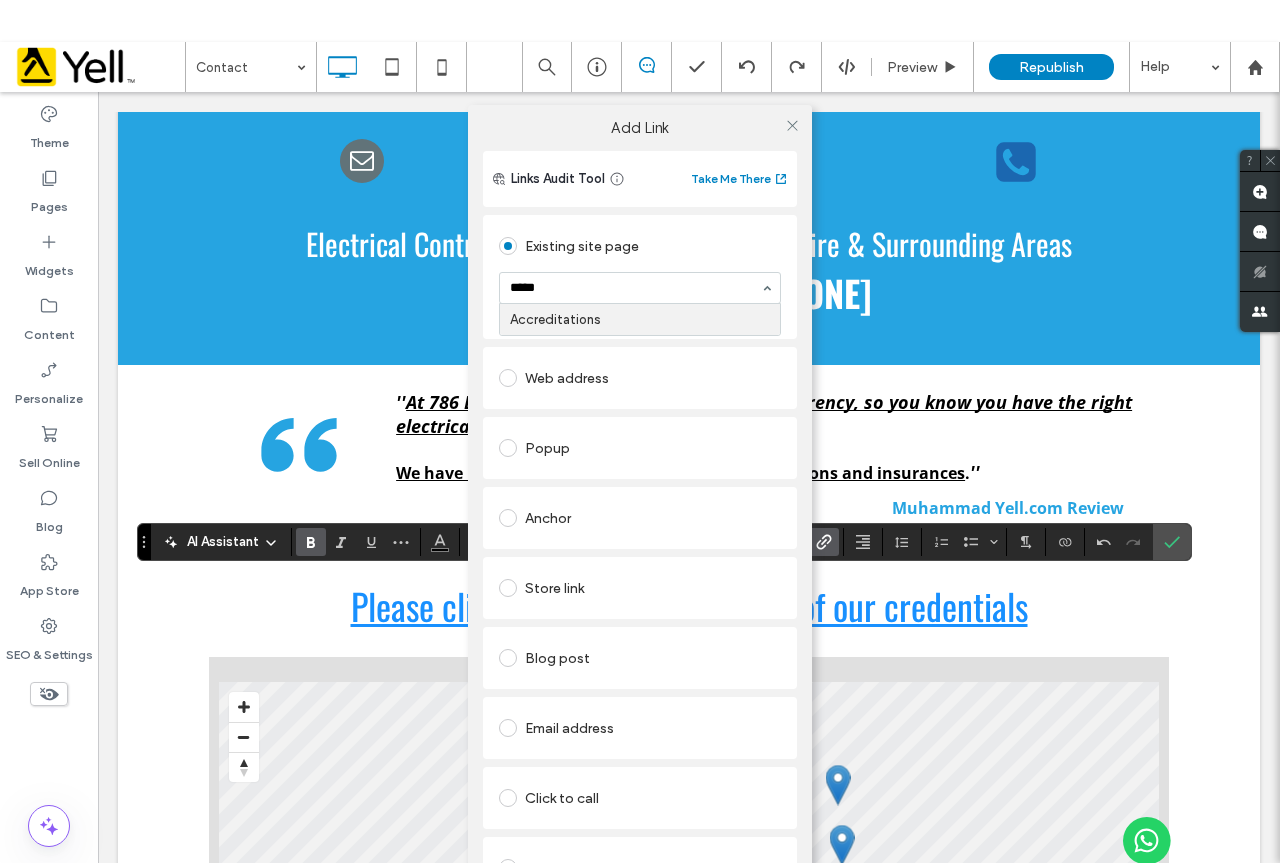 type on "******" 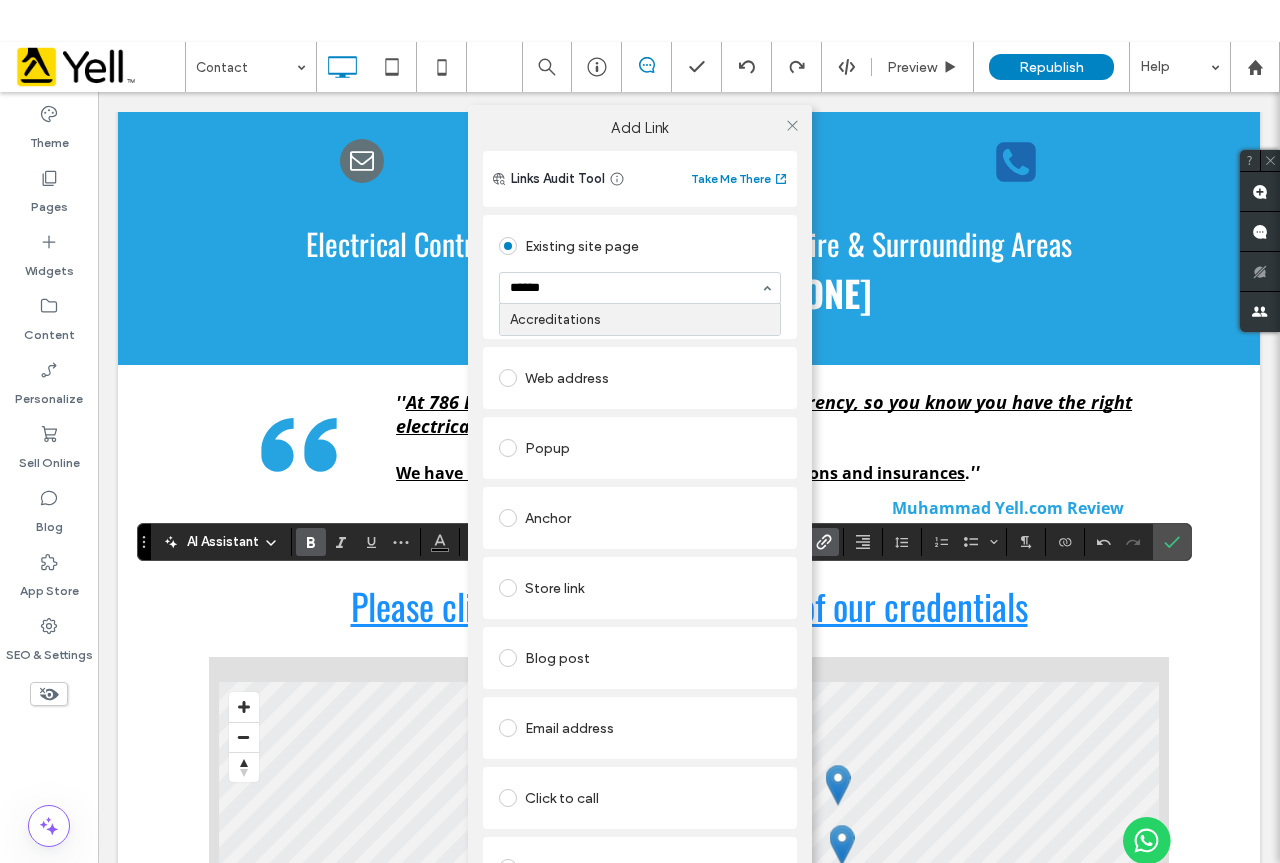 type 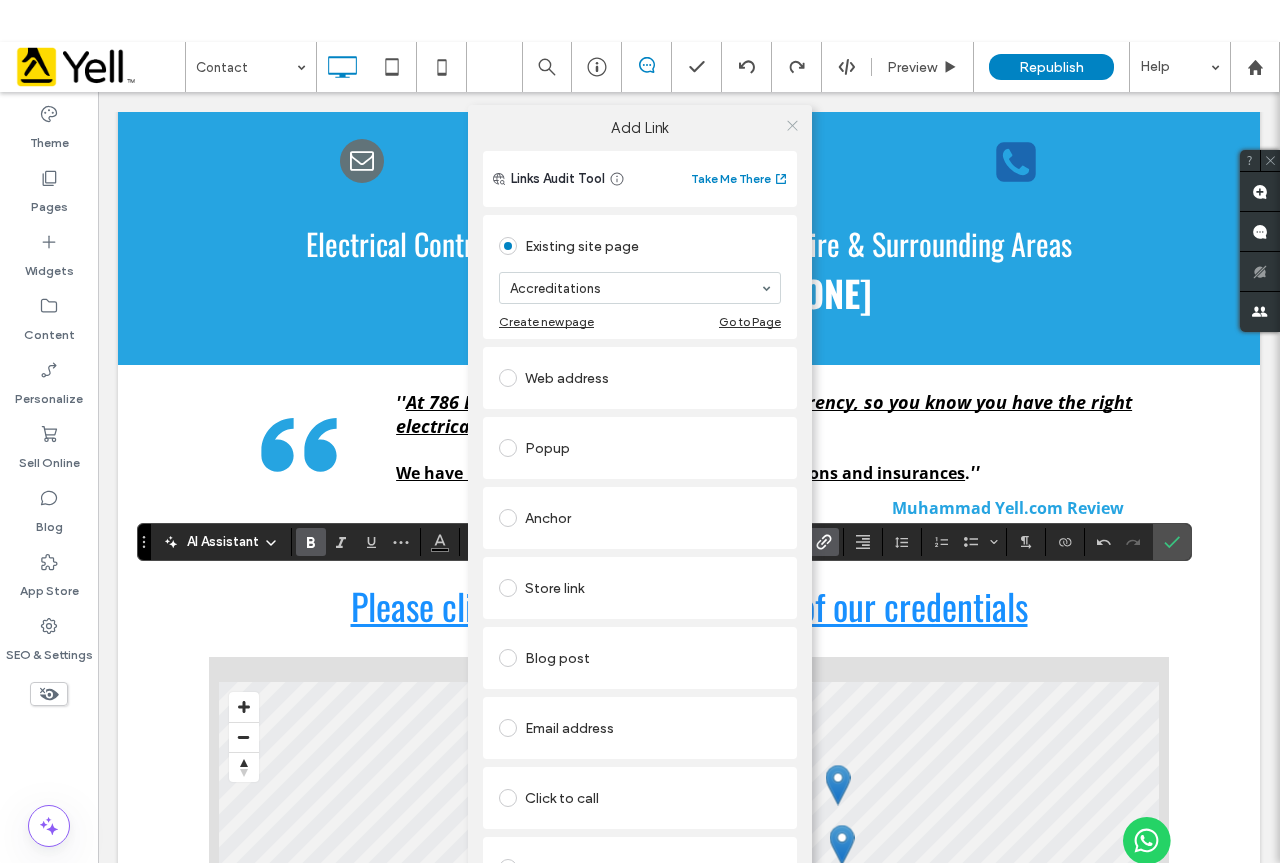click 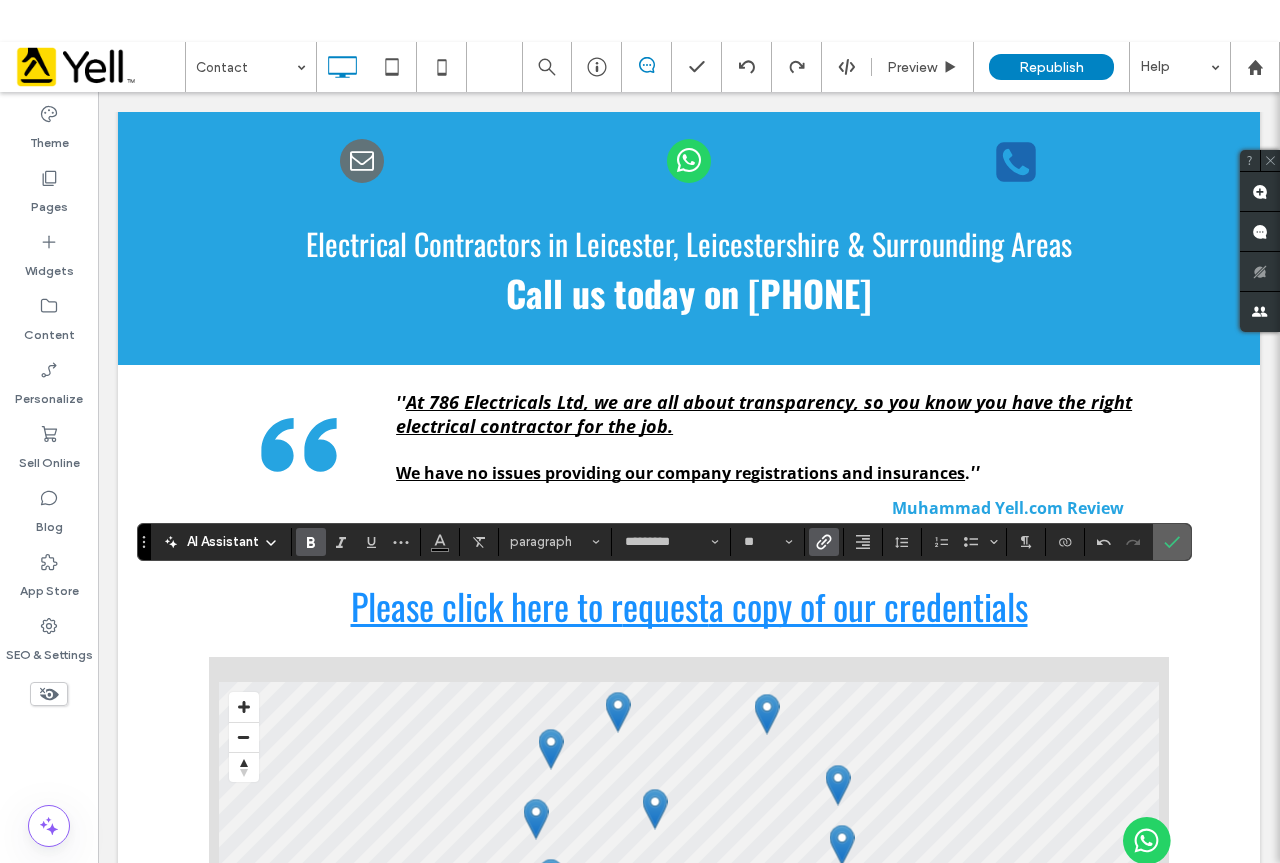click at bounding box center [1172, 542] 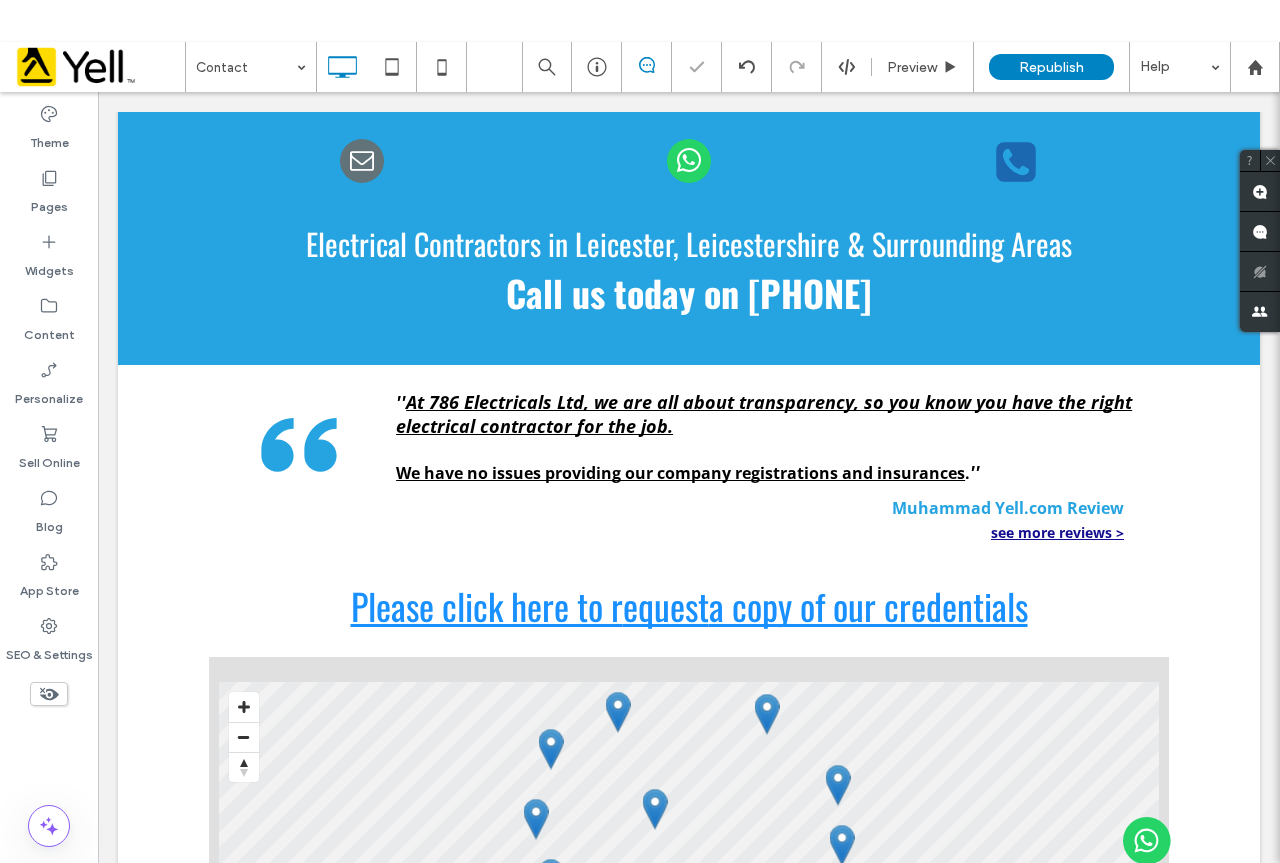 type on "*********" 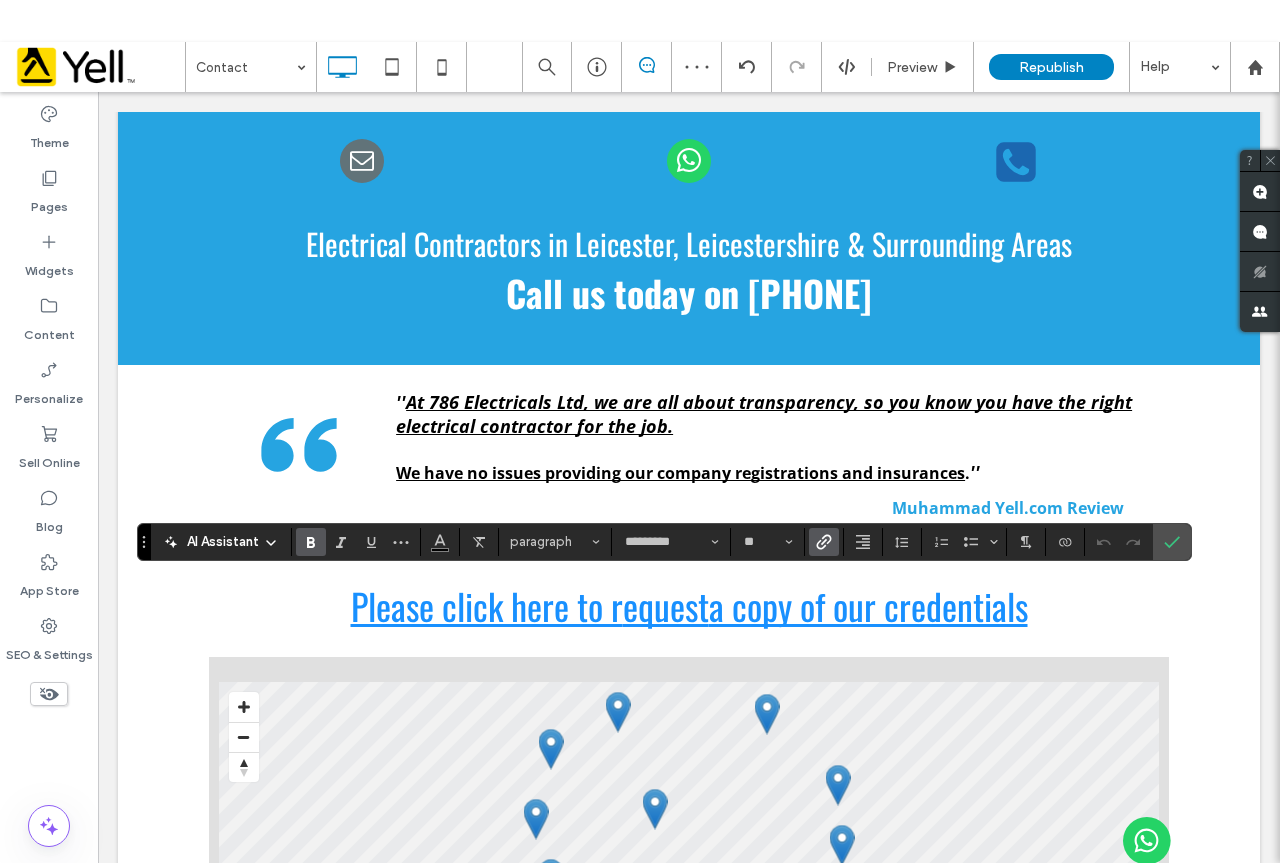 click at bounding box center [440, 542] 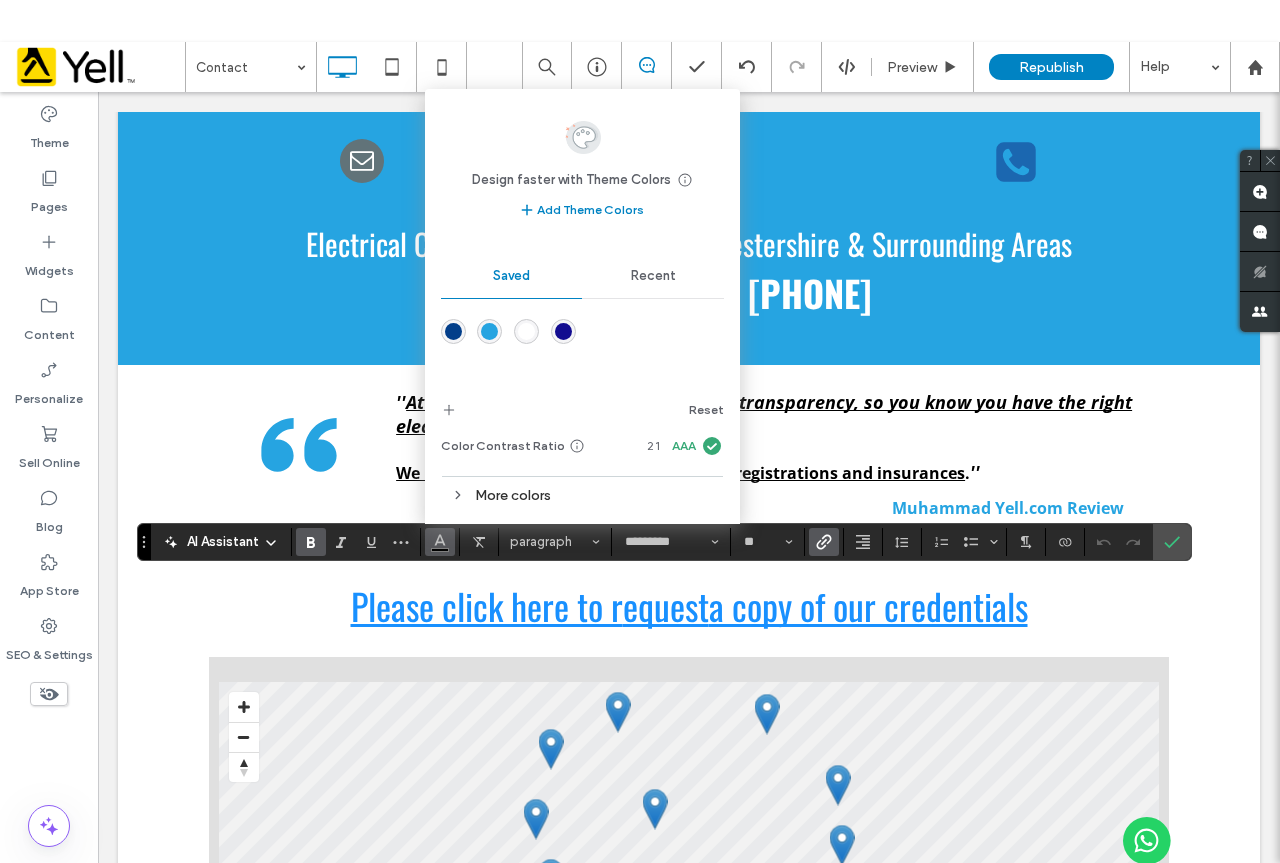 click at bounding box center (489, 331) 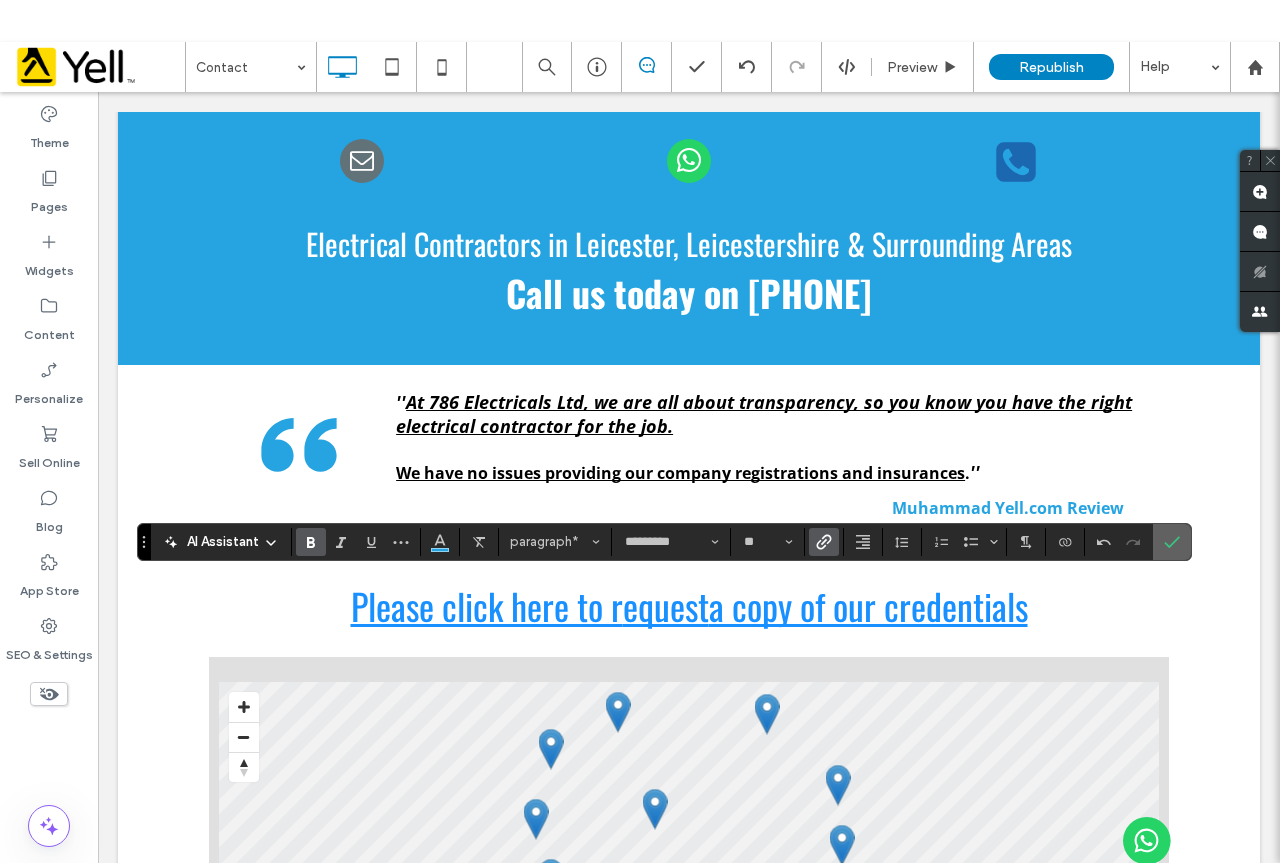 click 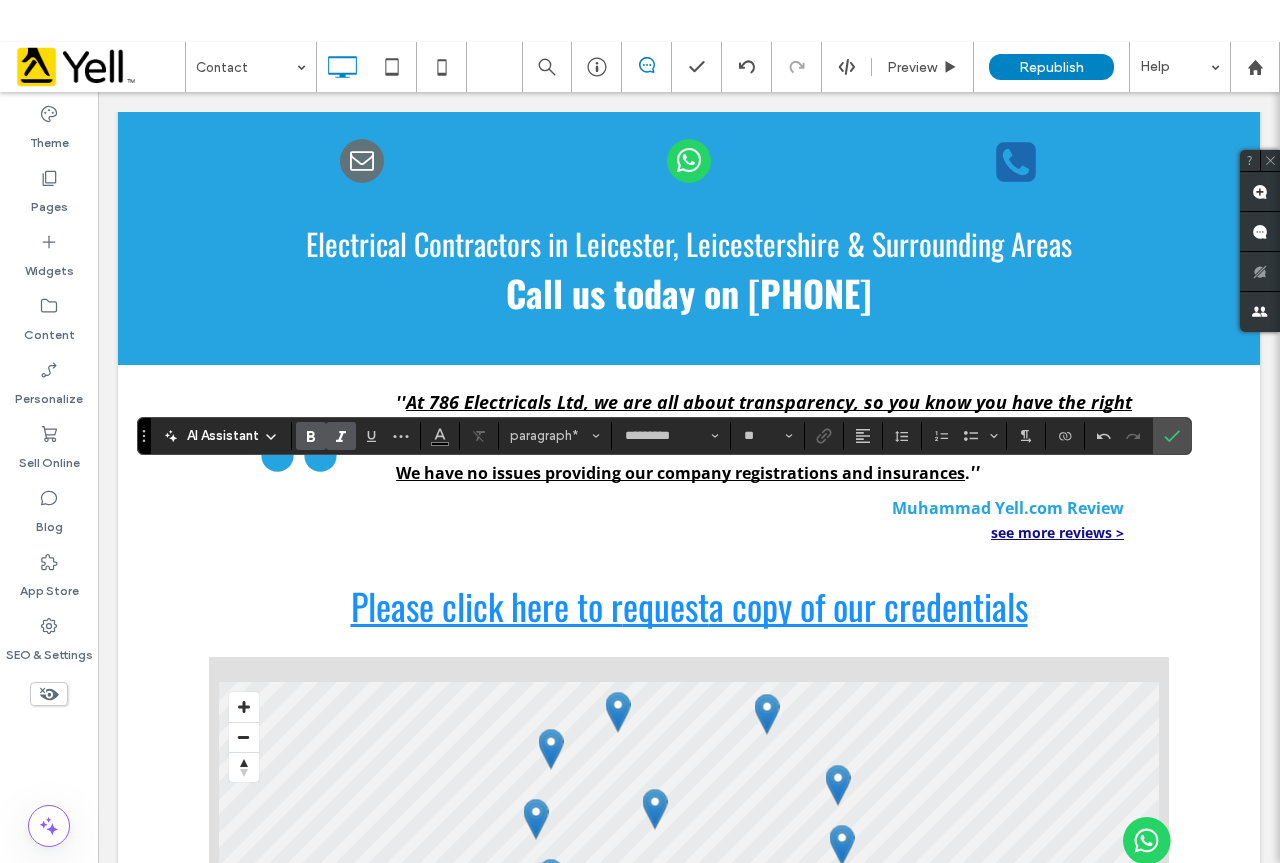 type on "**" 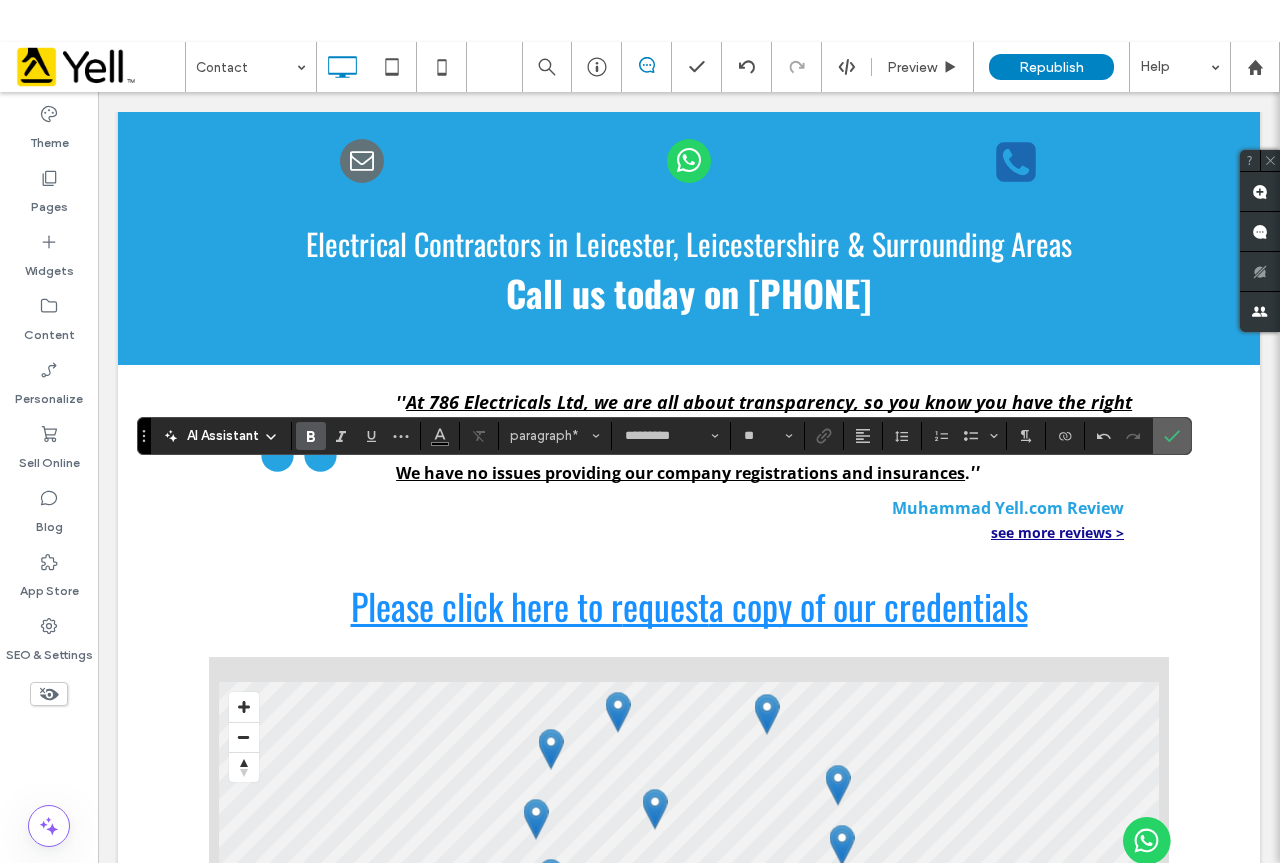click at bounding box center [1168, 436] 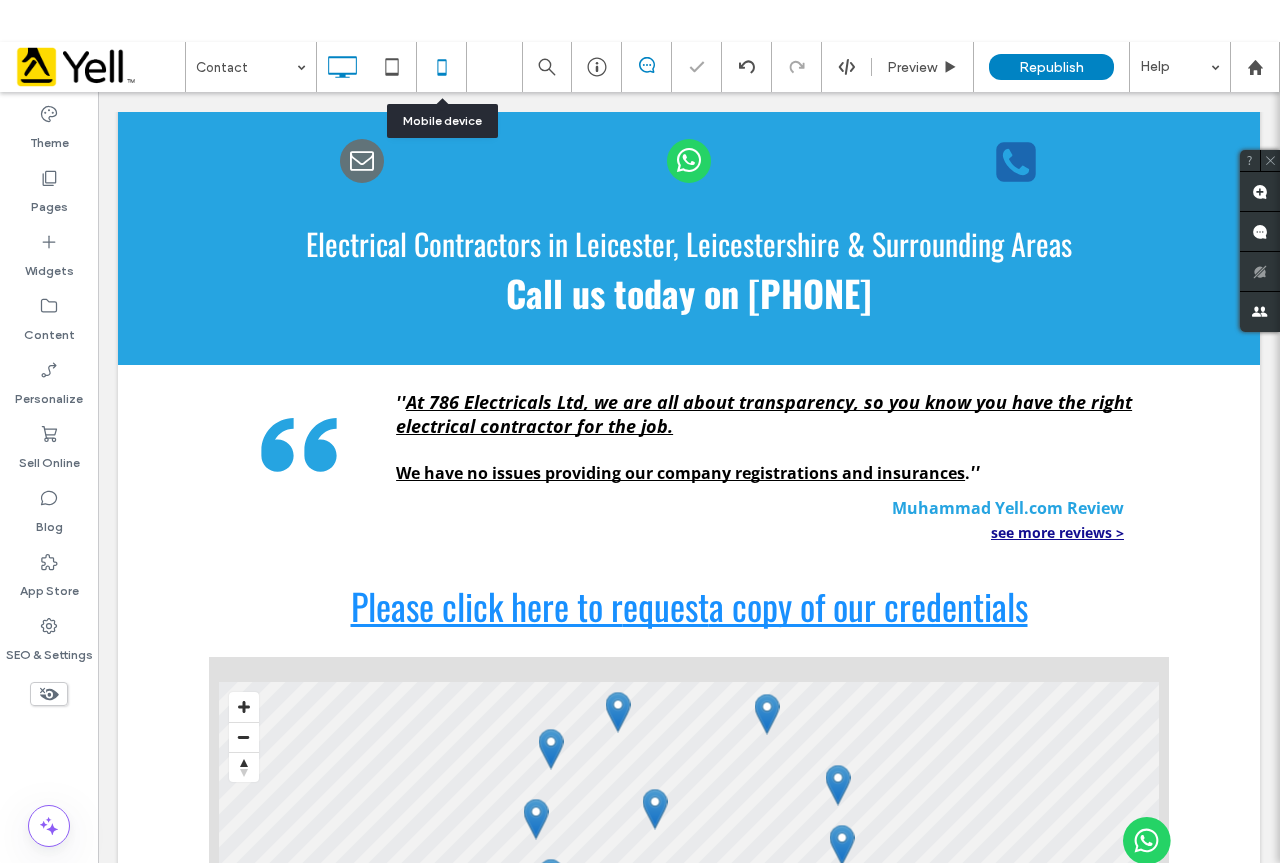 click 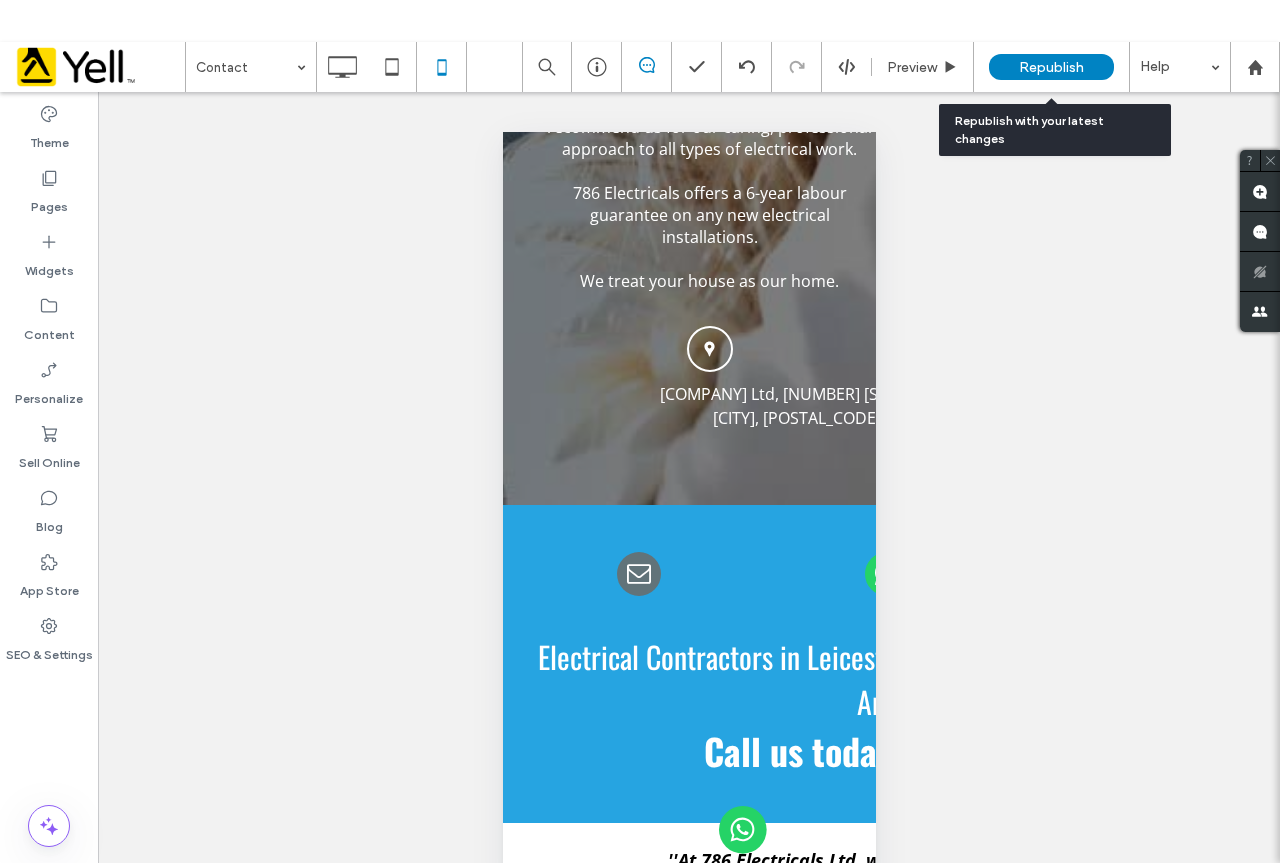 click on "Republish" at bounding box center [1051, 67] 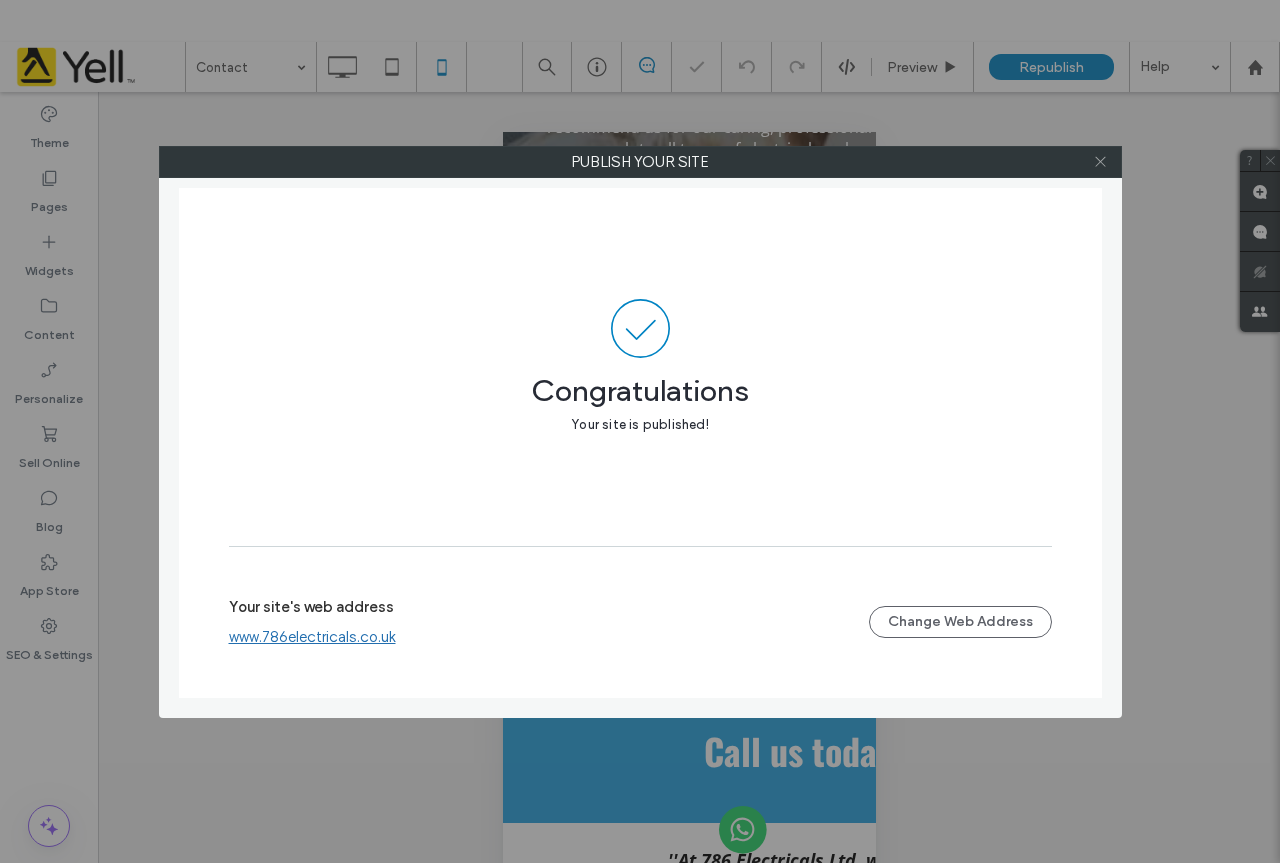 click at bounding box center [1100, 162] 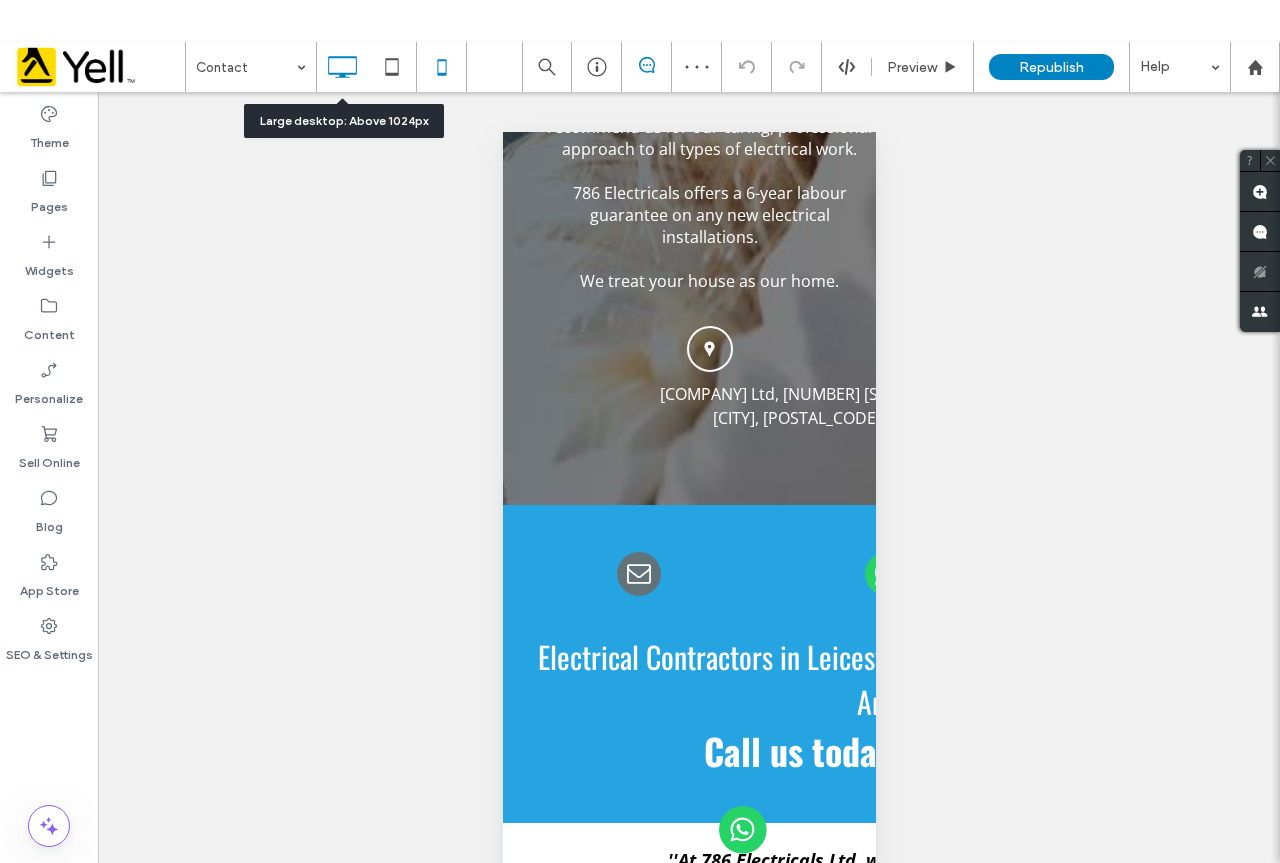 click 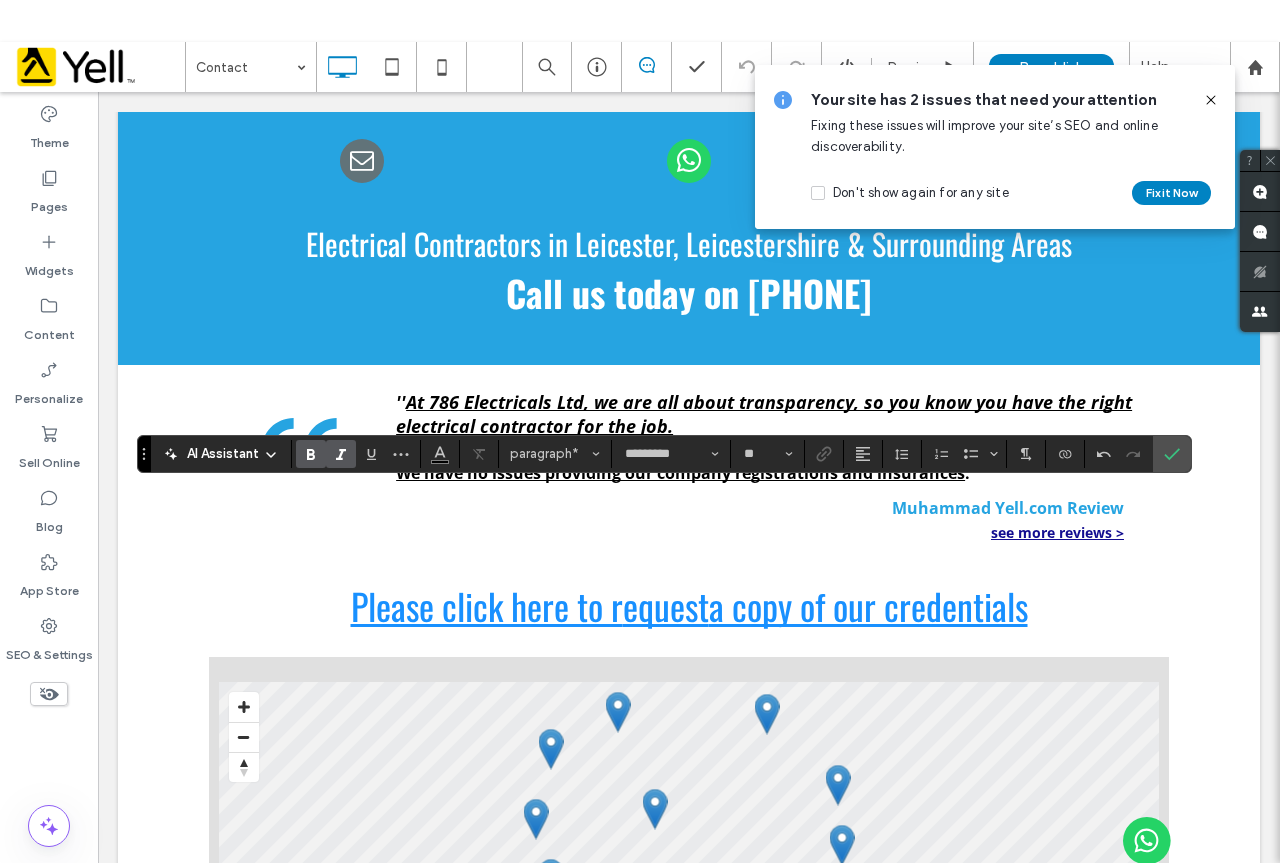 type on "**" 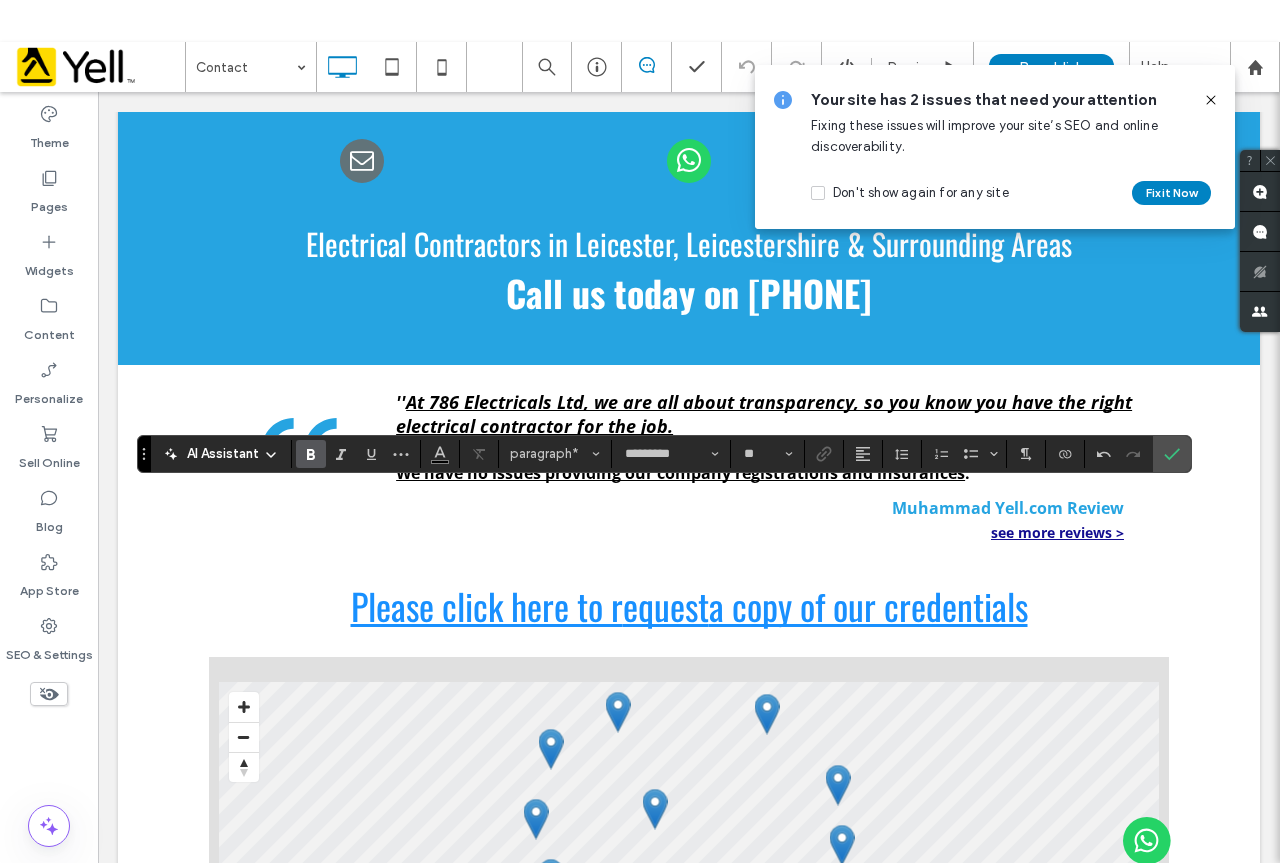 click 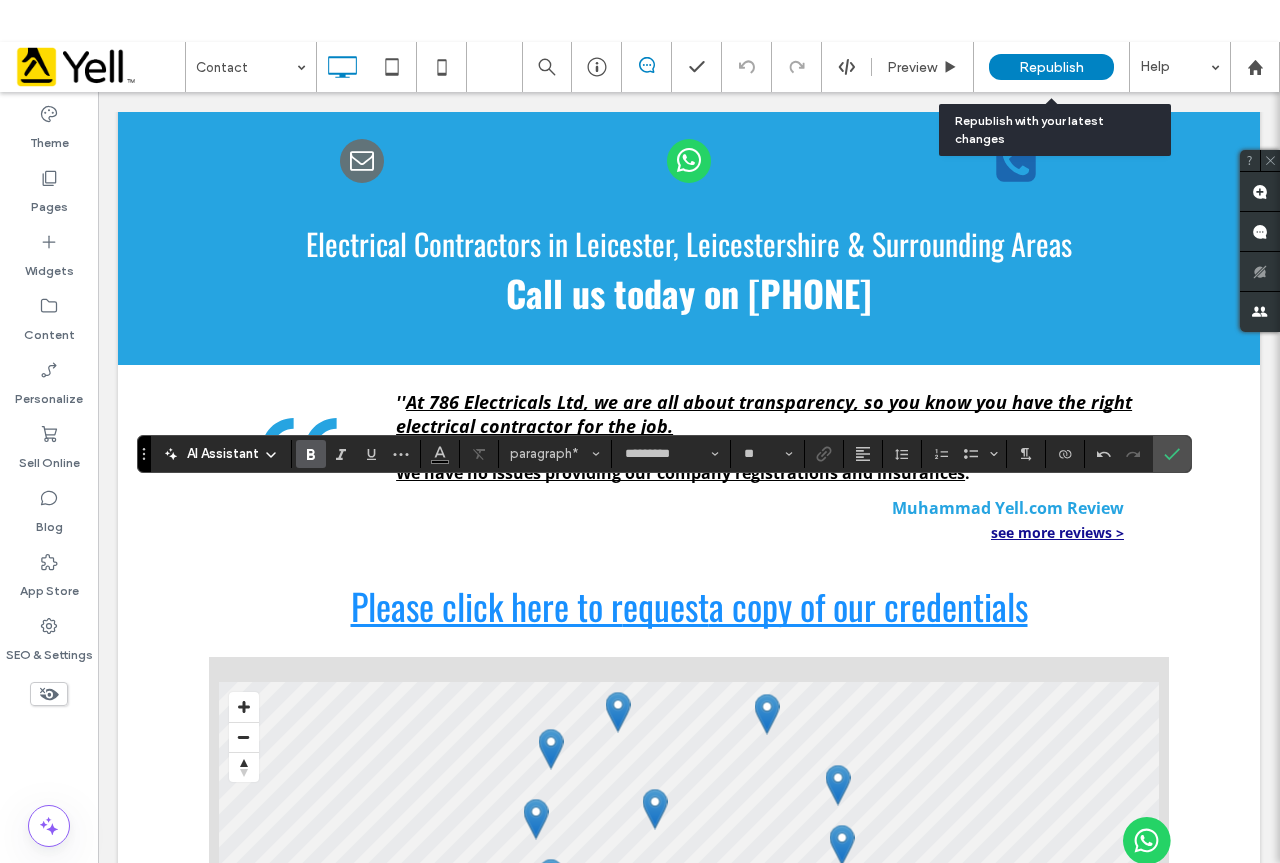 click on "Republish" at bounding box center (1051, 67) 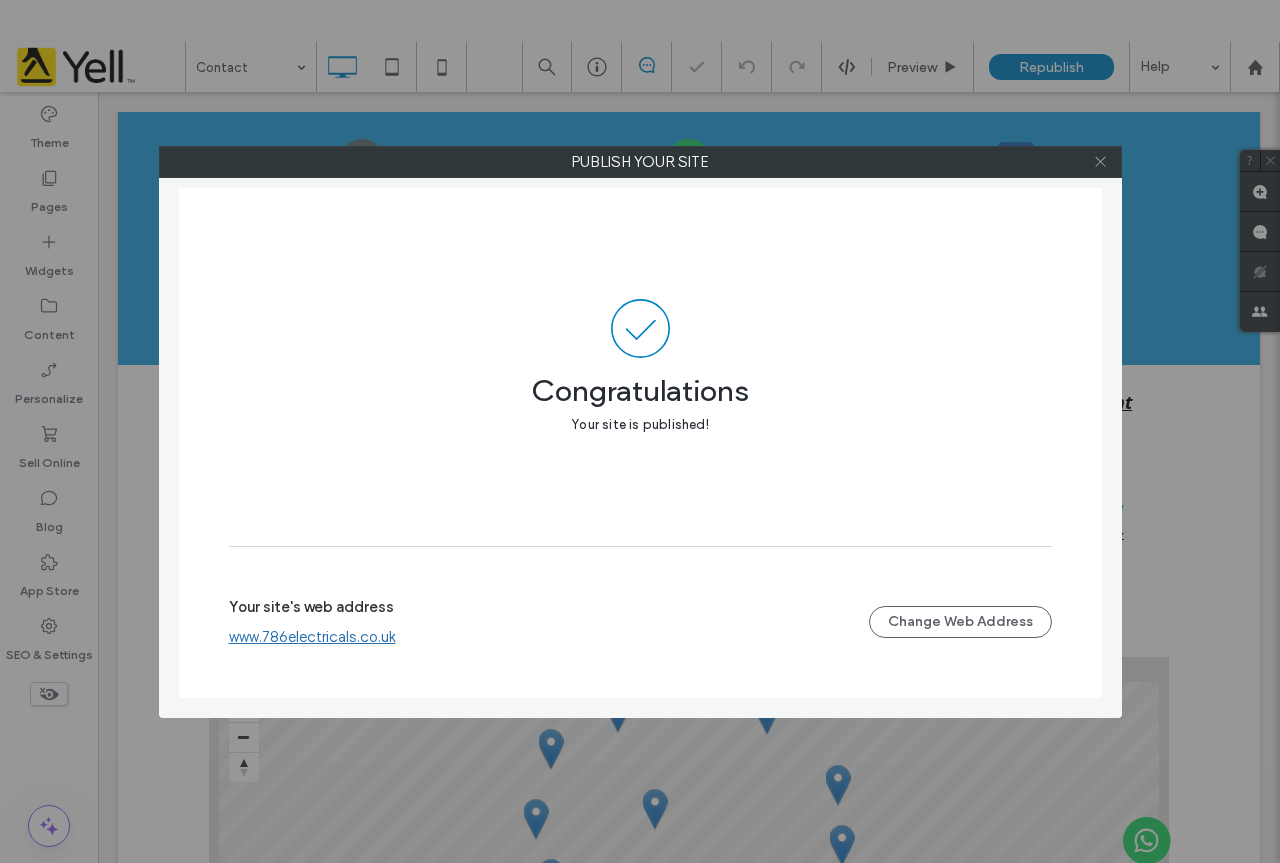 click 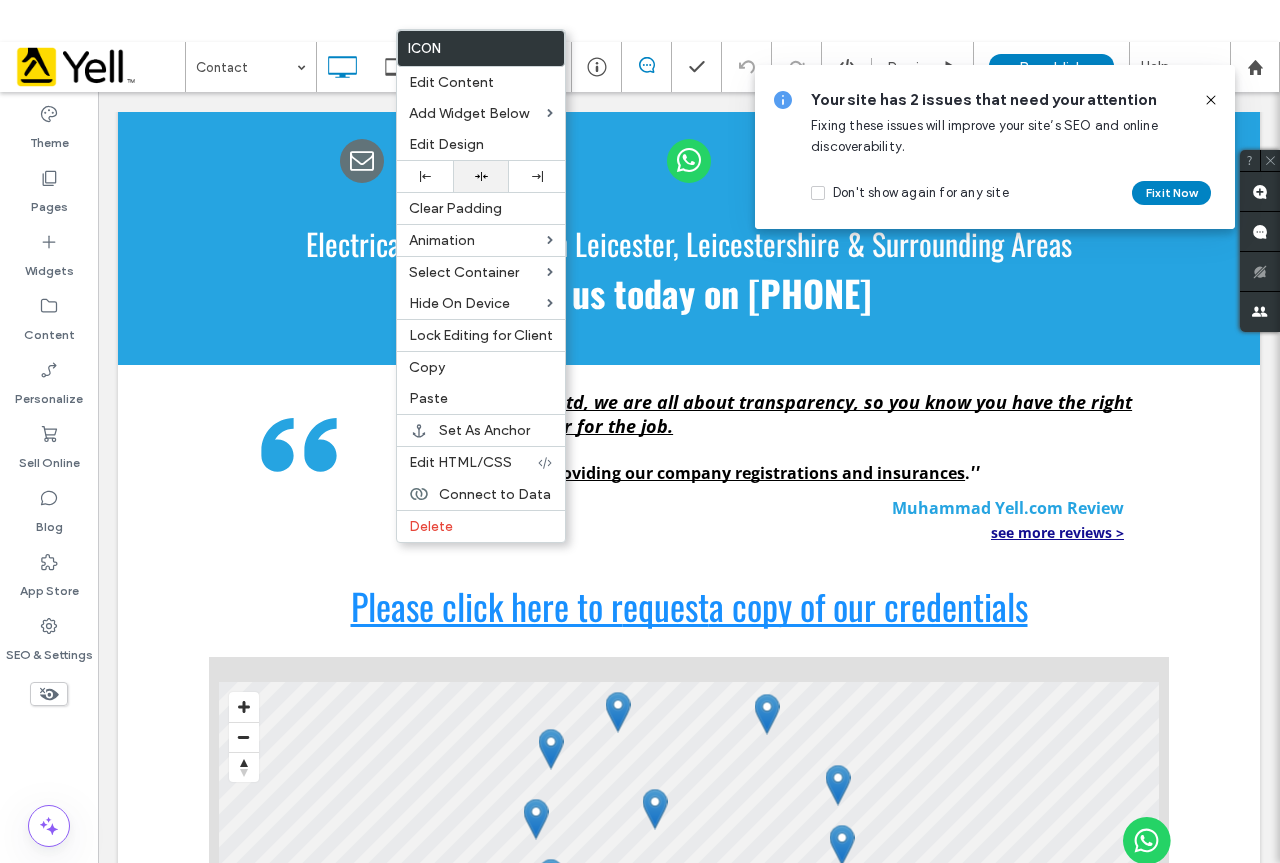 click 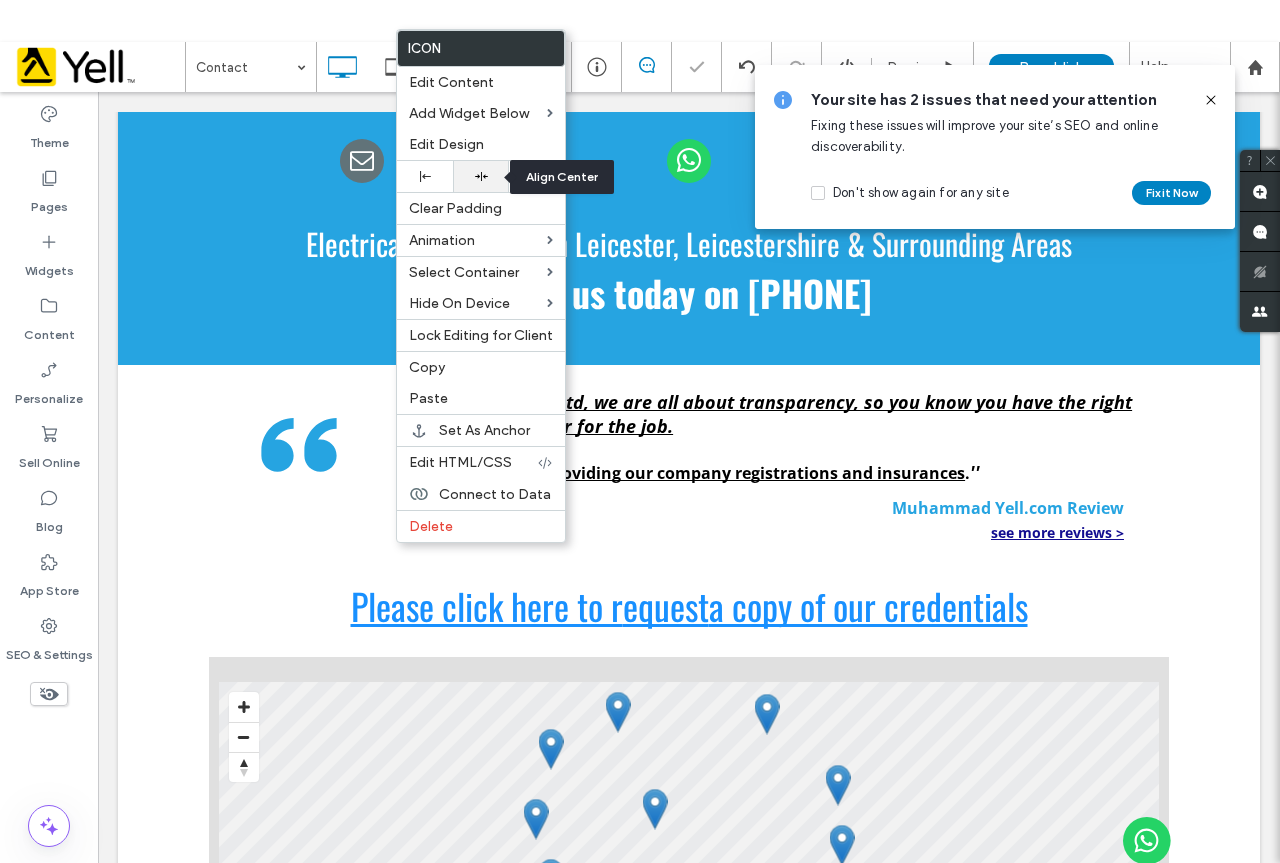 click 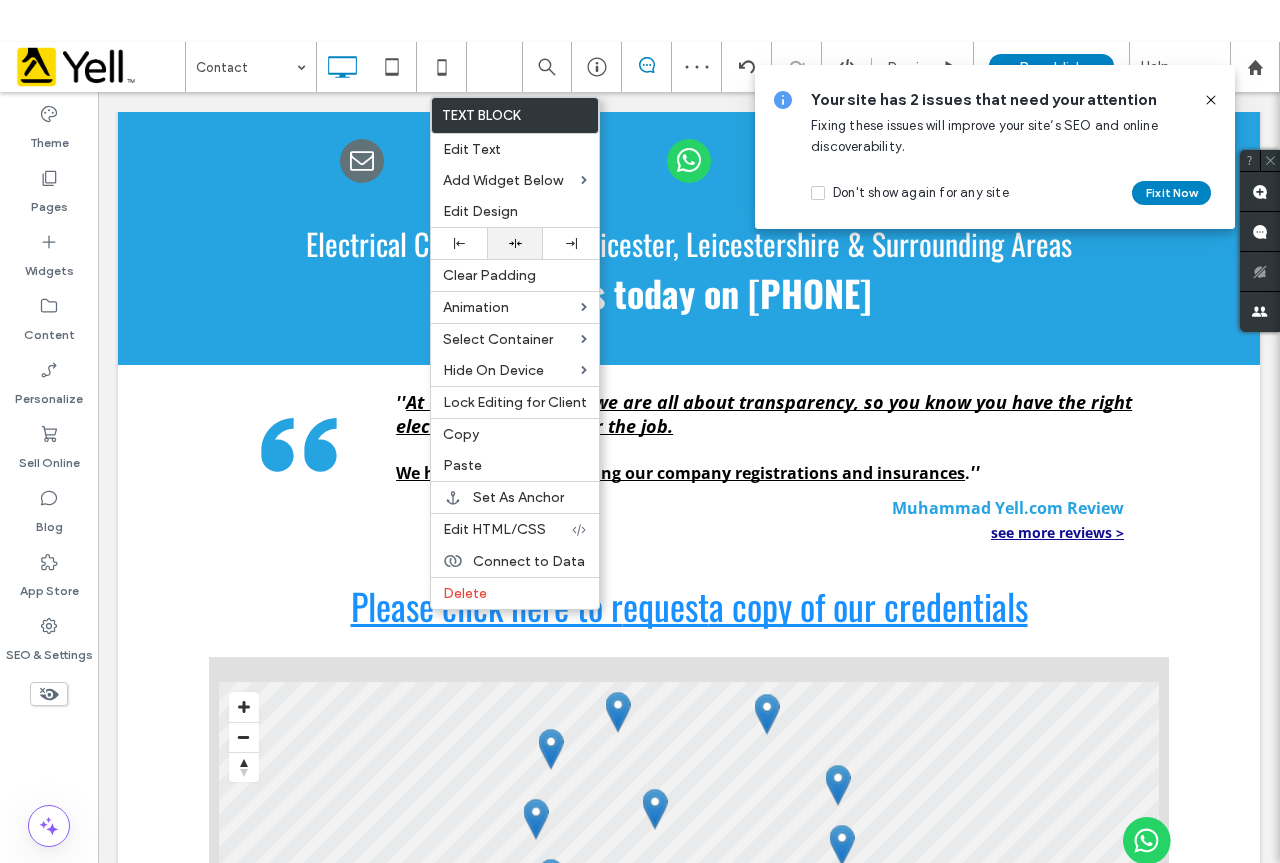 click 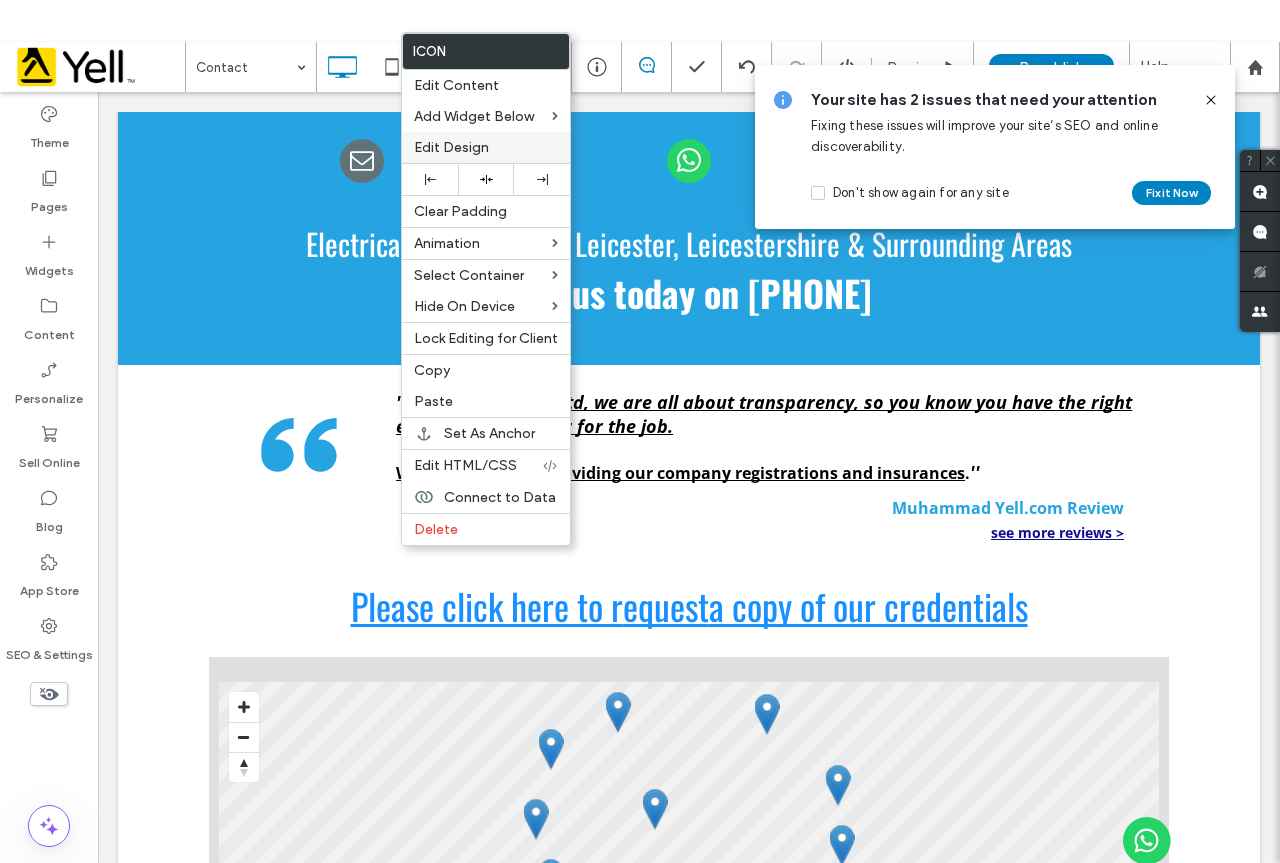 click on "Edit Design" at bounding box center [451, 147] 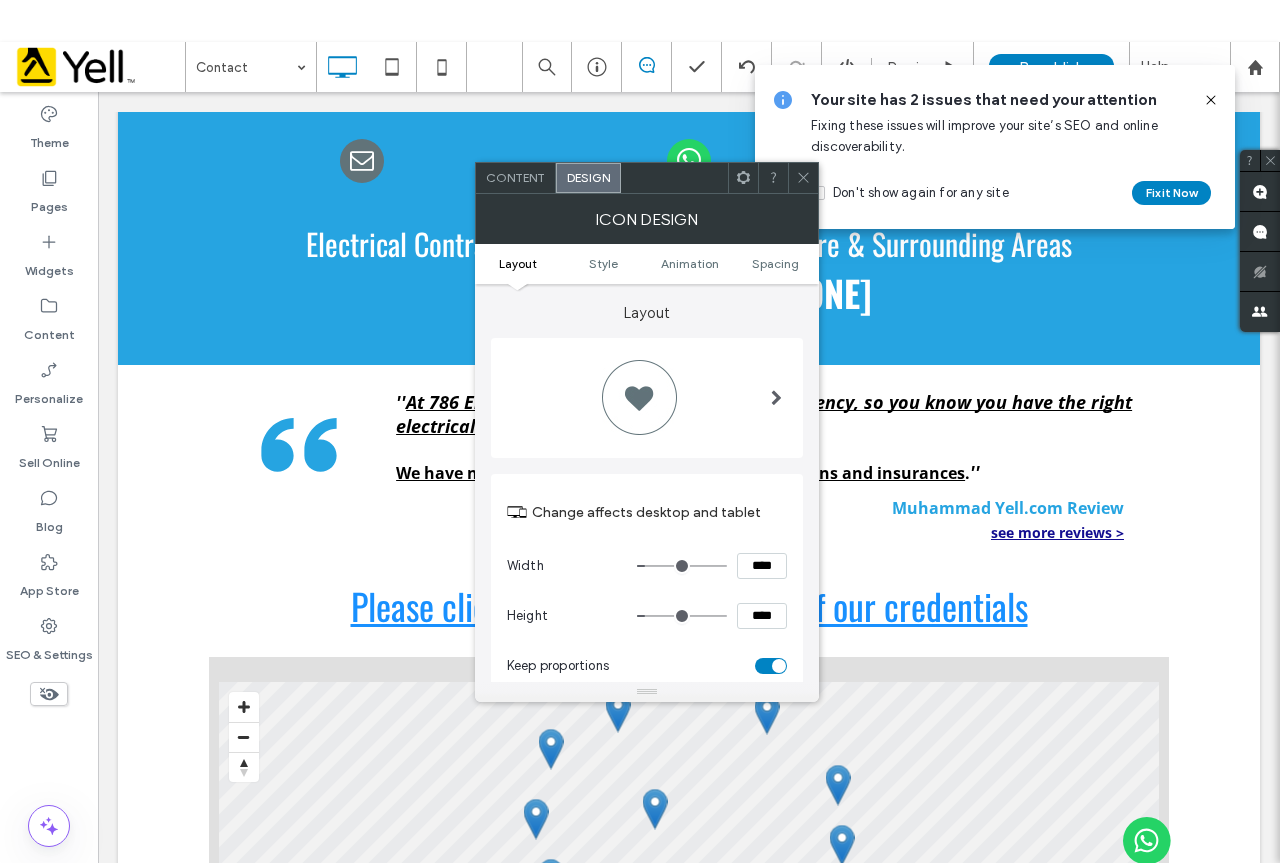 click at bounding box center (803, 178) 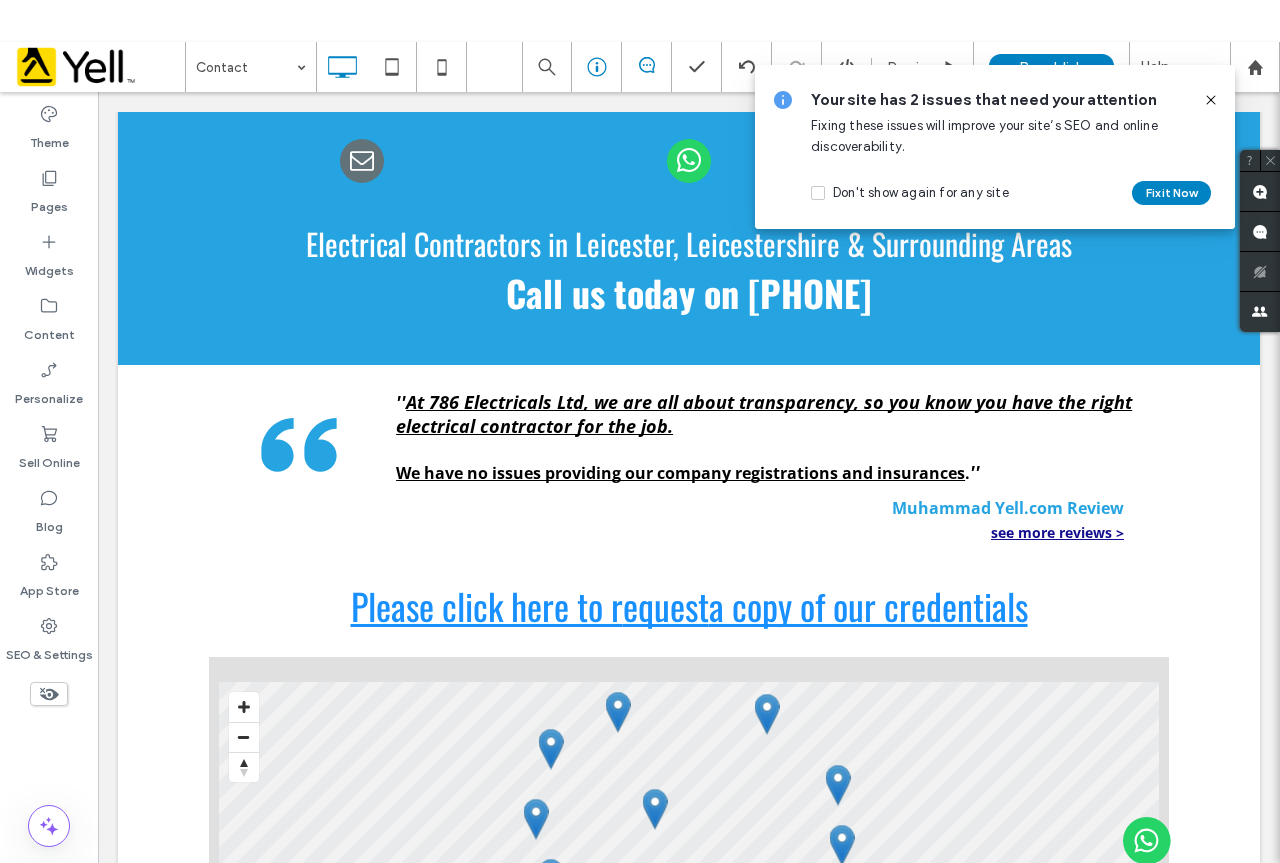 type on "*********" 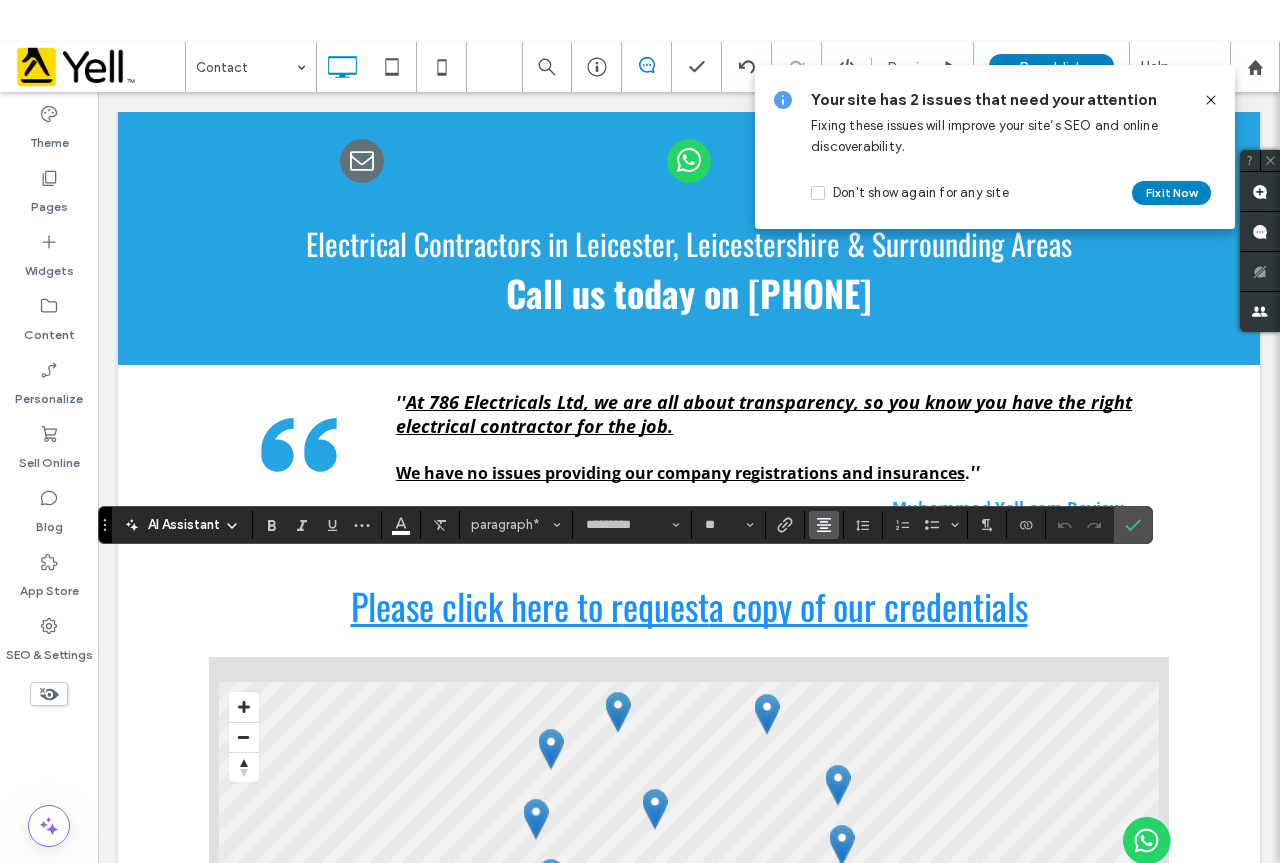 click 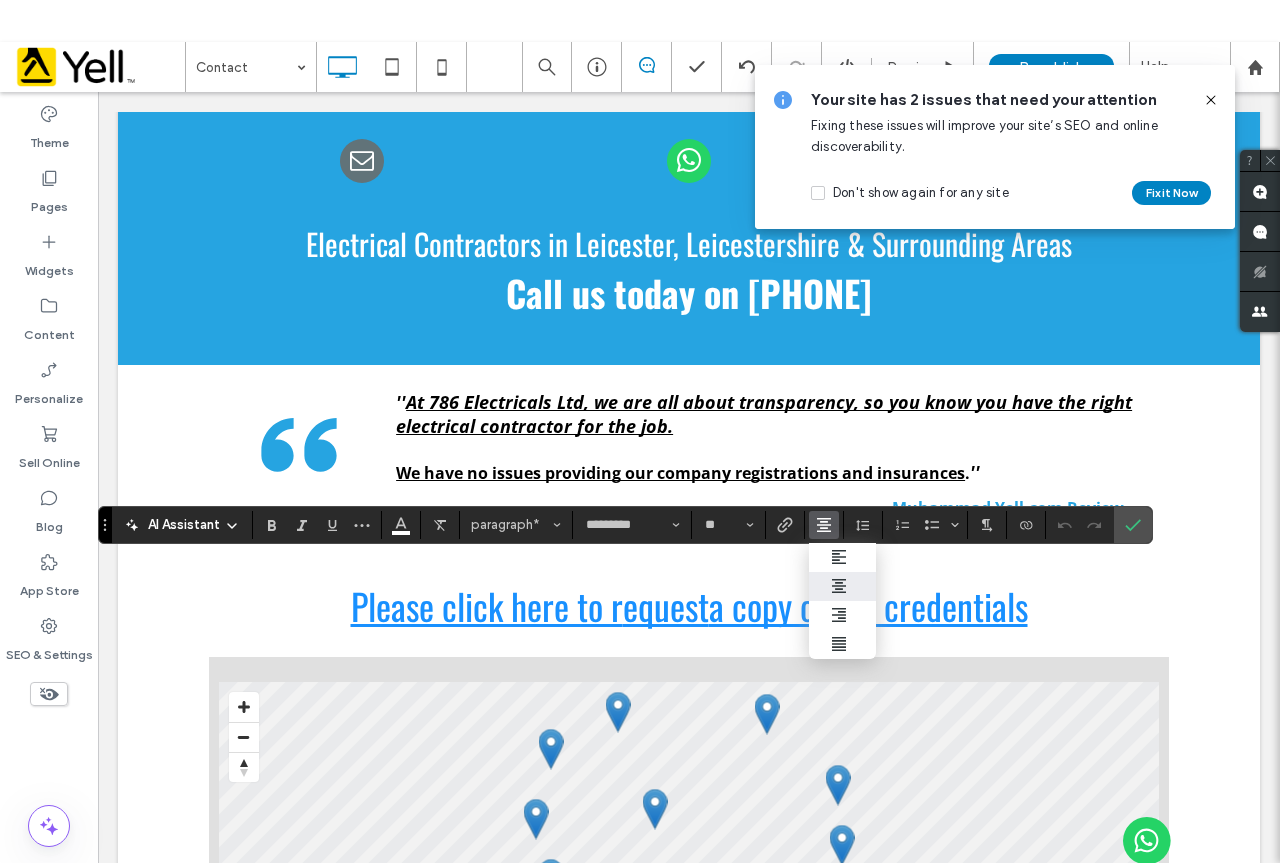 click 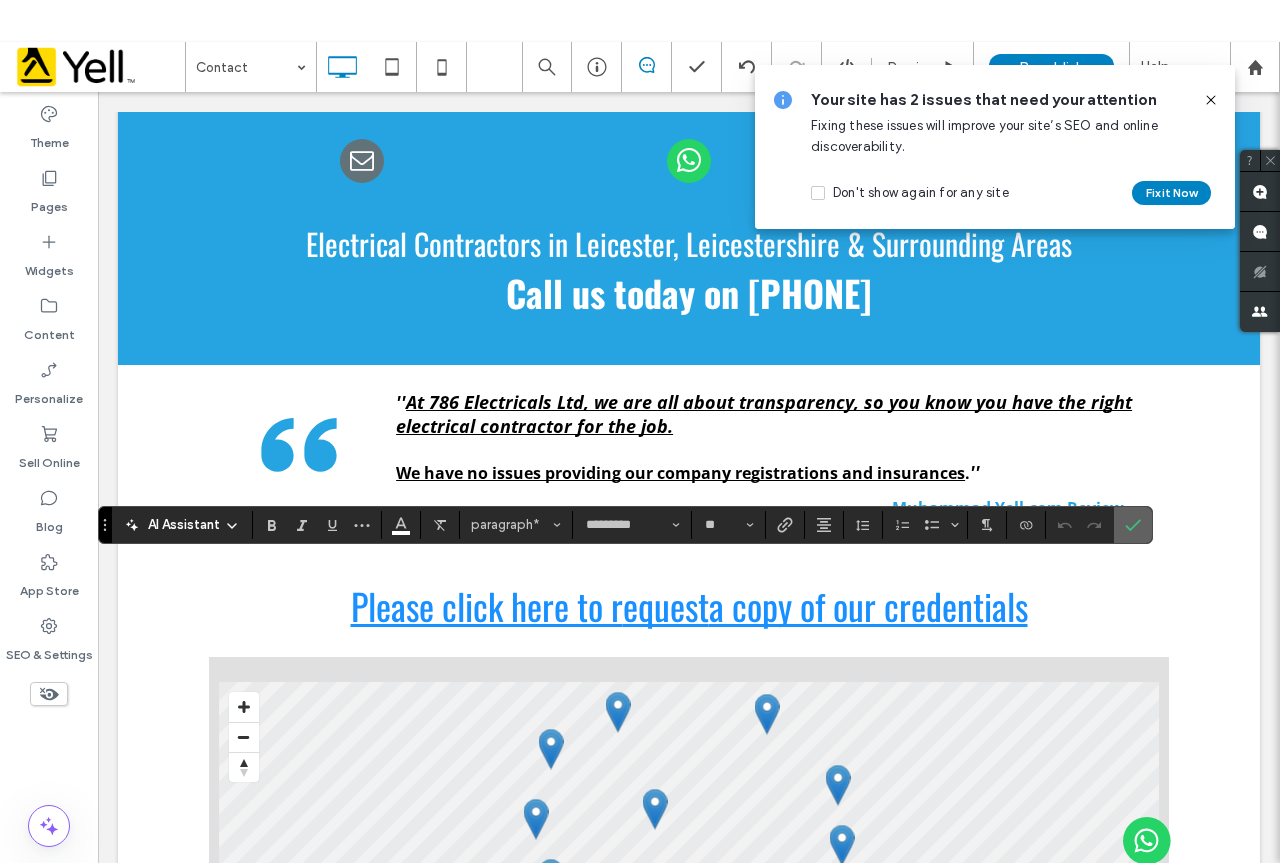 click at bounding box center (1133, 525) 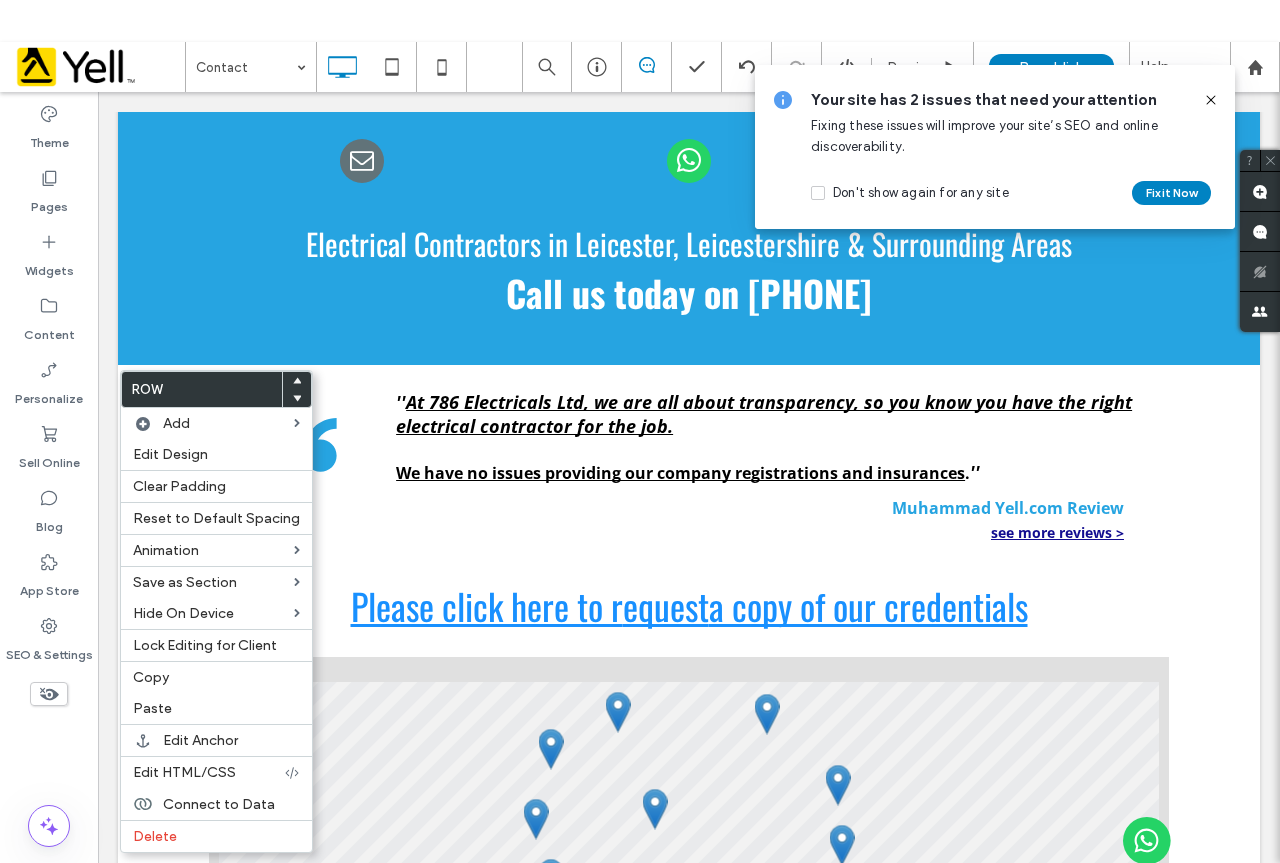 click at bounding box center (297, 381) 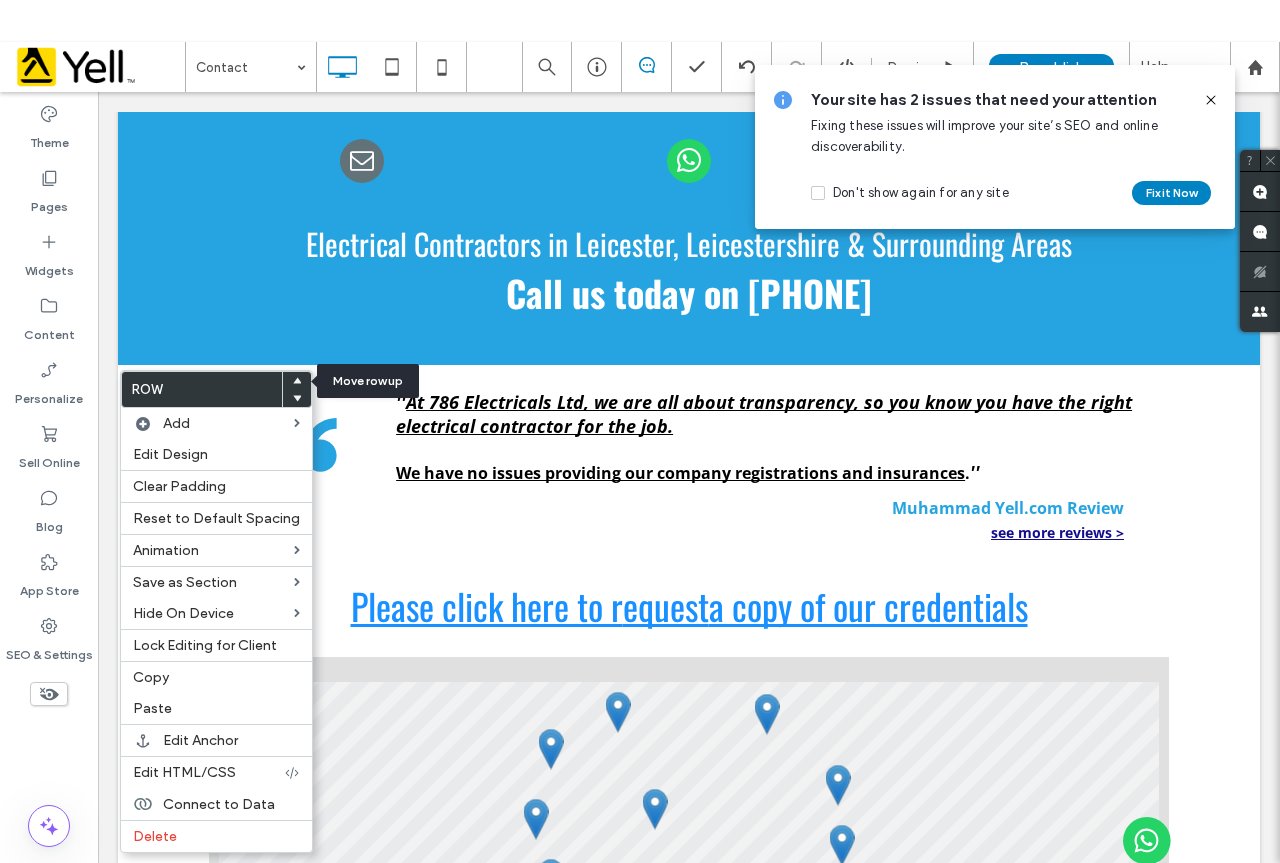 click 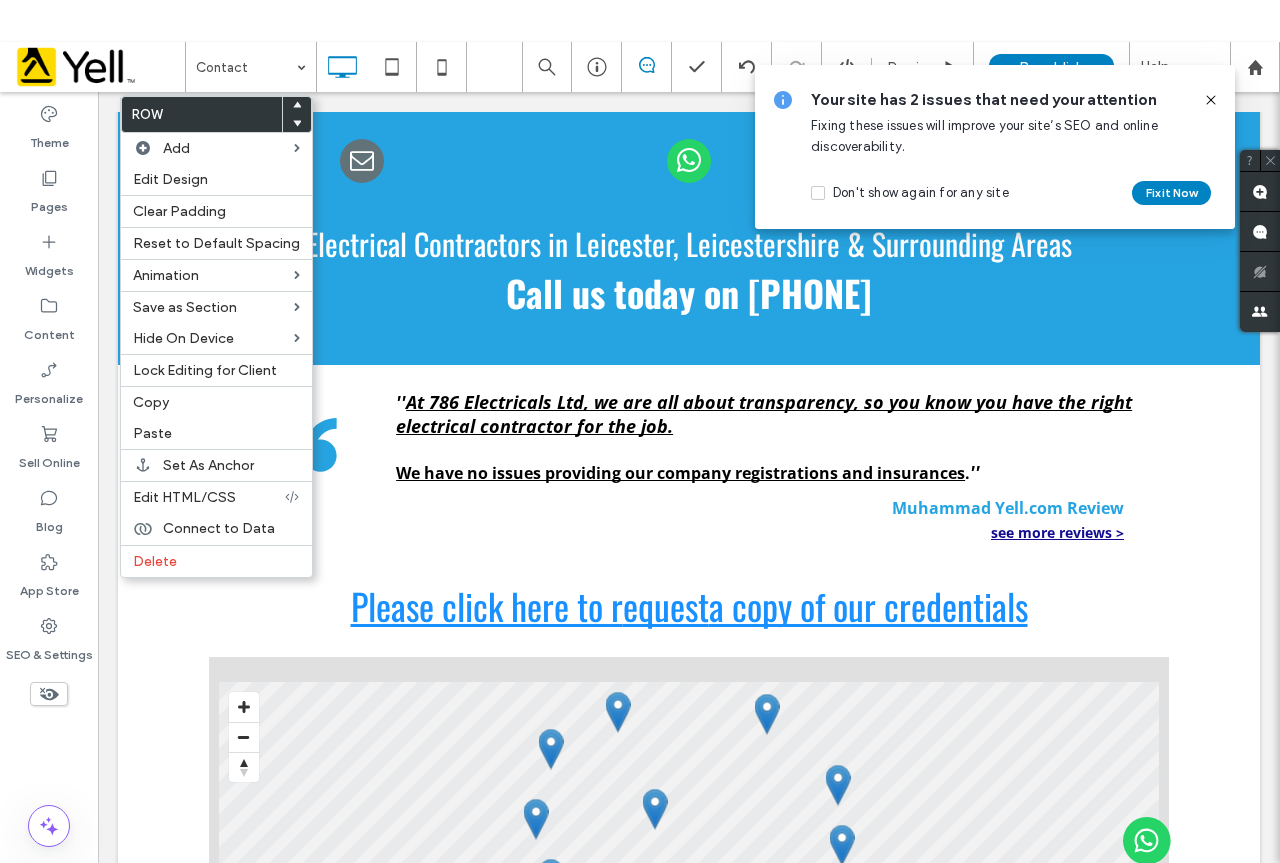 click 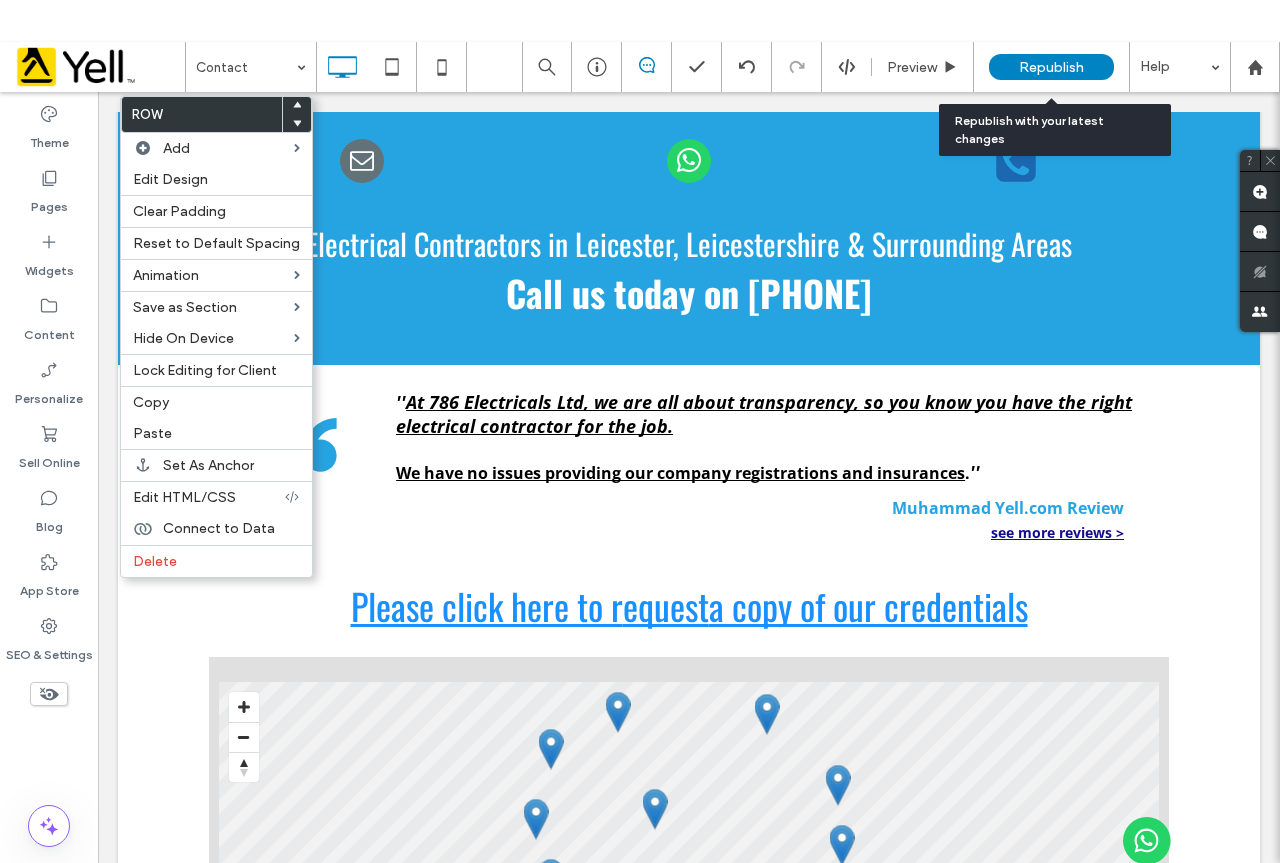 click on "Republish" at bounding box center [1051, 67] 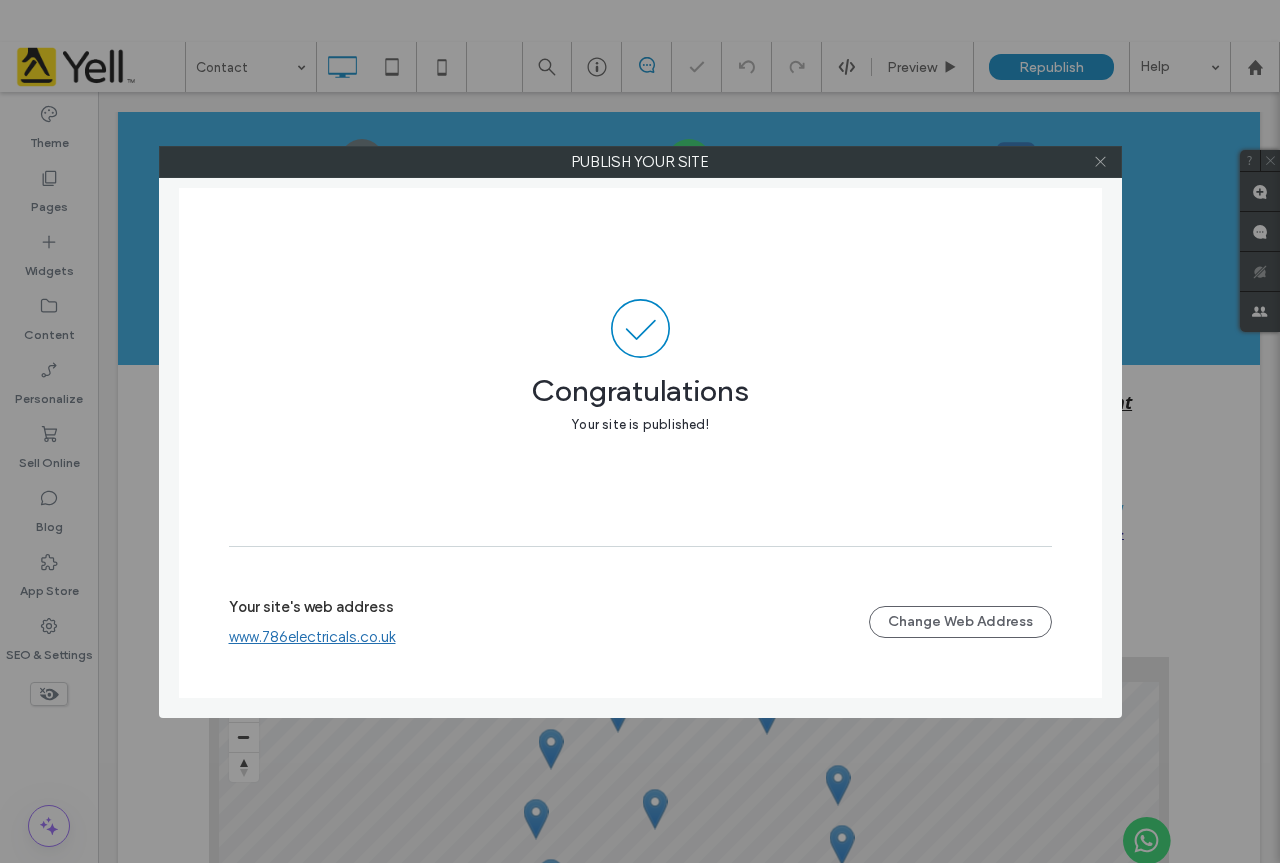 click 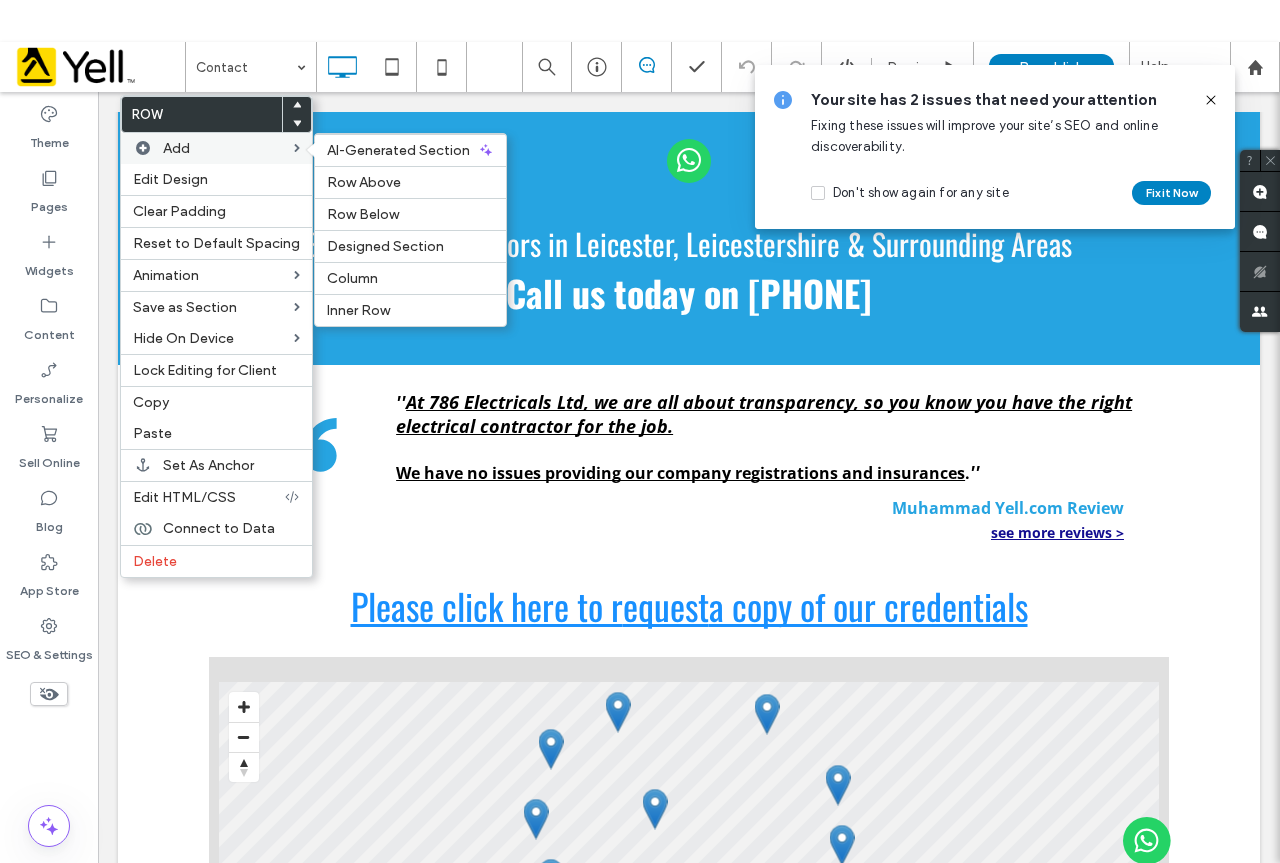 click on "Add" at bounding box center (176, 148) 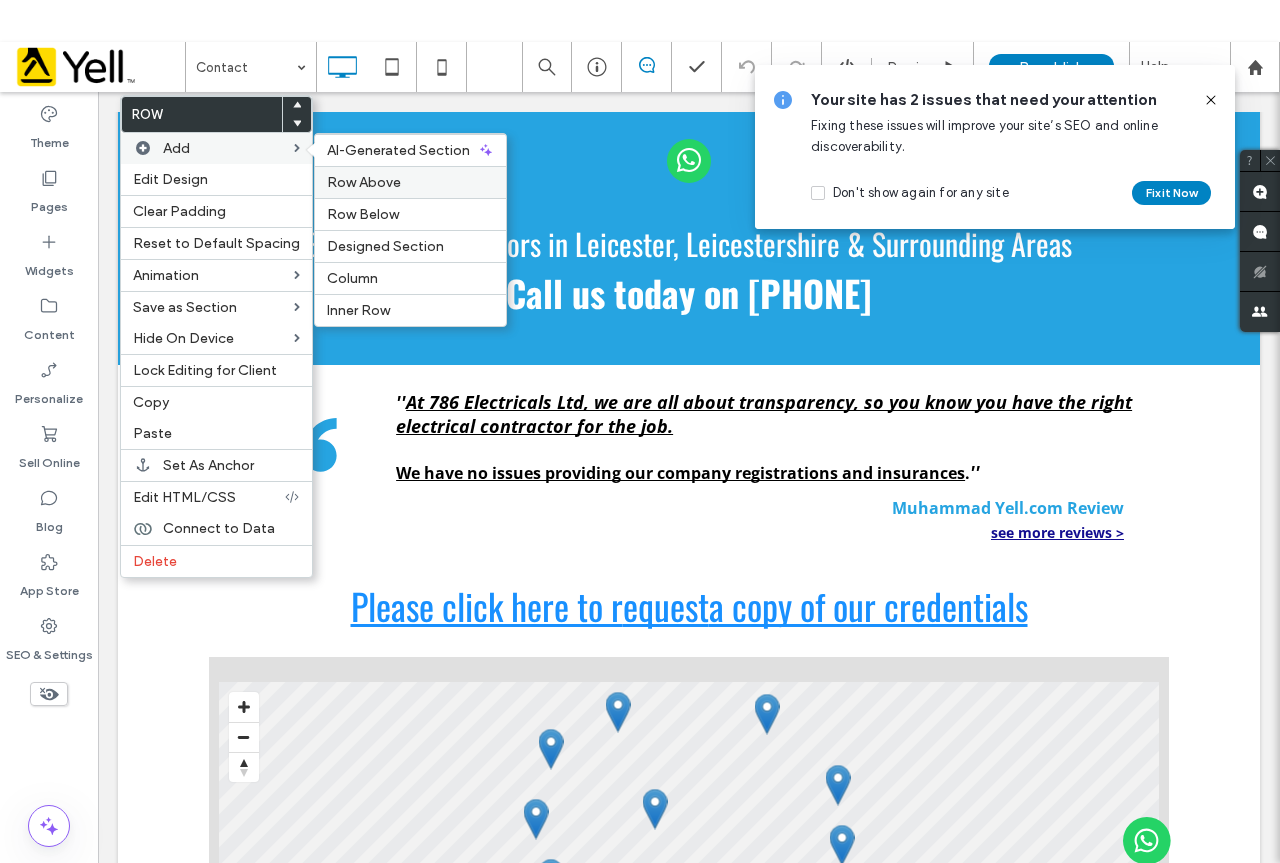 click on "Row Above" at bounding box center [364, 182] 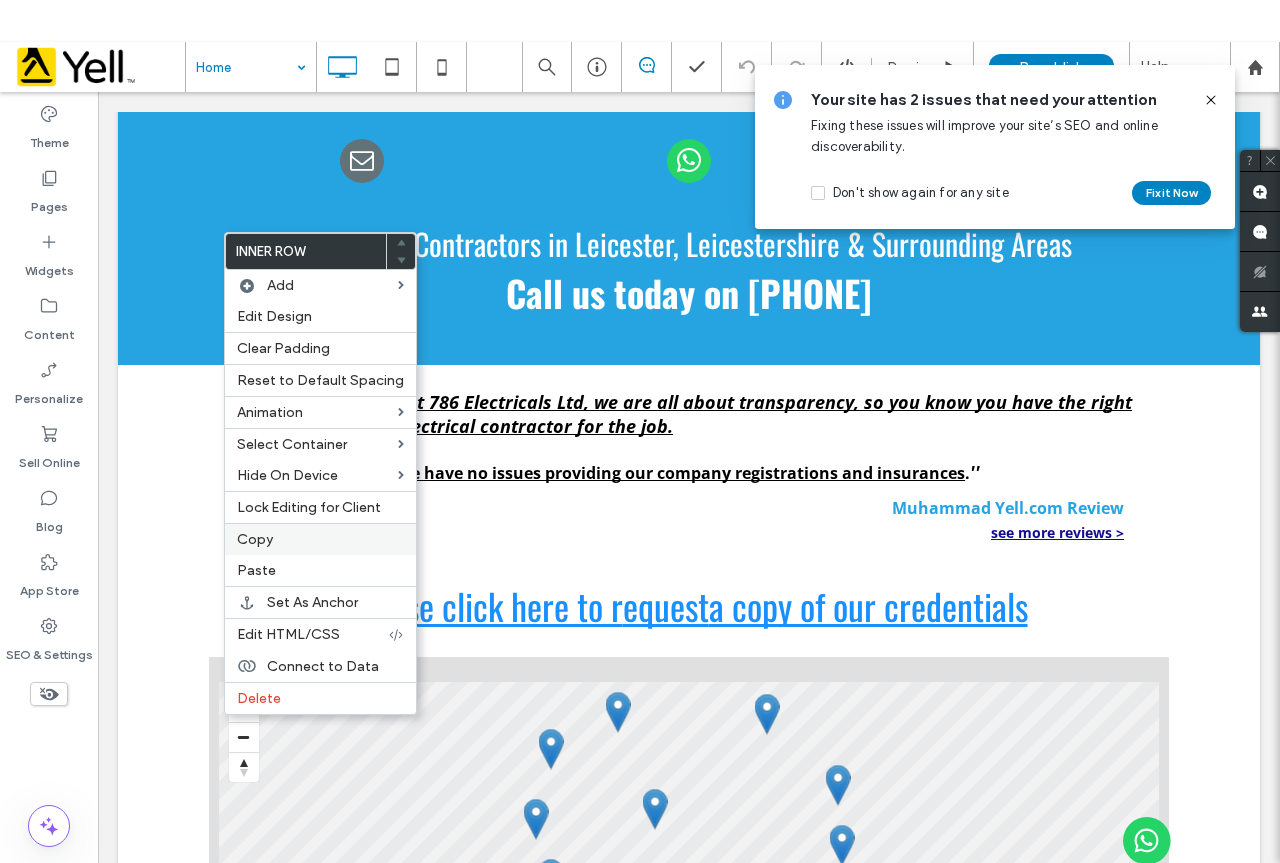 click on "Copy" at bounding box center [255, 539] 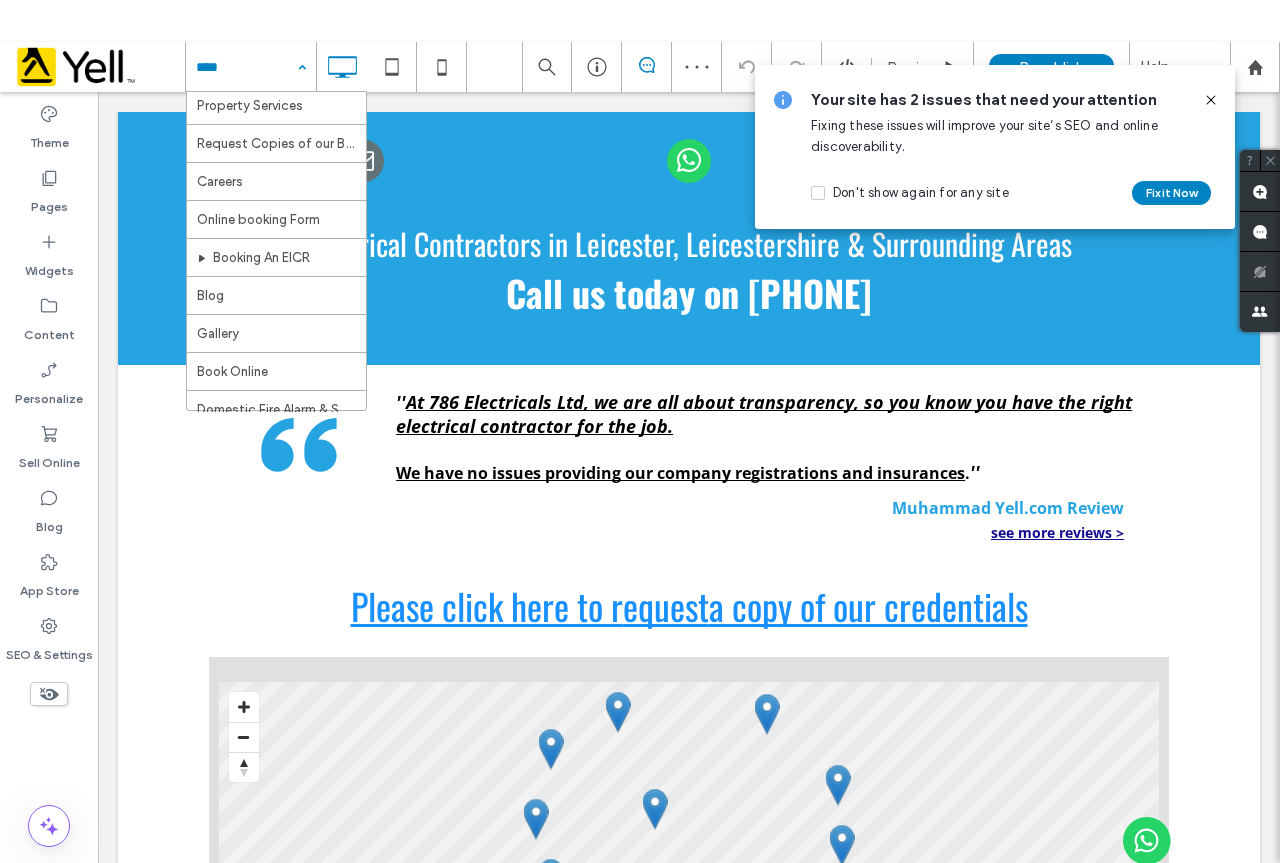 scroll, scrollTop: 2073, scrollLeft: 0, axis: vertical 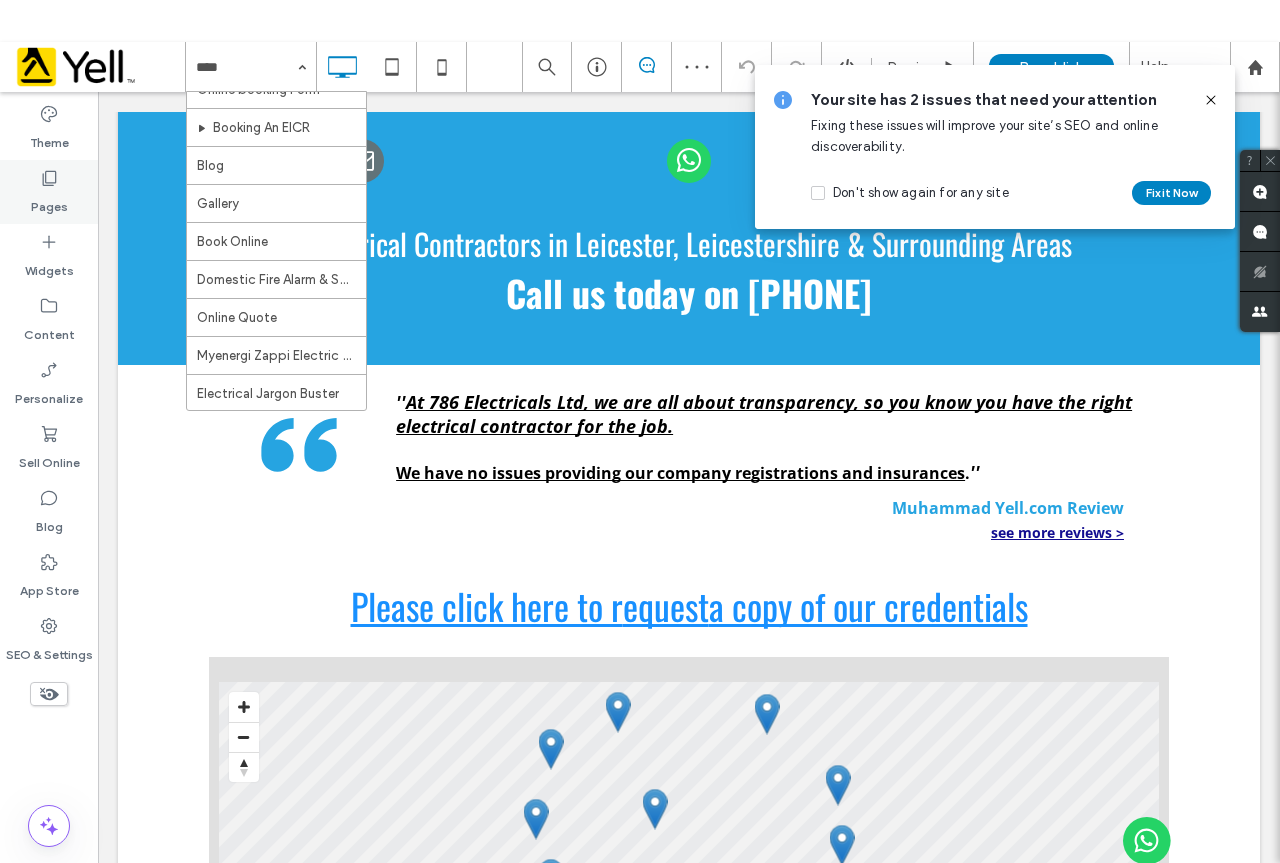 click on "Pages" at bounding box center (49, 202) 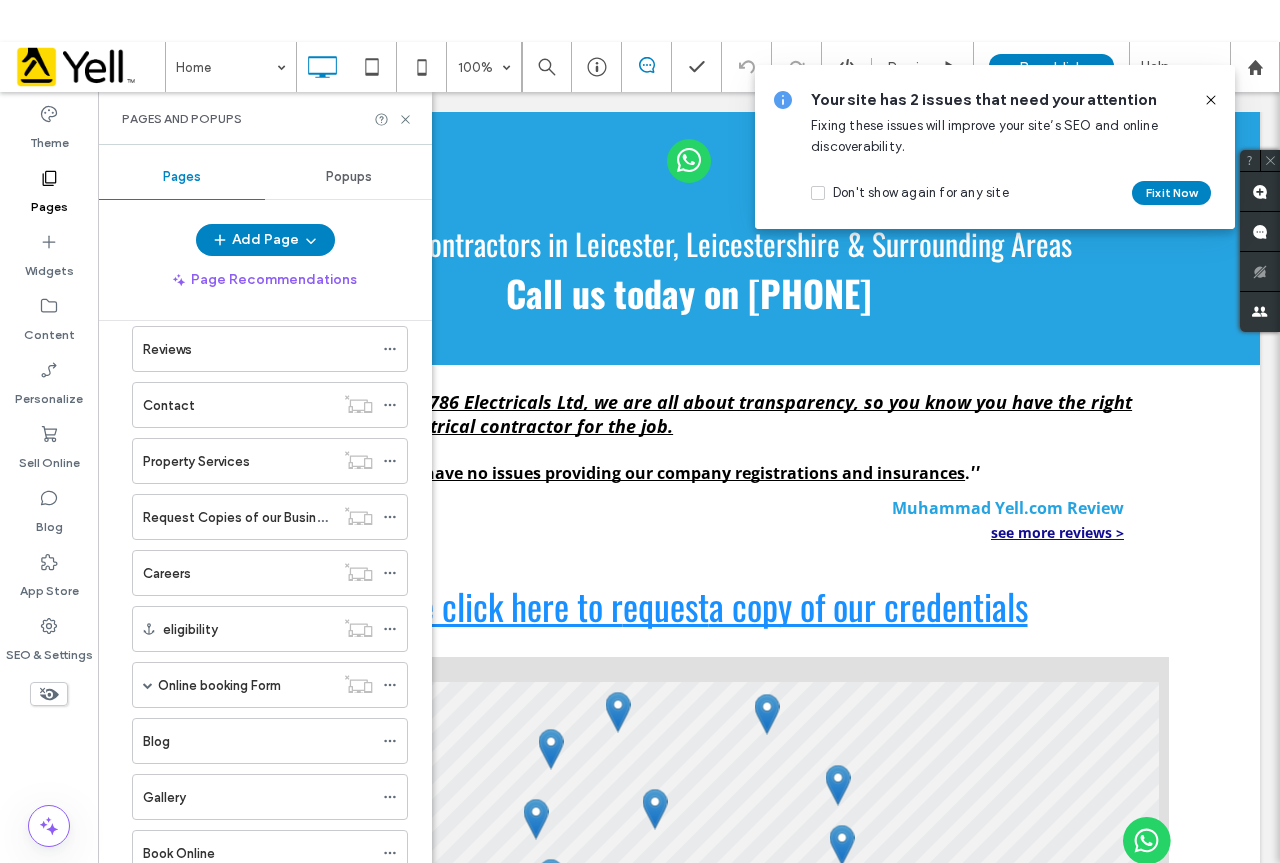 scroll, scrollTop: 1600, scrollLeft: 0, axis: vertical 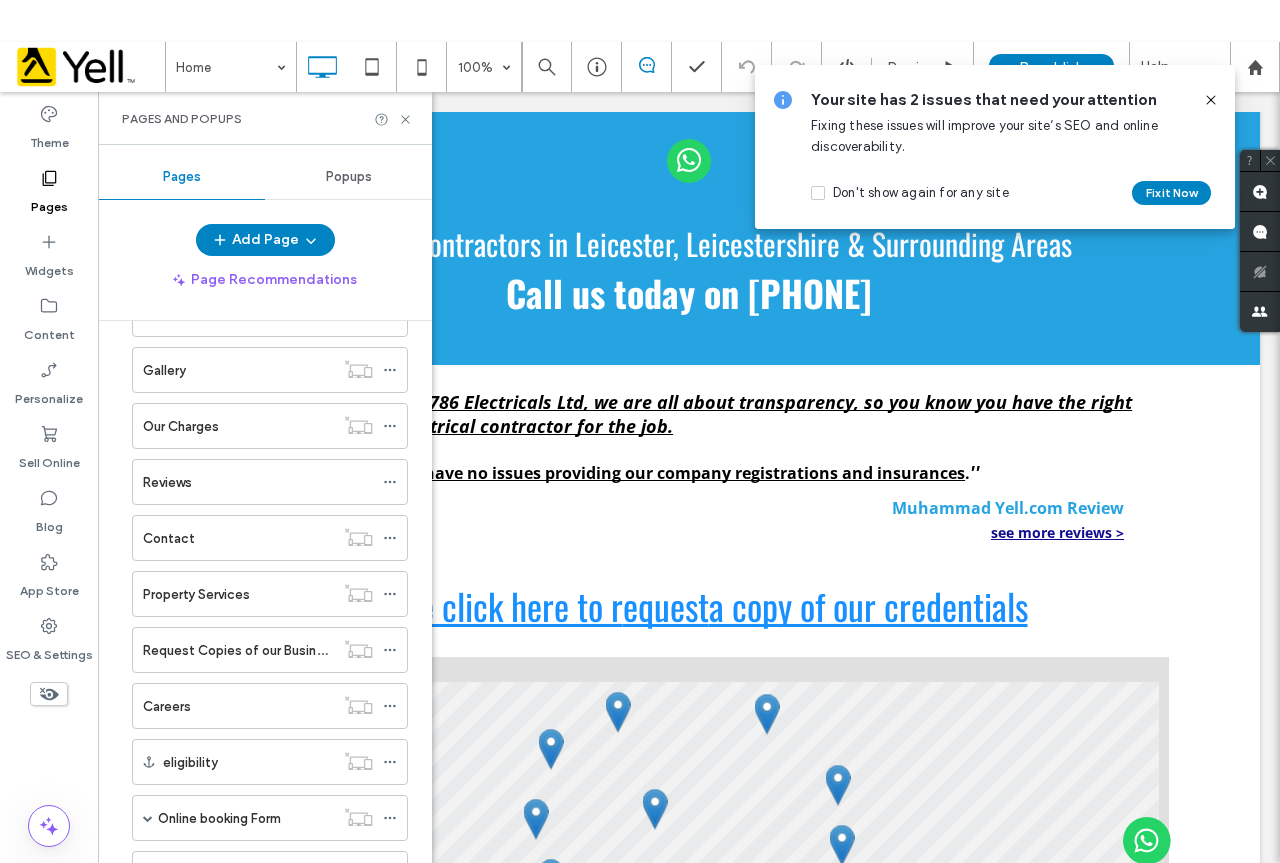 click on "Contact" at bounding box center [238, 538] 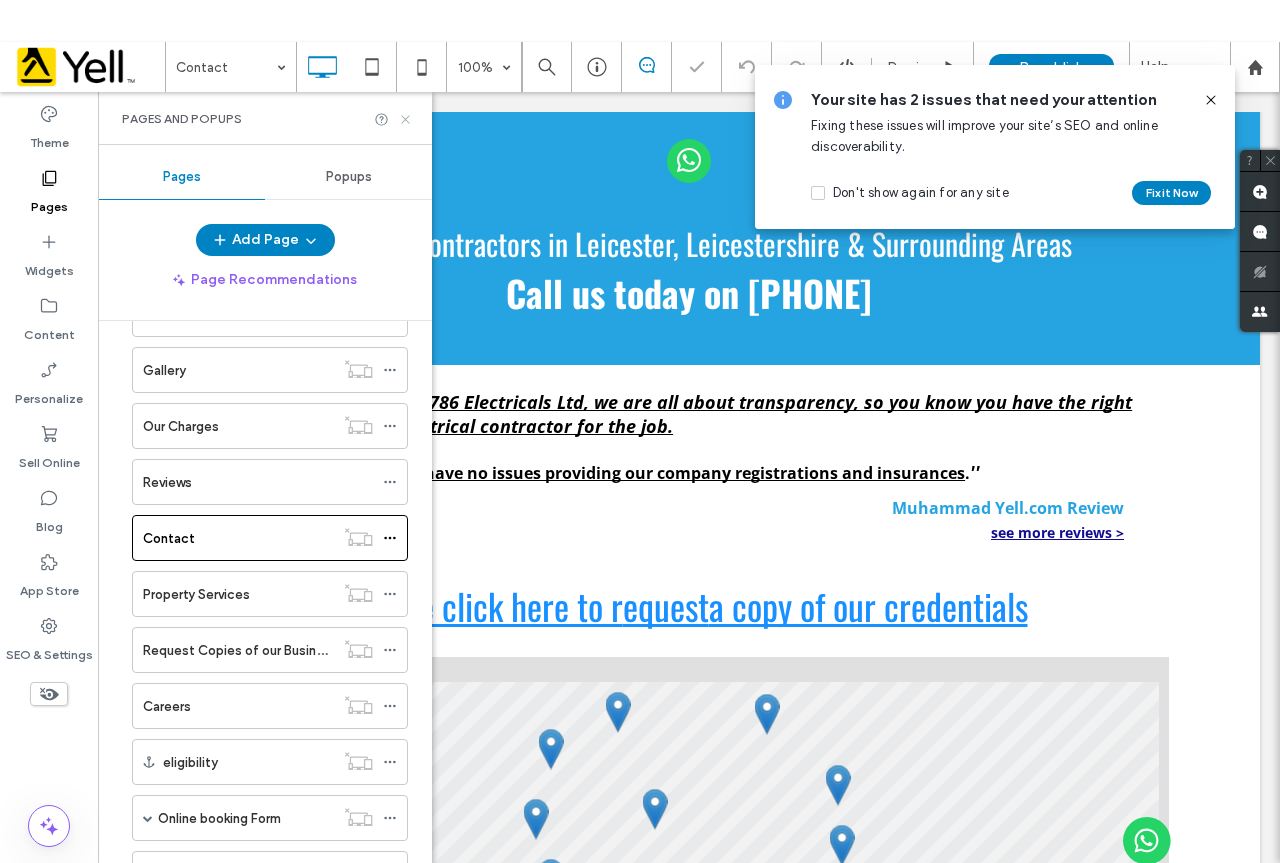 click 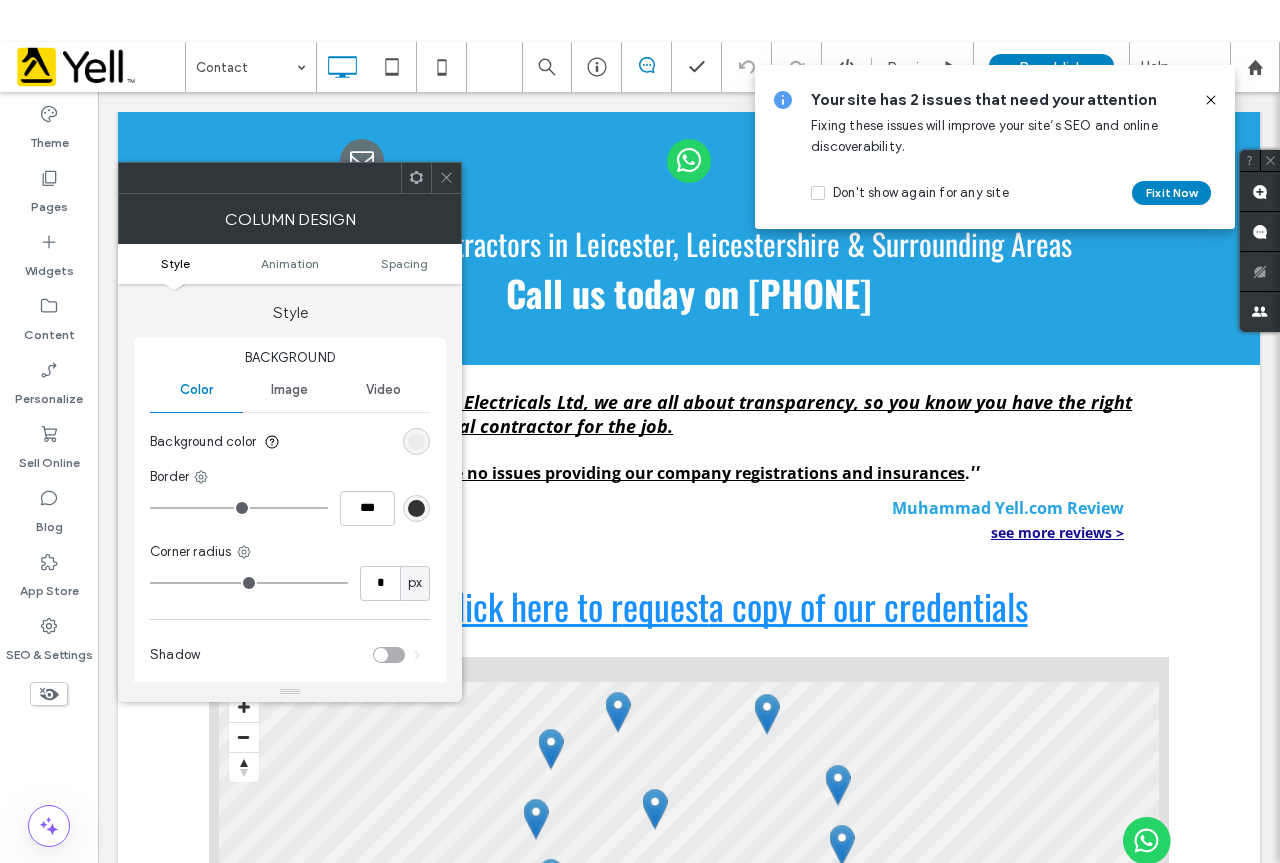 click 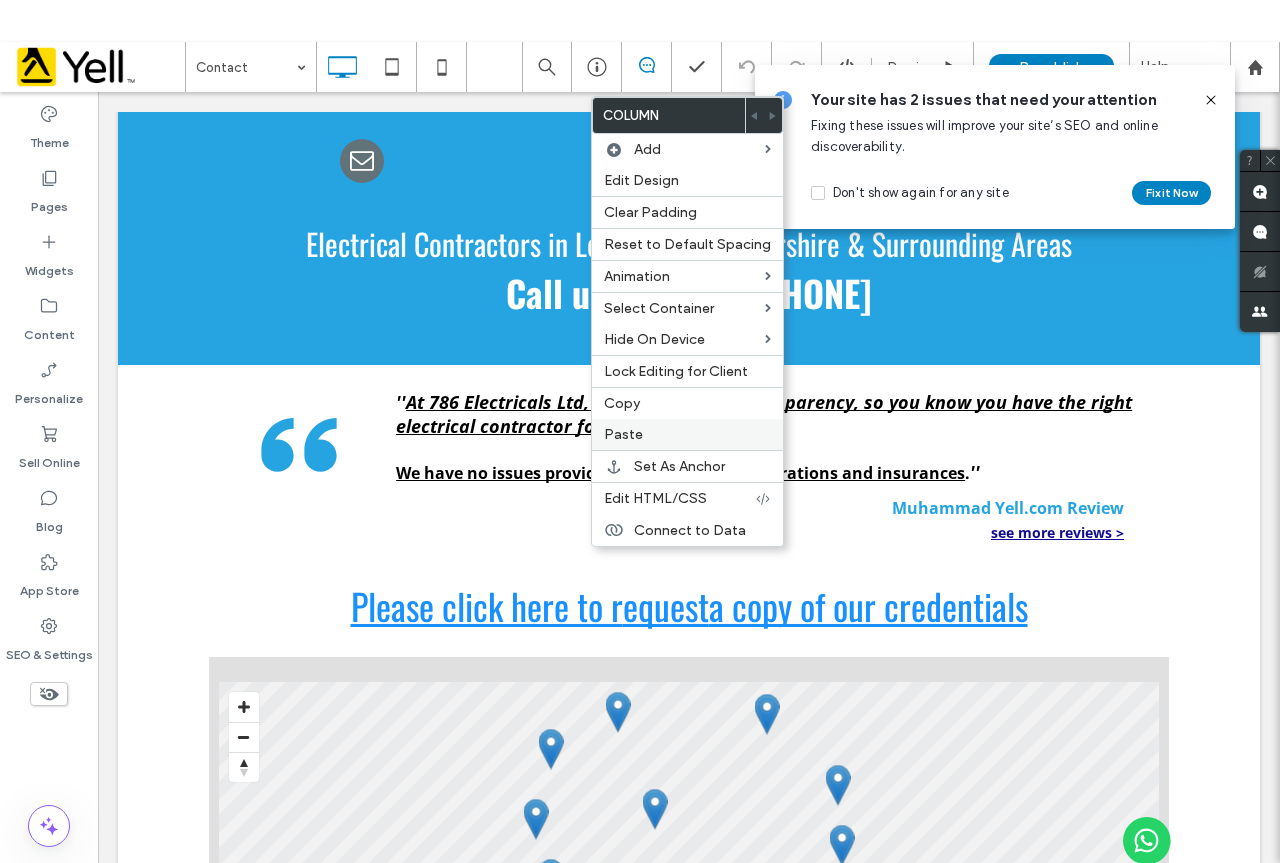 click on "Paste" at bounding box center (687, 434) 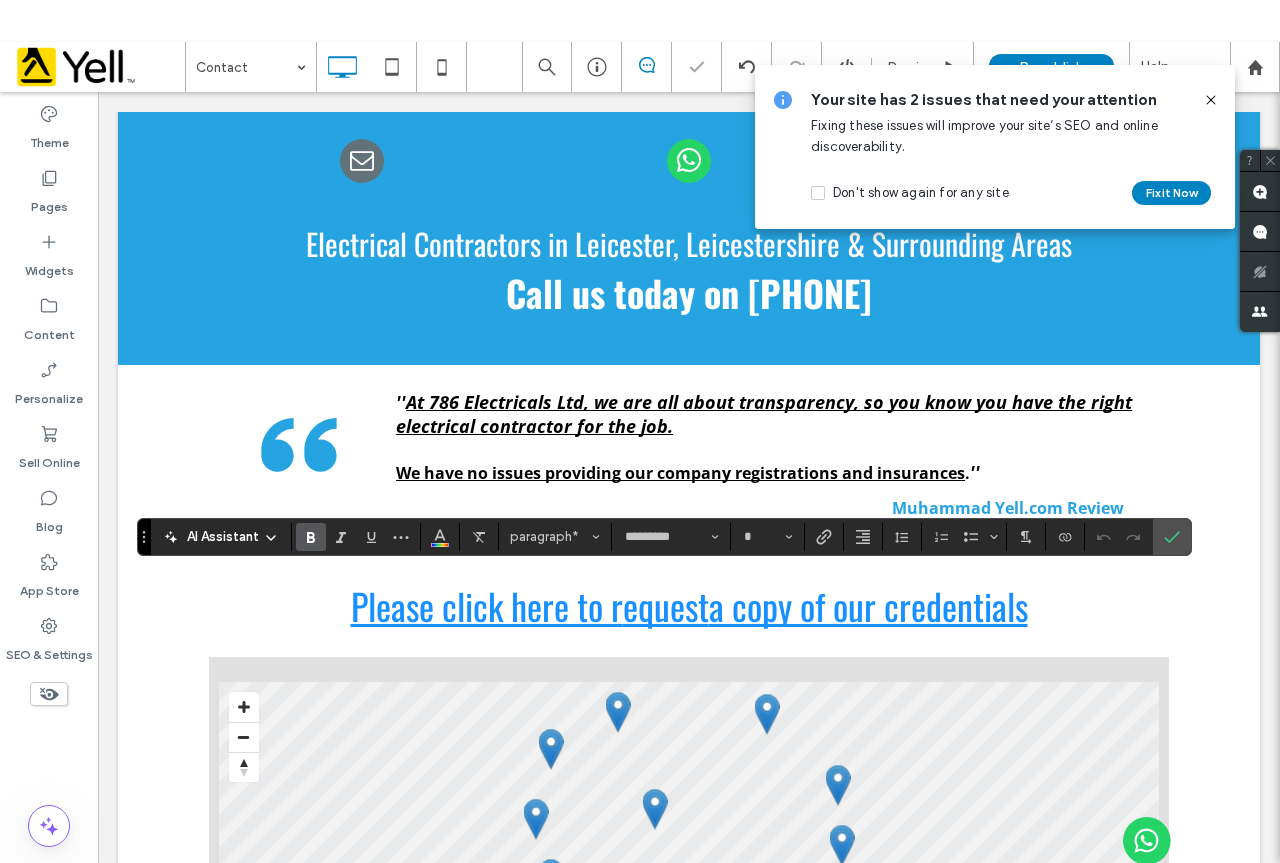 type on "**" 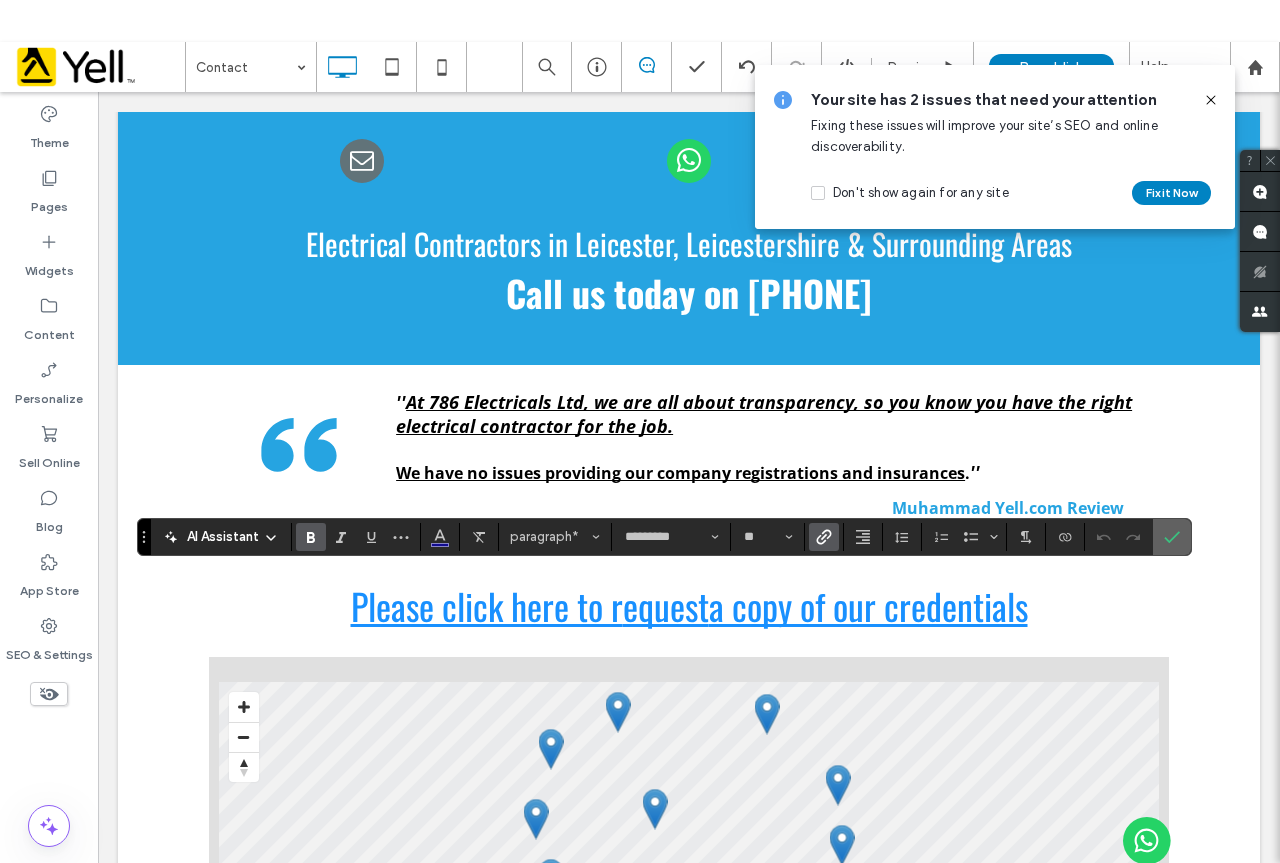 click 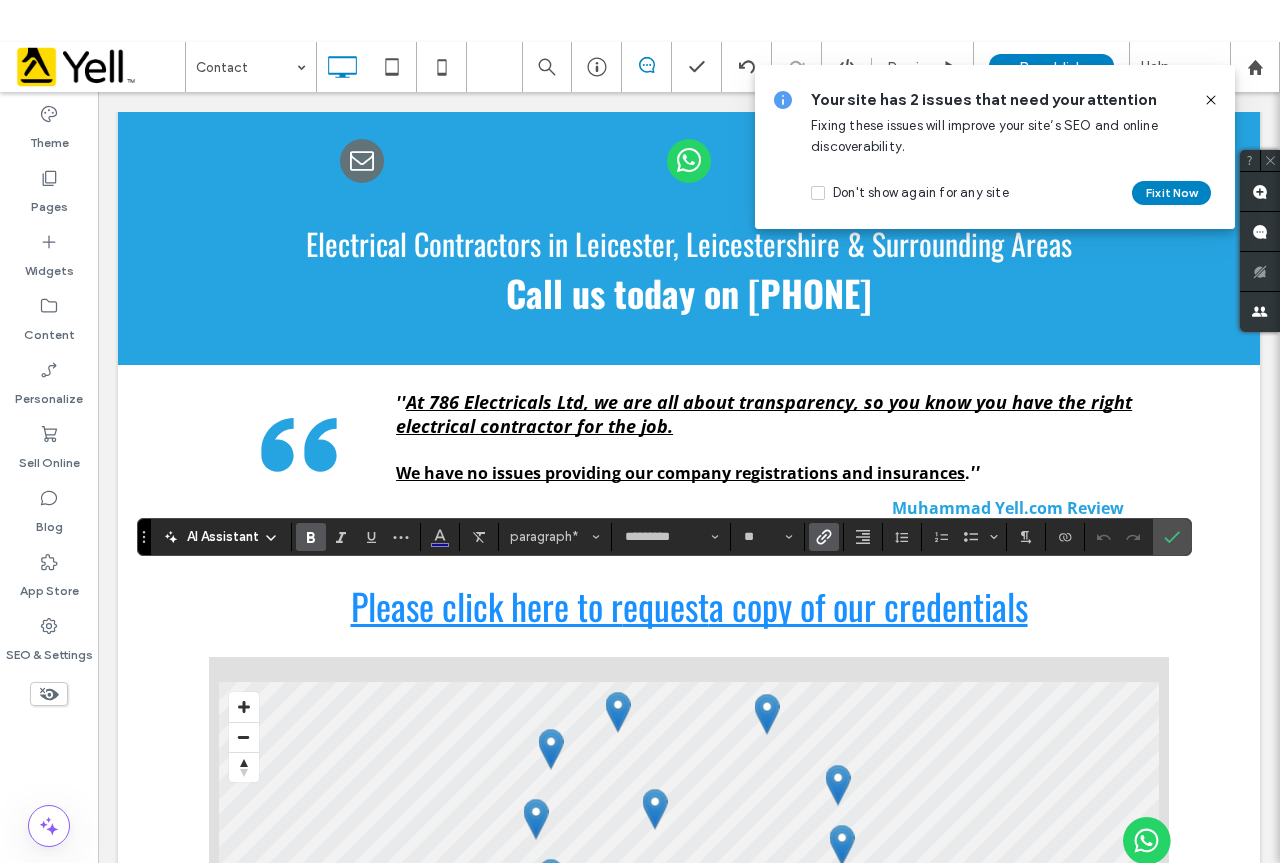 type on "**" 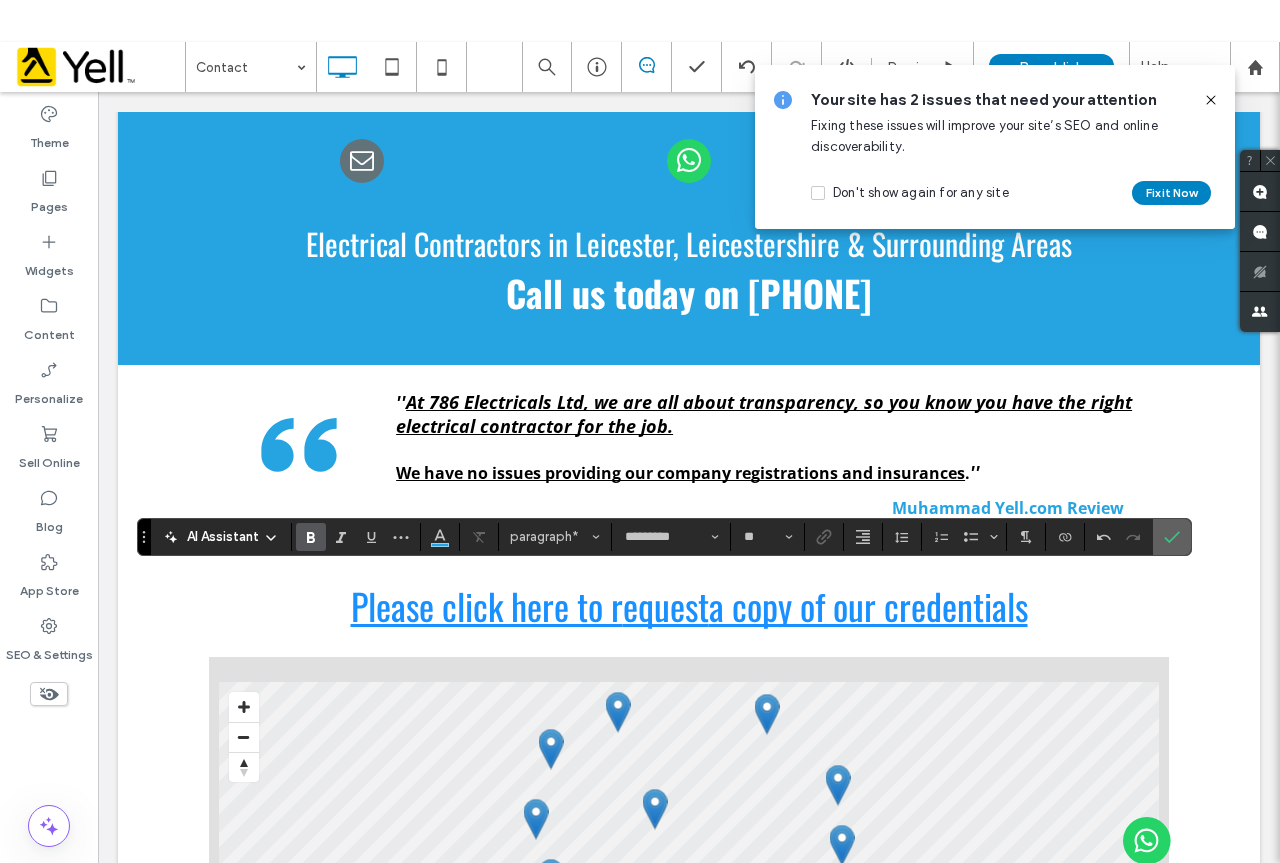 click at bounding box center [1172, 537] 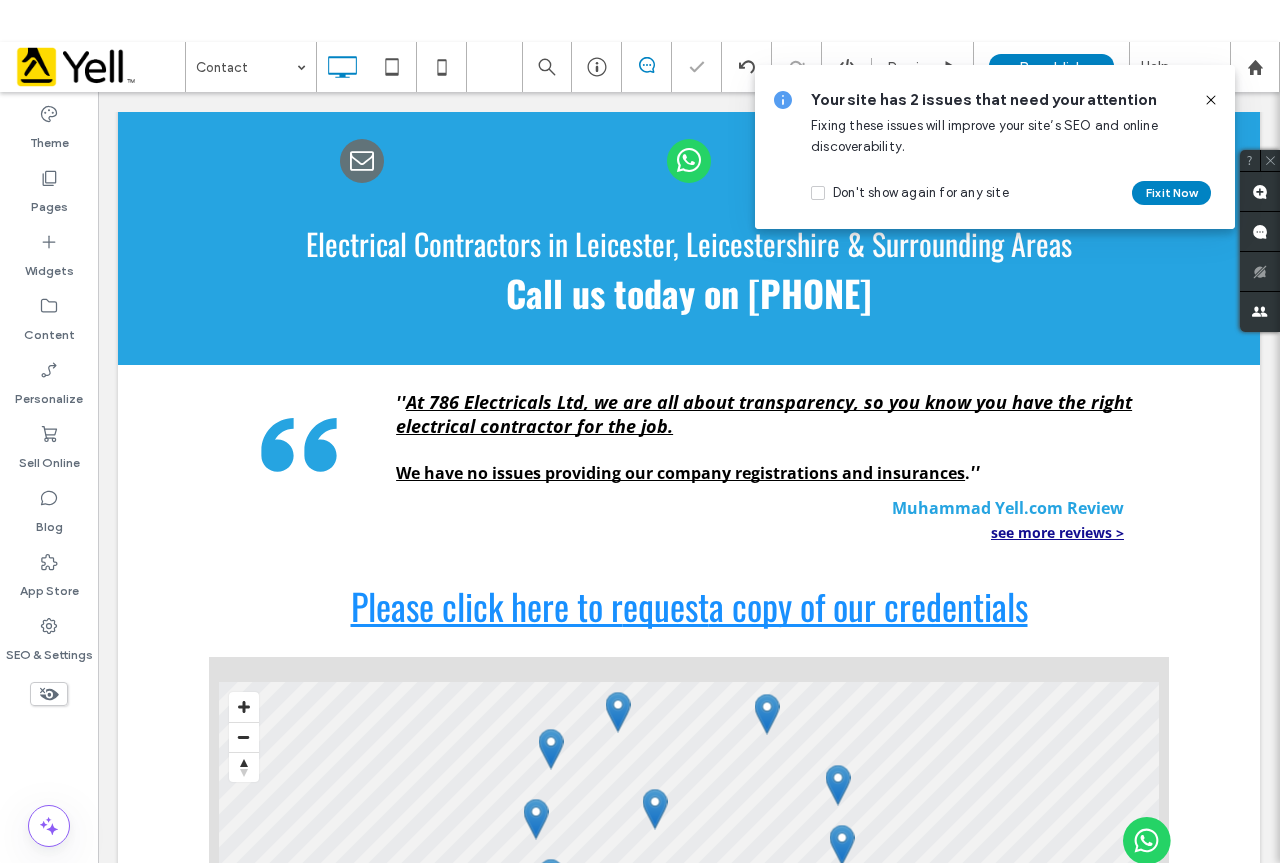 type on "*********" 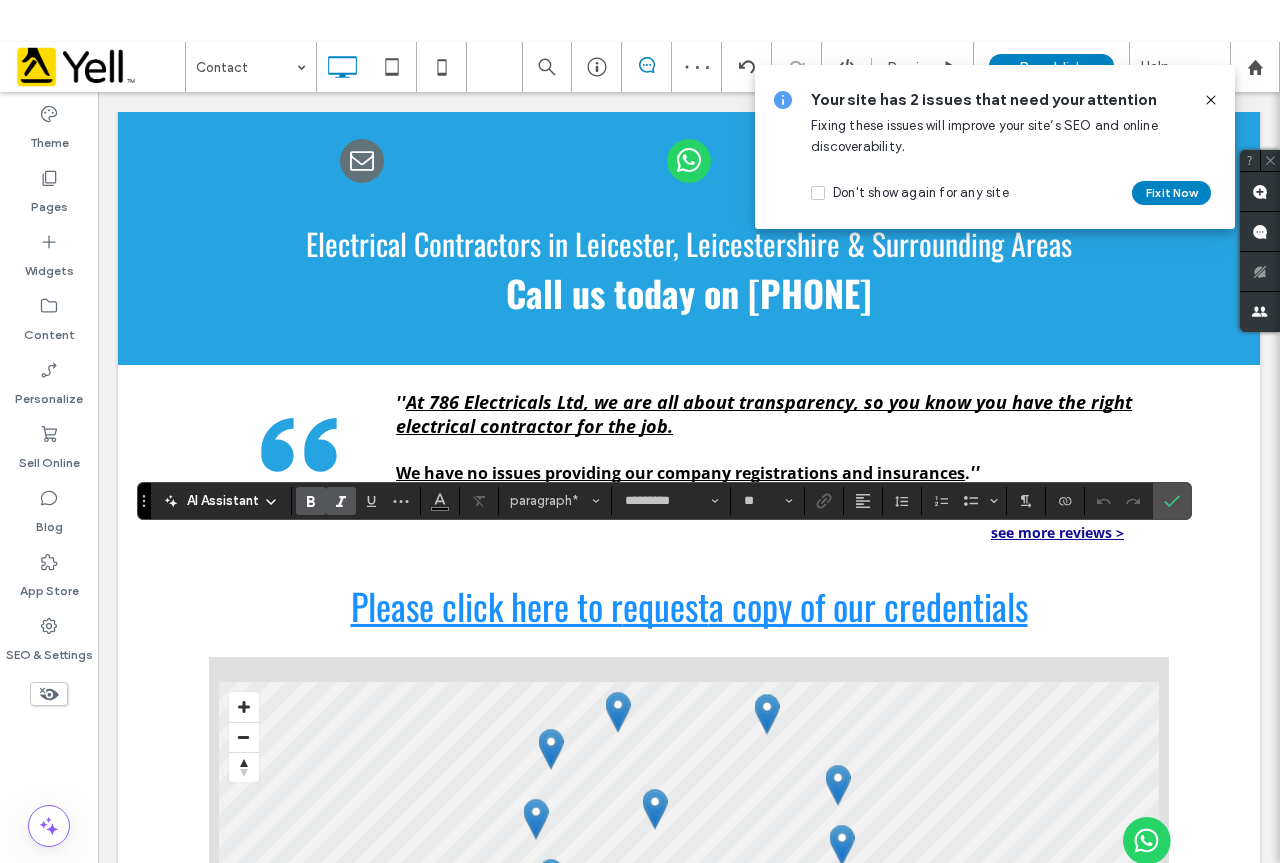 type on "**" 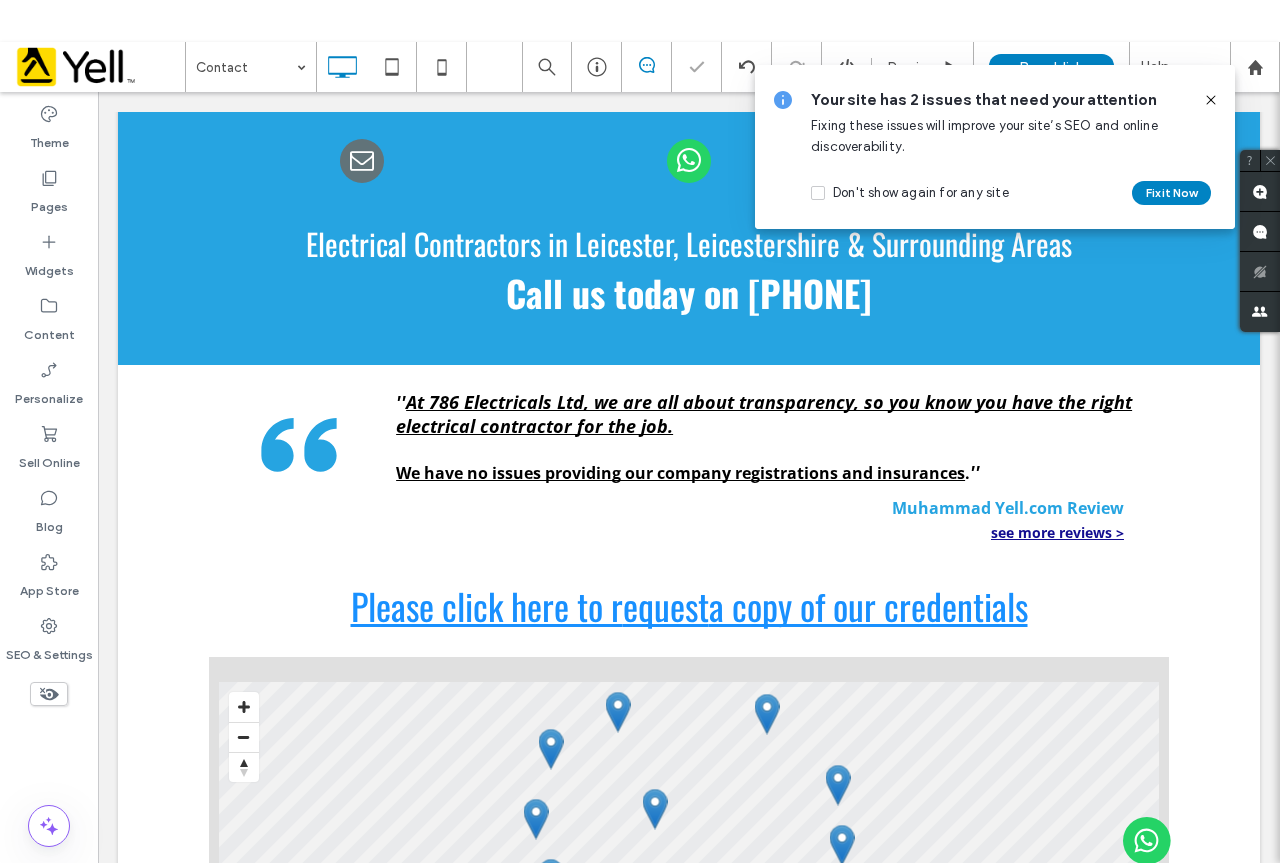 type on "*********" 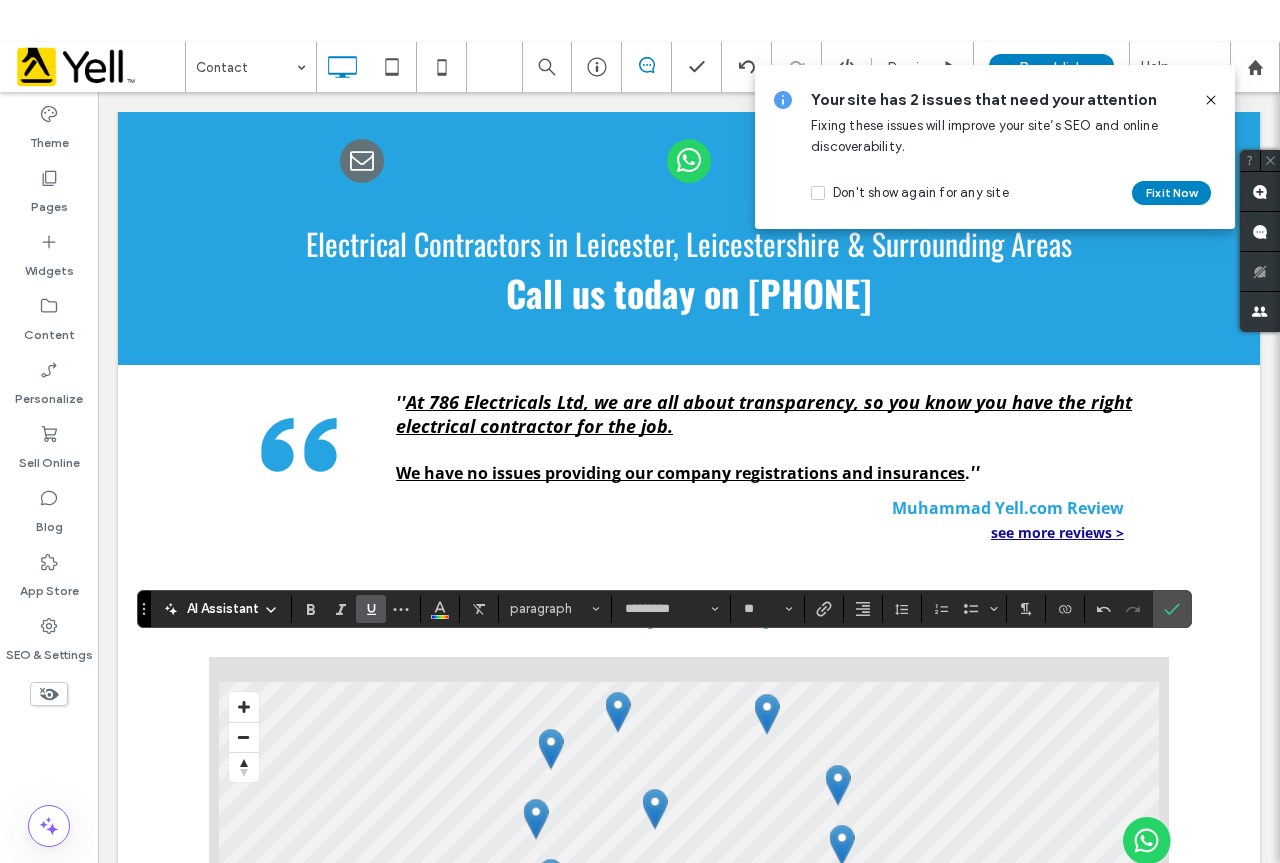 click at bounding box center [371, 609] 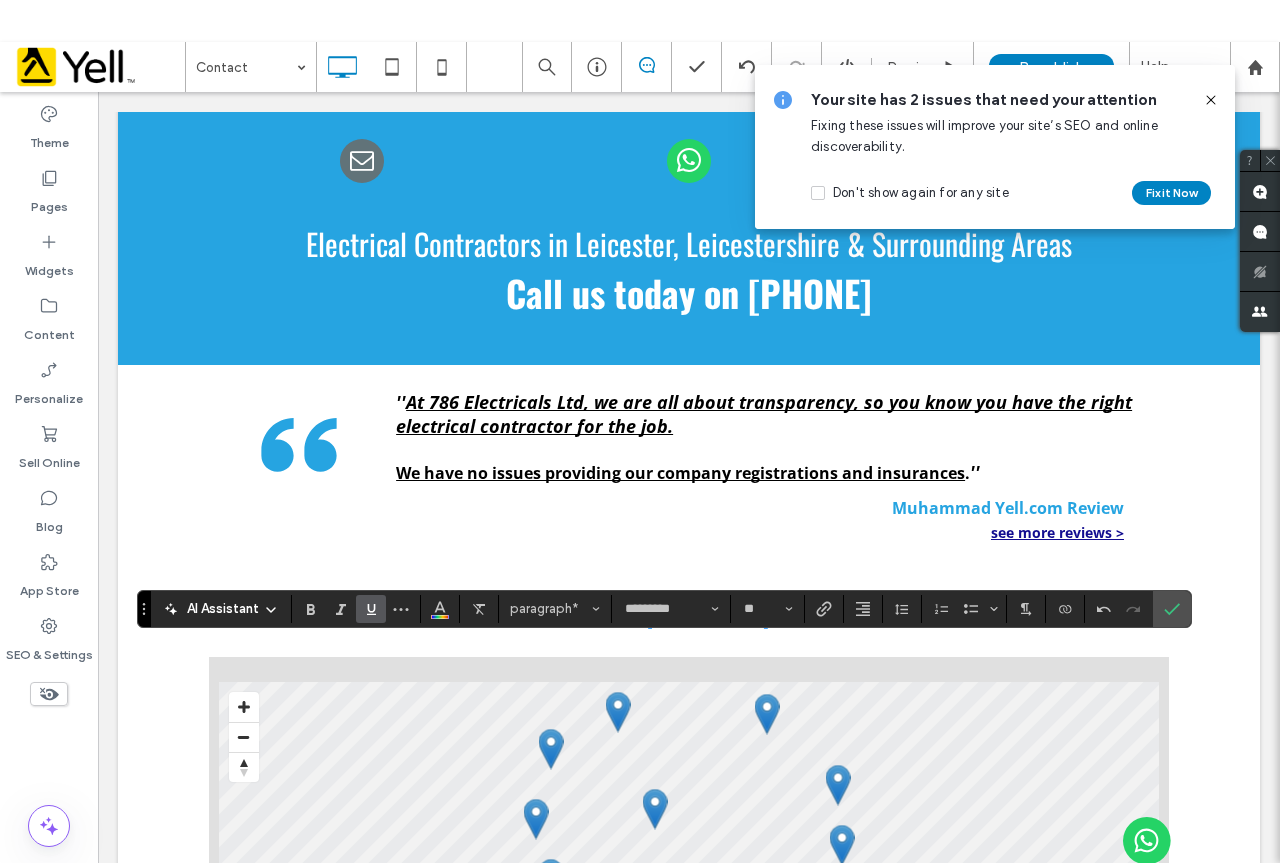 click at bounding box center [371, 609] 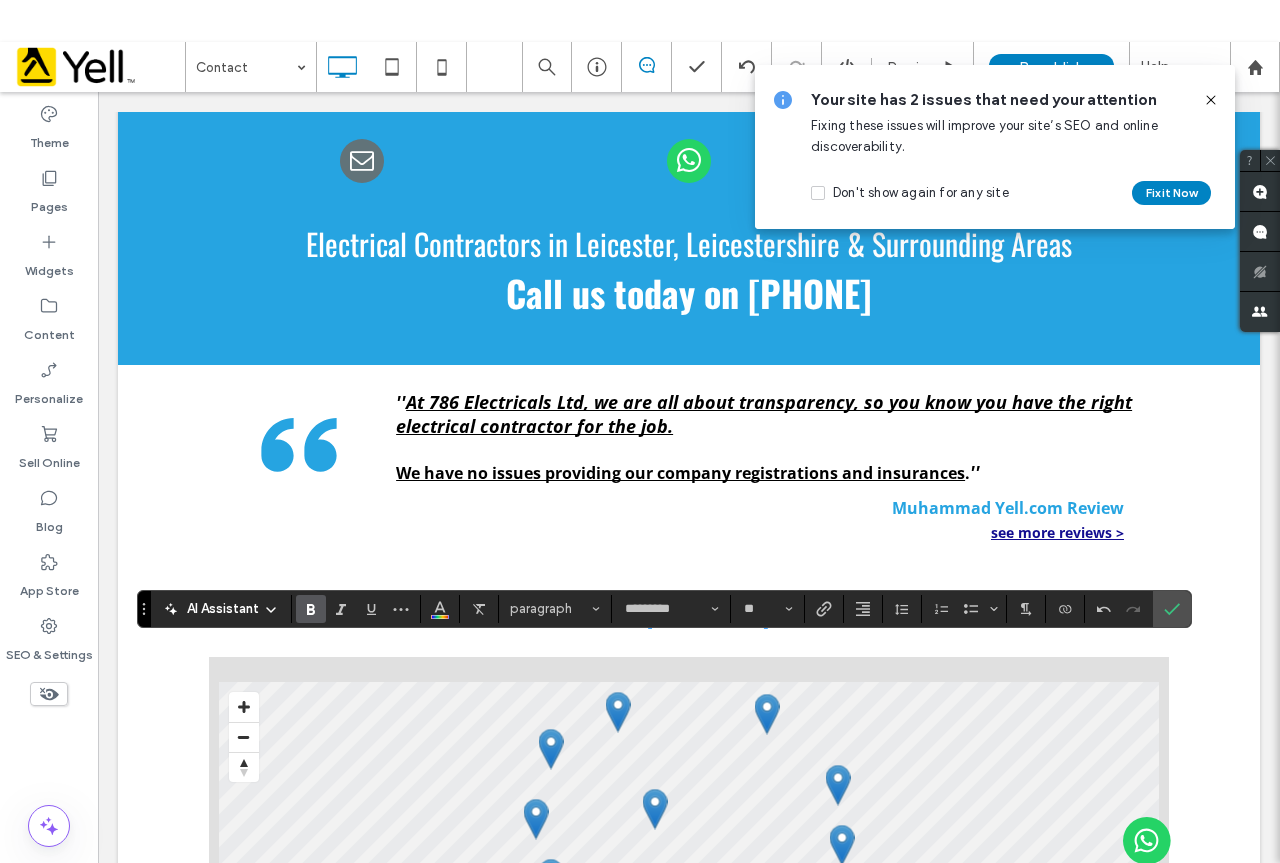 click 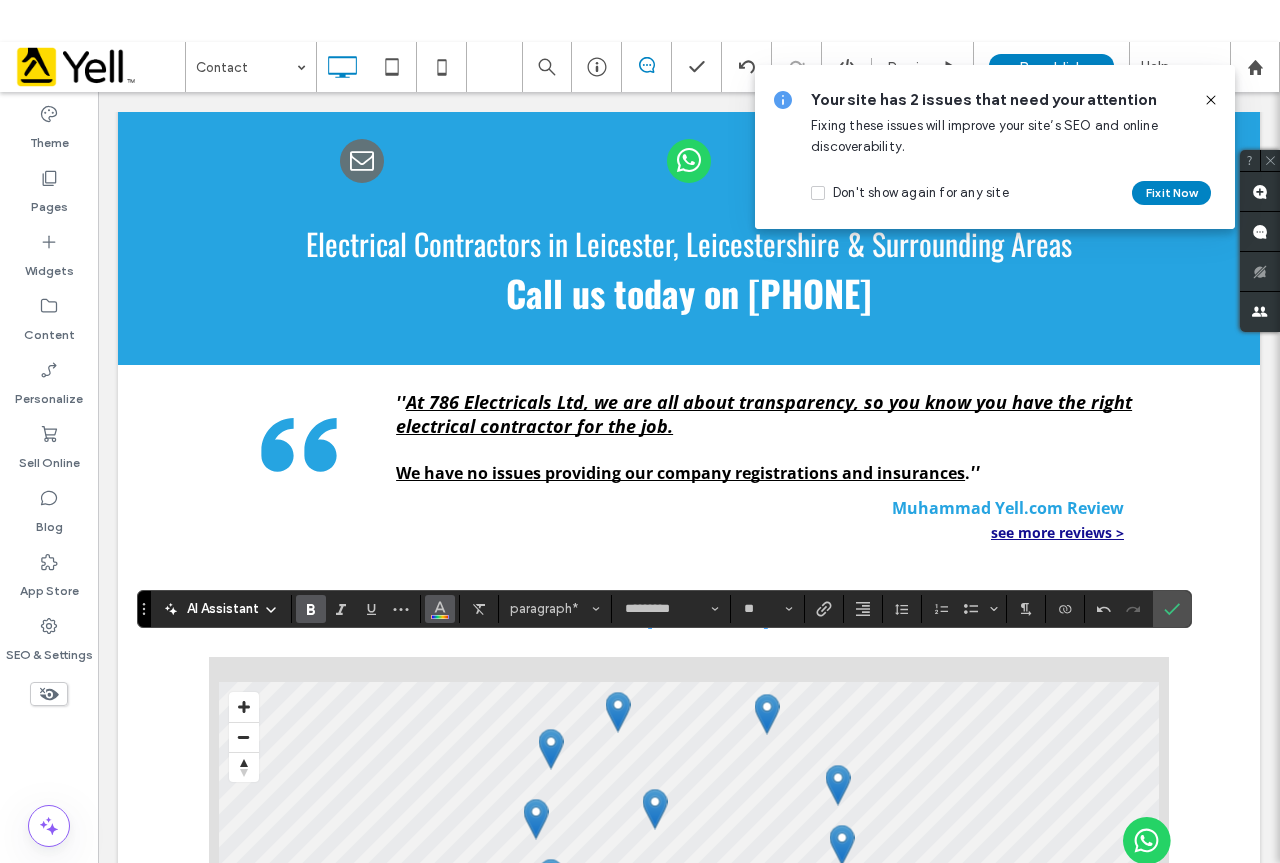 click at bounding box center [440, 607] 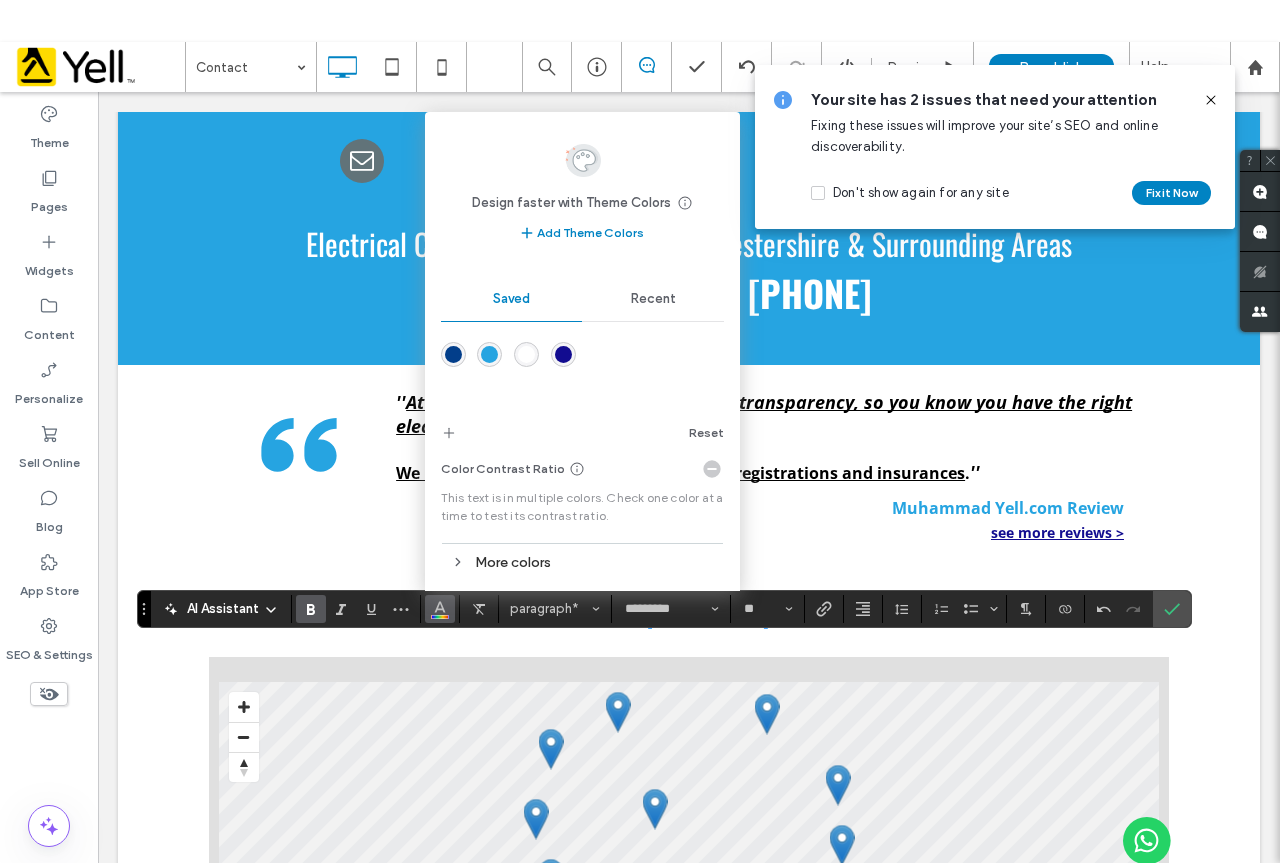 click at bounding box center (489, 354) 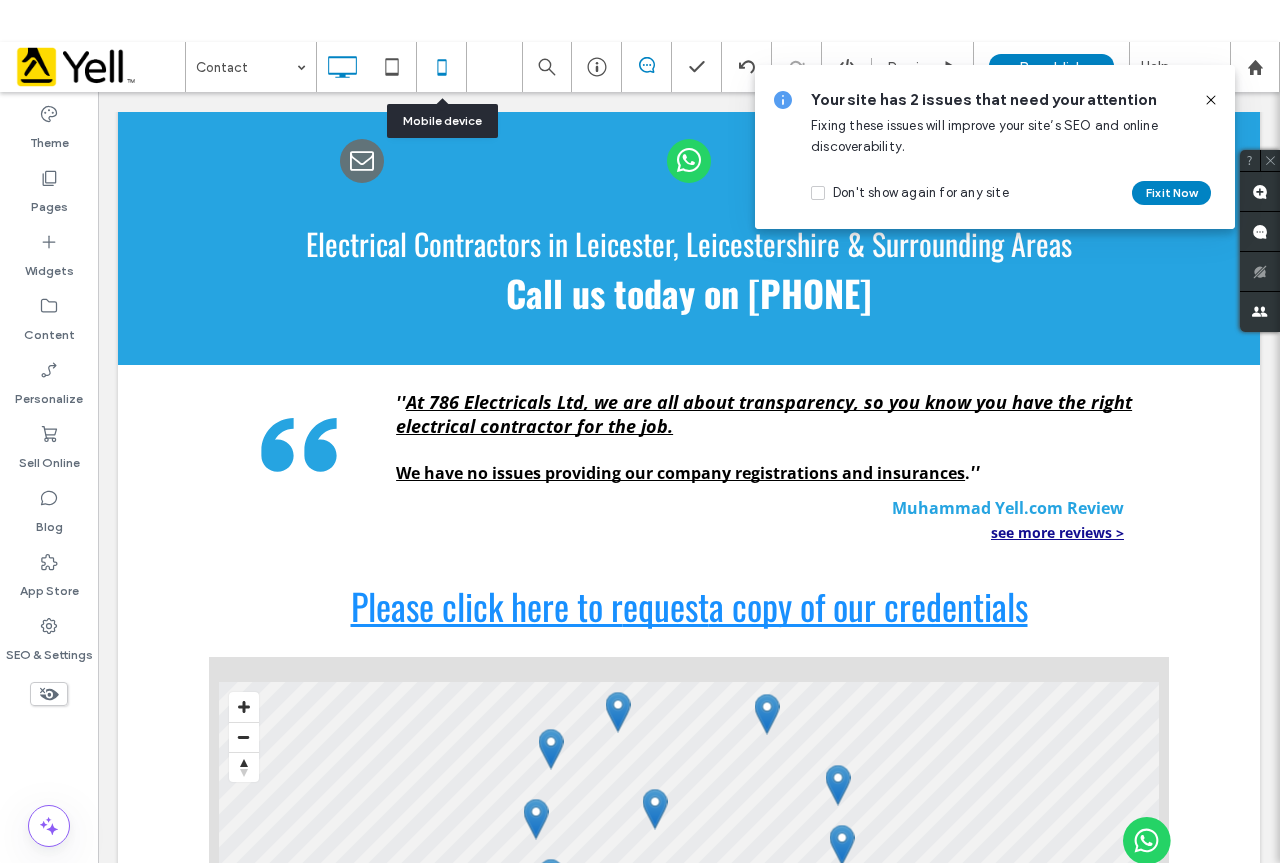 click 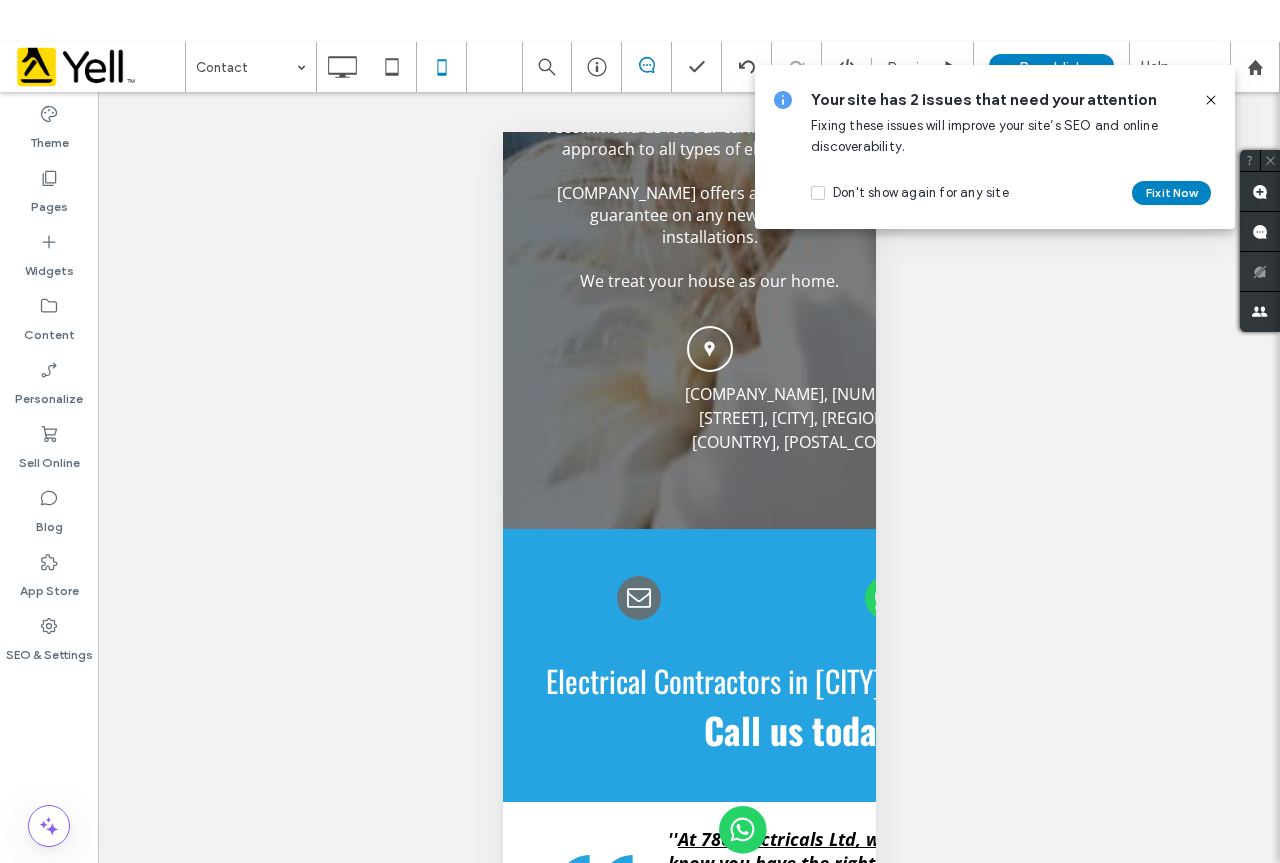 click 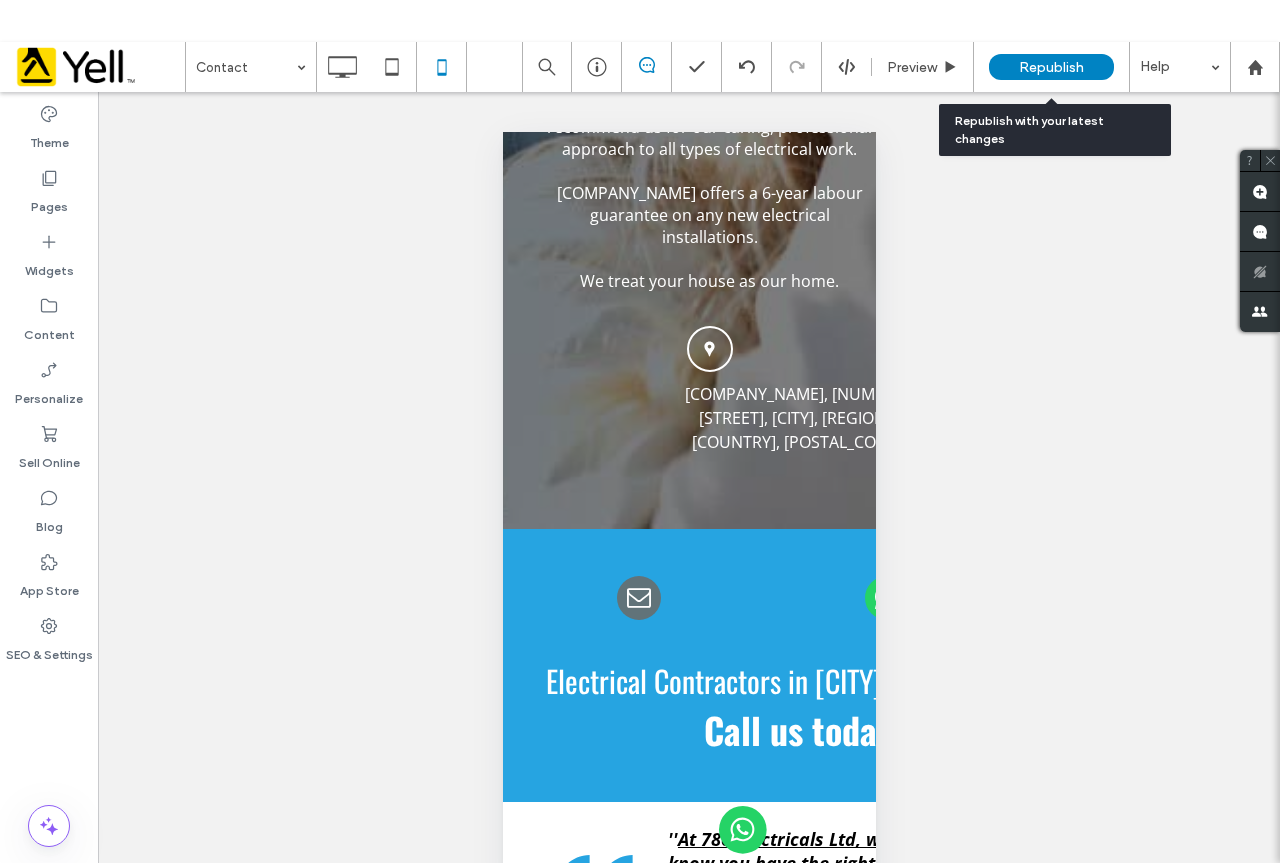 drag, startPoint x: 1051, startPoint y: 63, endPoint x: 1107, endPoint y: 84, distance: 59.808025 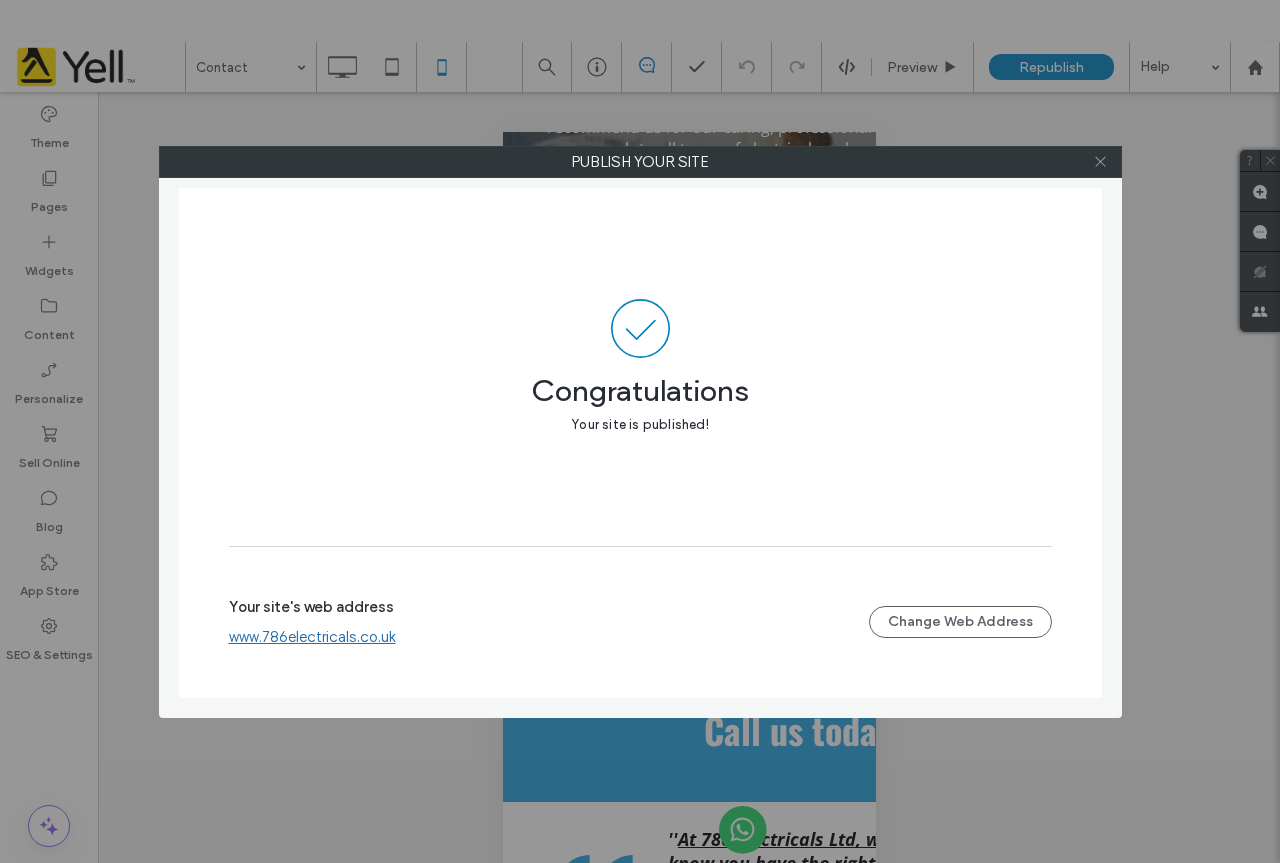 click 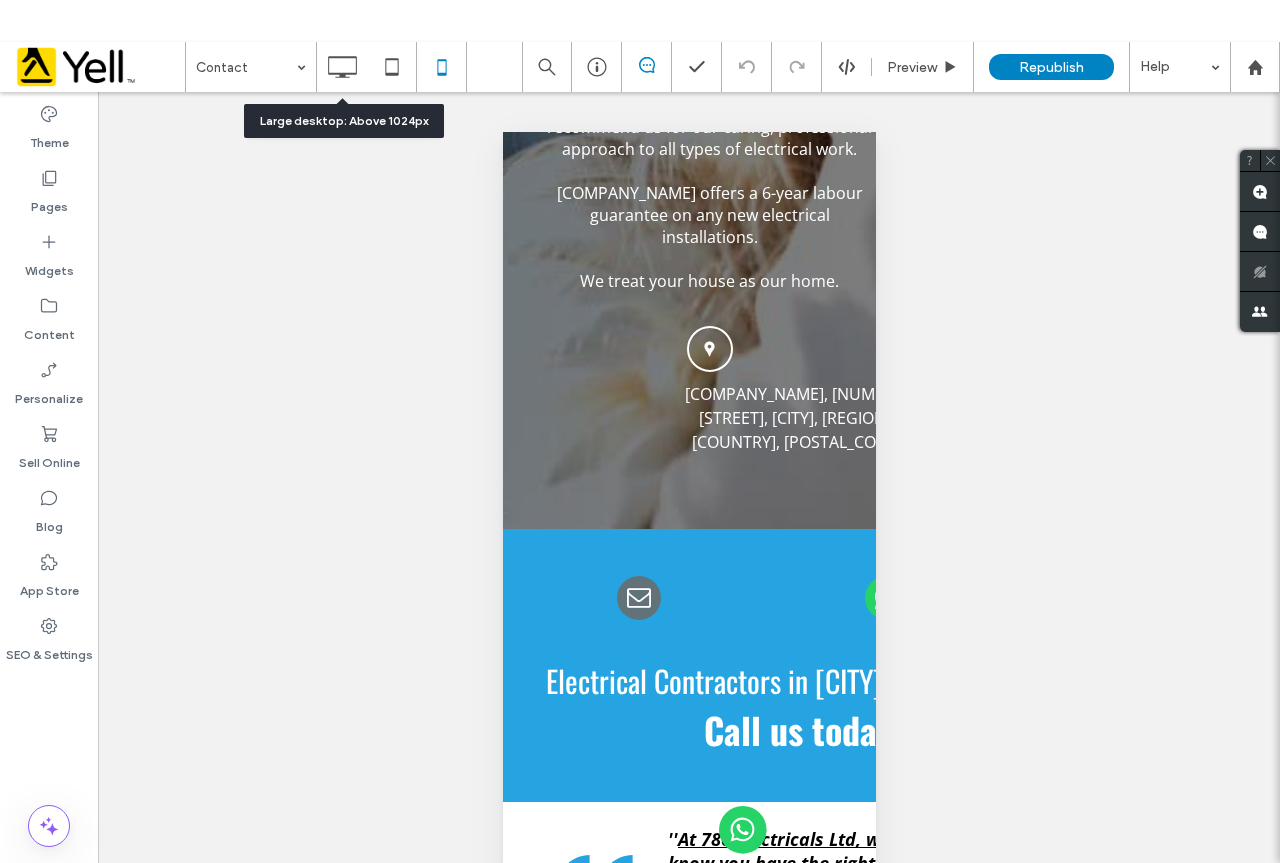 drag, startPoint x: 328, startPoint y: 72, endPoint x: 343, endPoint y: 94, distance: 26.627054 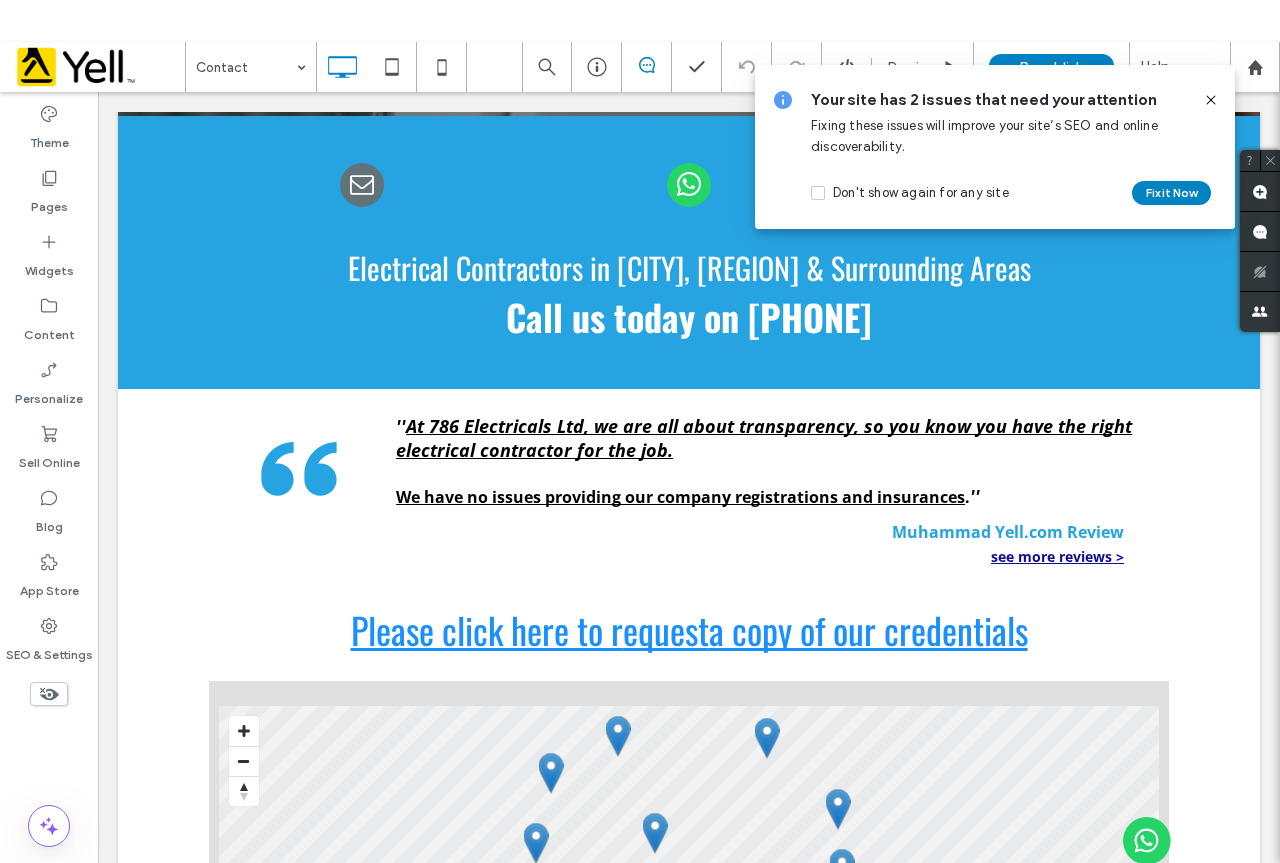 click 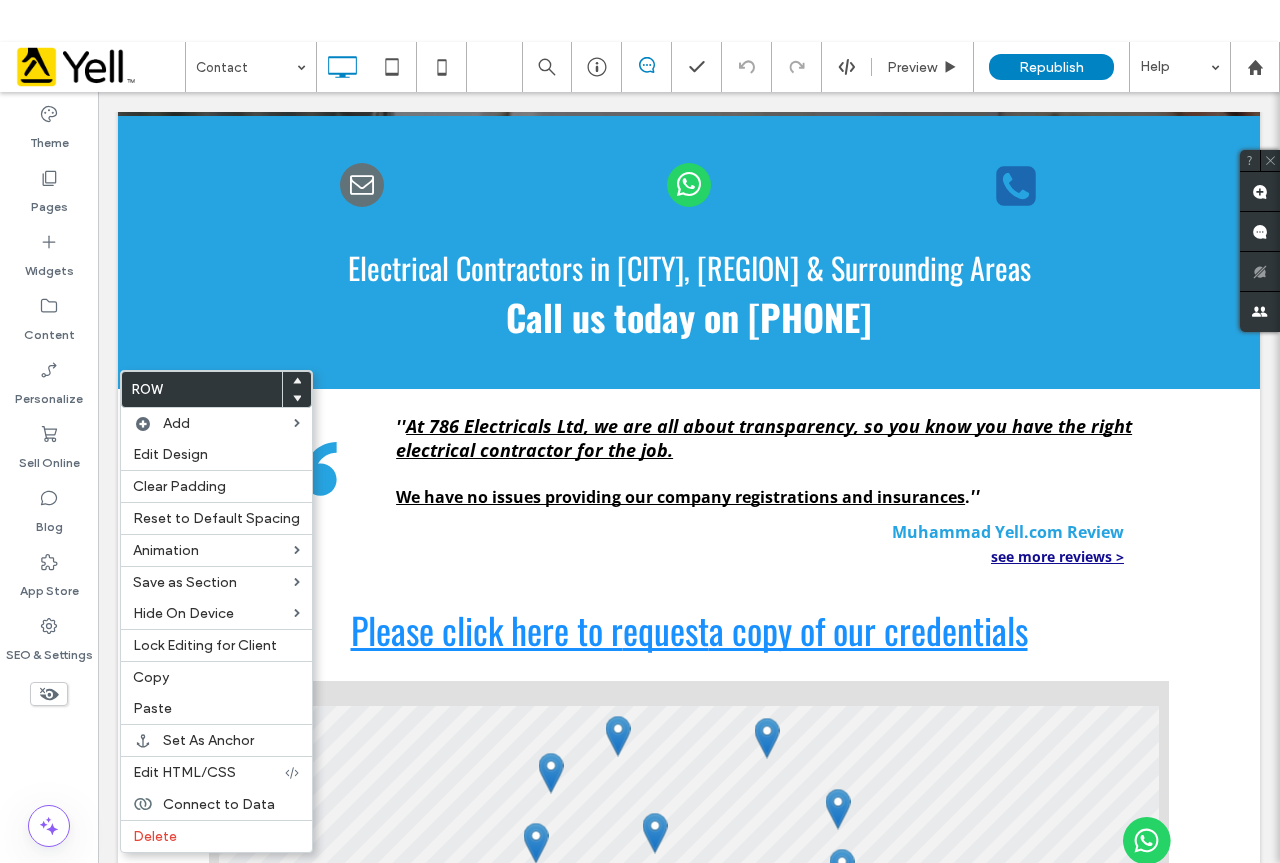 click at bounding box center [297, 381] 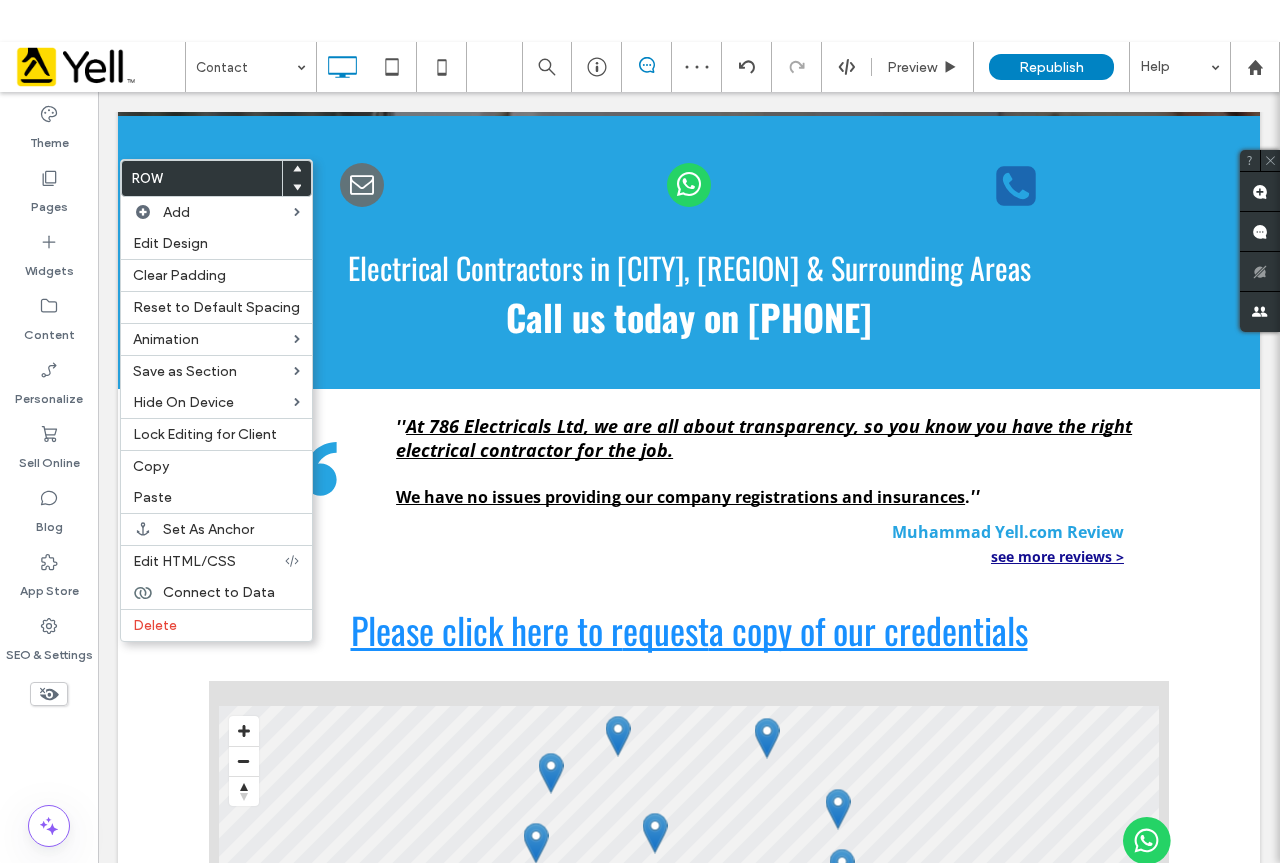 click 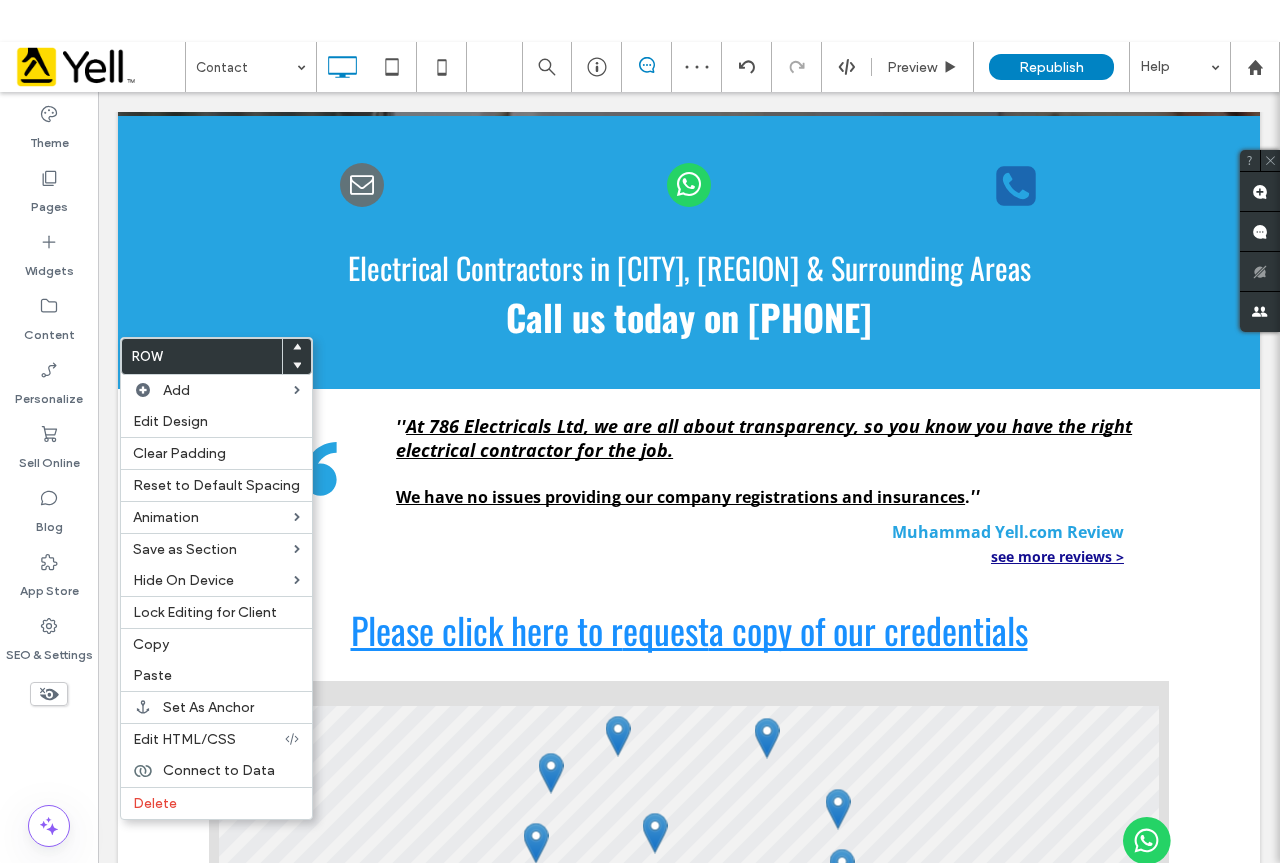 click at bounding box center (297, 365) 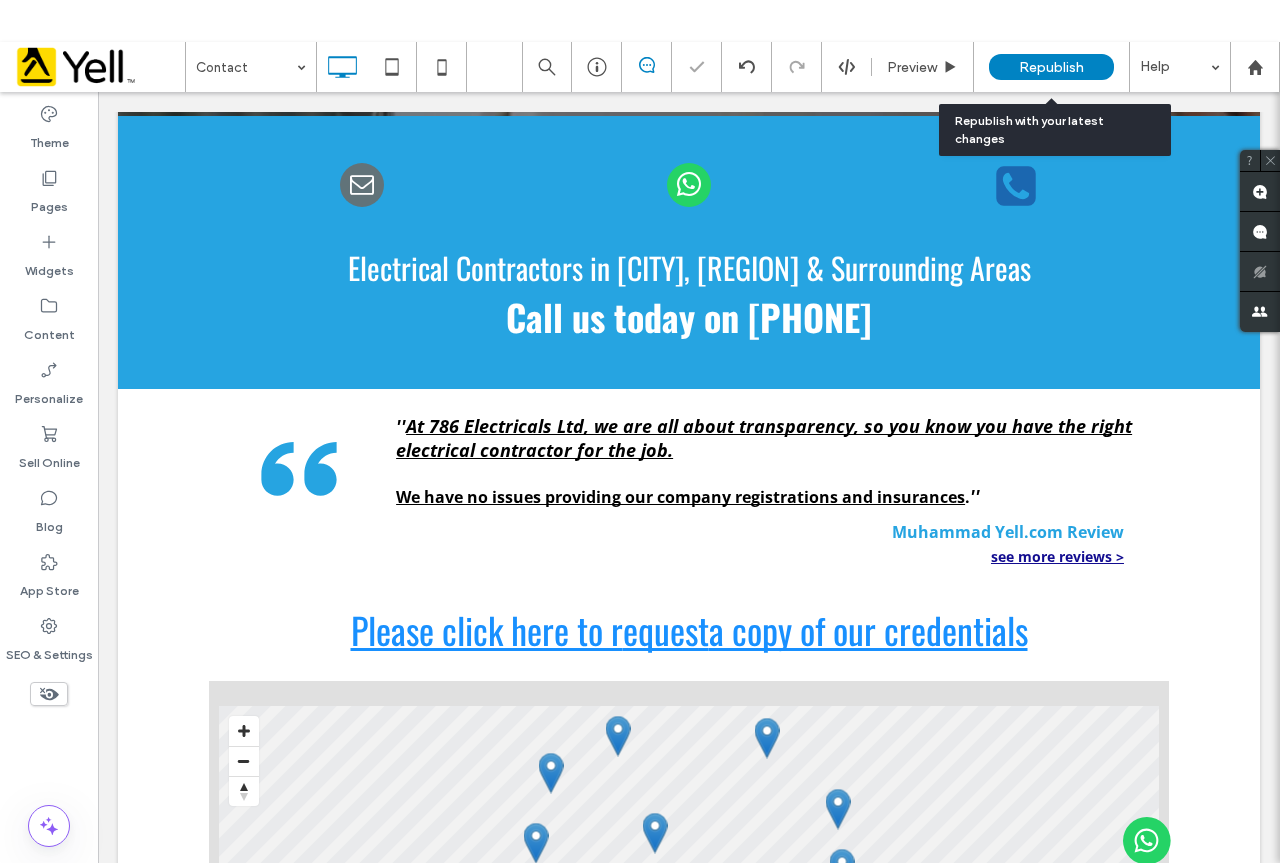 click on "Republish" at bounding box center [1051, 67] 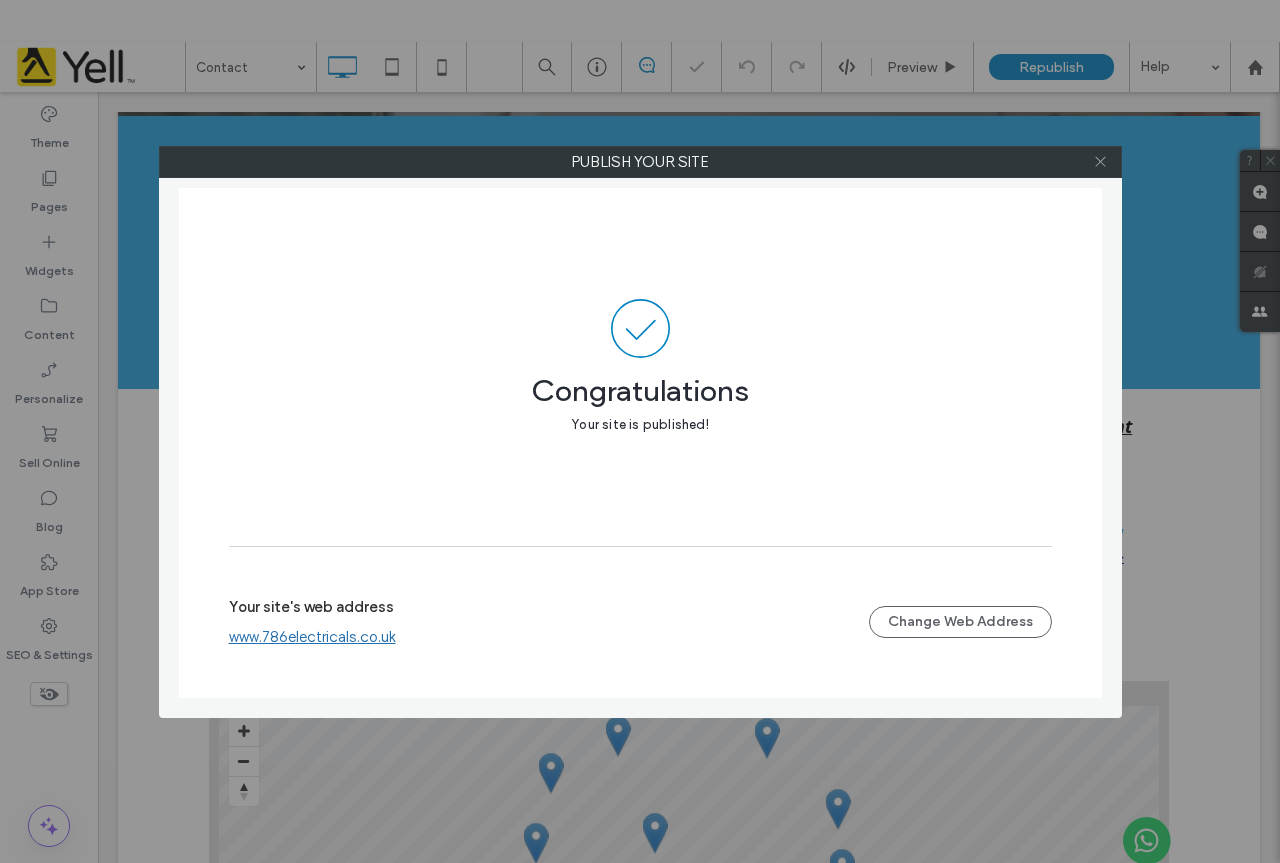 click 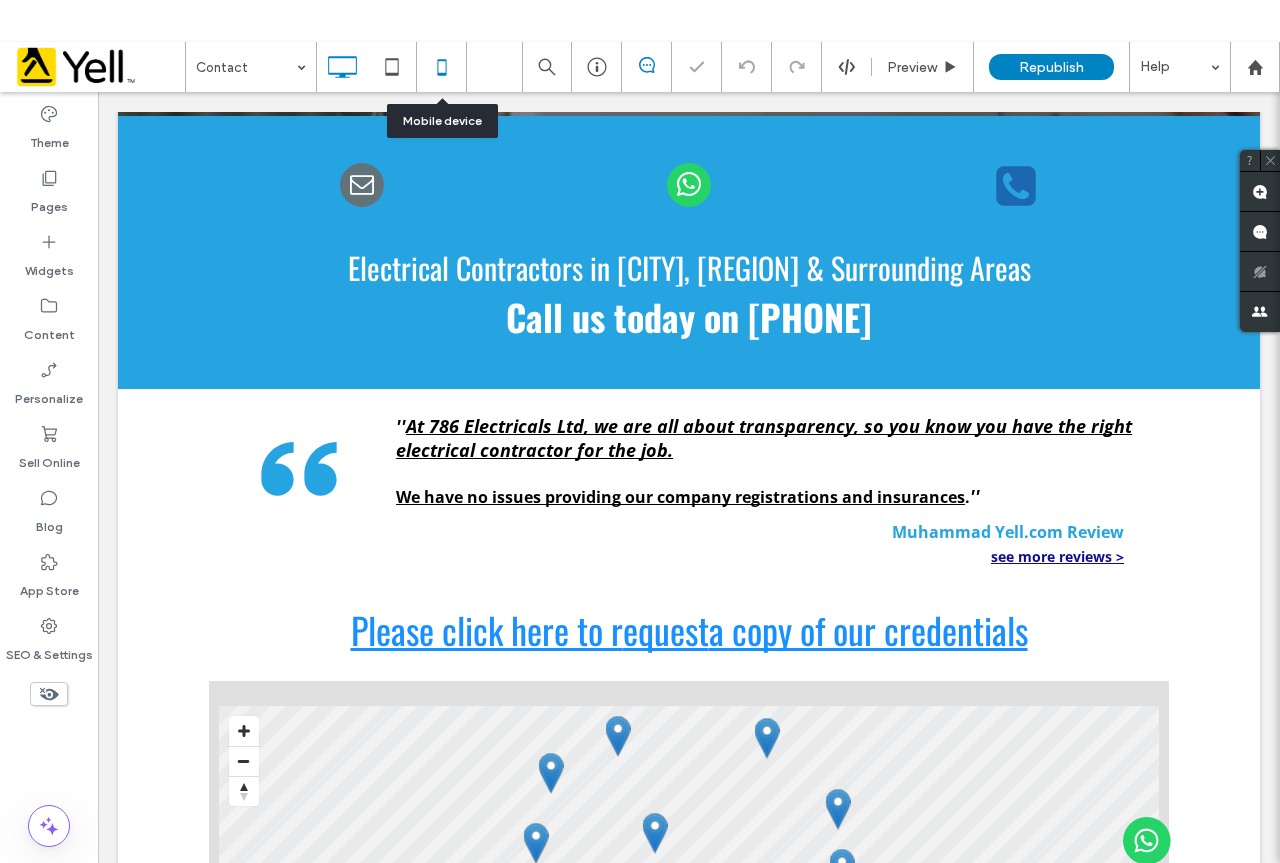 click 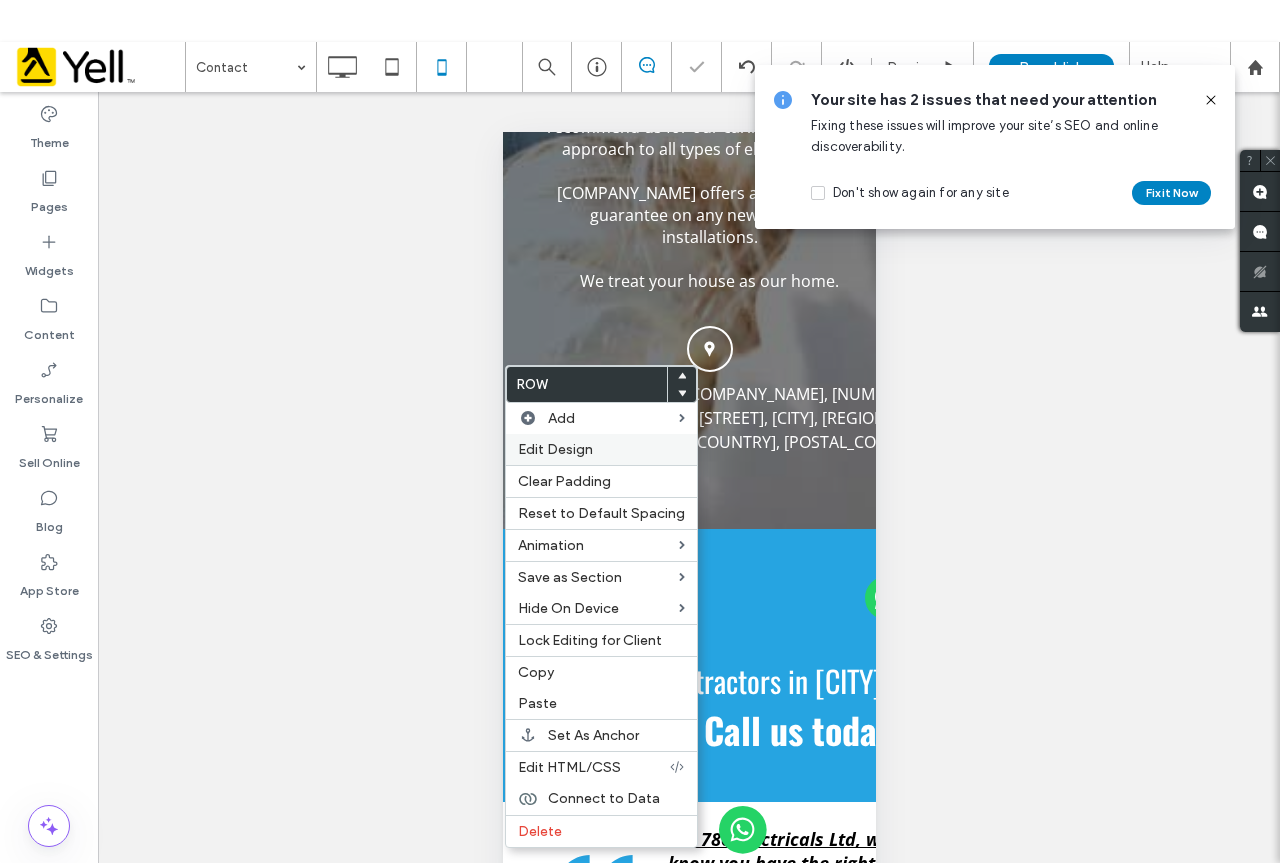 click on "Edit Design" at bounding box center (555, 449) 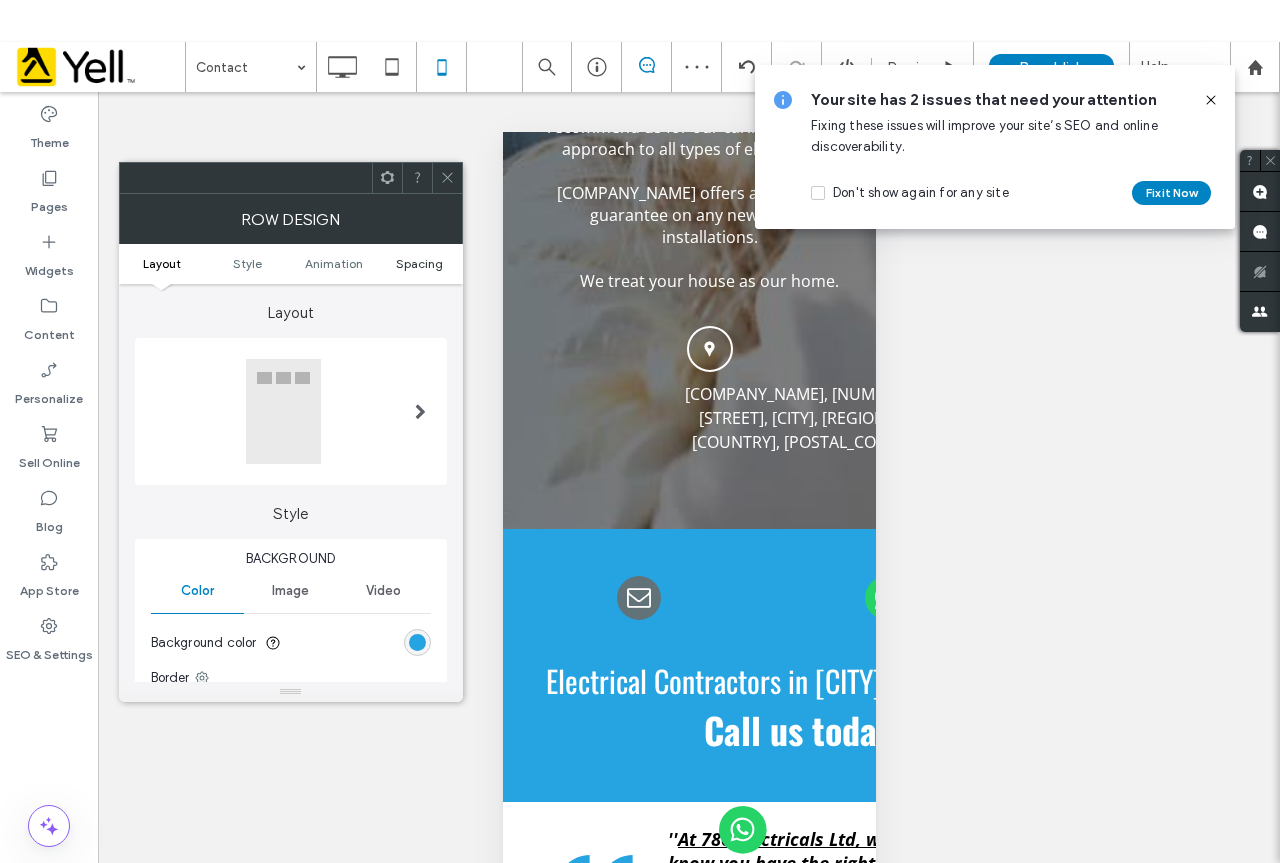 click on "Spacing" at bounding box center (419, 263) 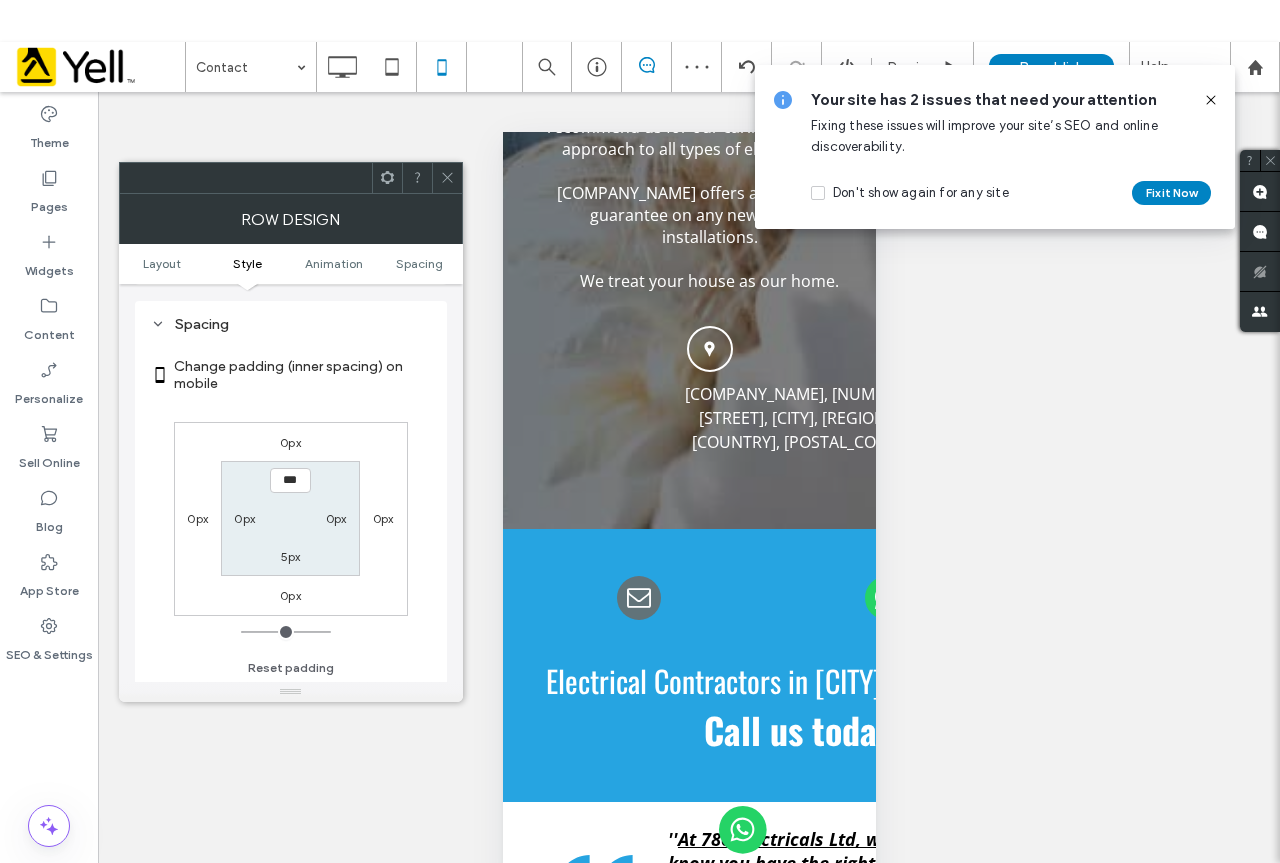 scroll, scrollTop: 595, scrollLeft: 0, axis: vertical 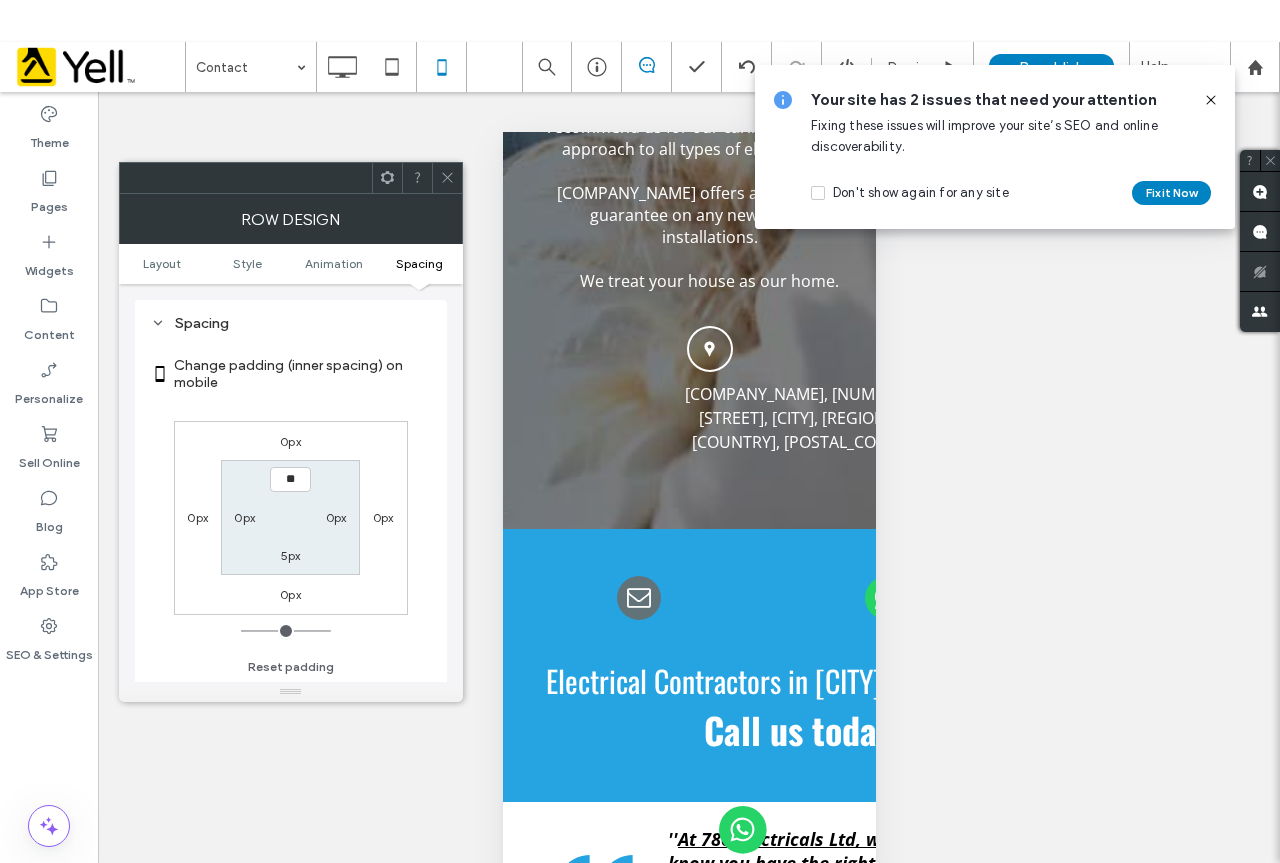 type on "****" 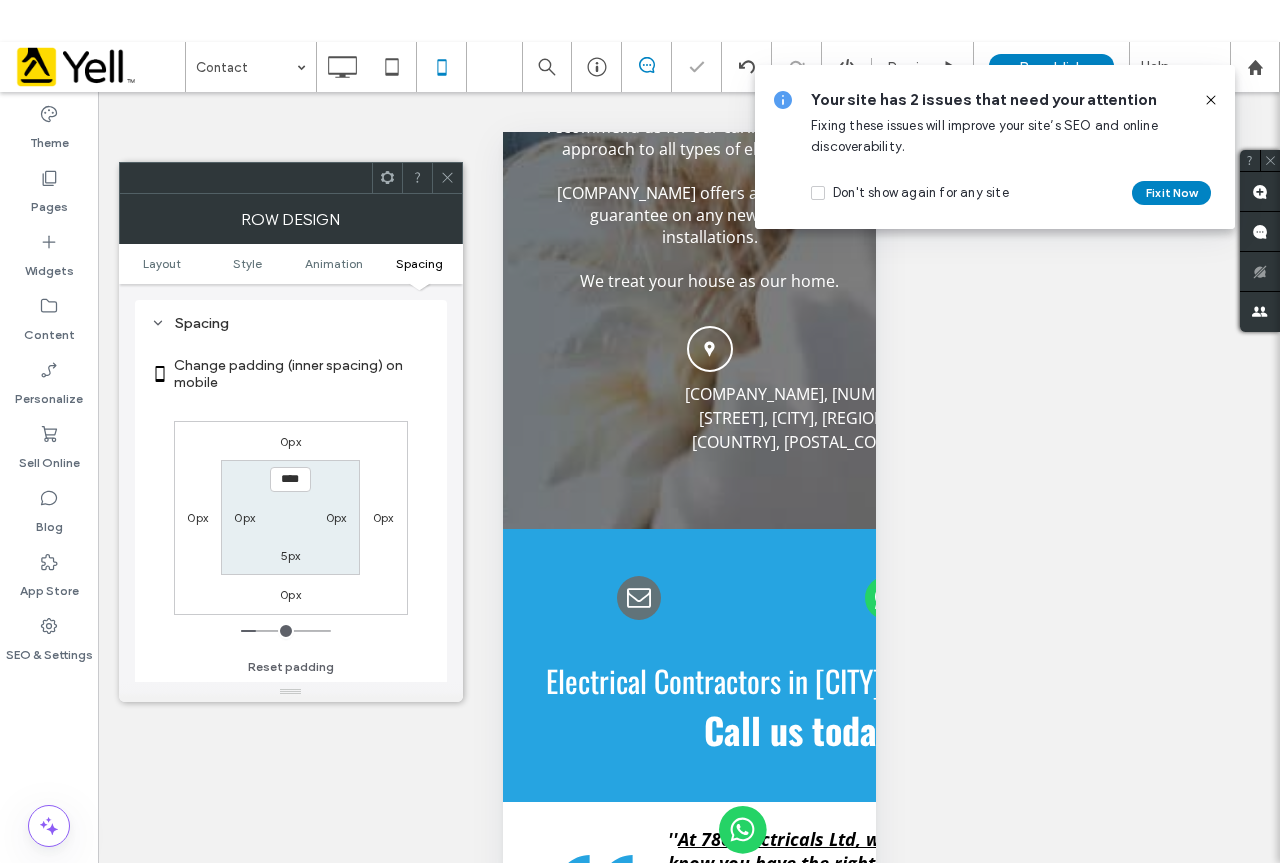 drag, startPoint x: 292, startPoint y: 480, endPoint x: 215, endPoint y: 479, distance: 77.00649 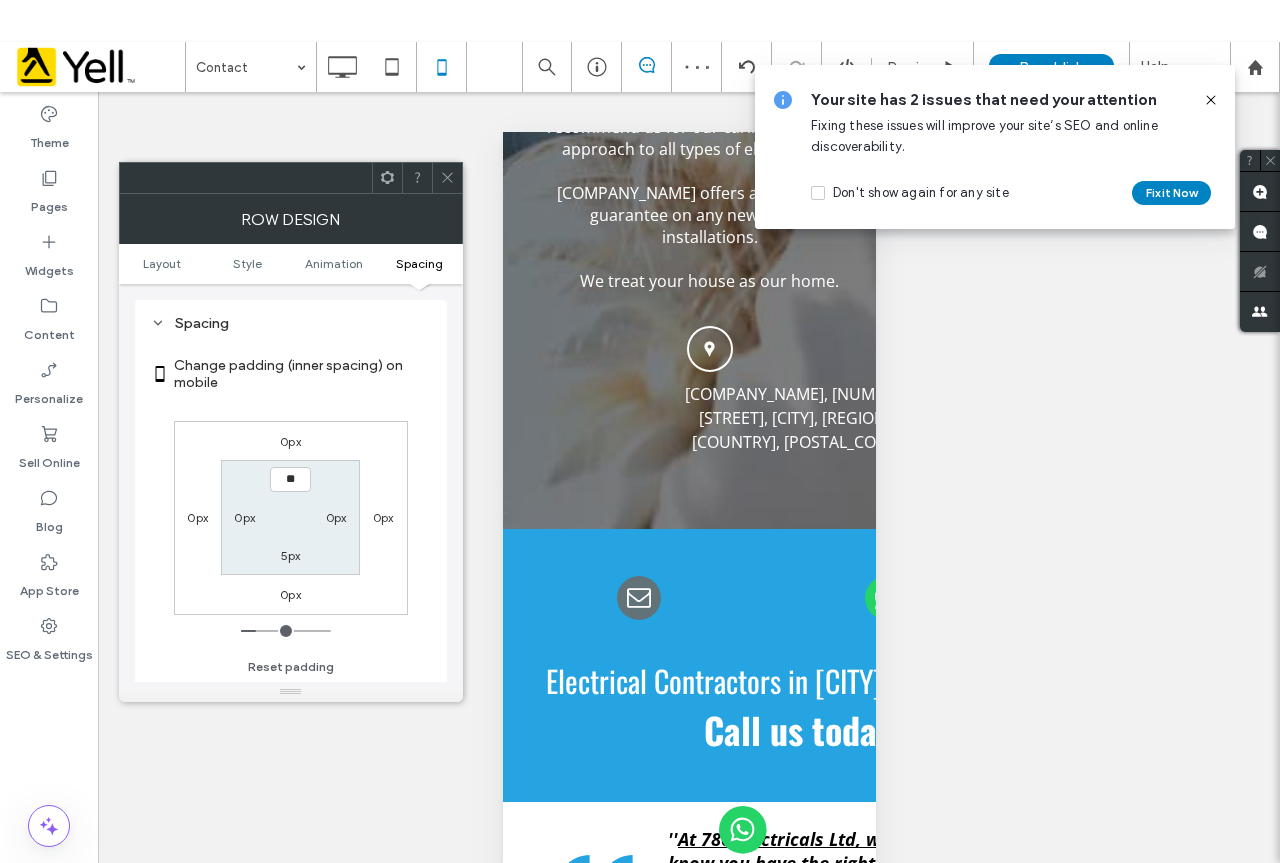 type on "****" 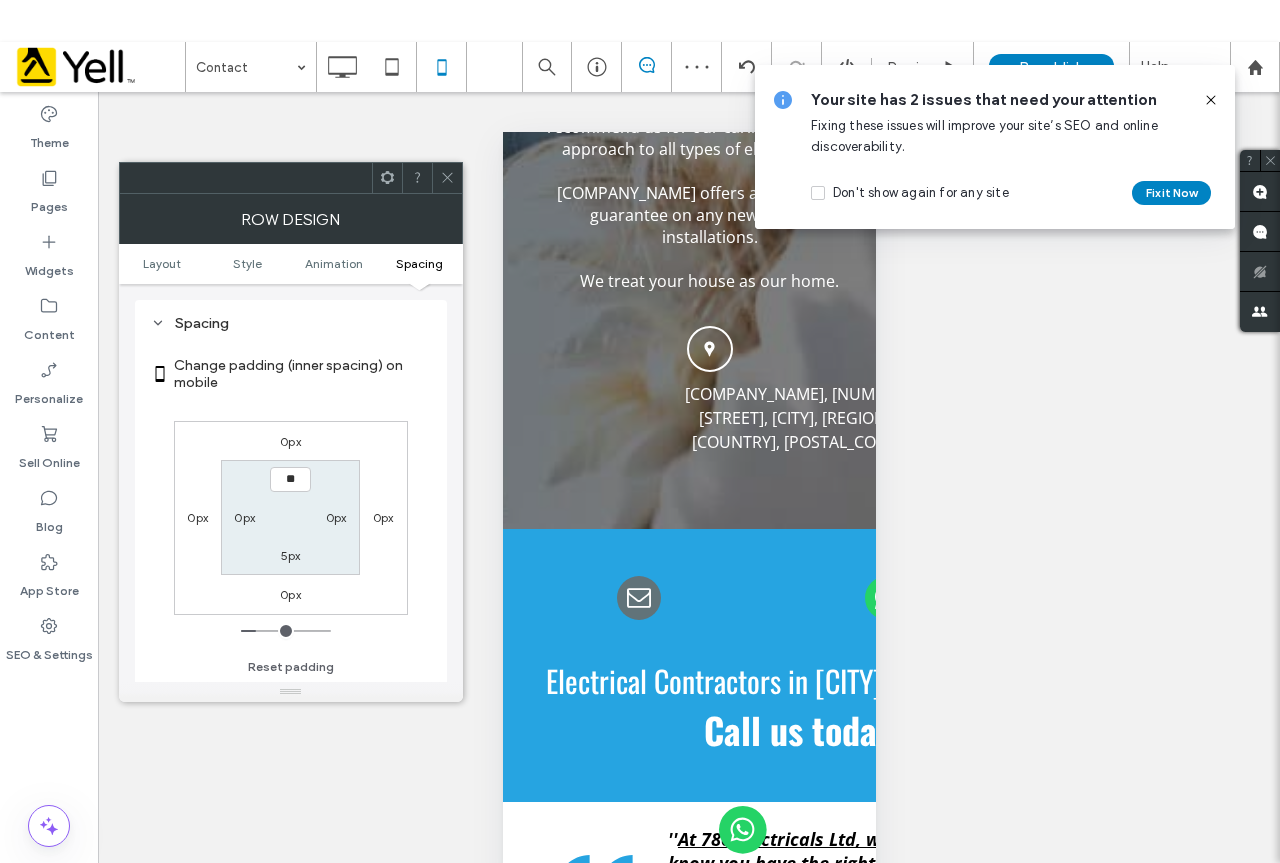 type on "**" 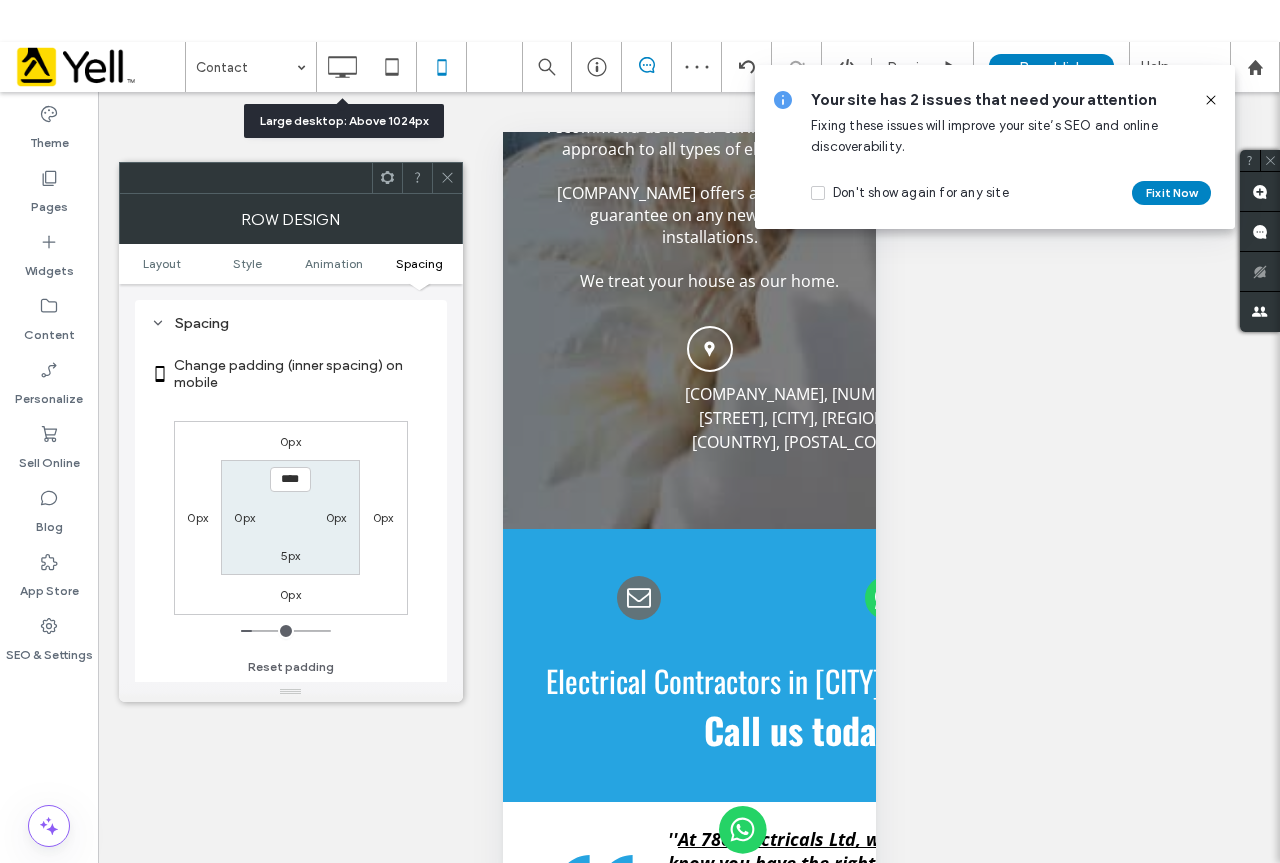 click 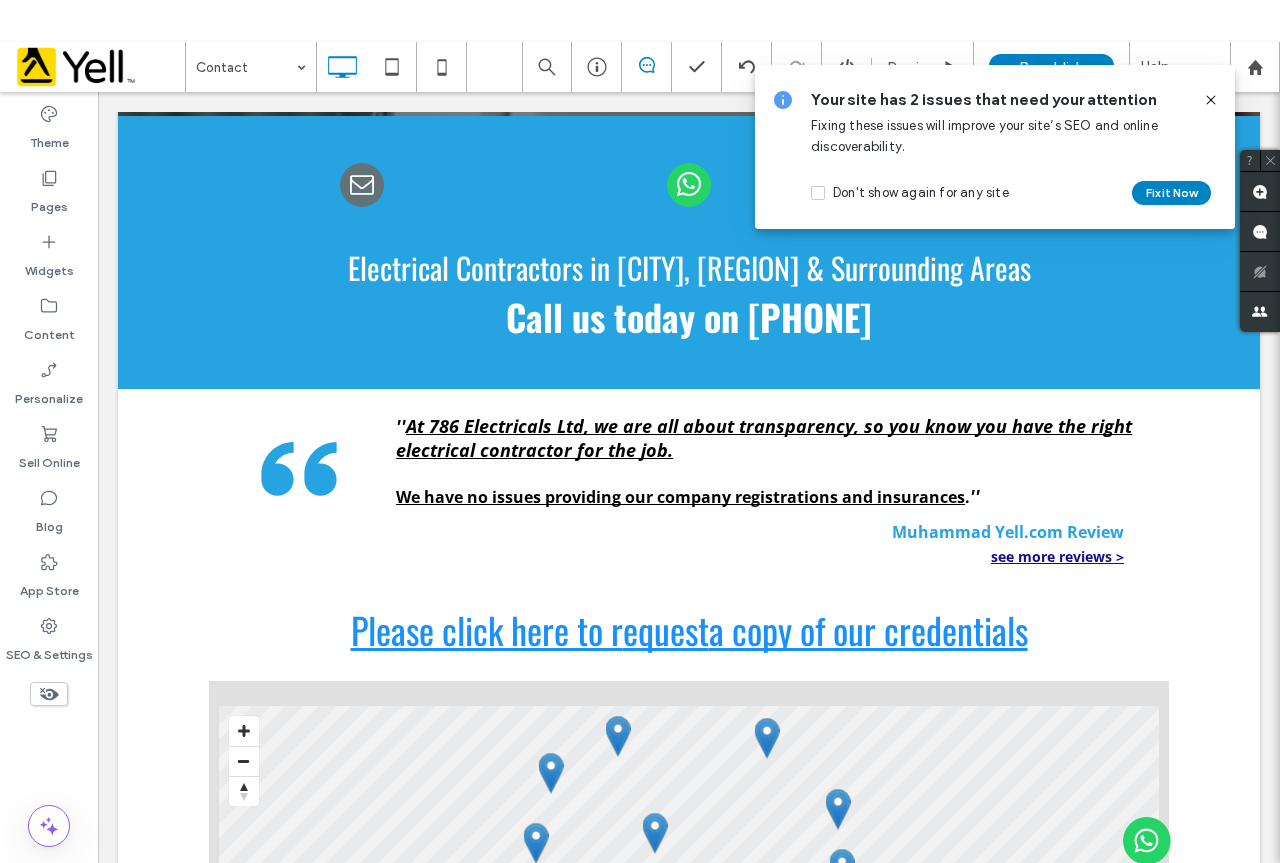 click 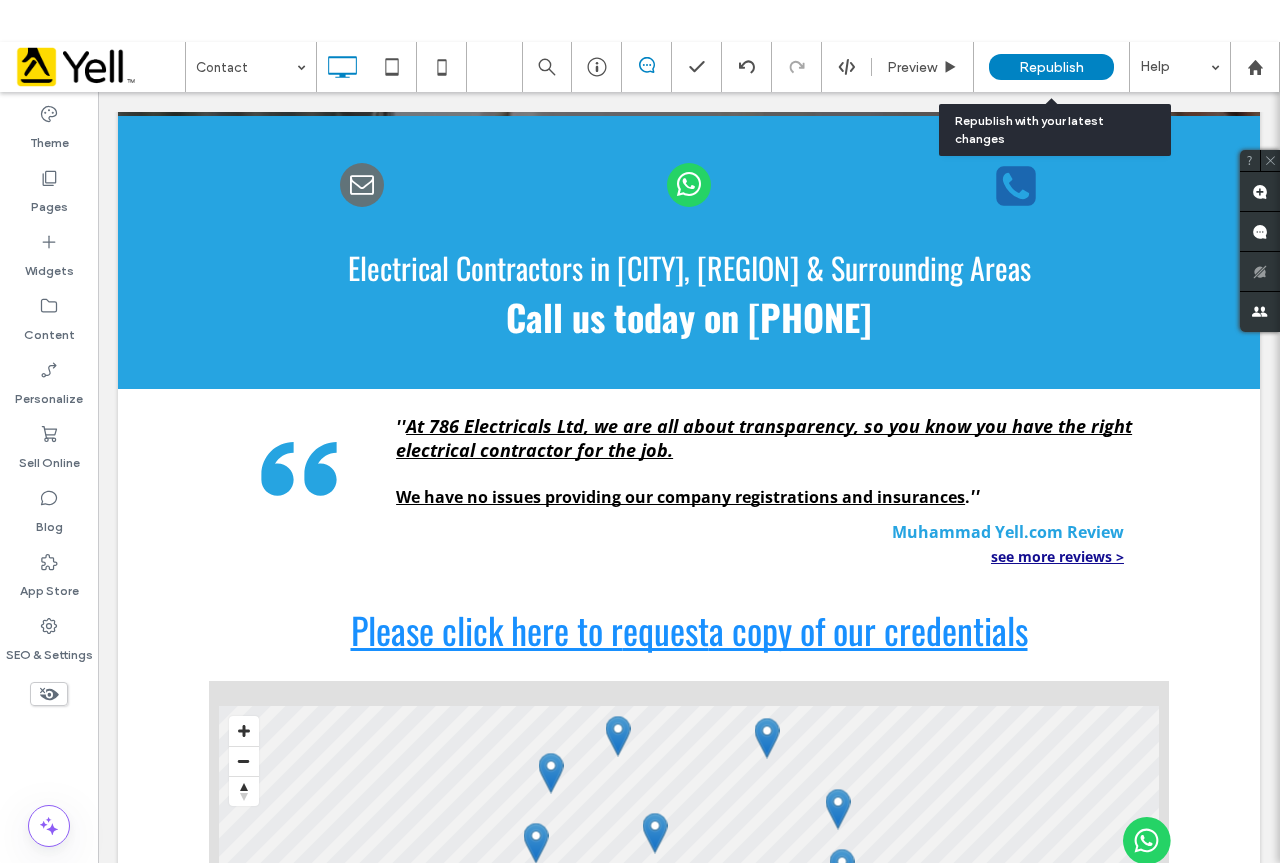 click on "Republish" at bounding box center (1051, 67) 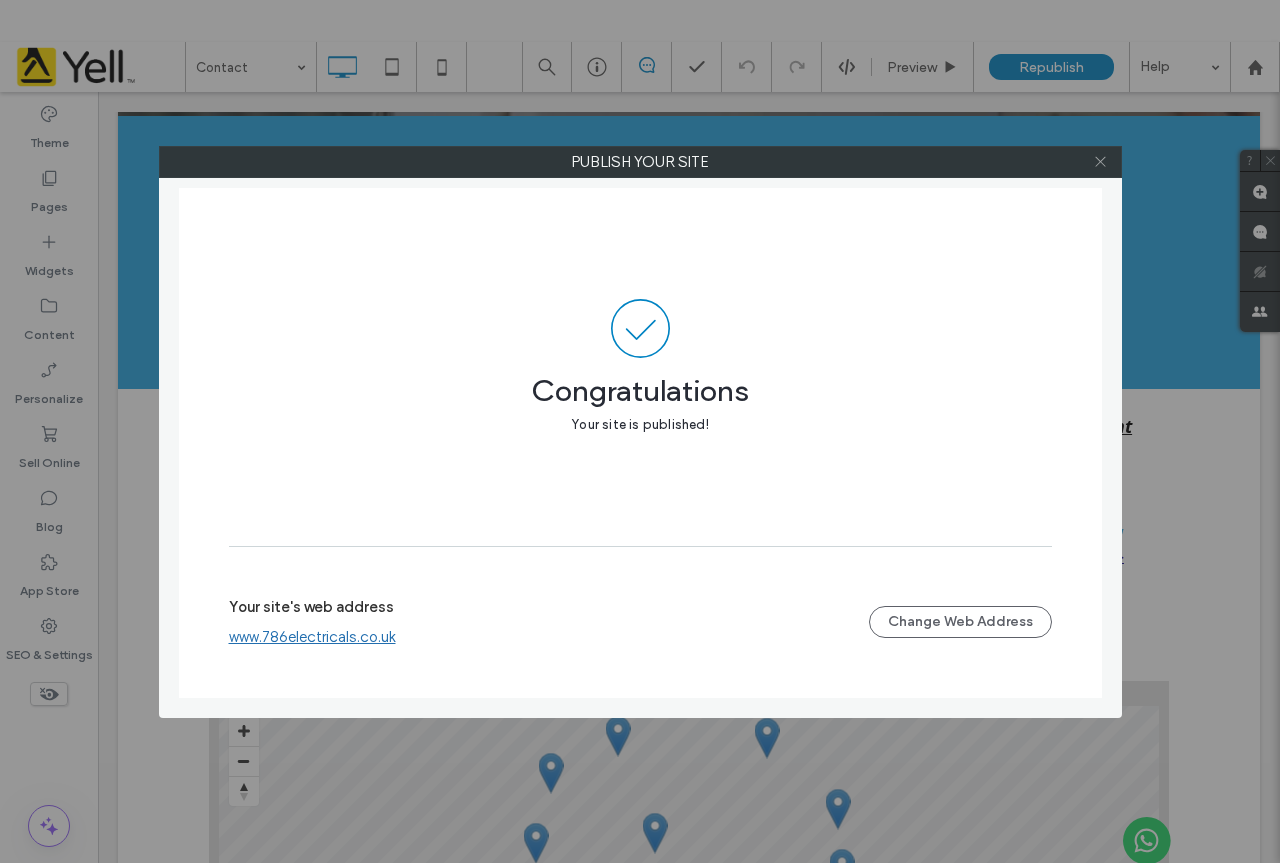 click 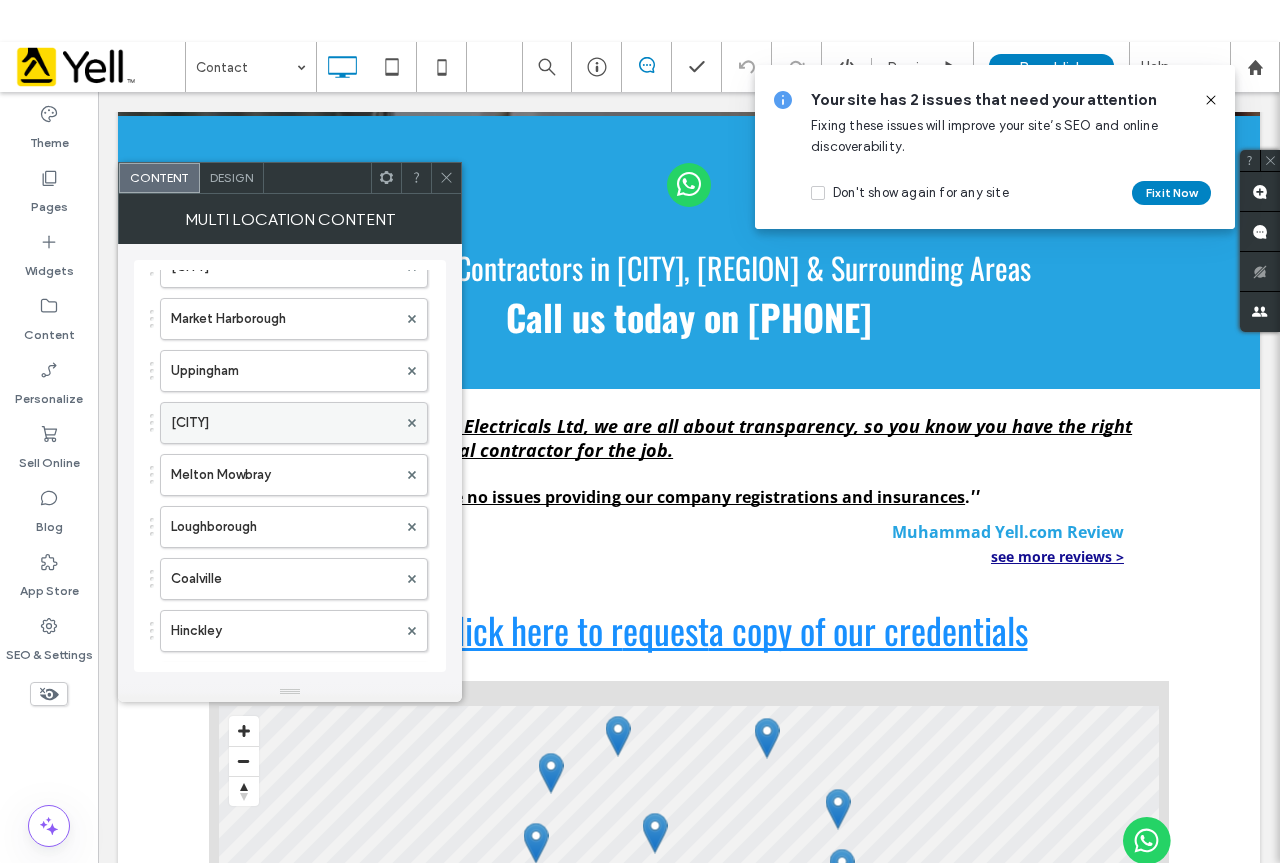 scroll, scrollTop: 0, scrollLeft: 0, axis: both 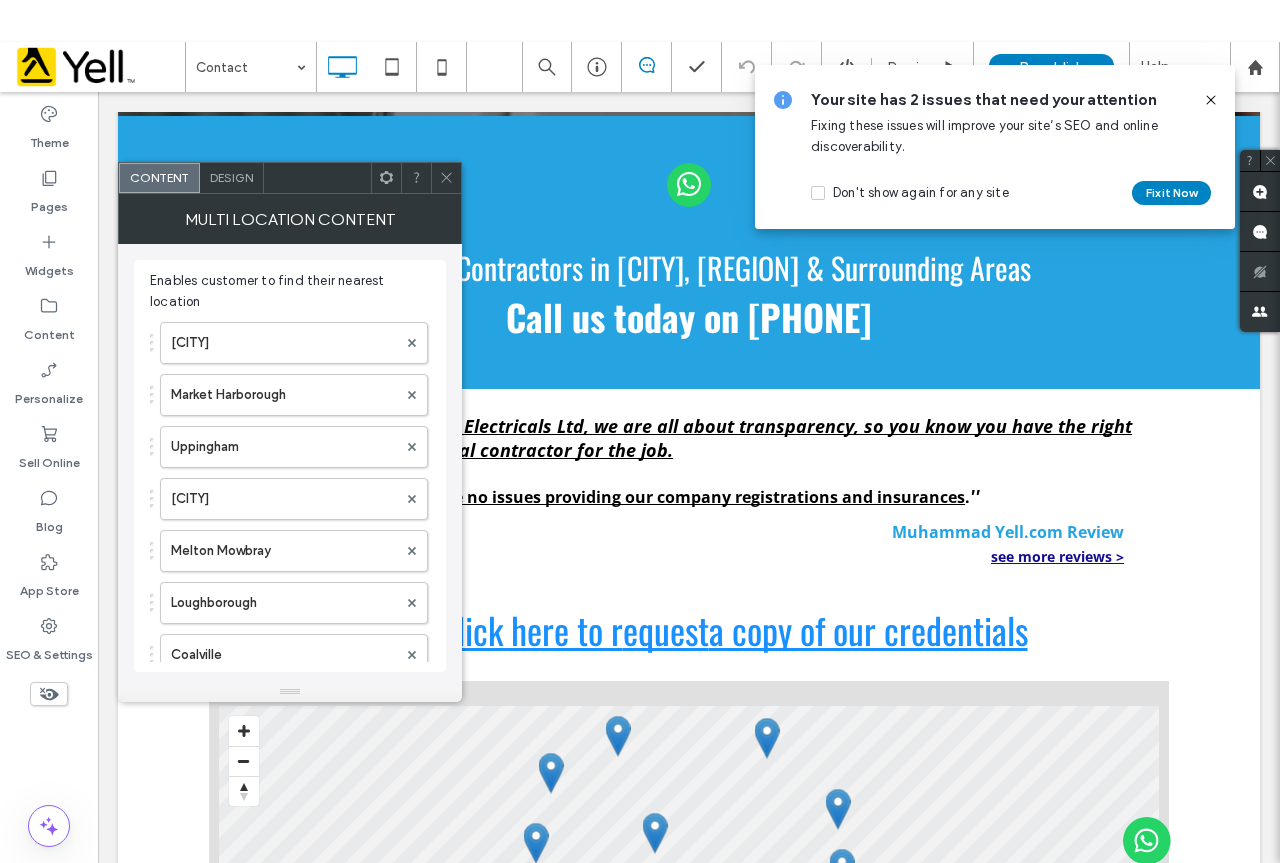 click 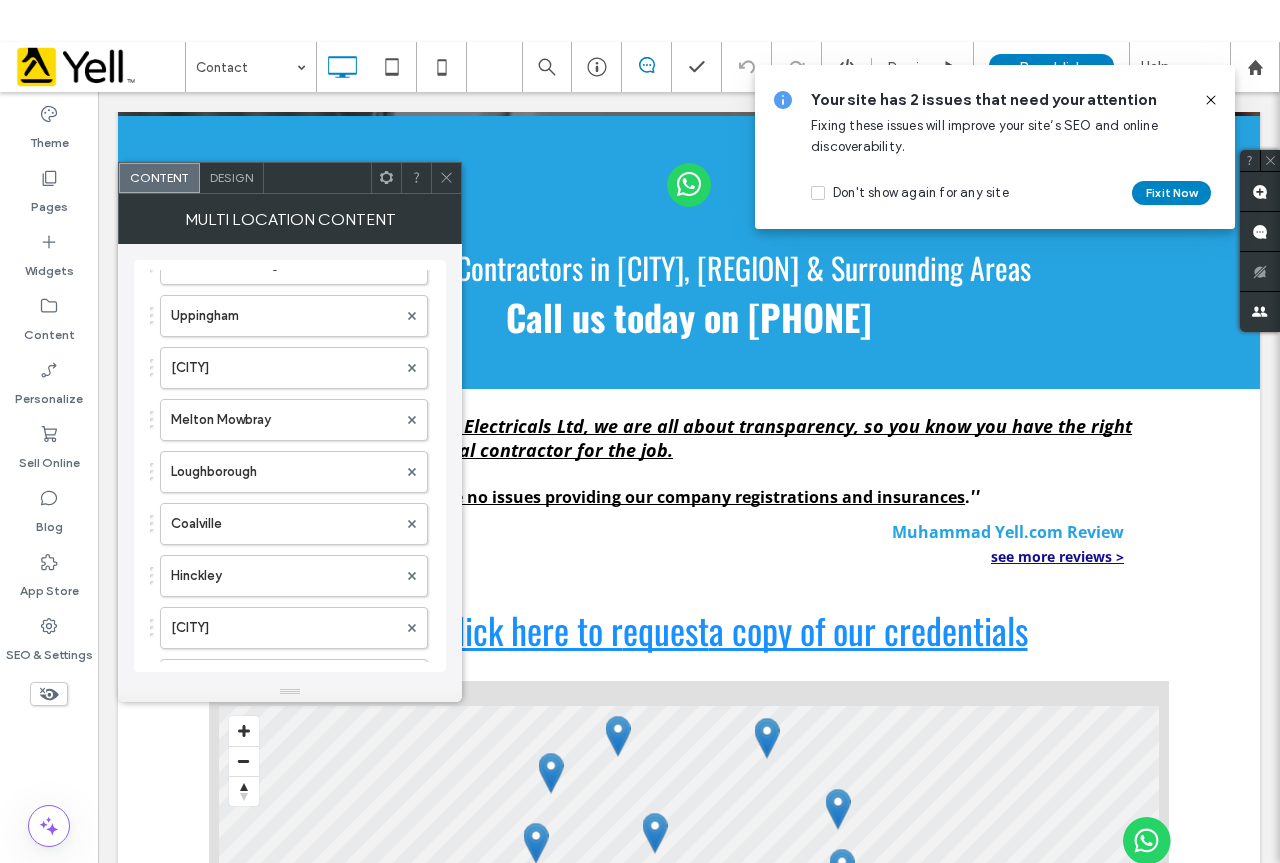 scroll, scrollTop: 400, scrollLeft: 0, axis: vertical 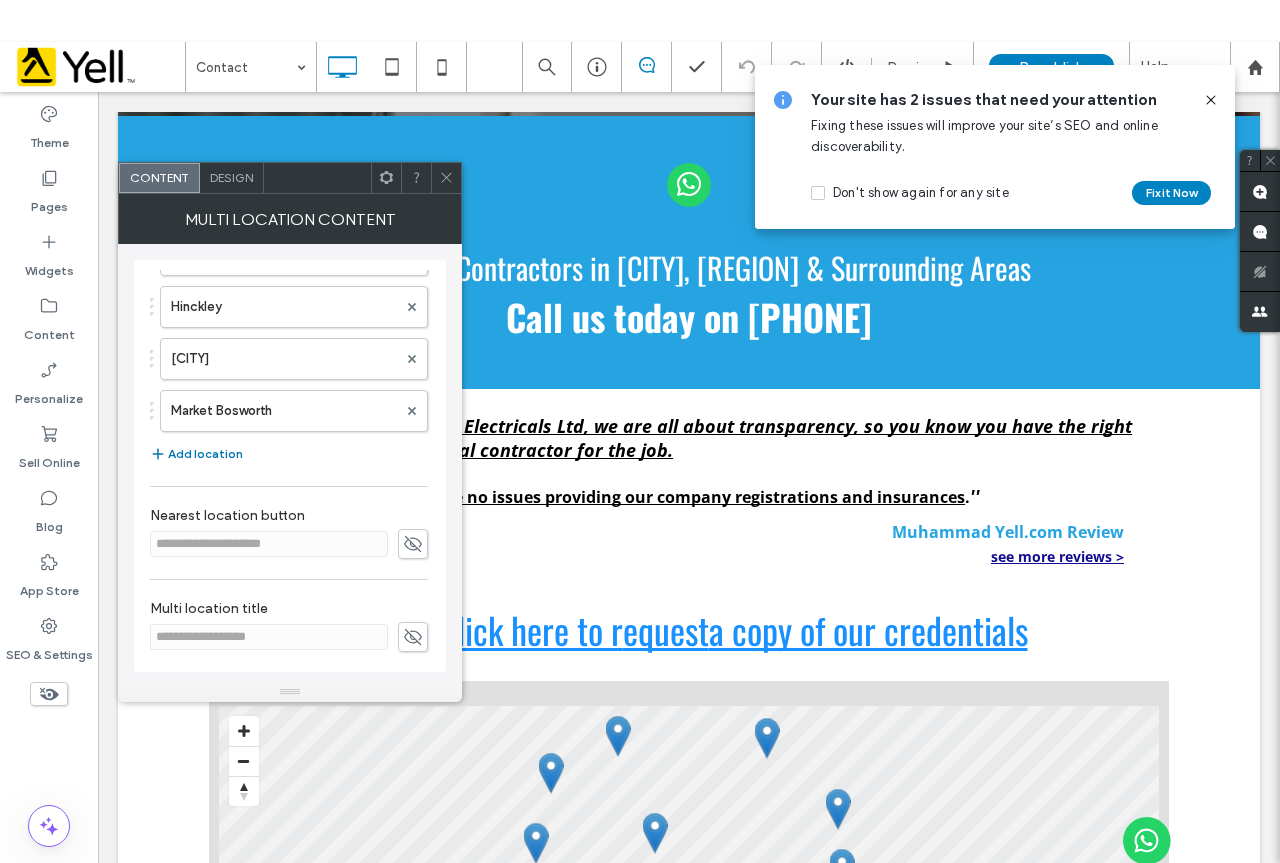 click on "Add location" at bounding box center [196, 454] 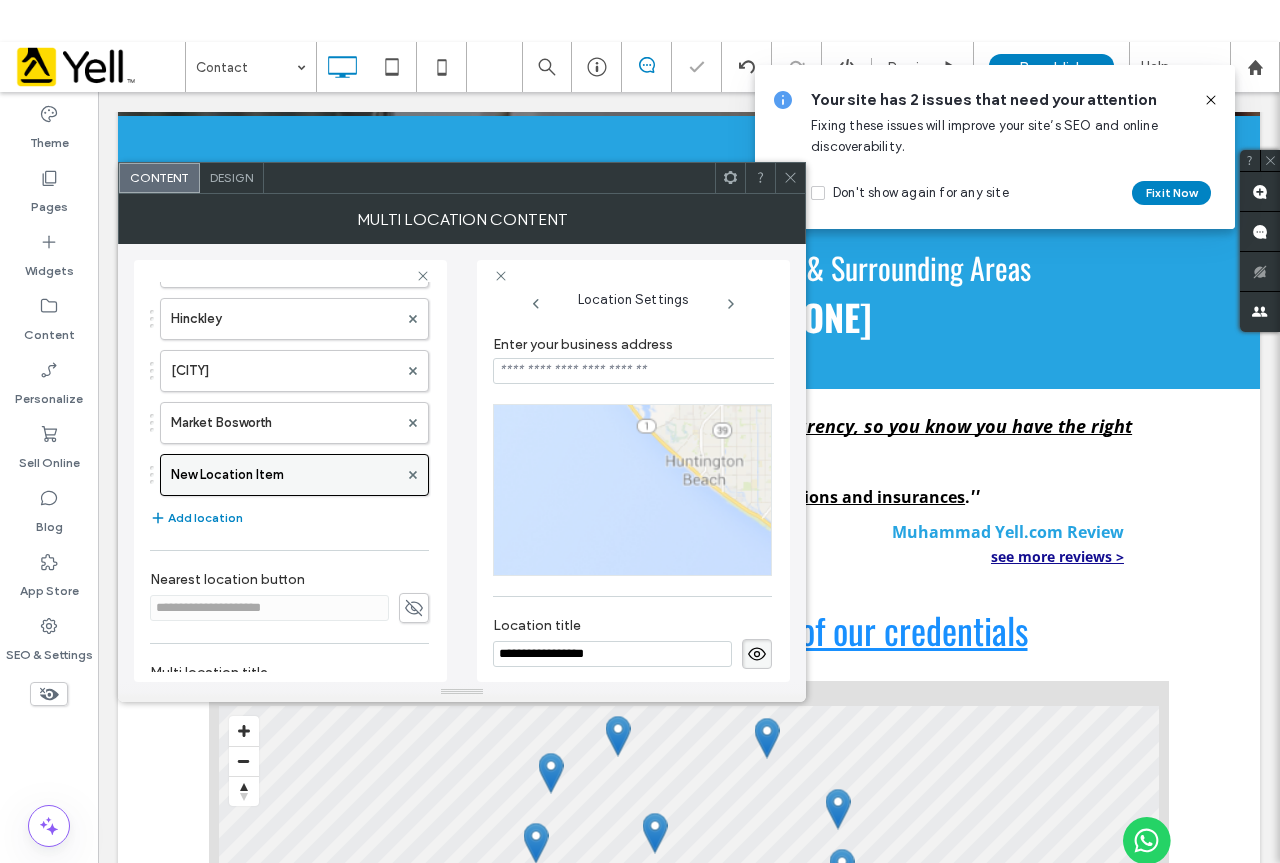 scroll, scrollTop: 0, scrollLeft: 1, axis: horizontal 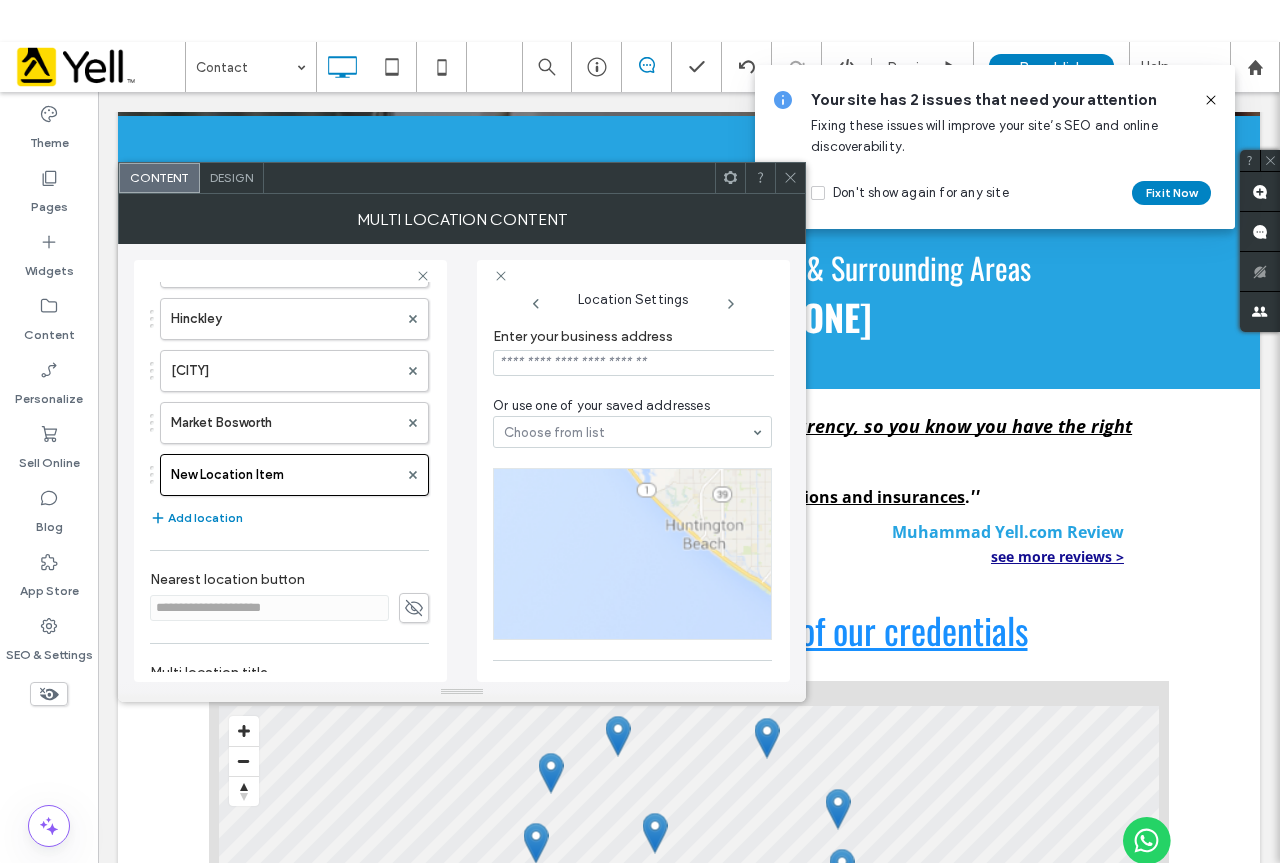 click at bounding box center (635, 363) 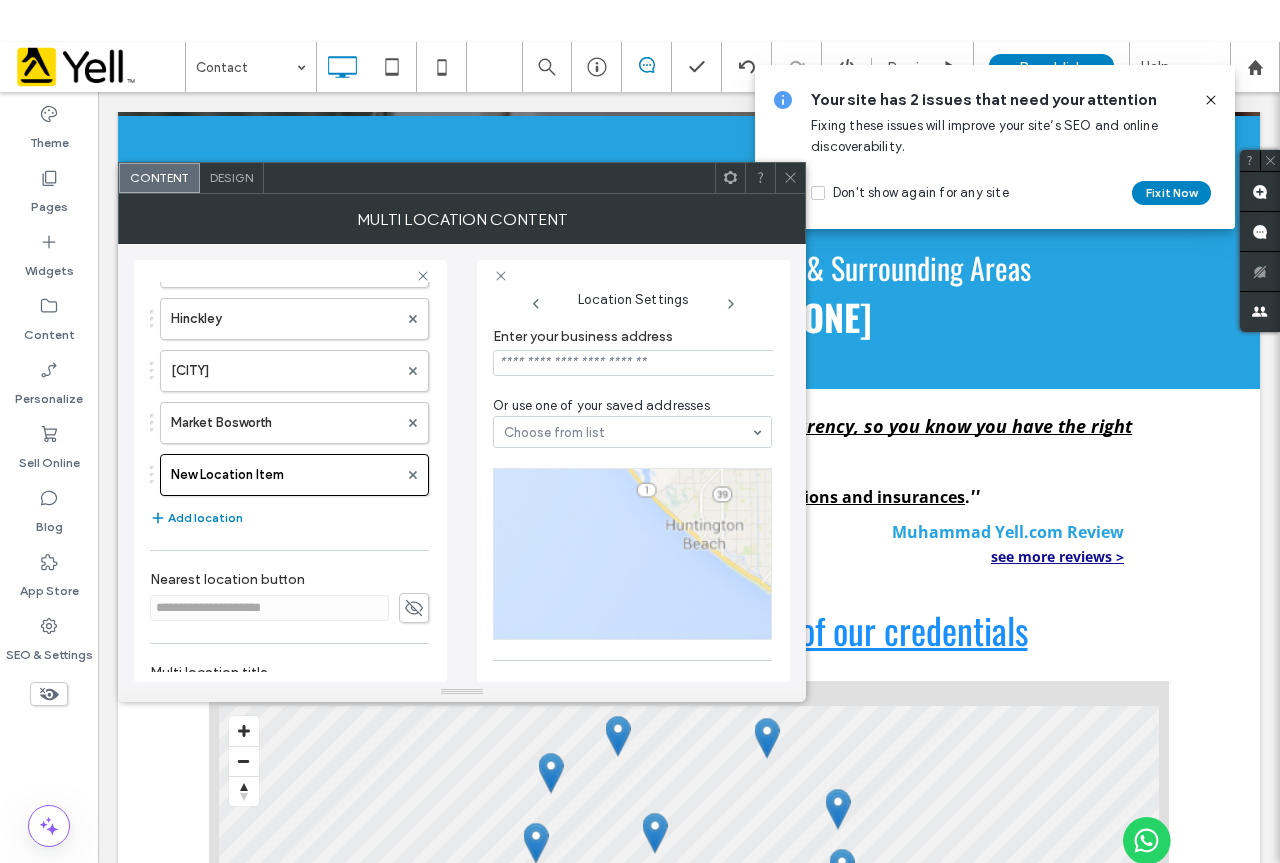 click at bounding box center (635, 363) 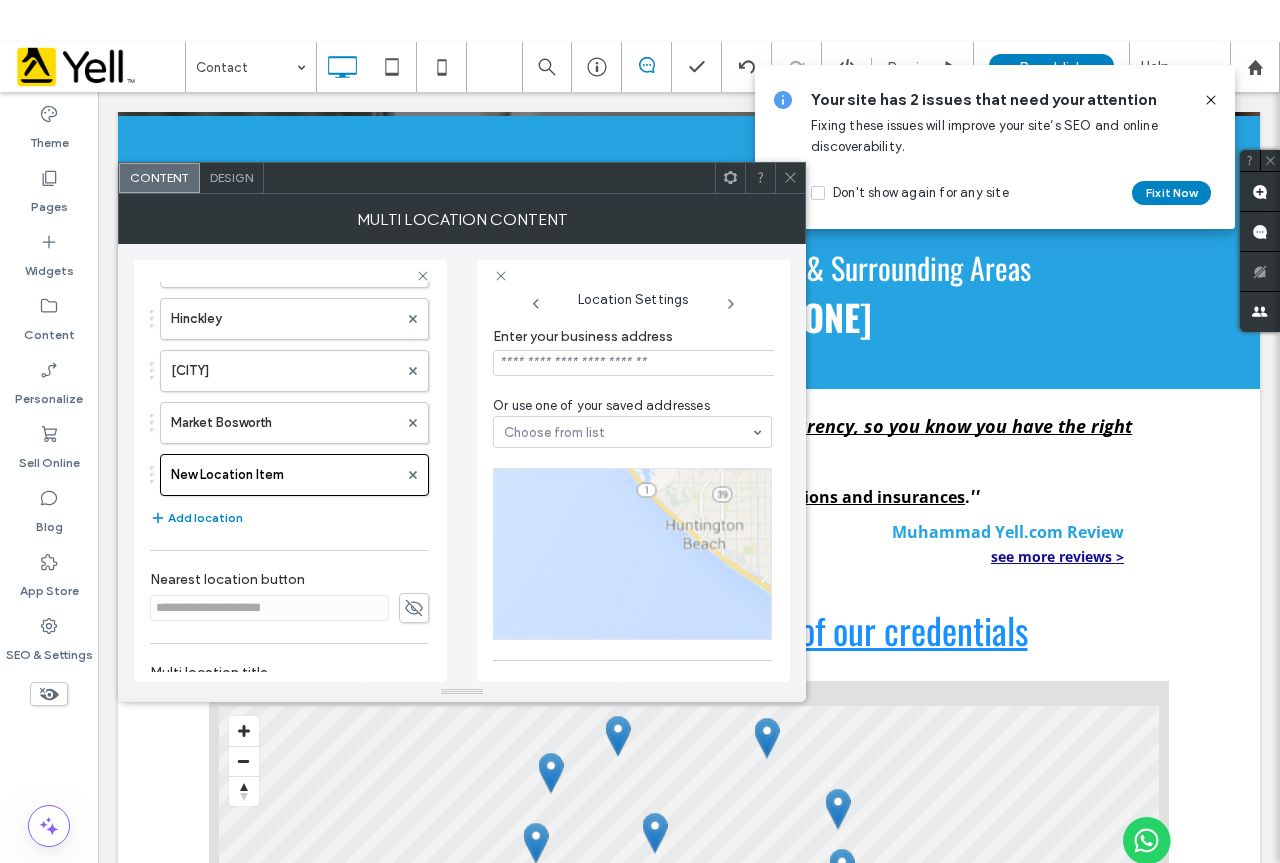 click at bounding box center (635, 363) 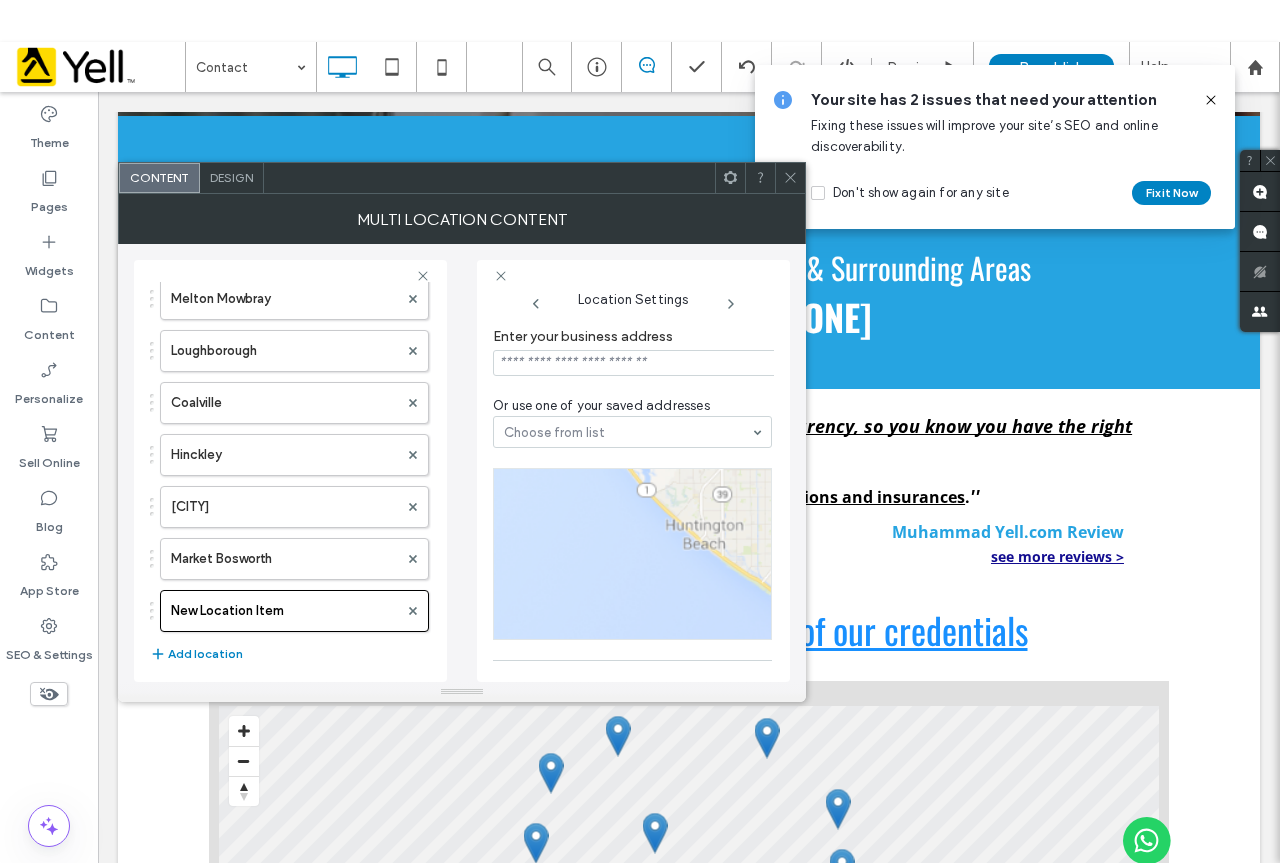 scroll, scrollTop: 300, scrollLeft: 0, axis: vertical 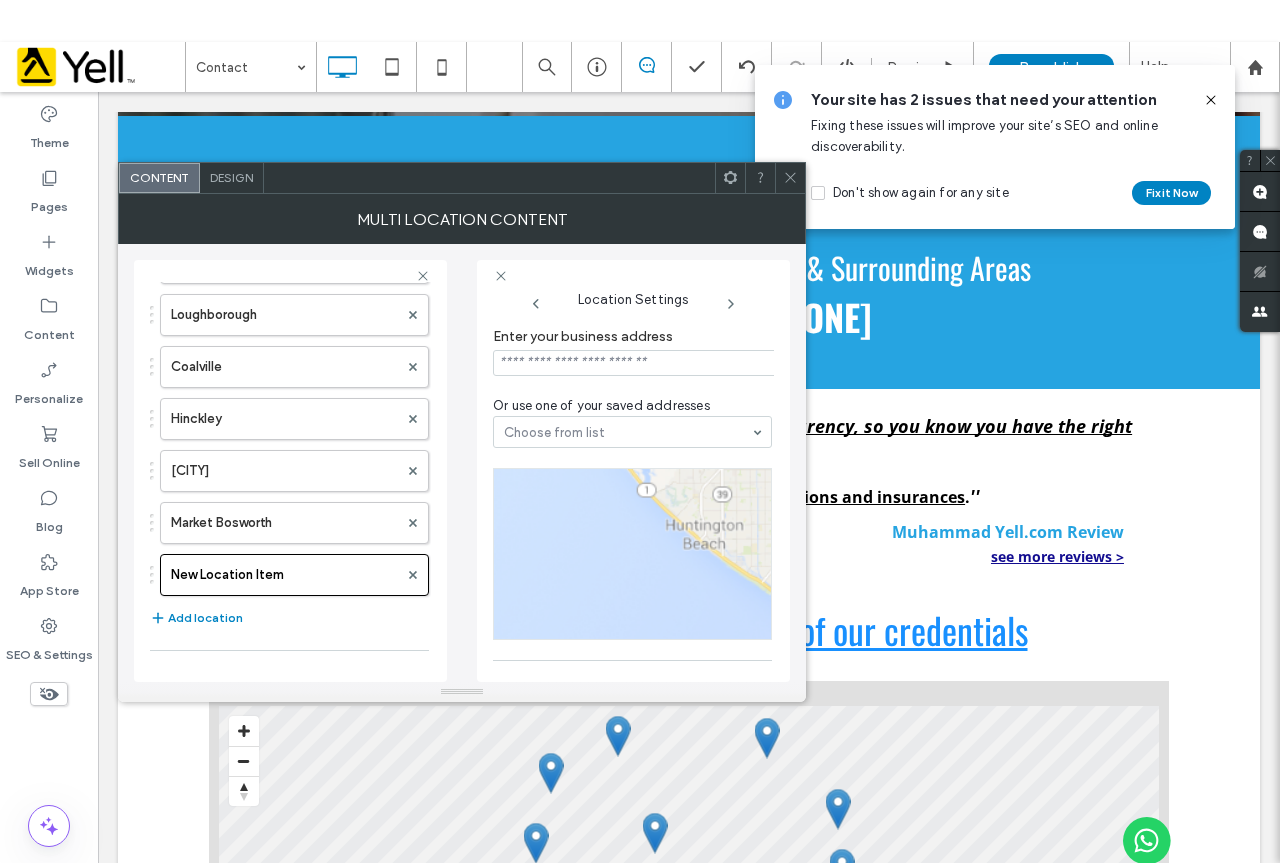 click at bounding box center [635, 363] 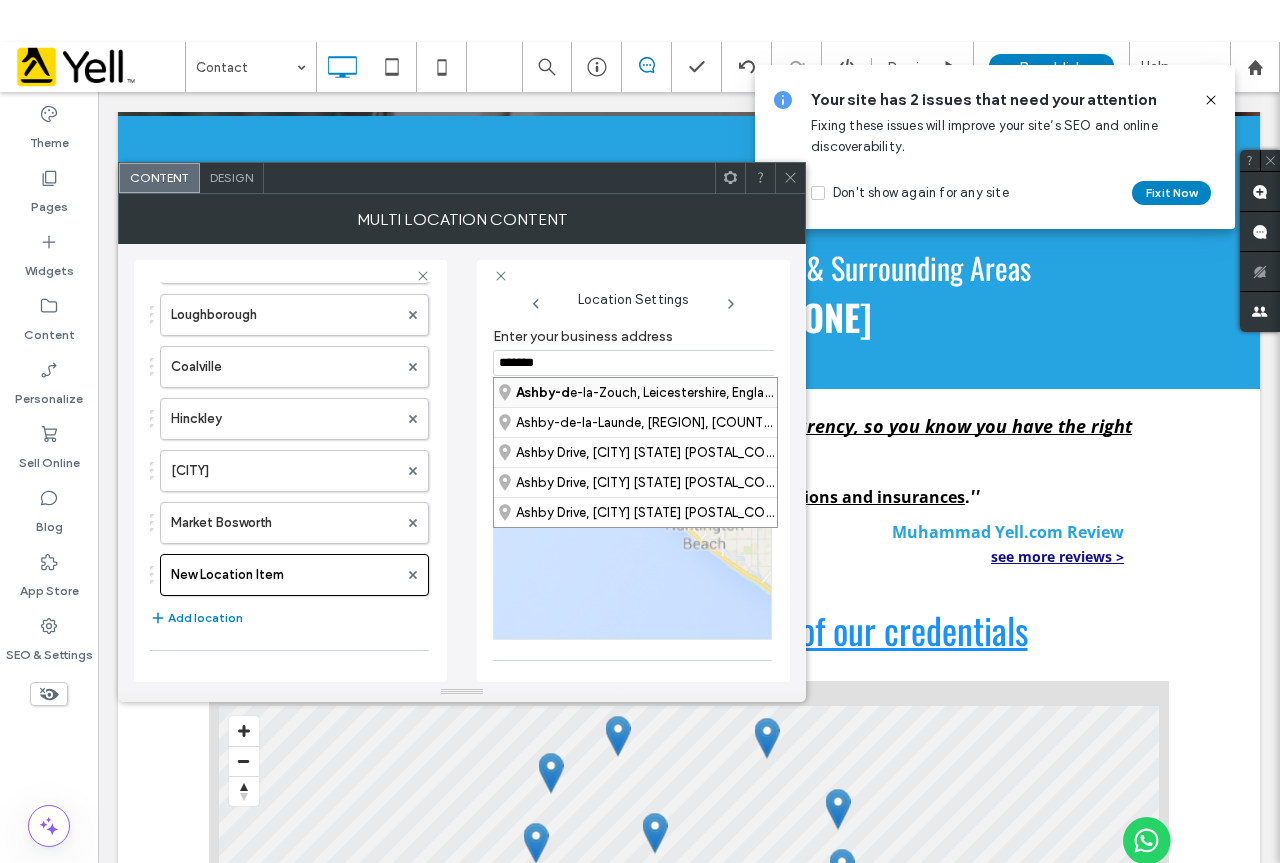 click on "Ashby-d e-la-Zouch, [REGION], [COUNTRY], [COUNTRY]" at bounding box center [635, 392] 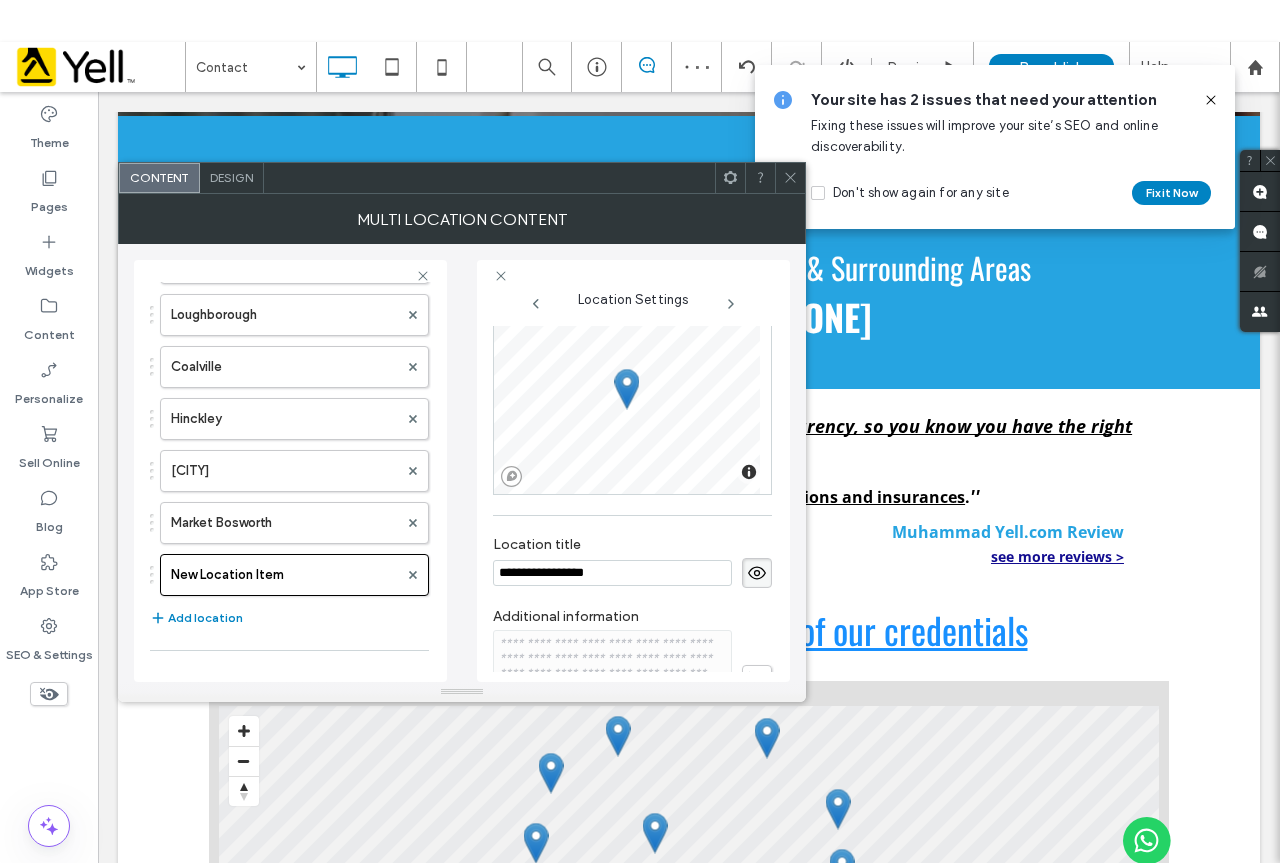 scroll, scrollTop: 308, scrollLeft: 0, axis: vertical 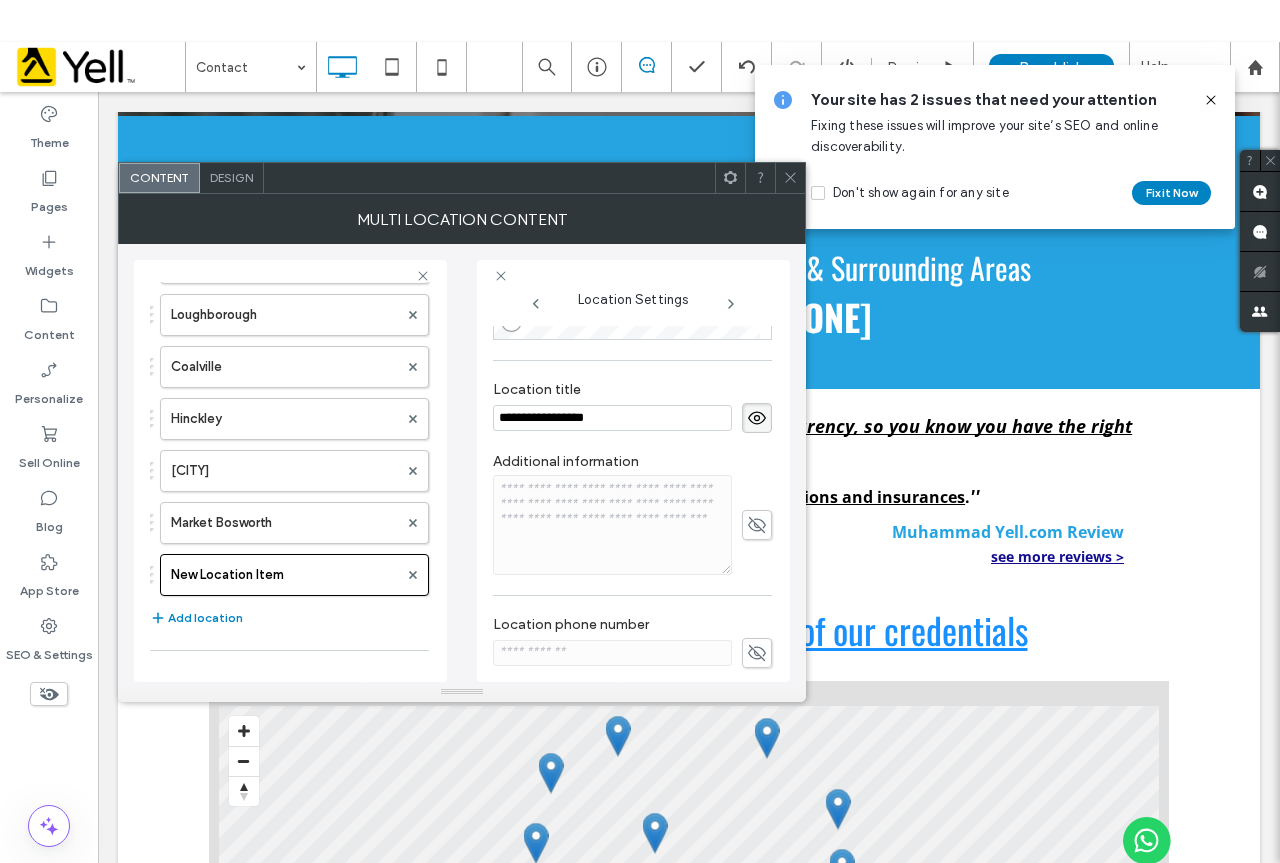 click on "**********" at bounding box center (612, 418) 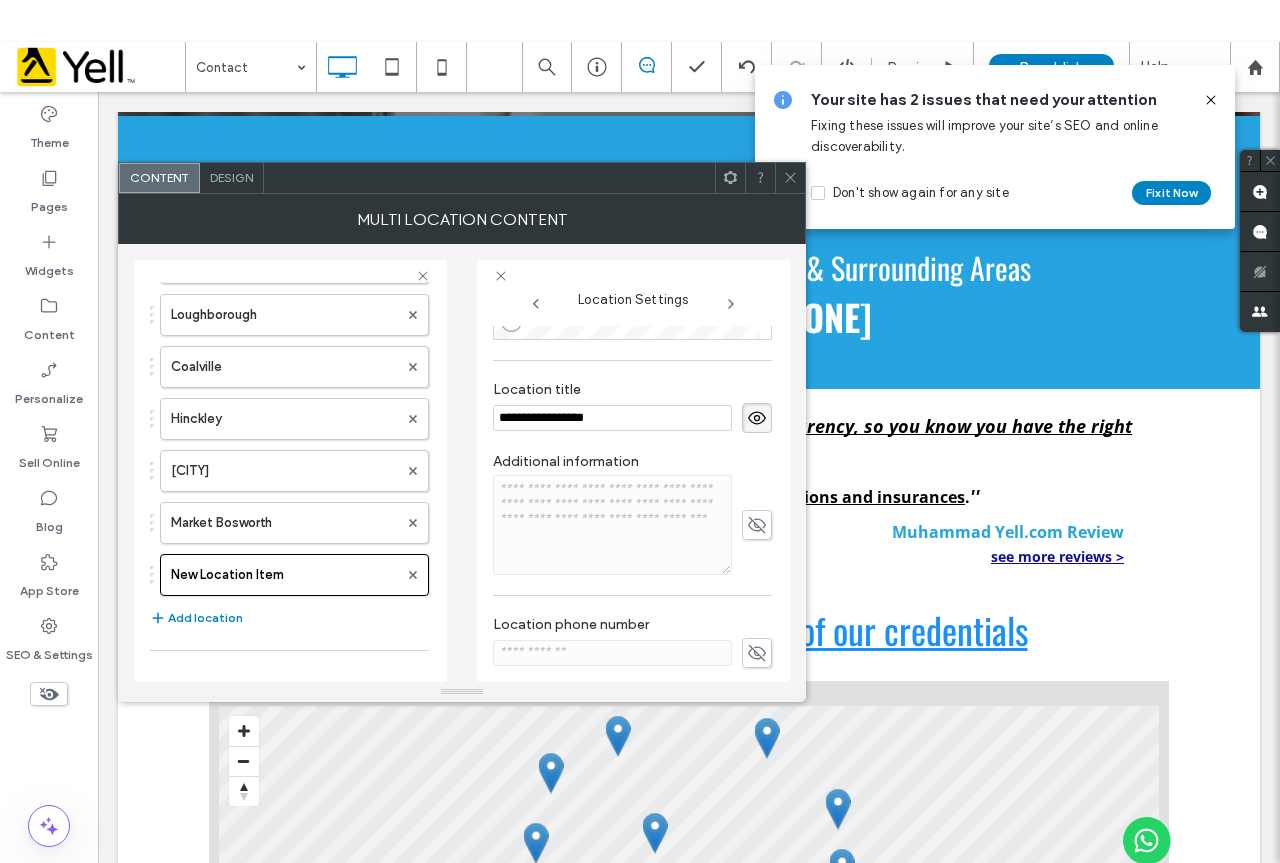 drag, startPoint x: 626, startPoint y: 418, endPoint x: 439, endPoint y: 409, distance: 187.21645 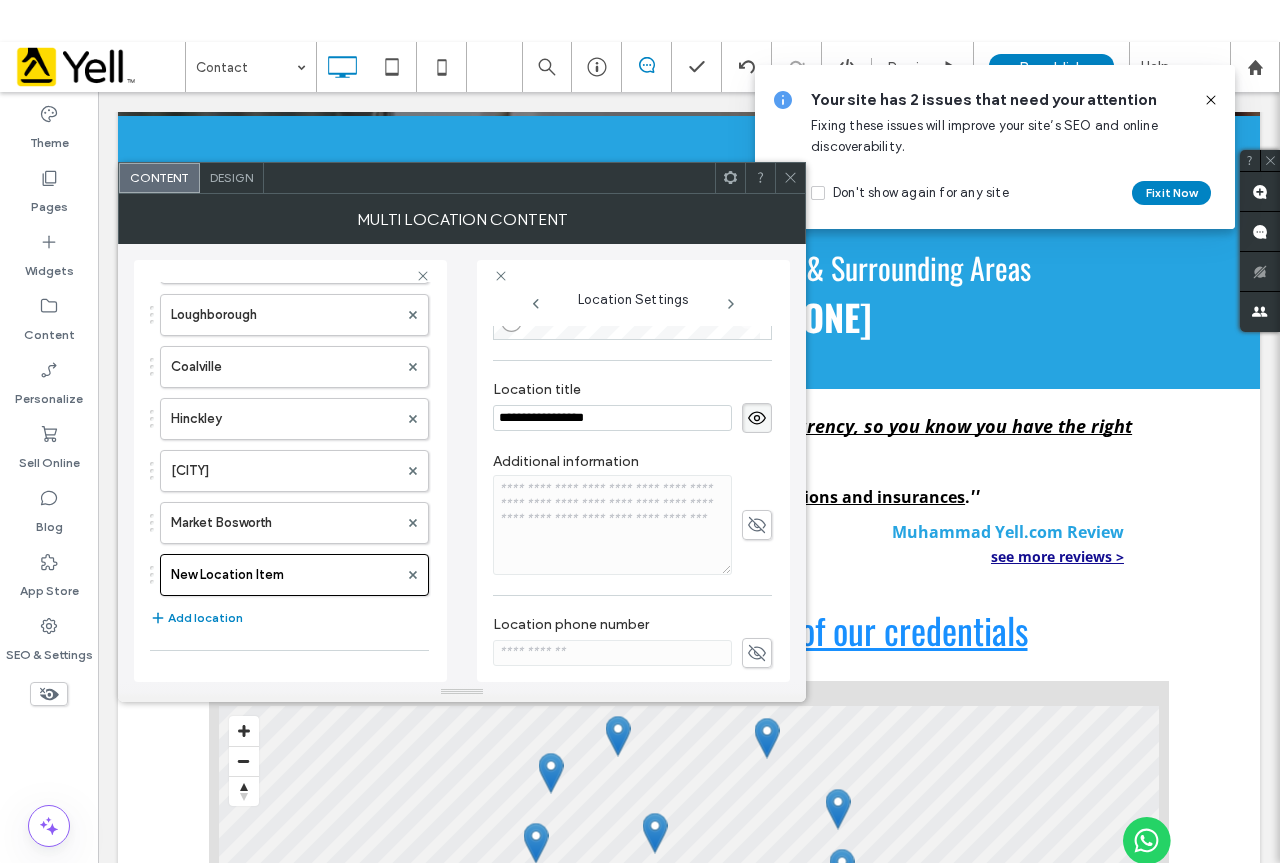 click on "**********" at bounding box center [462, 463] 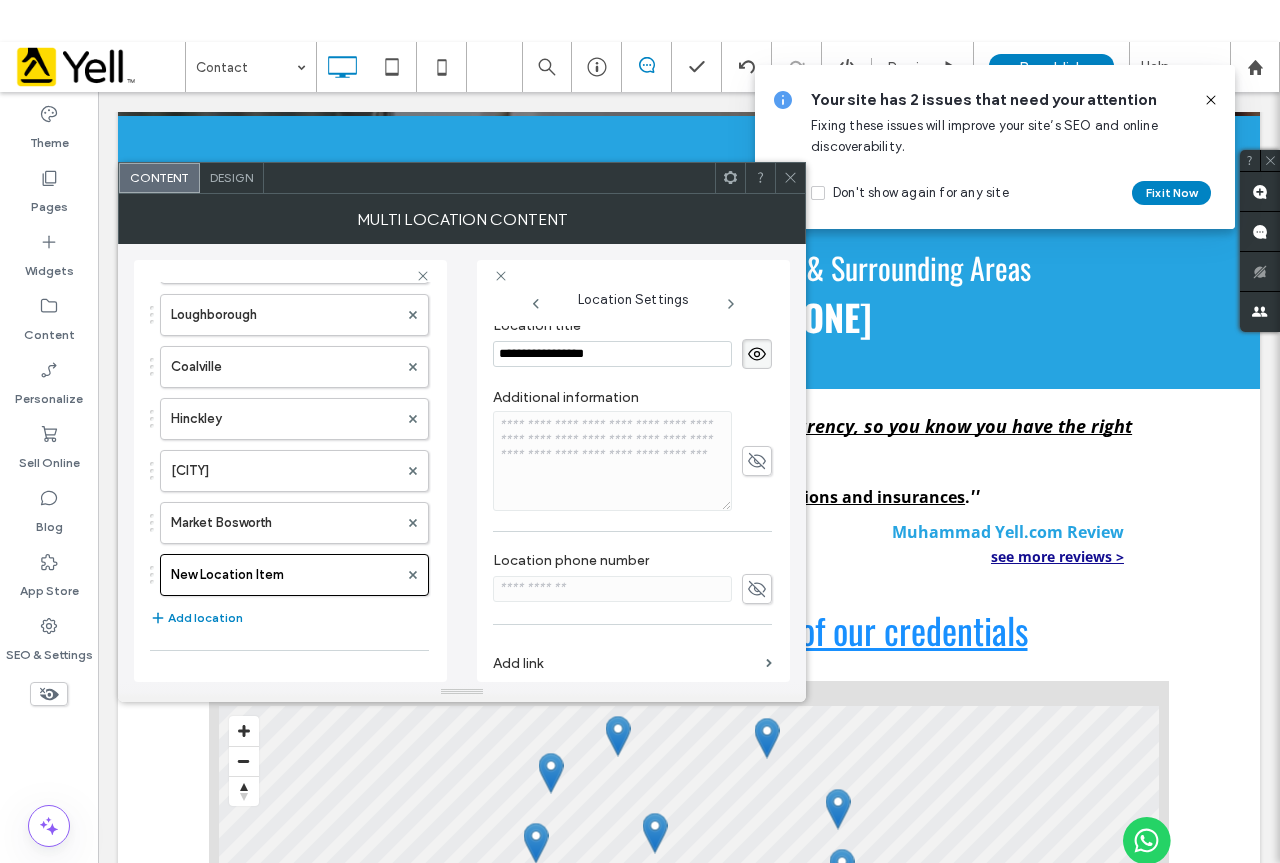 scroll, scrollTop: 406, scrollLeft: 0, axis: vertical 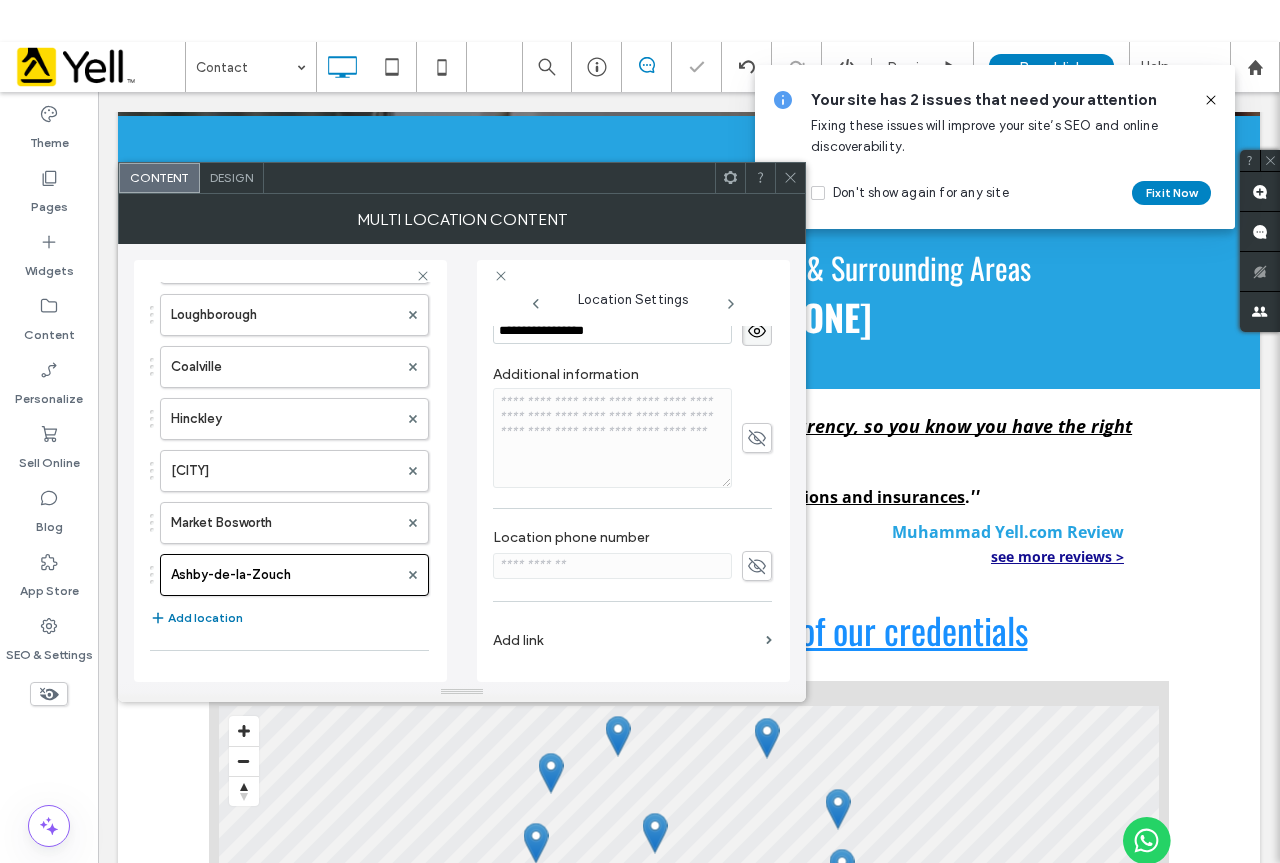 click on "Add location" at bounding box center [196, 618] 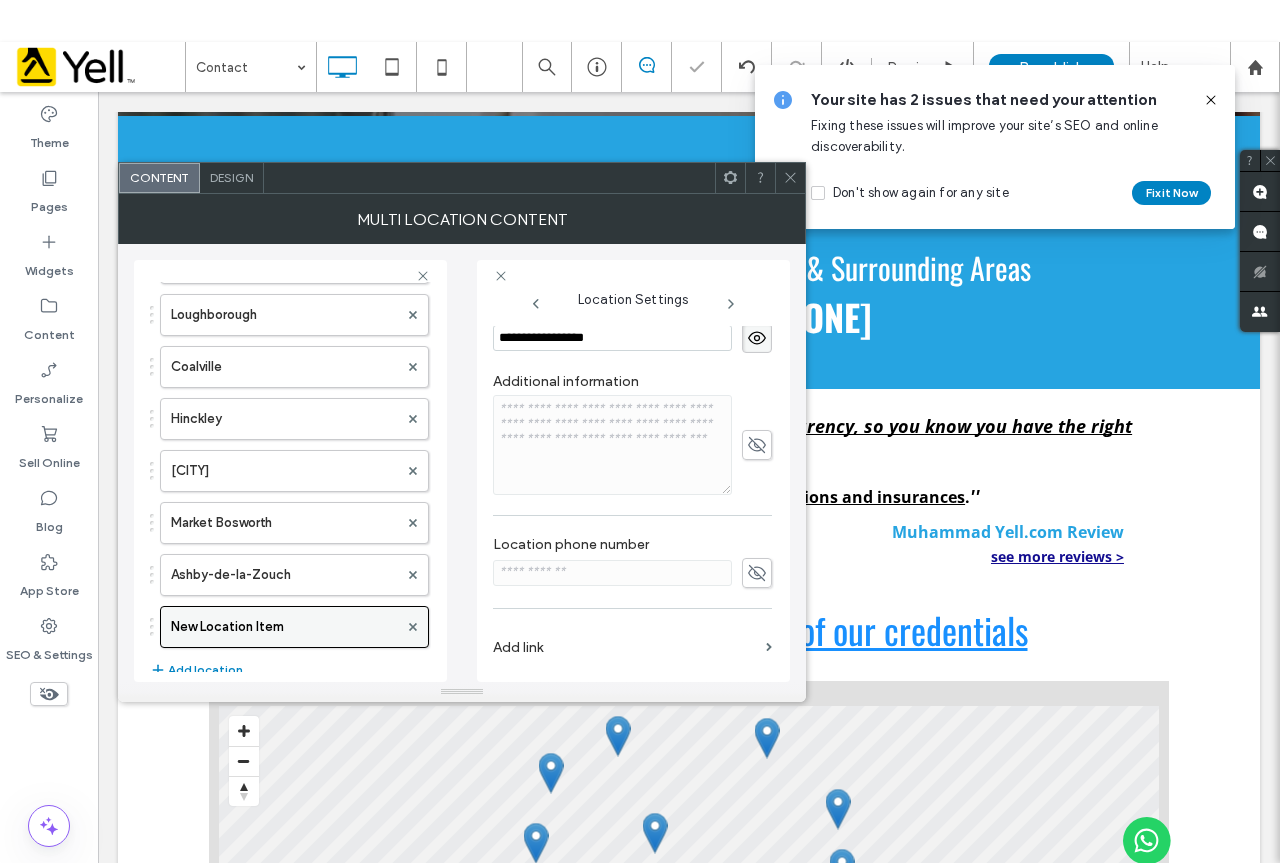 type on "**********" 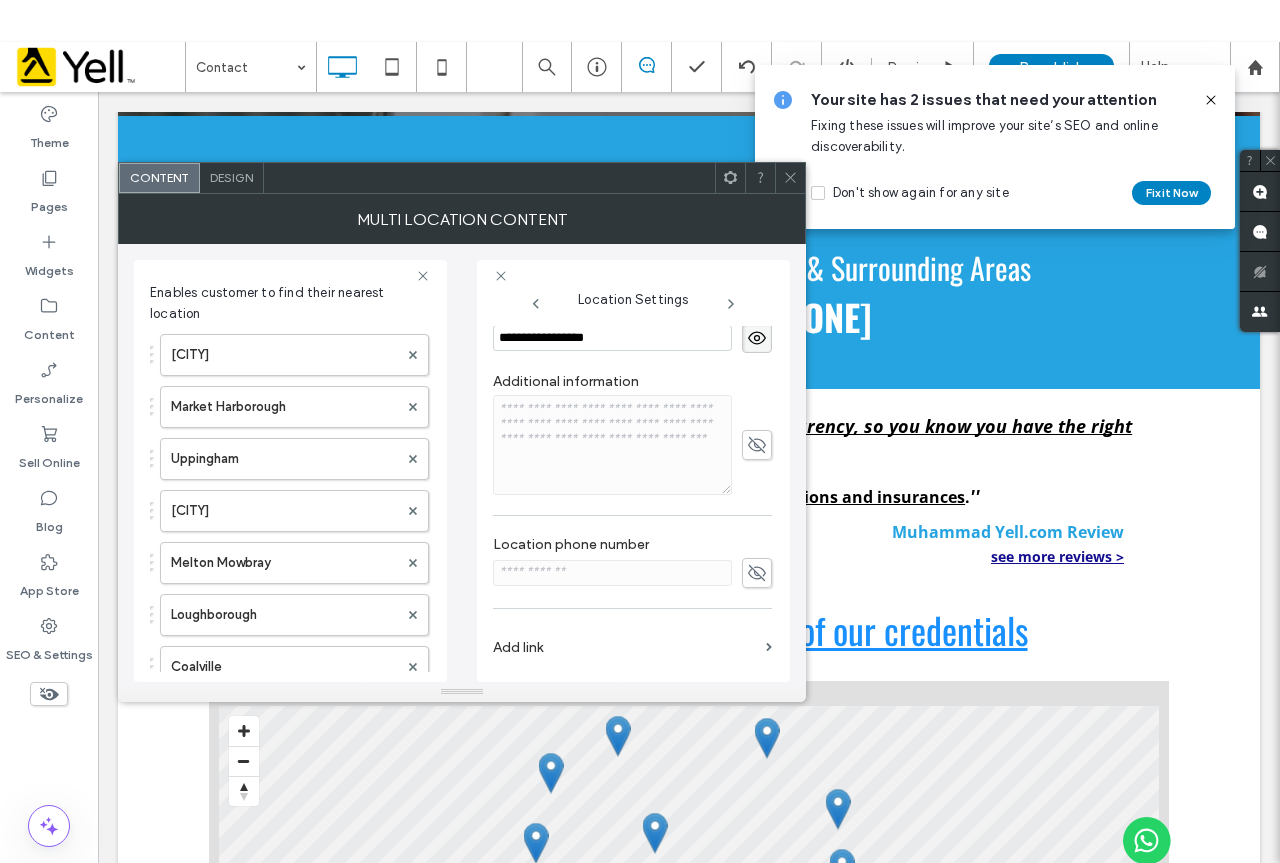 scroll, scrollTop: 400, scrollLeft: 0, axis: vertical 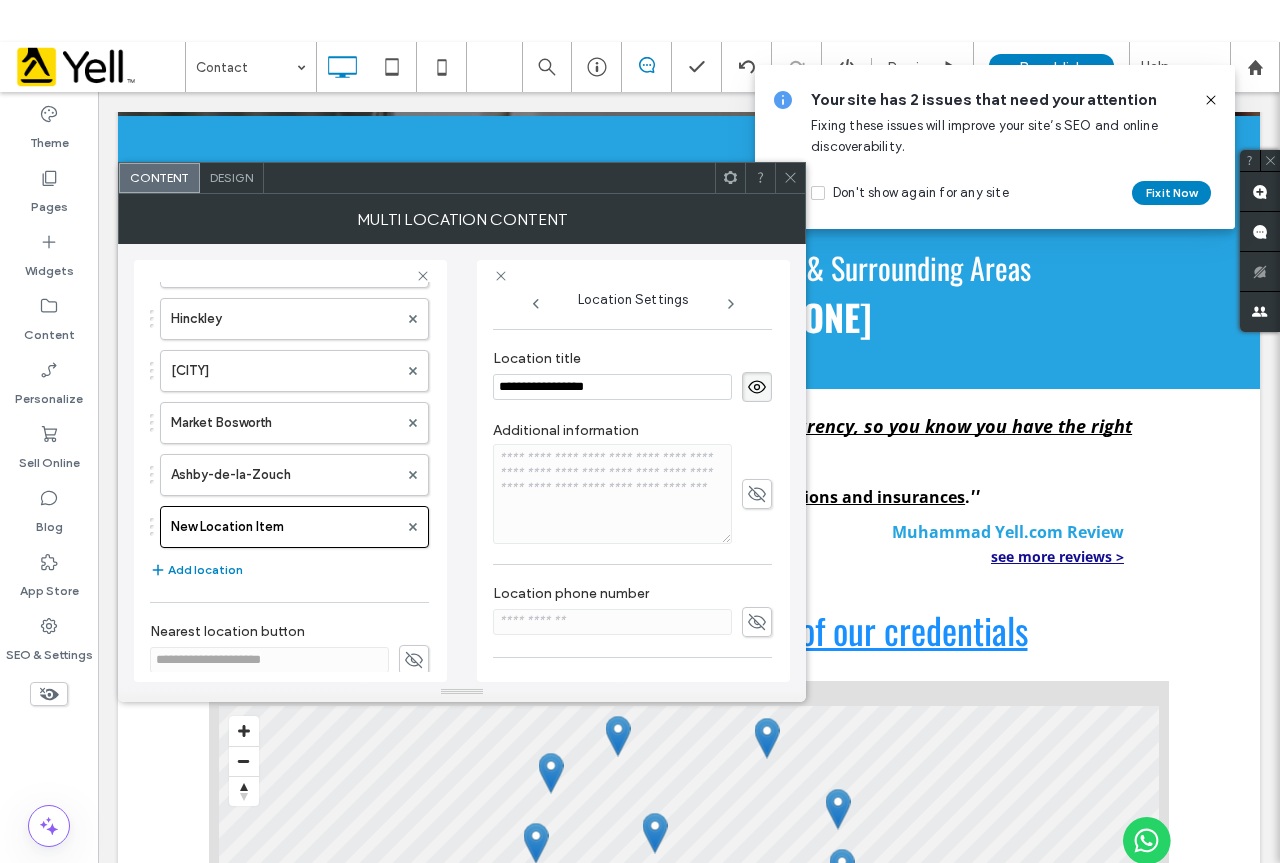 drag, startPoint x: 629, startPoint y: 339, endPoint x: 476, endPoint y: 339, distance: 153 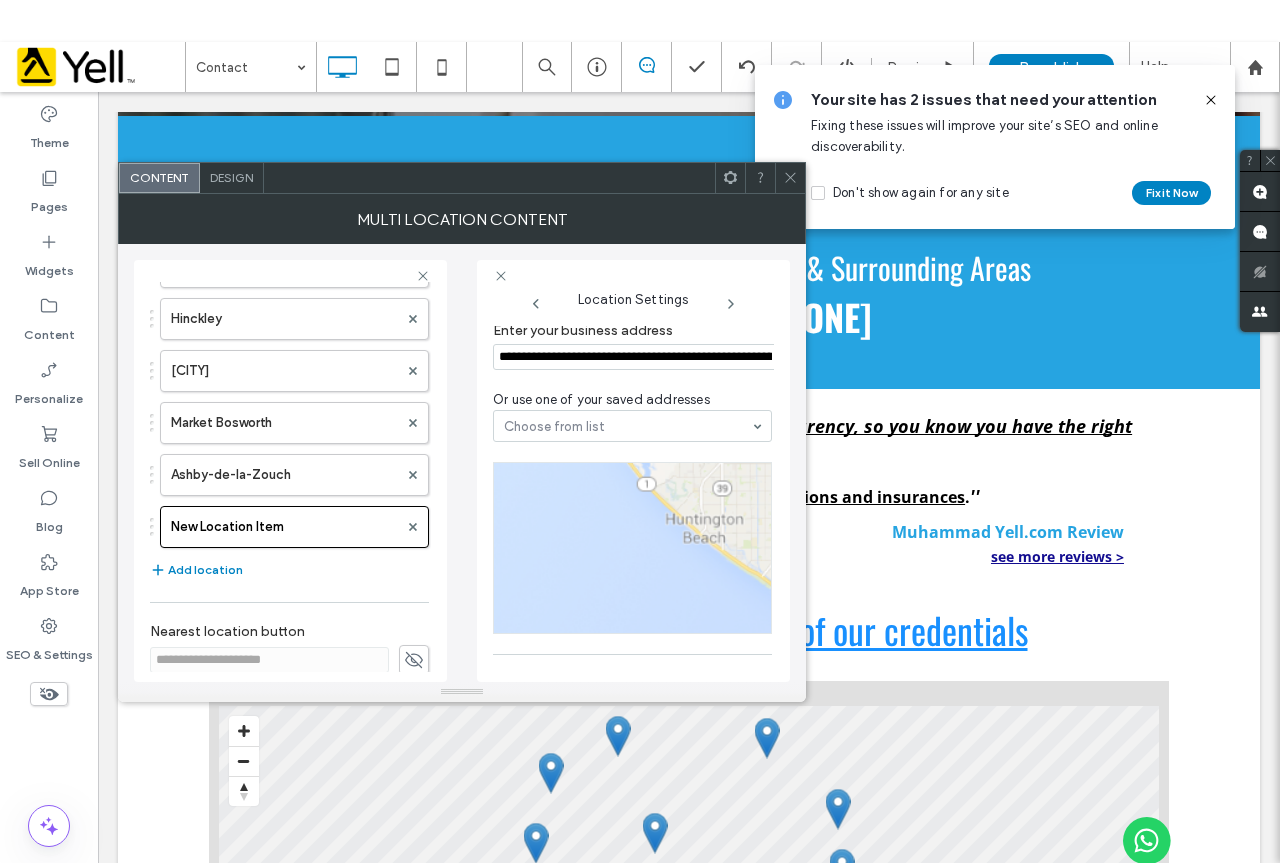 scroll, scrollTop: 0, scrollLeft: 0, axis: both 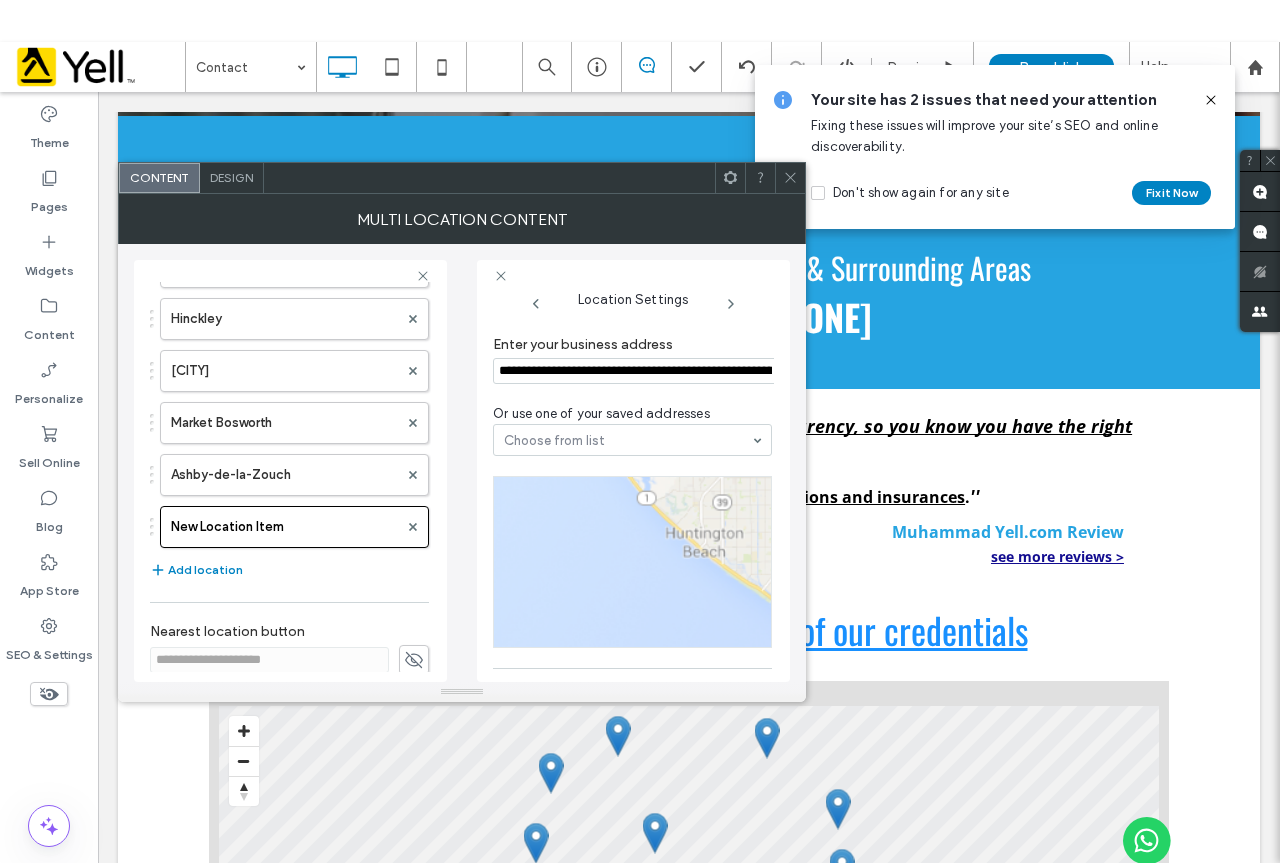 click on "**********" at bounding box center [635, 371] 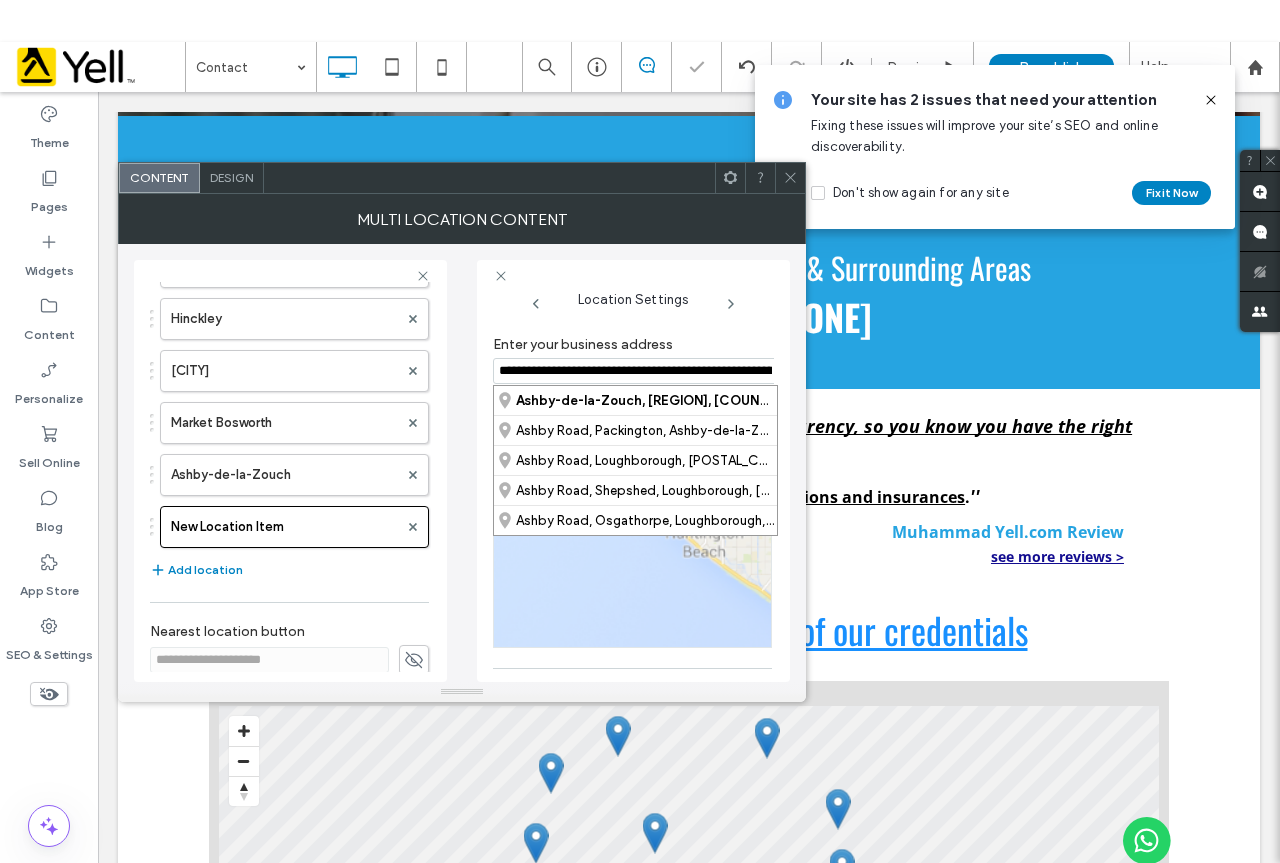 scroll, scrollTop: 0, scrollLeft: 98, axis: horizontal 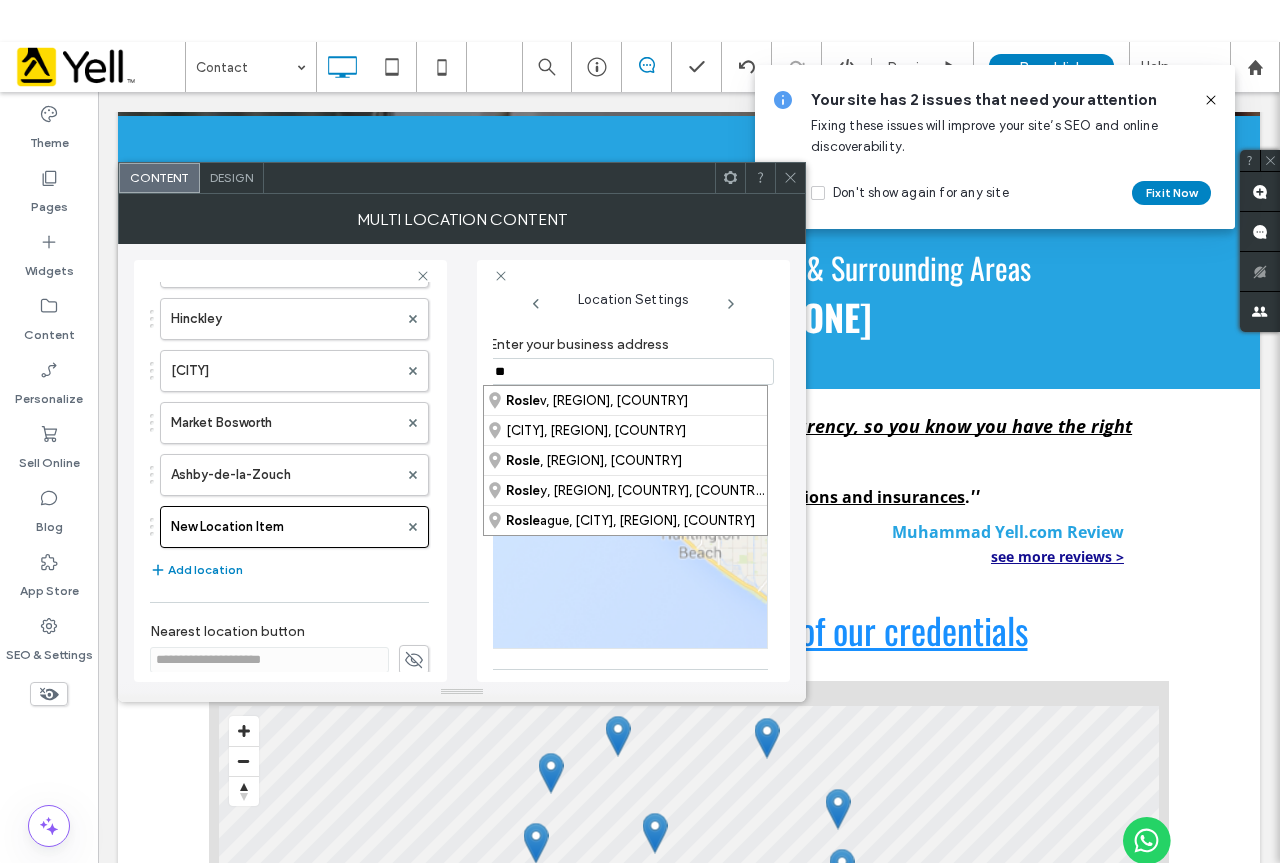 type on "*" 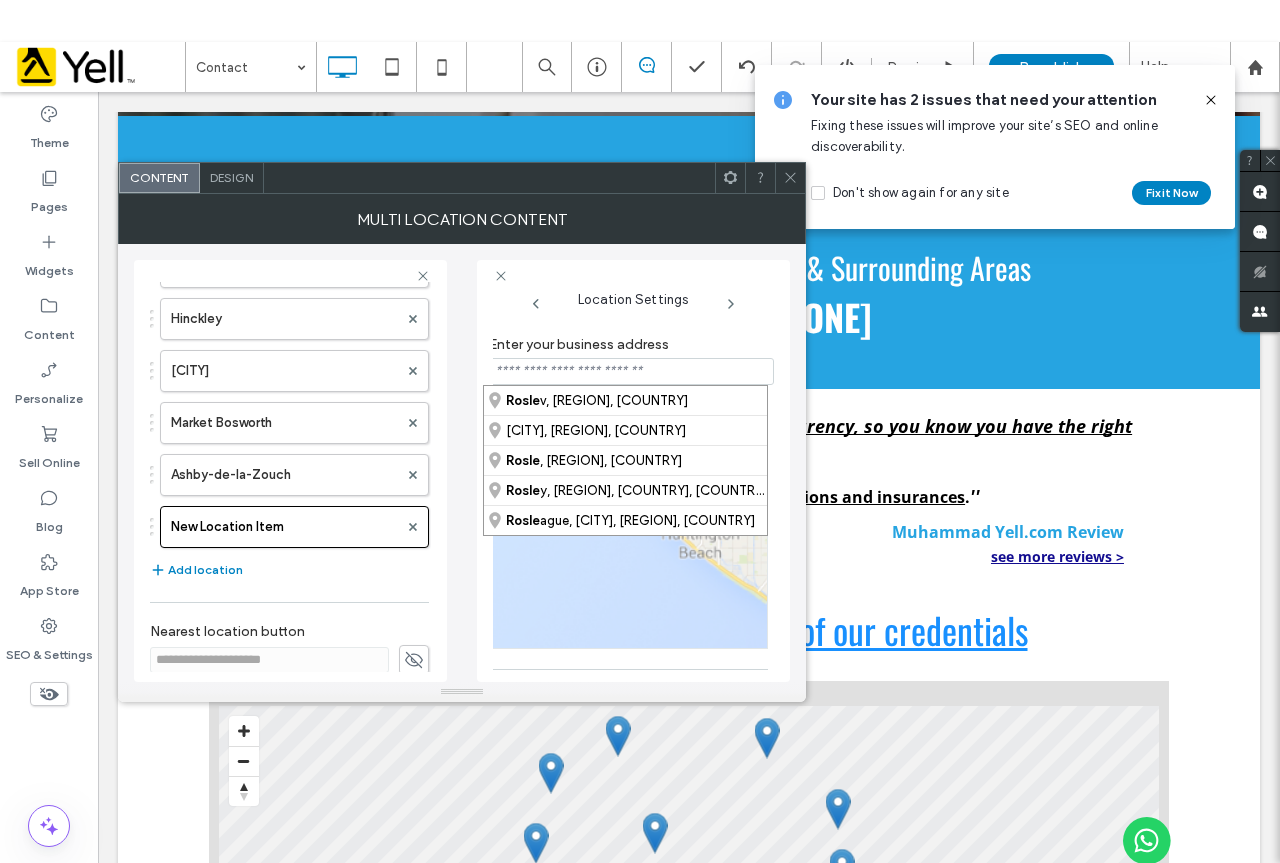 scroll, scrollTop: 0, scrollLeft: 6, axis: horizontal 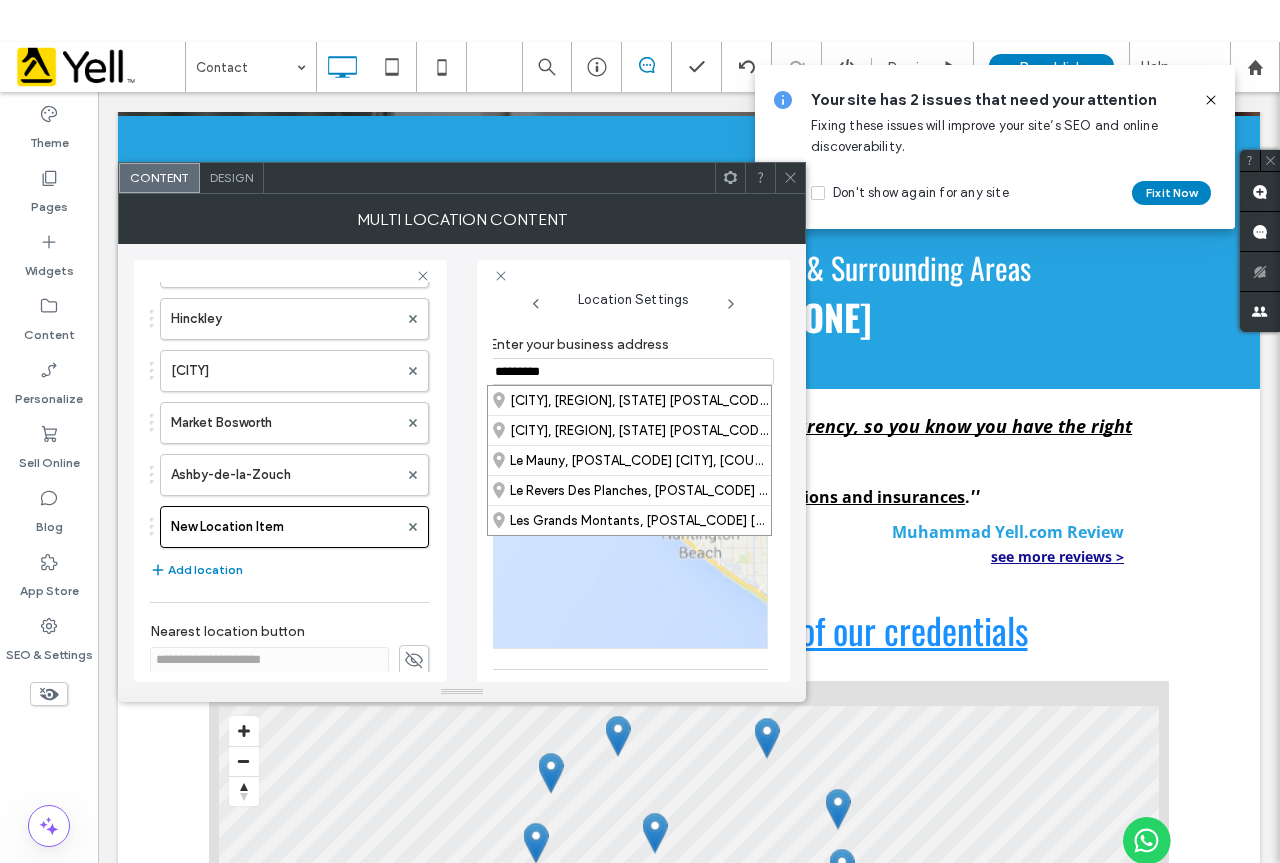 type on "*********" 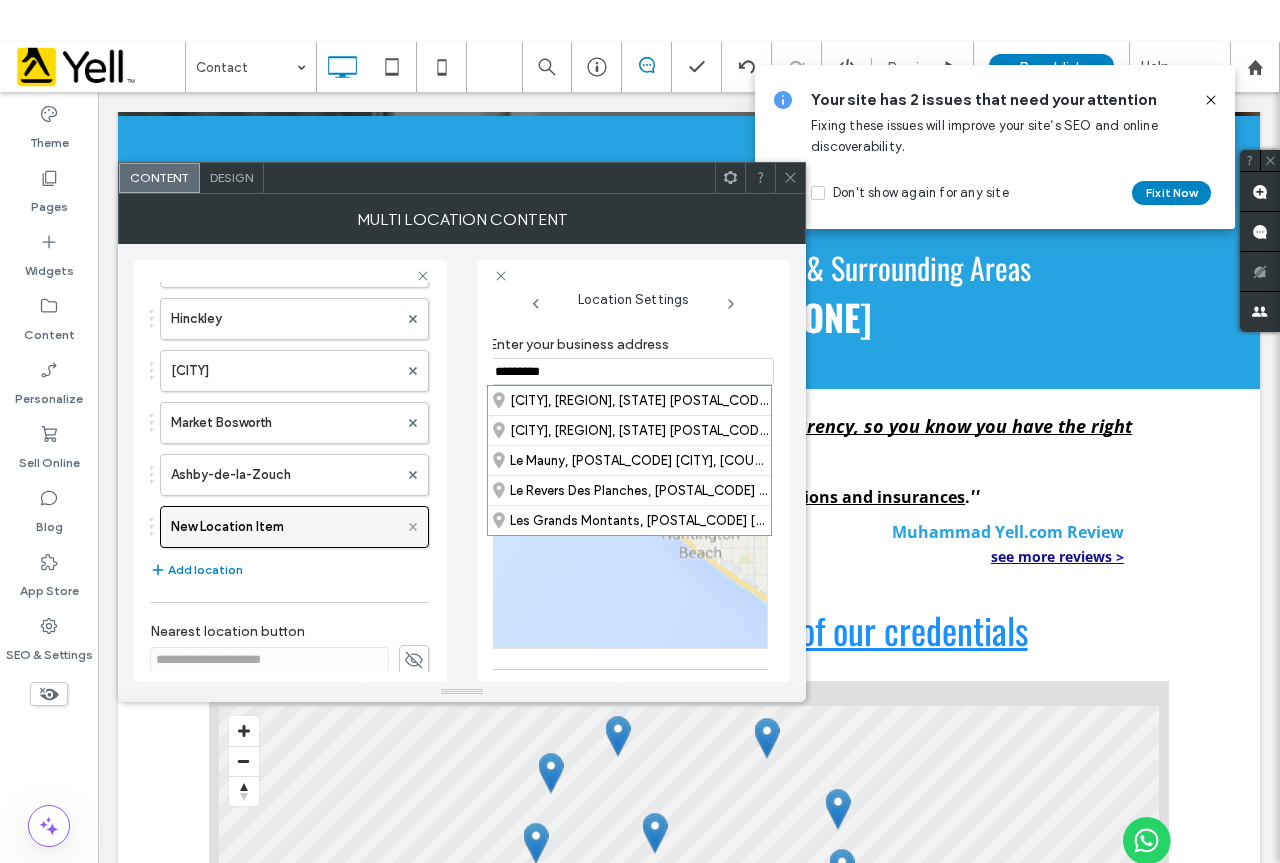 click 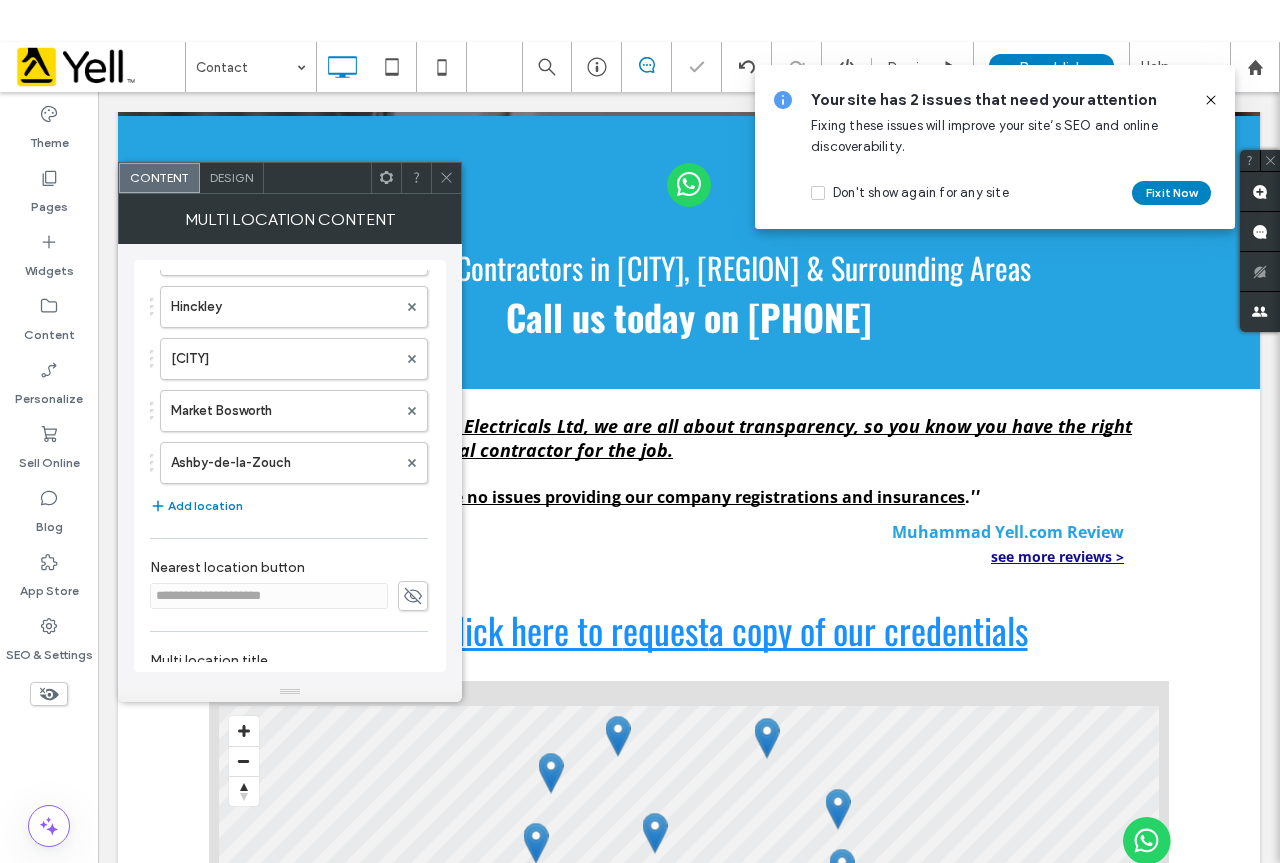 click at bounding box center (446, 178) 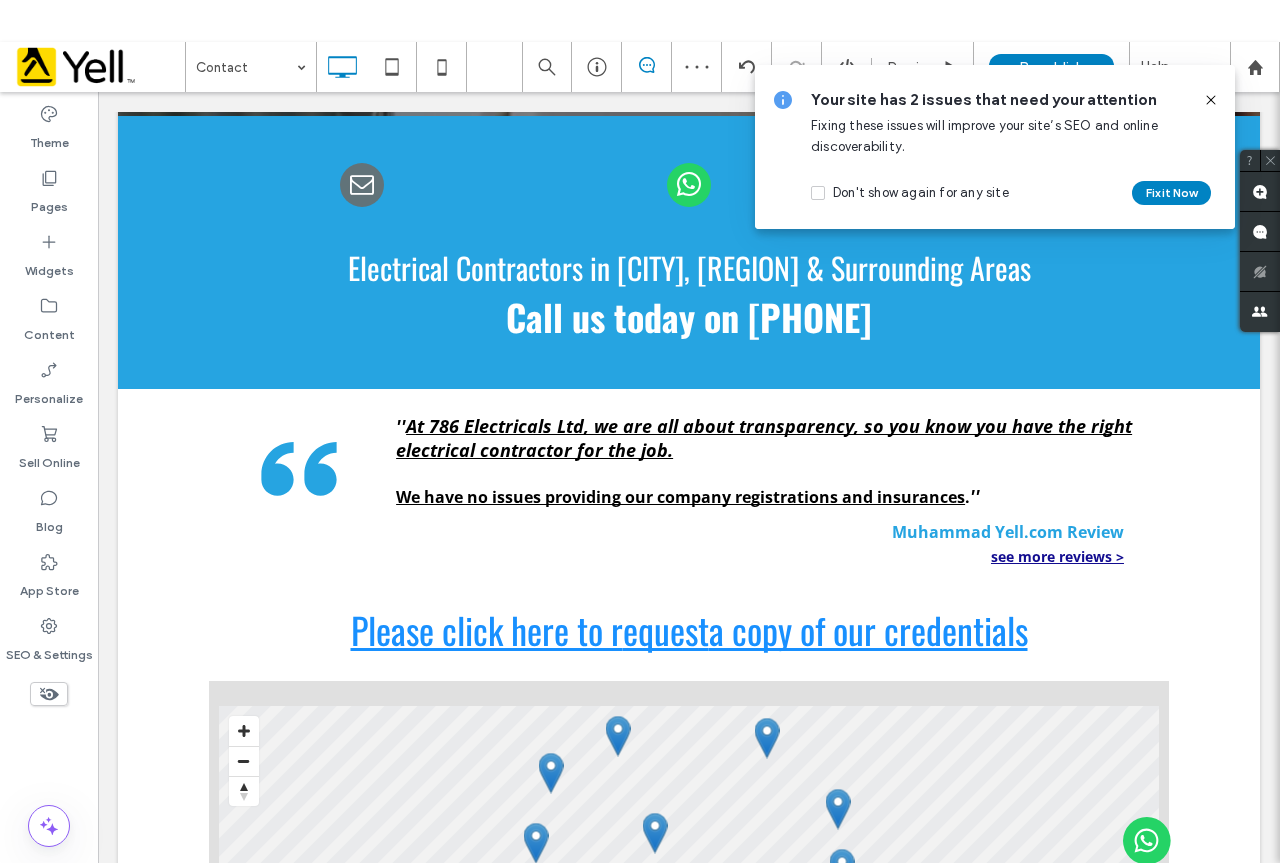 click on "Your site has 2 issues that need your attention Fixing these issues will improve your site’s SEO and online discoverability. Don't show again for any site Fix it Now" at bounding box center [995, 147] 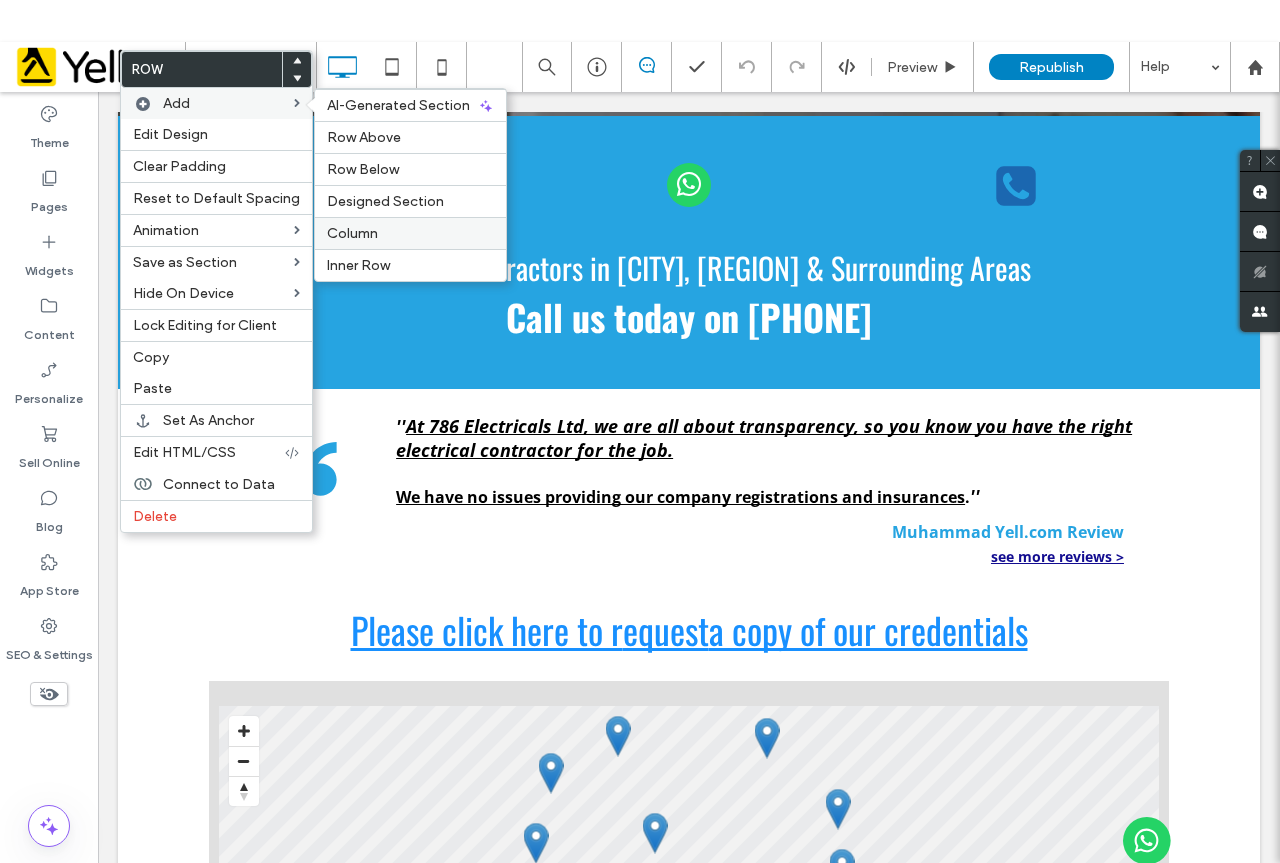 click on "Column" at bounding box center [352, 233] 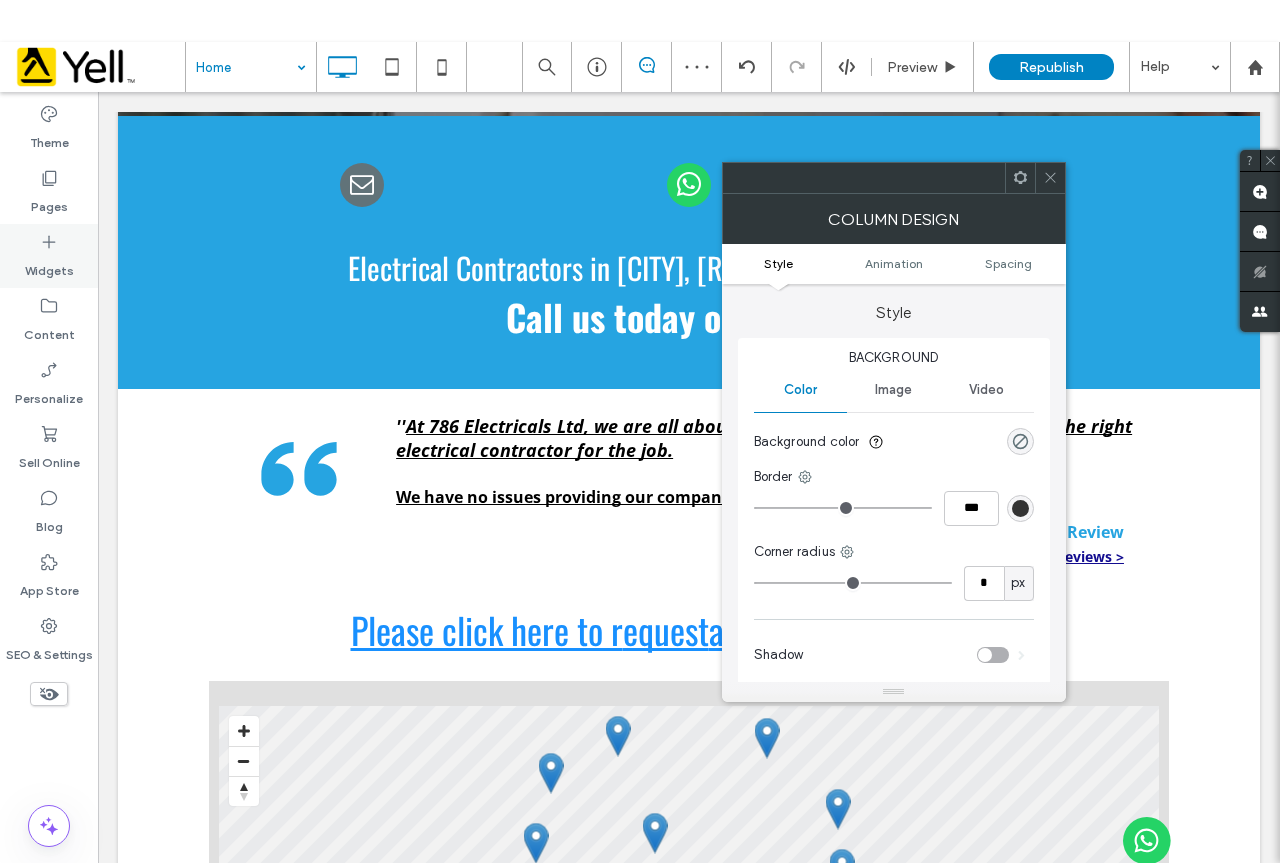 click on "Widgets" at bounding box center (49, 256) 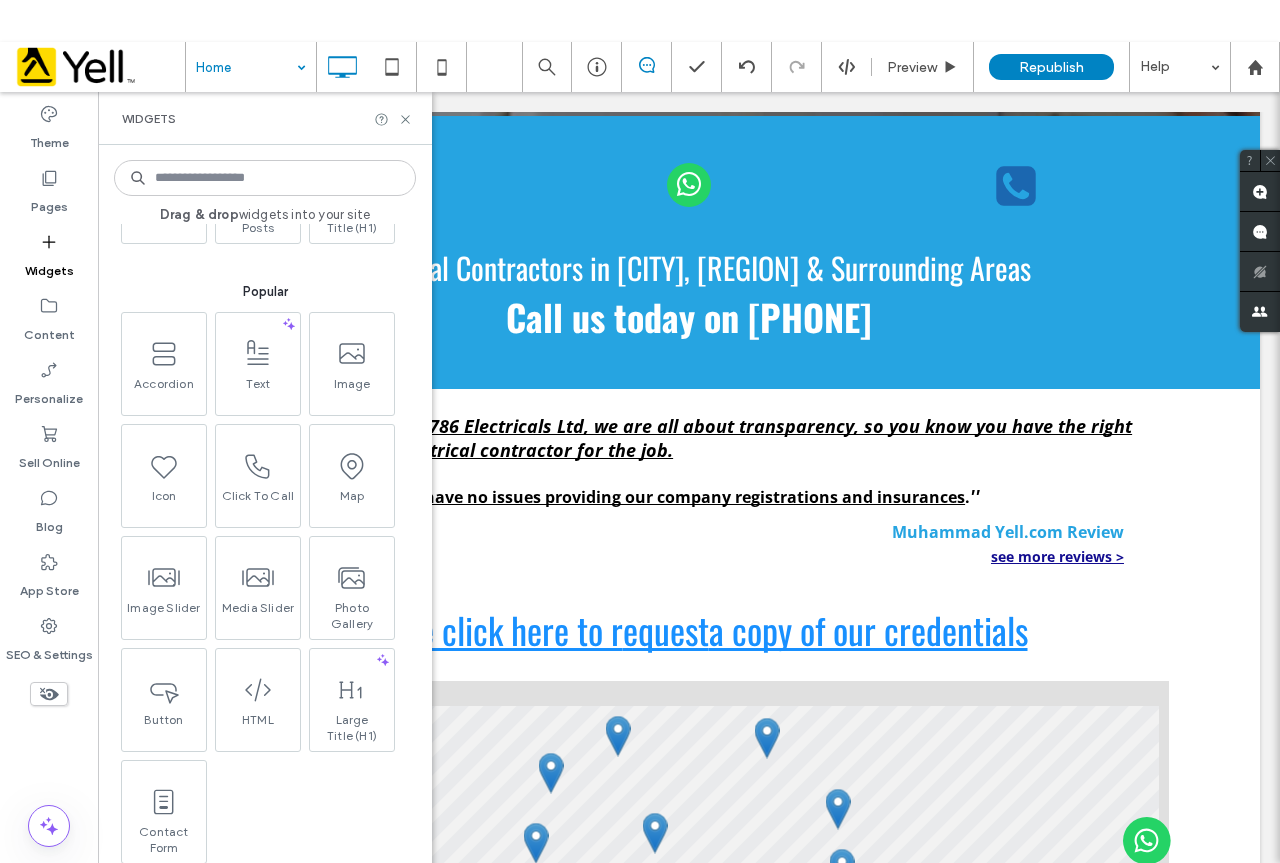 scroll, scrollTop: 300, scrollLeft: 0, axis: vertical 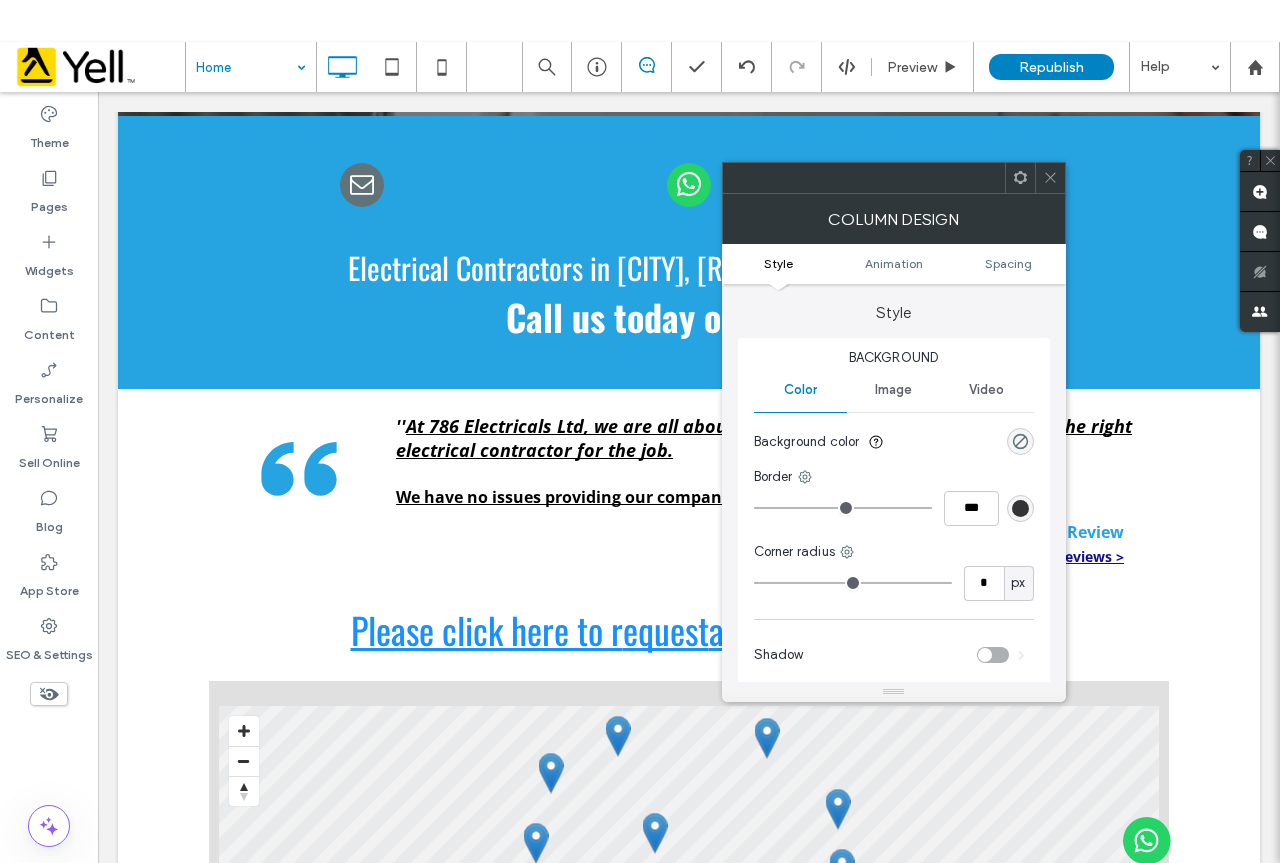 click 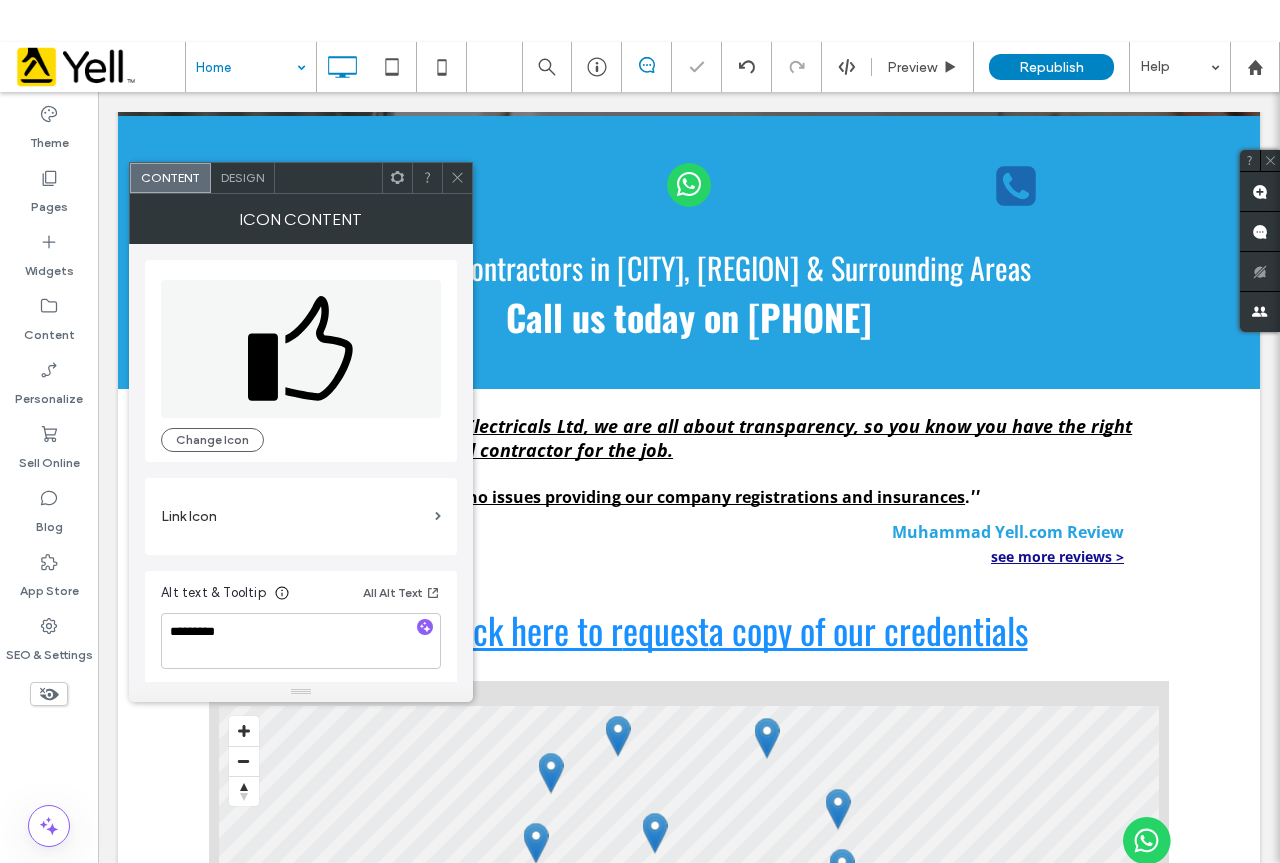 click 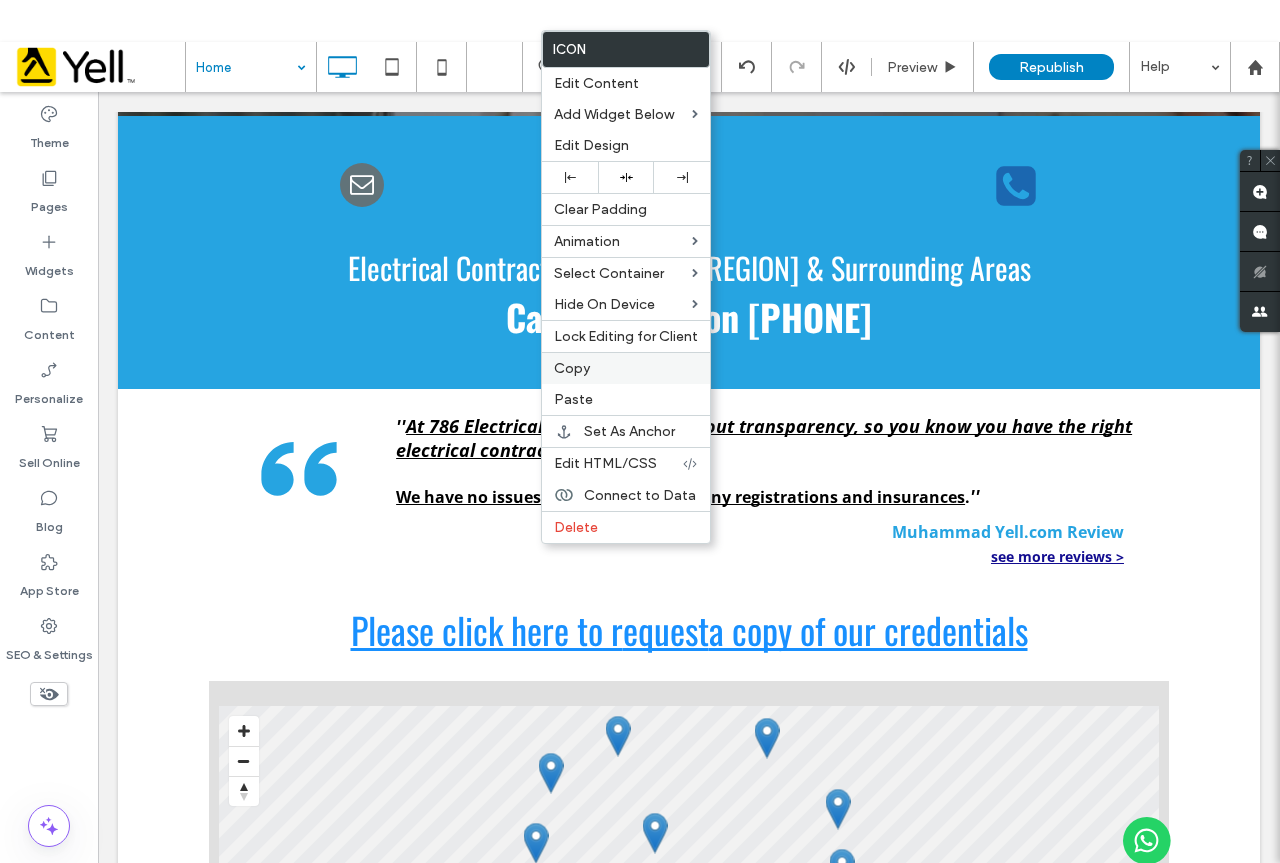 click on "Copy" at bounding box center (572, 368) 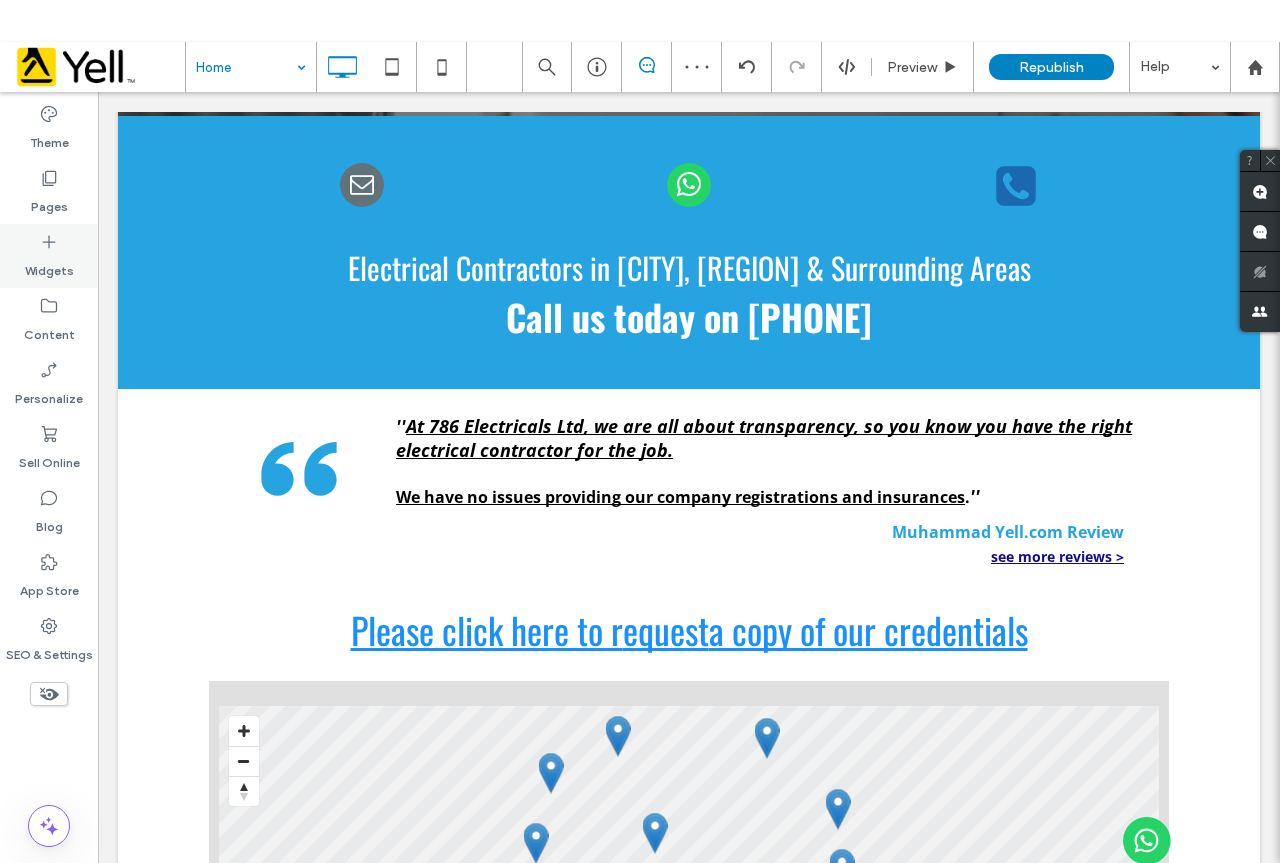 click 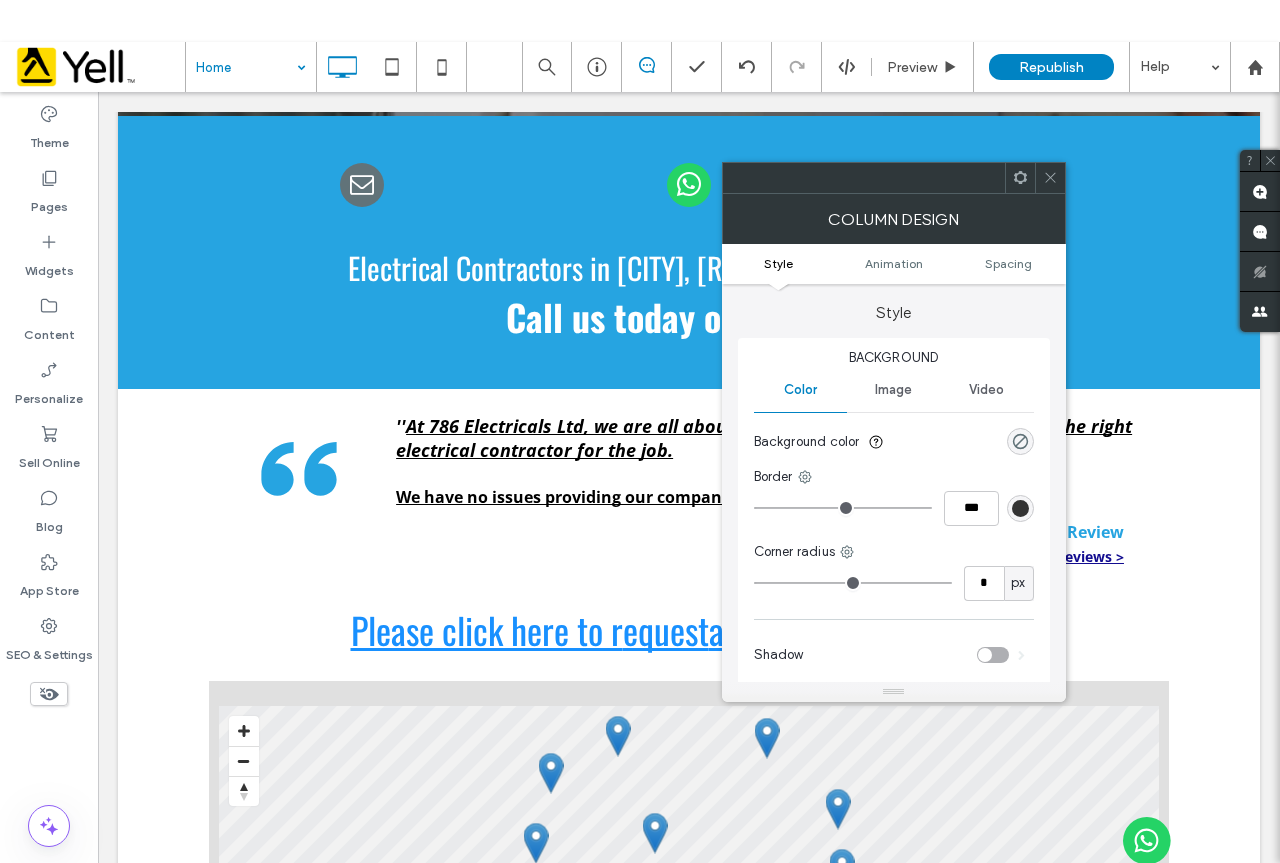 click at bounding box center [1050, 178] 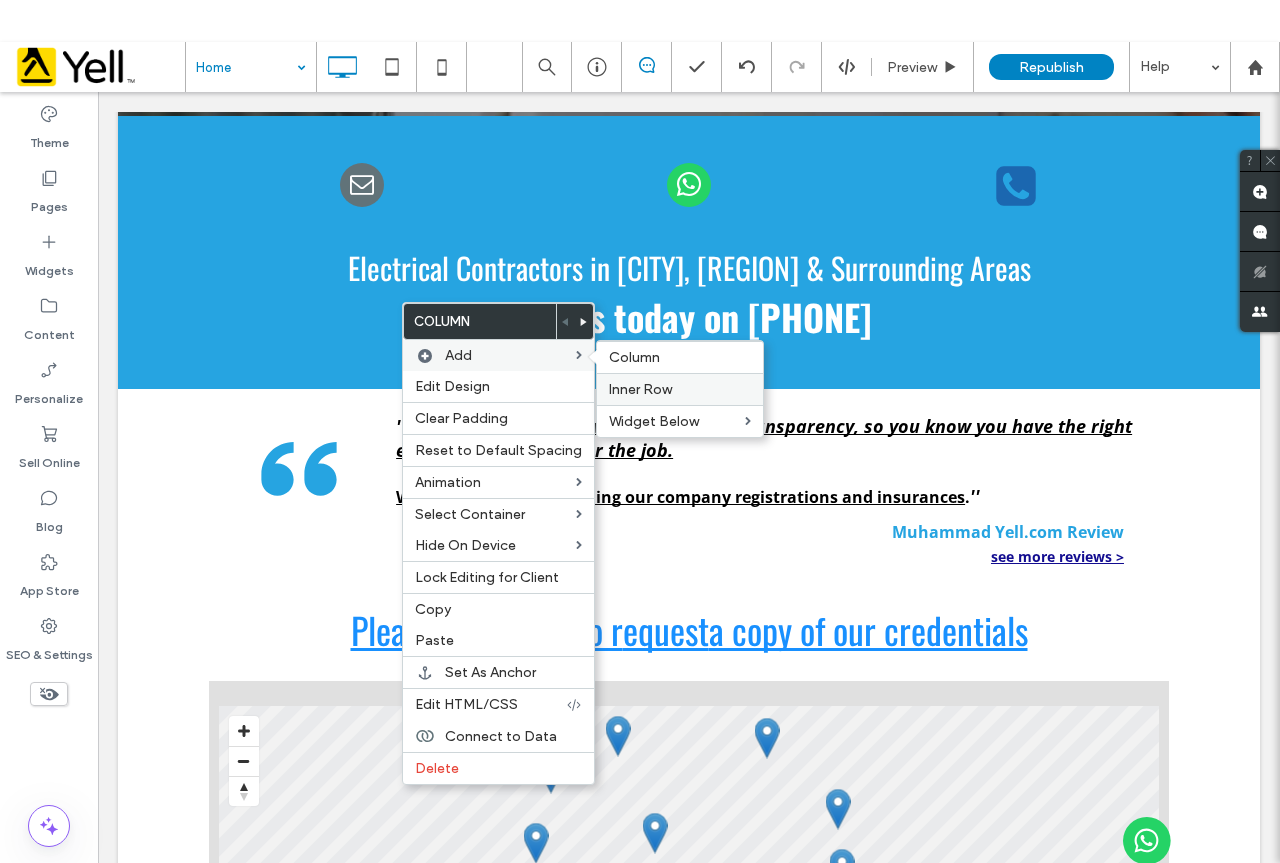 click on "Inner Row" at bounding box center [640, 389] 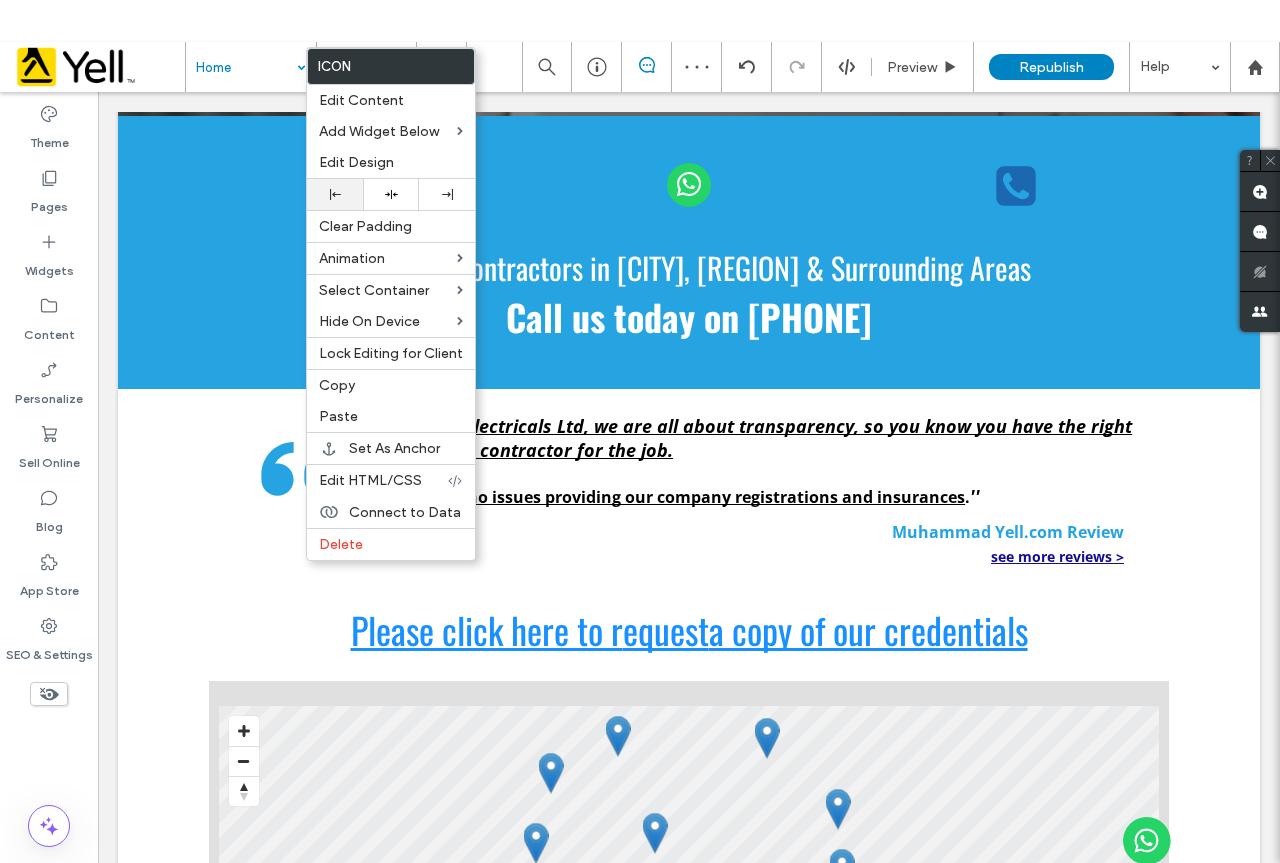 click 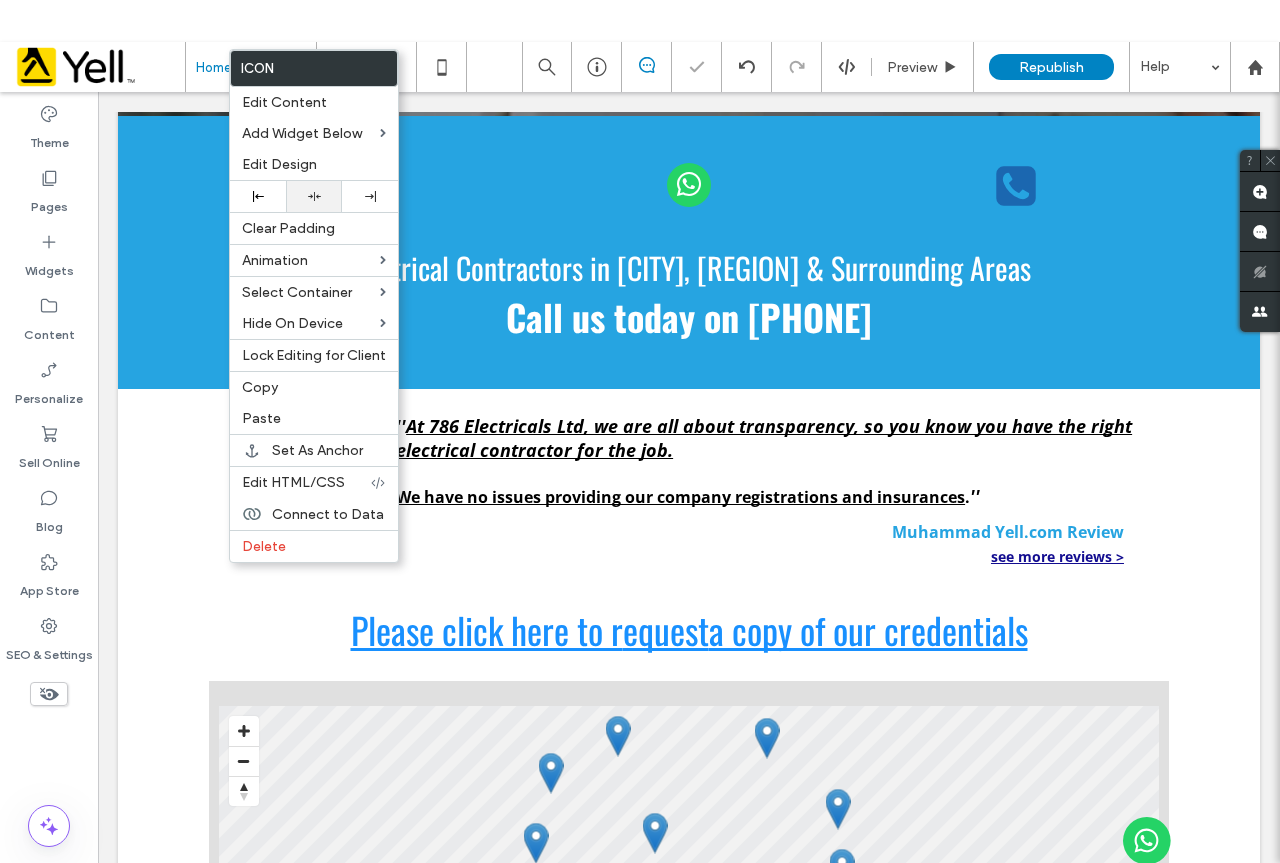 drag, startPoint x: 314, startPoint y: 193, endPoint x: 325, endPoint y: 211, distance: 21.095022 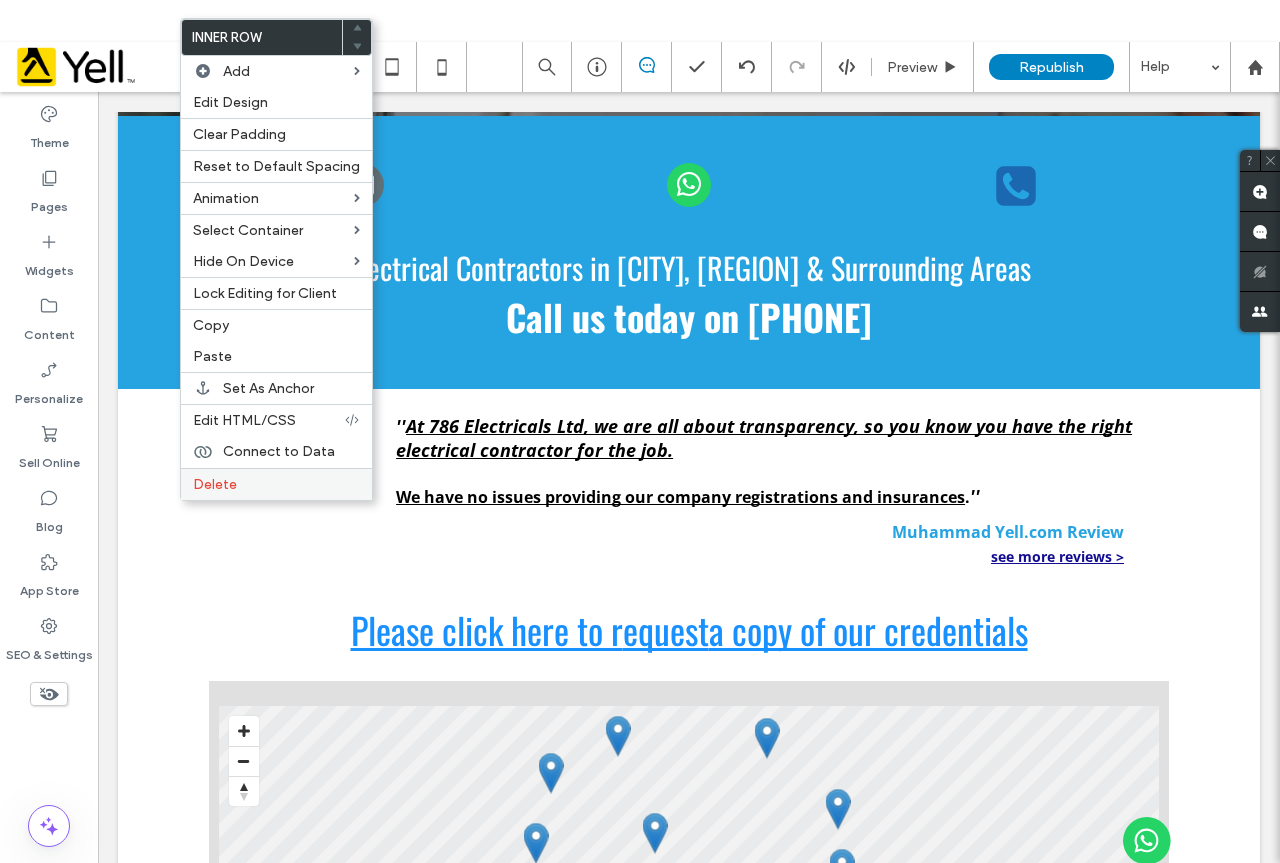 click on "Delete" at bounding box center (276, 484) 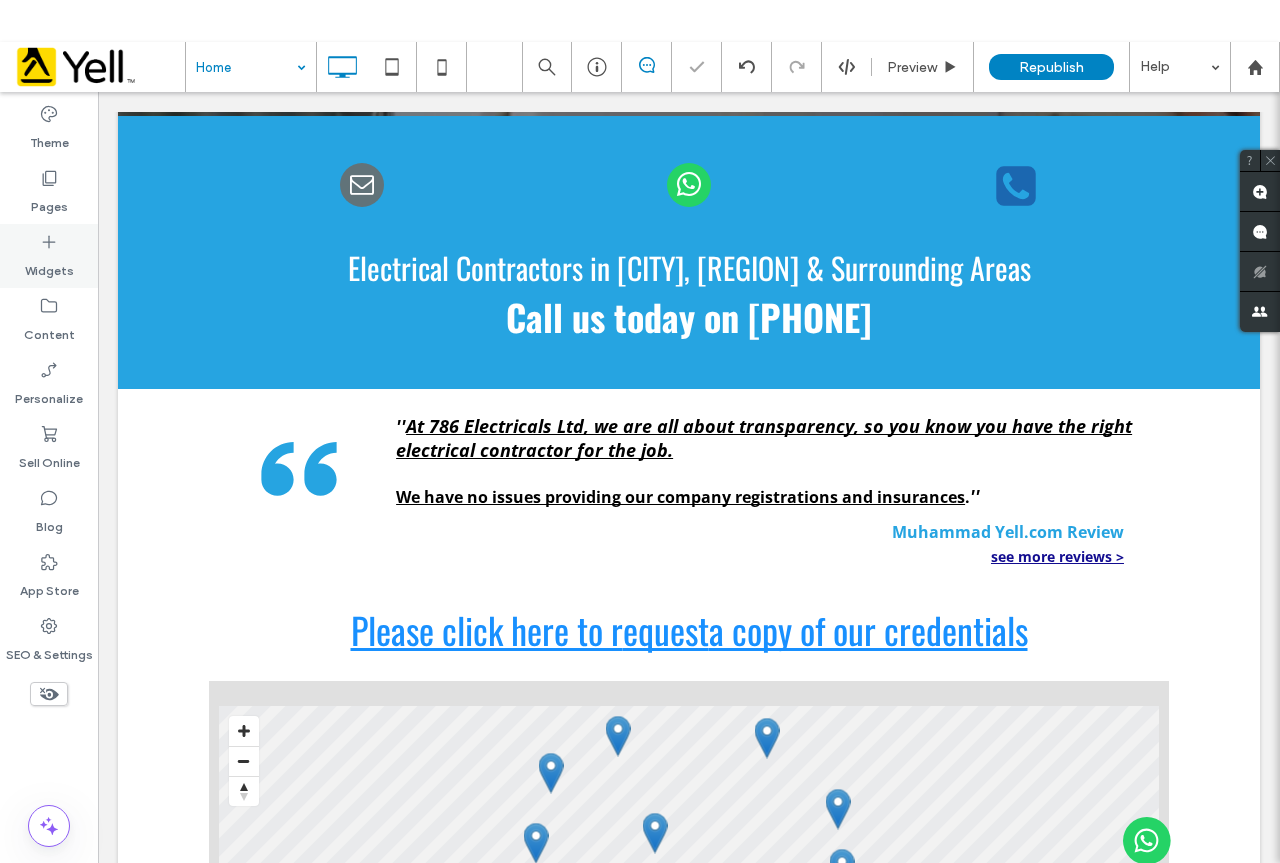 click on "Widgets" at bounding box center [49, 256] 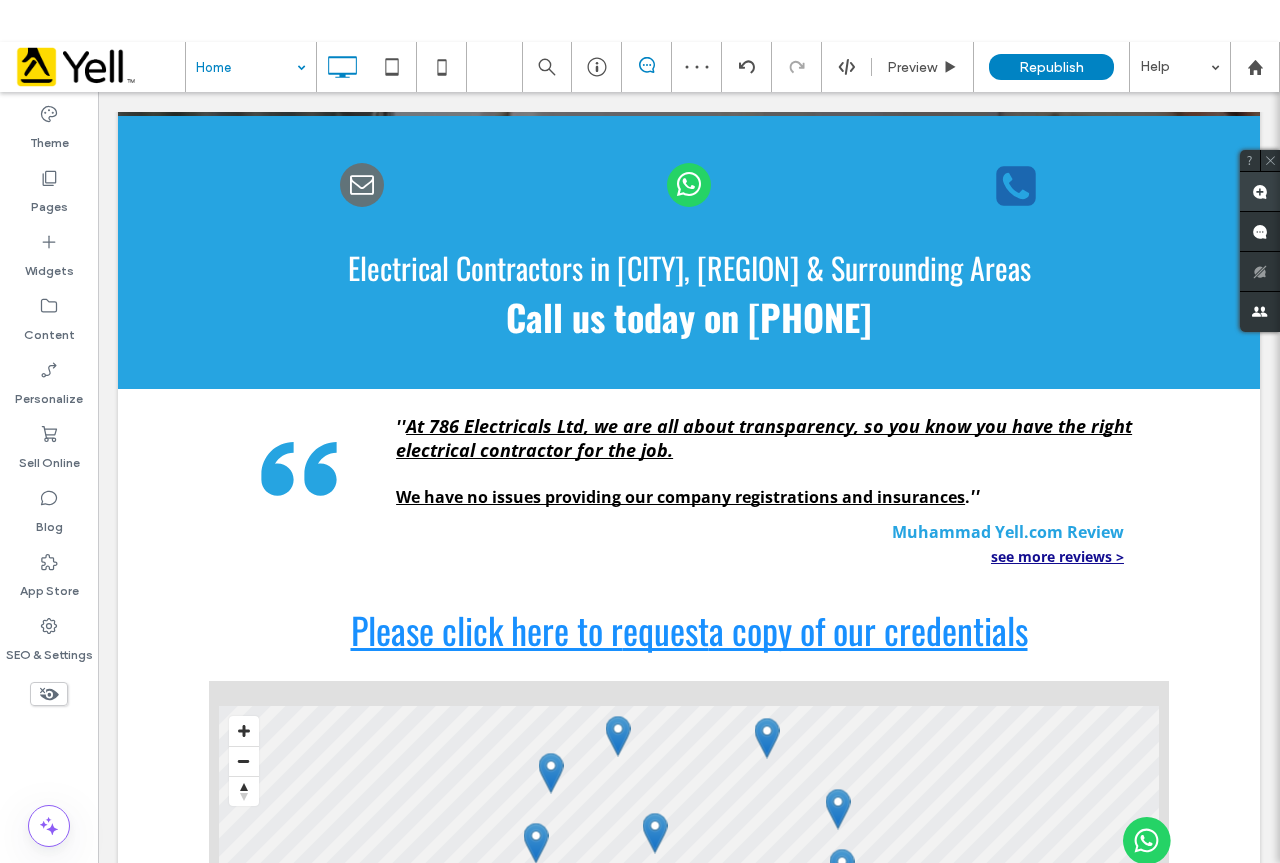 type on "*********" 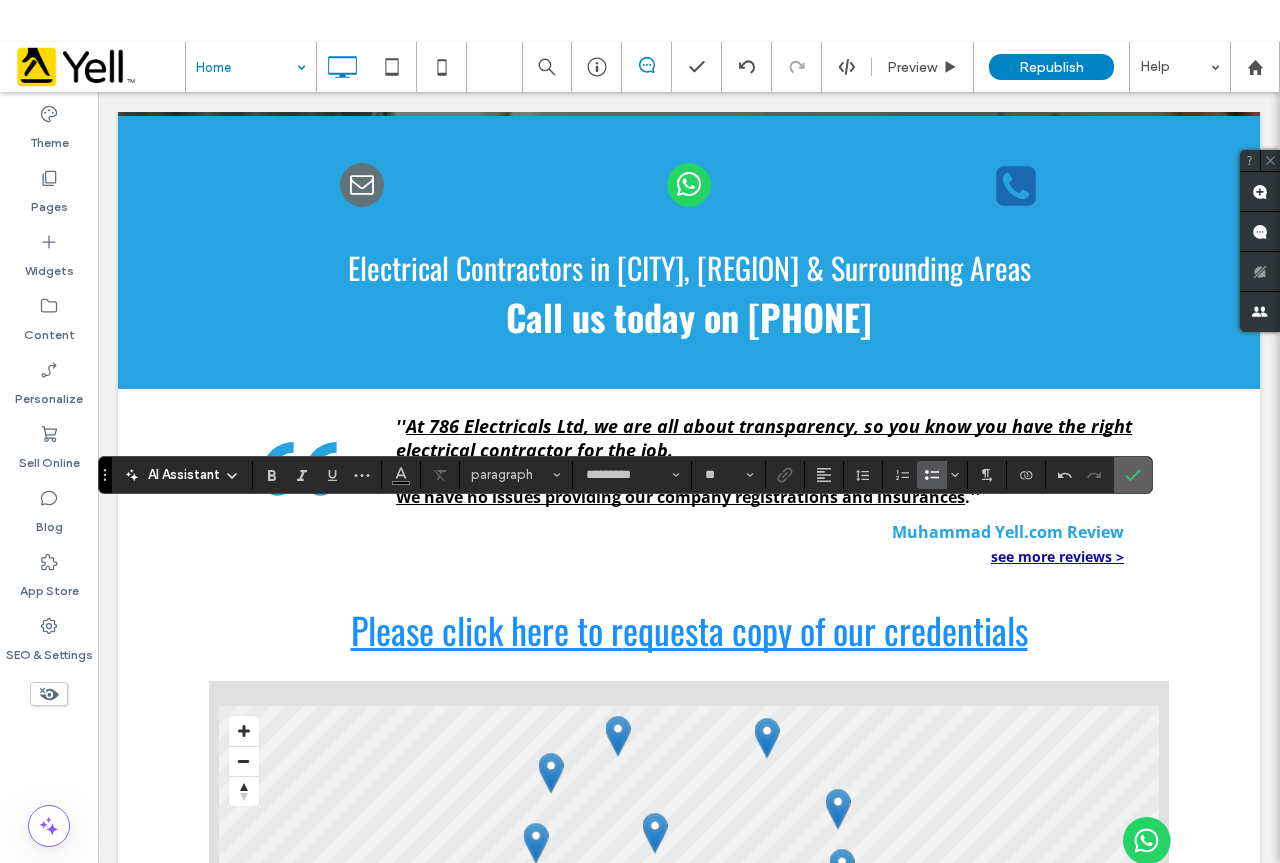 click at bounding box center [1133, 475] 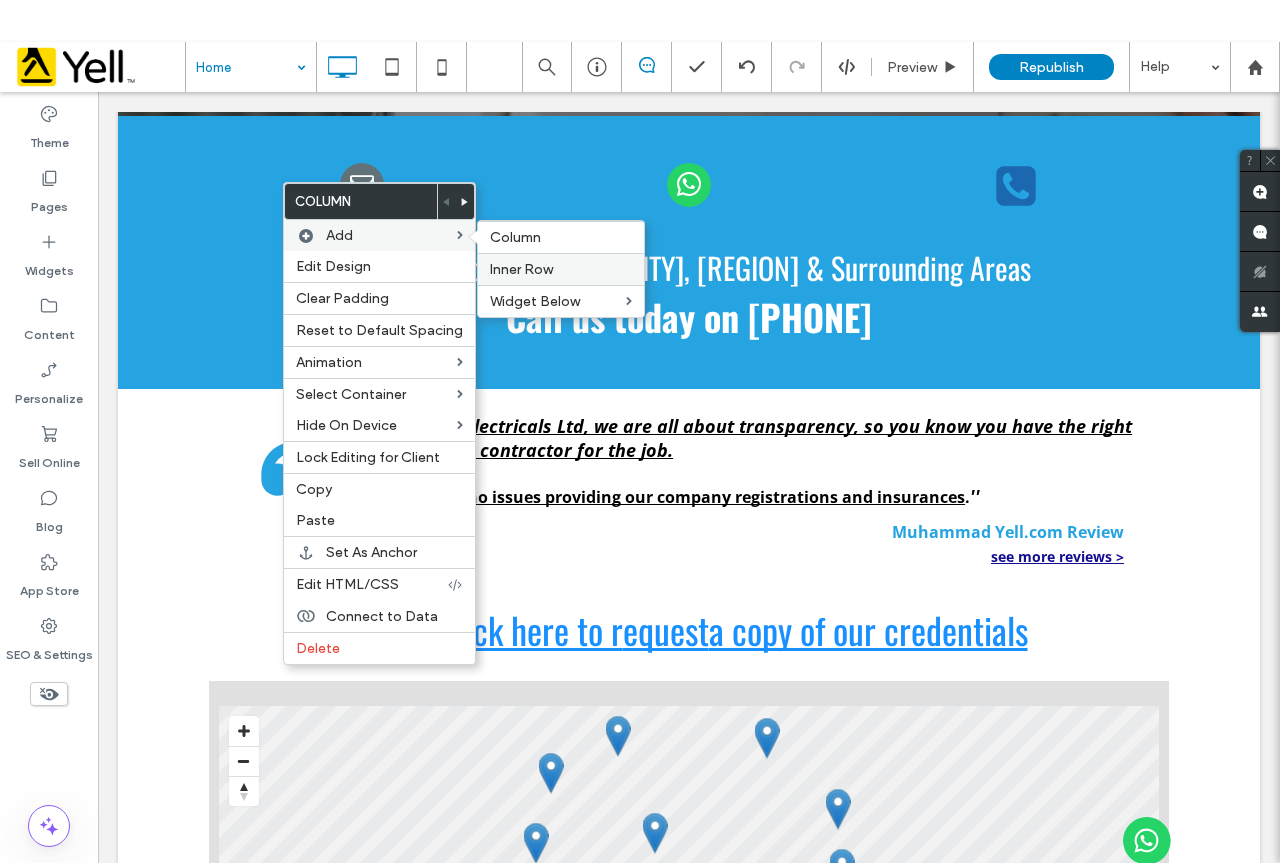 click on "Inner Row" at bounding box center [521, 269] 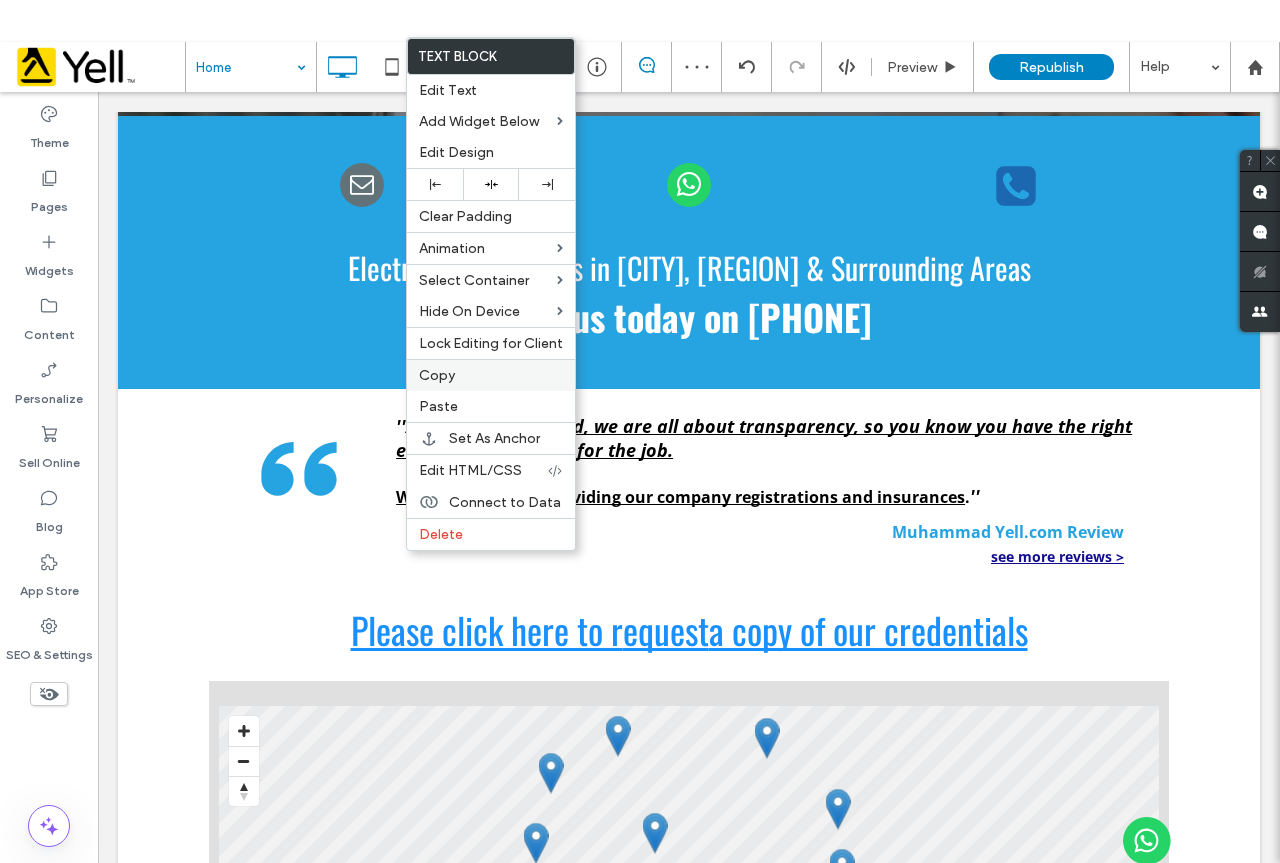 click on "Copy" at bounding box center (491, 375) 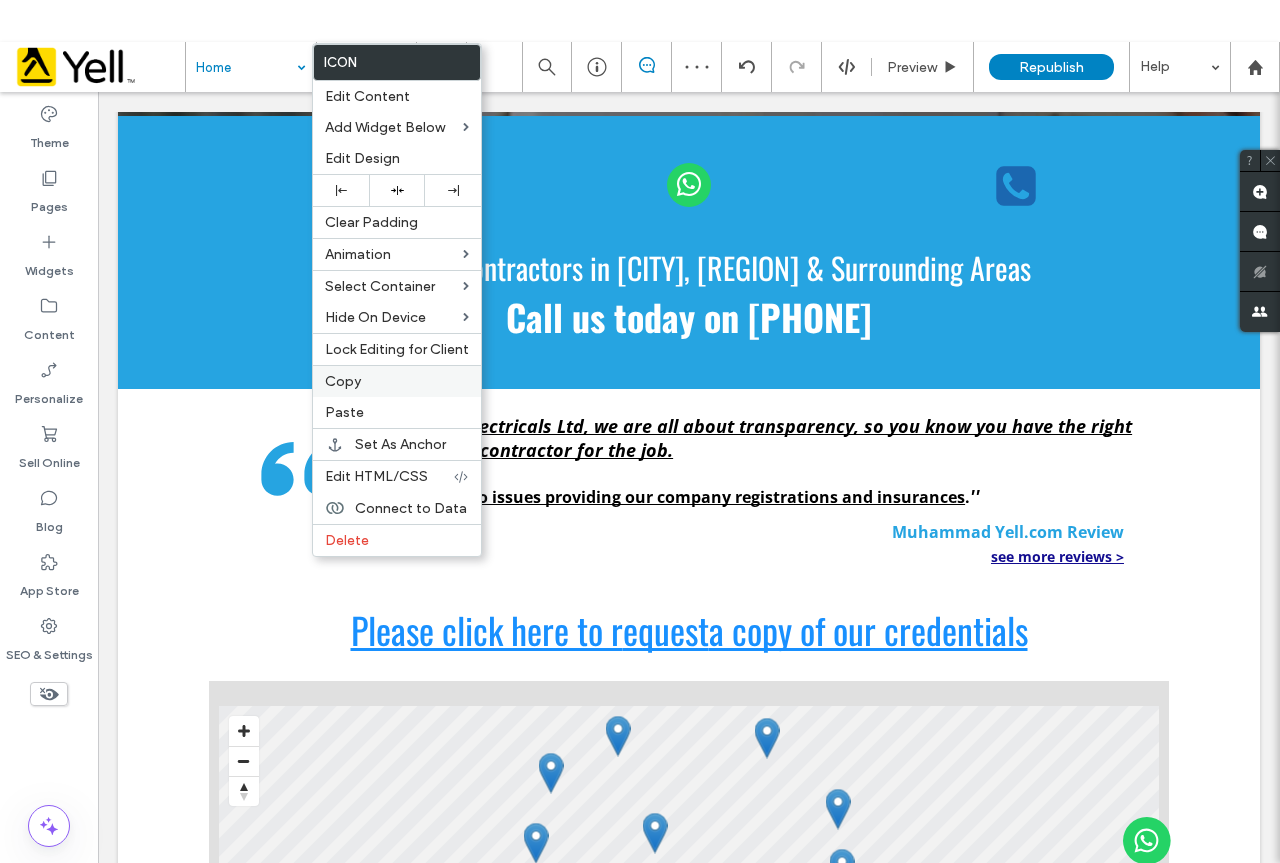 click on "Copy" at bounding box center (343, 381) 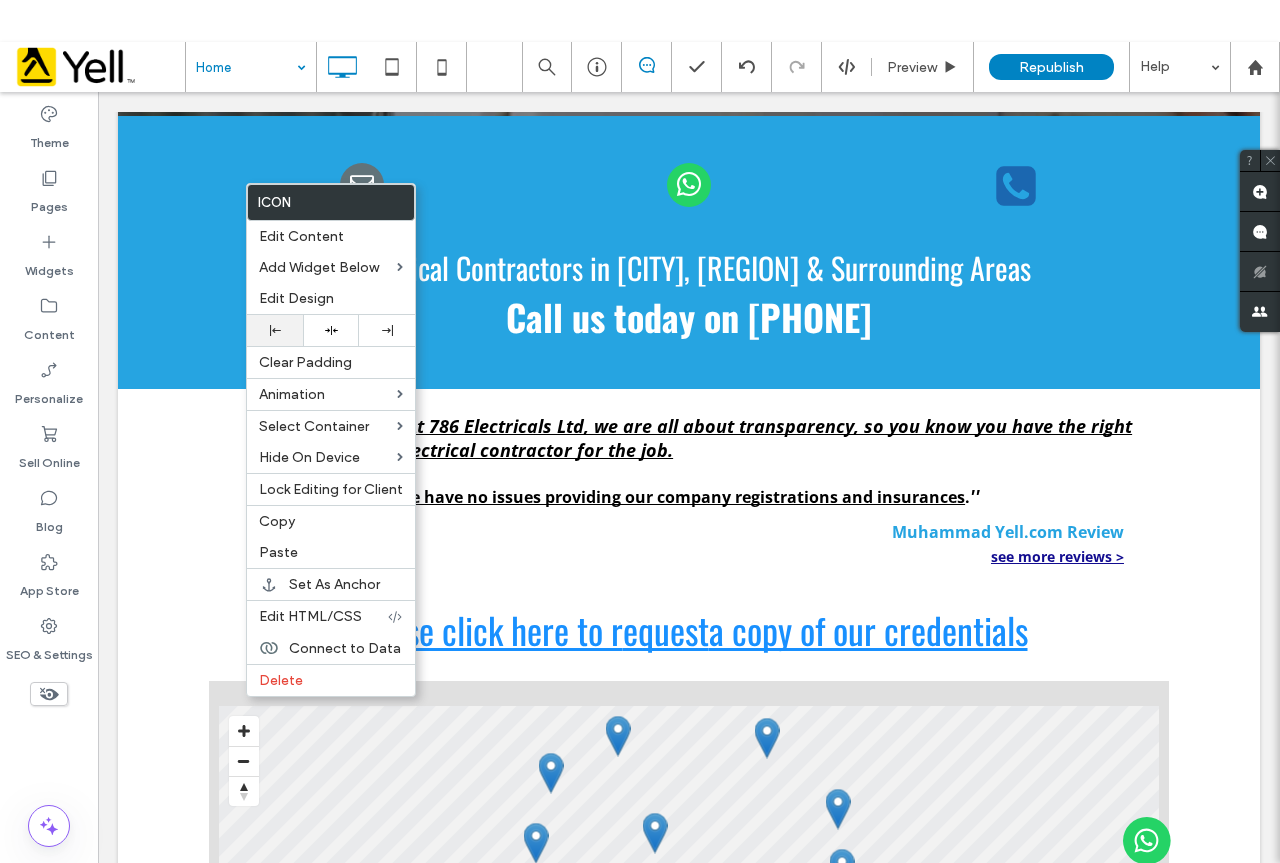 click 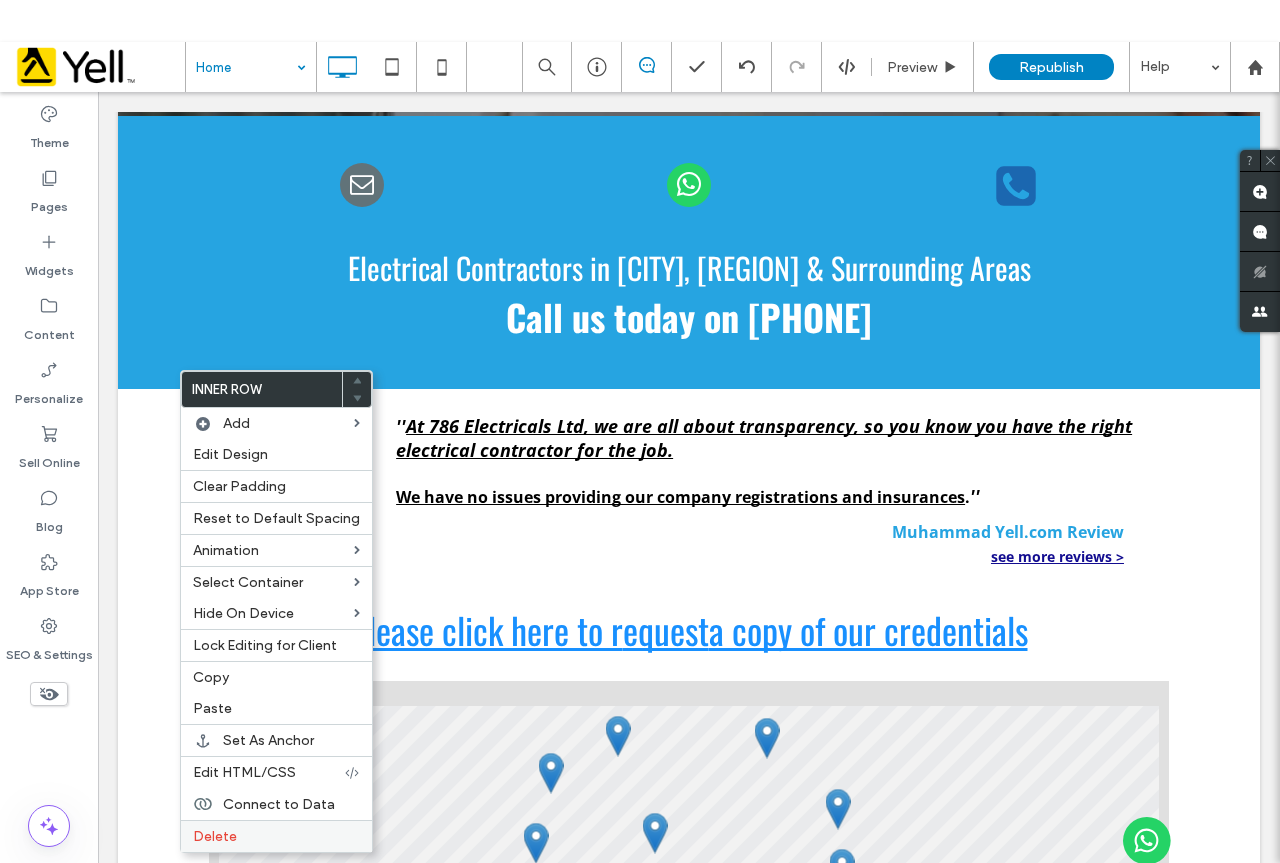 click on "Delete" at bounding box center (215, 836) 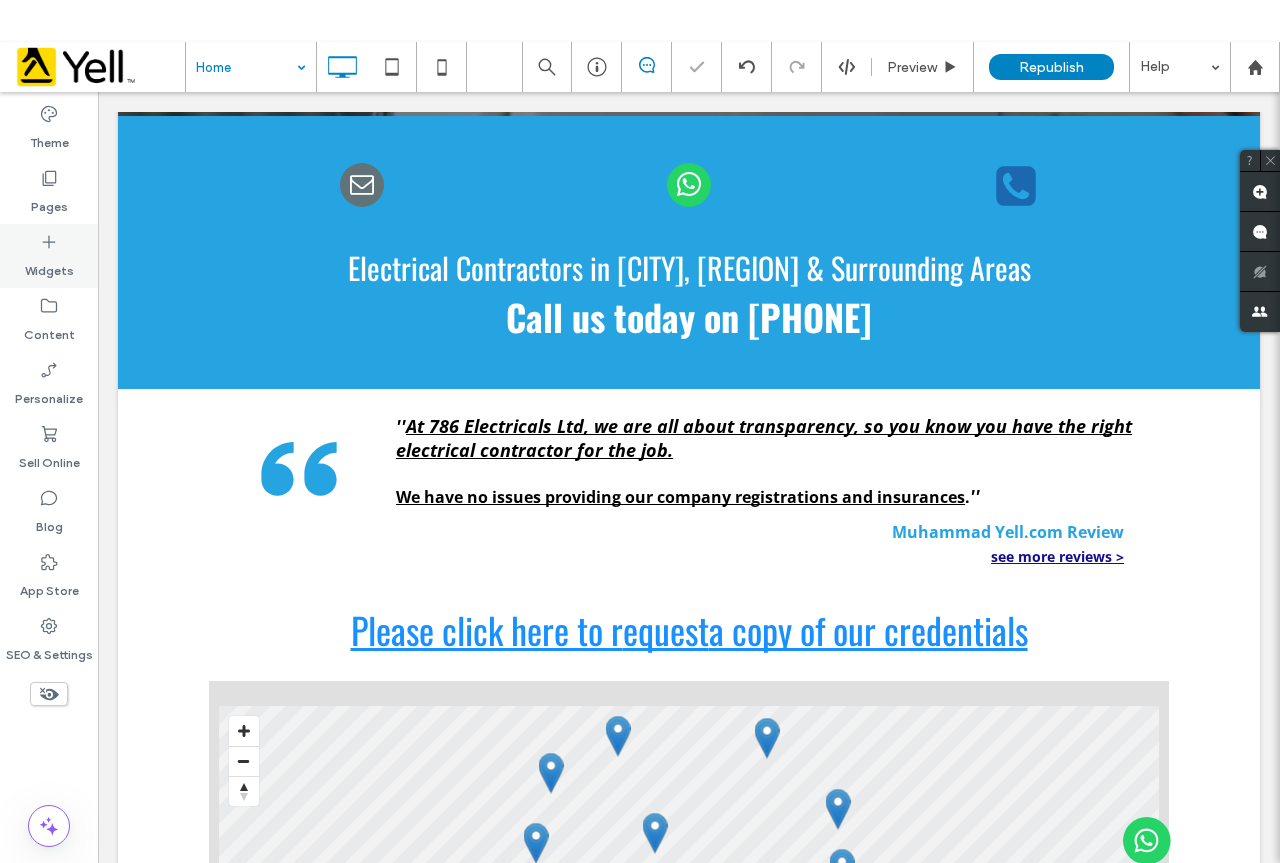 click on "Widgets" at bounding box center [49, 266] 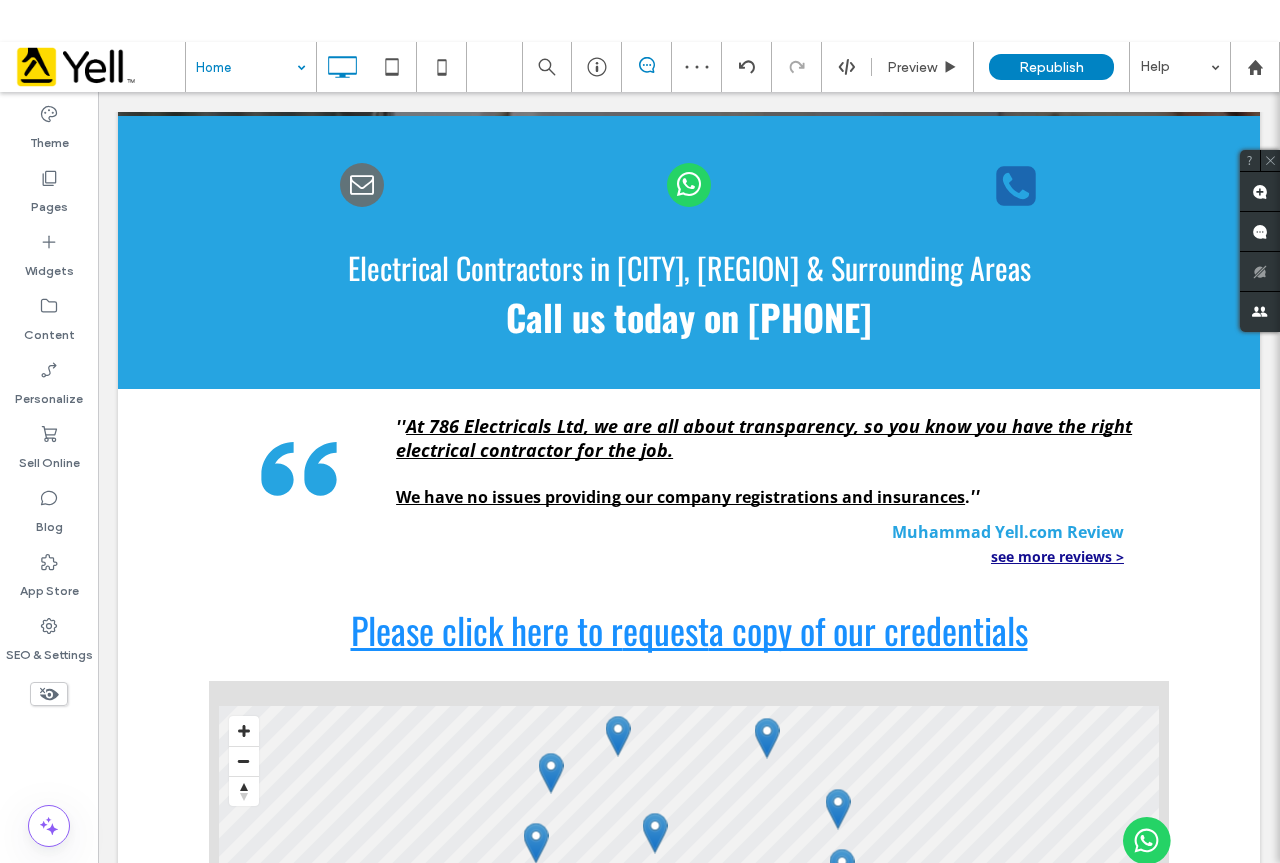 type on "*********" 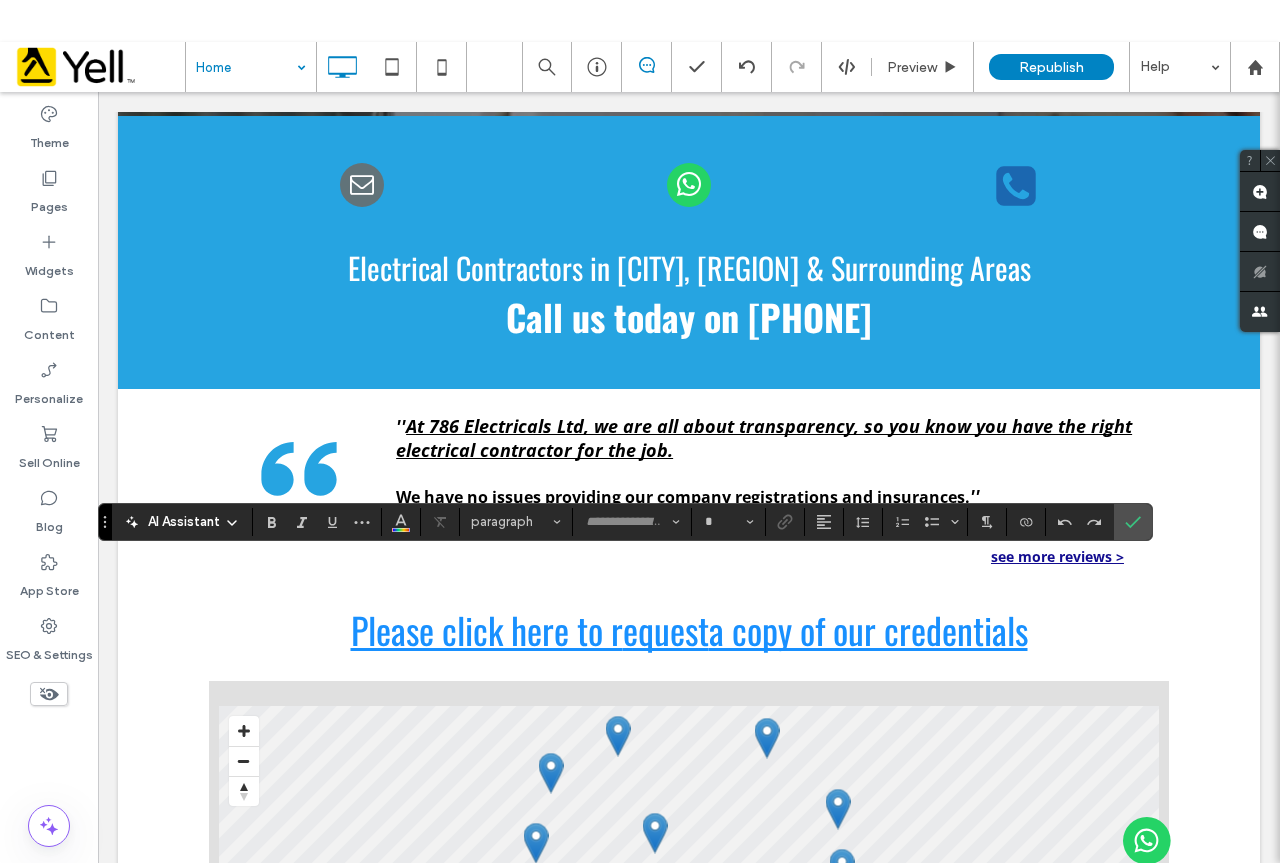 type on "*********" 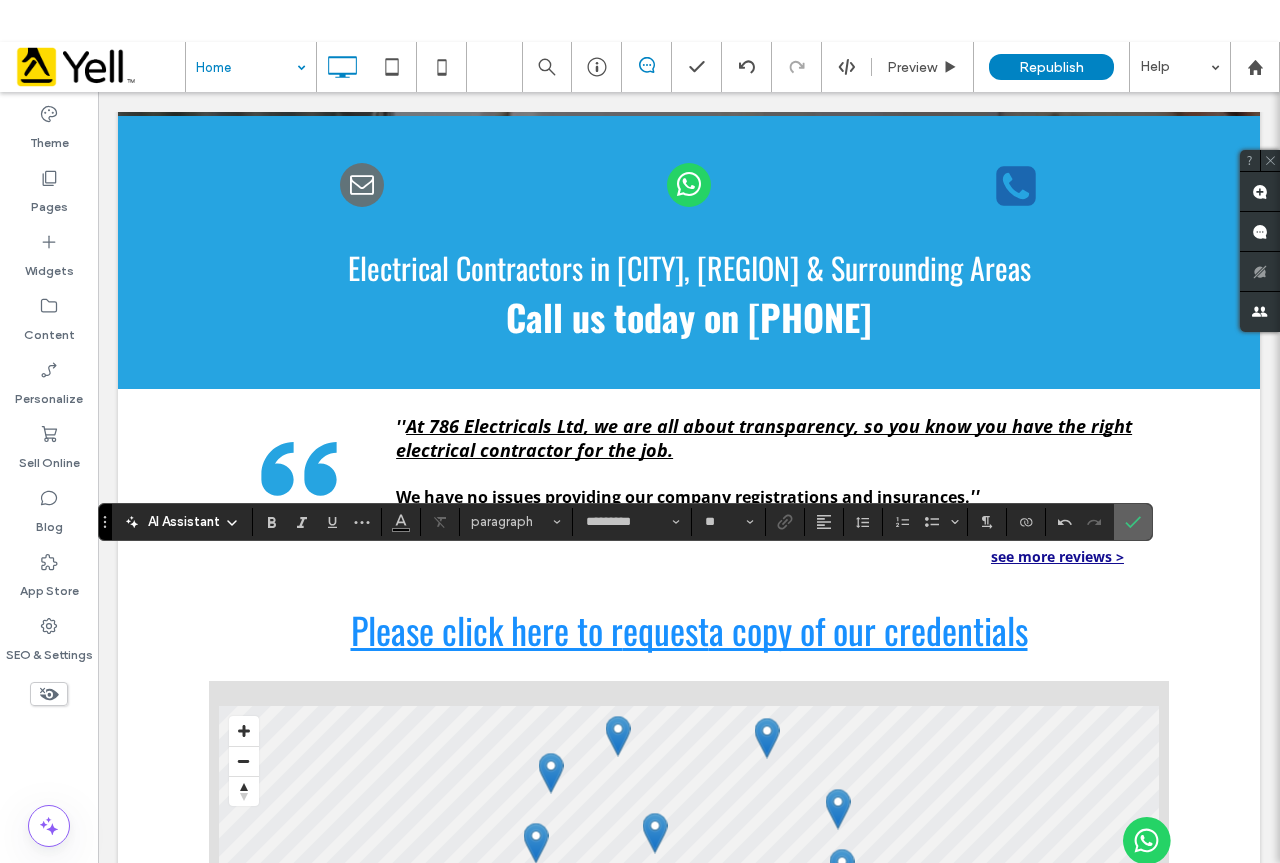 click at bounding box center [1133, 522] 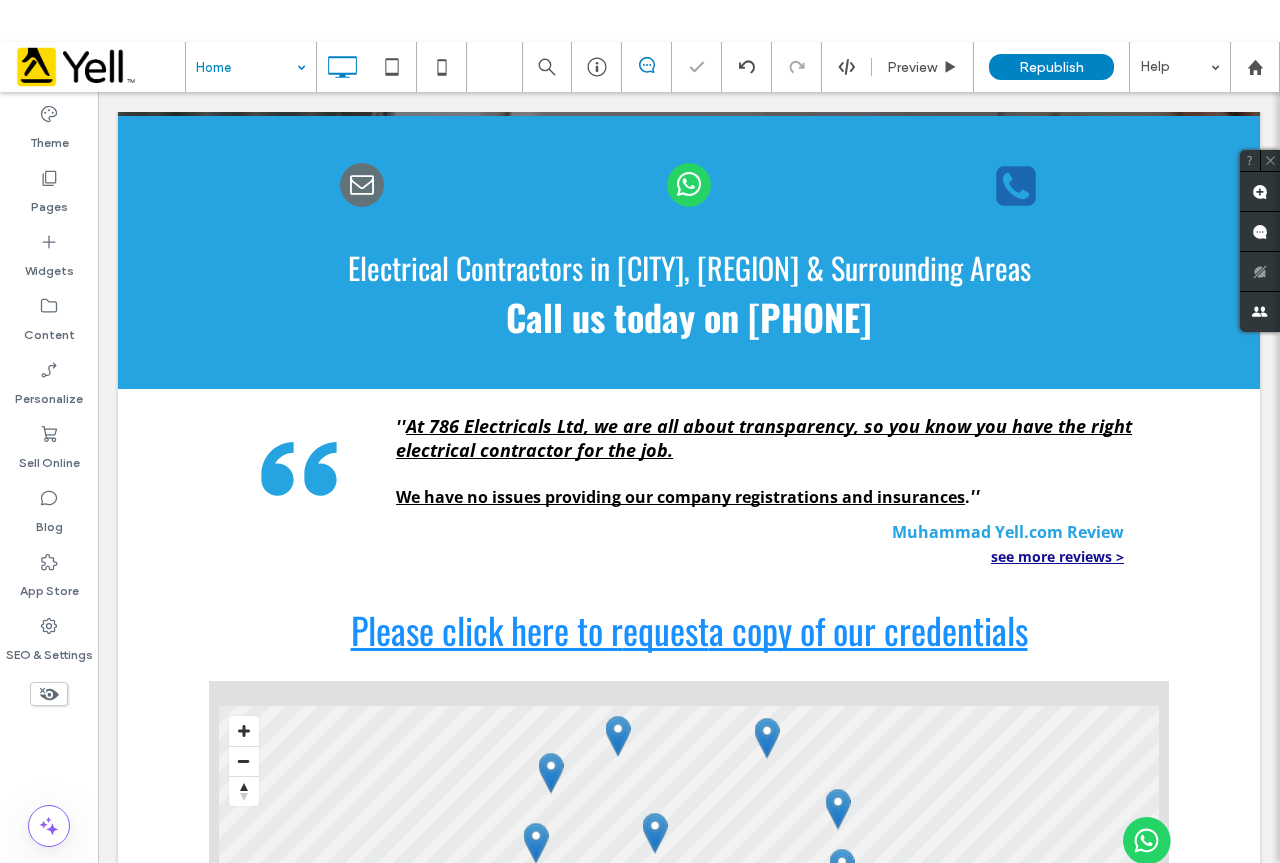 type on "*********" 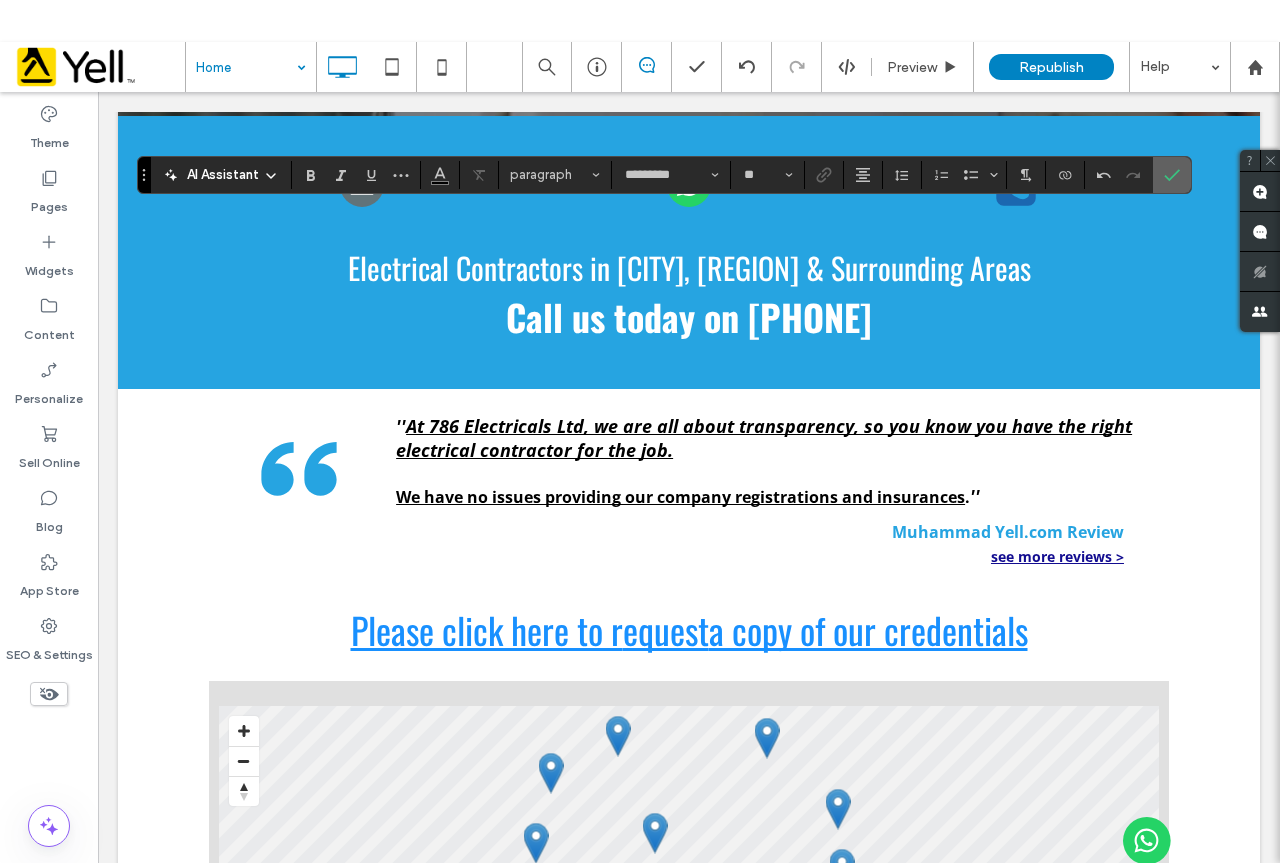 click at bounding box center [1172, 175] 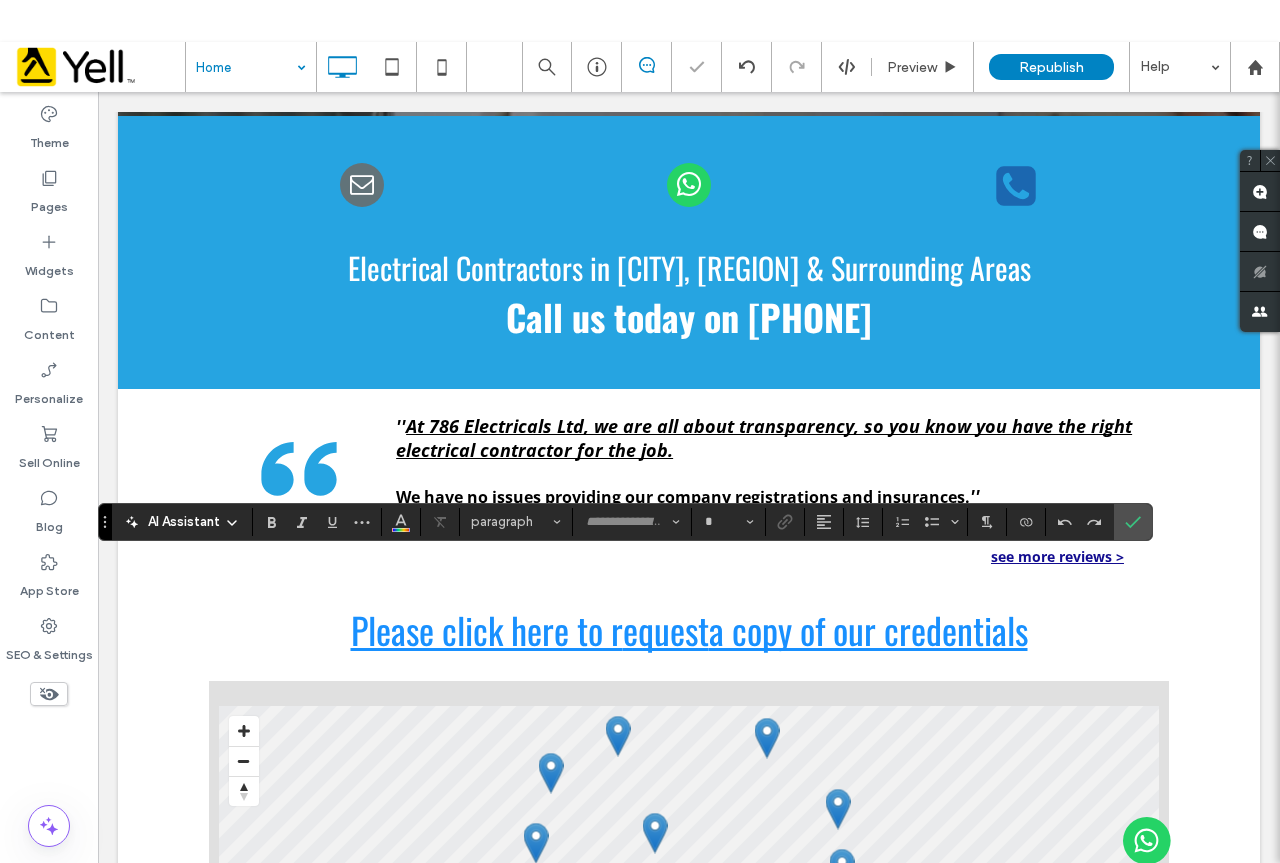 type on "*********" 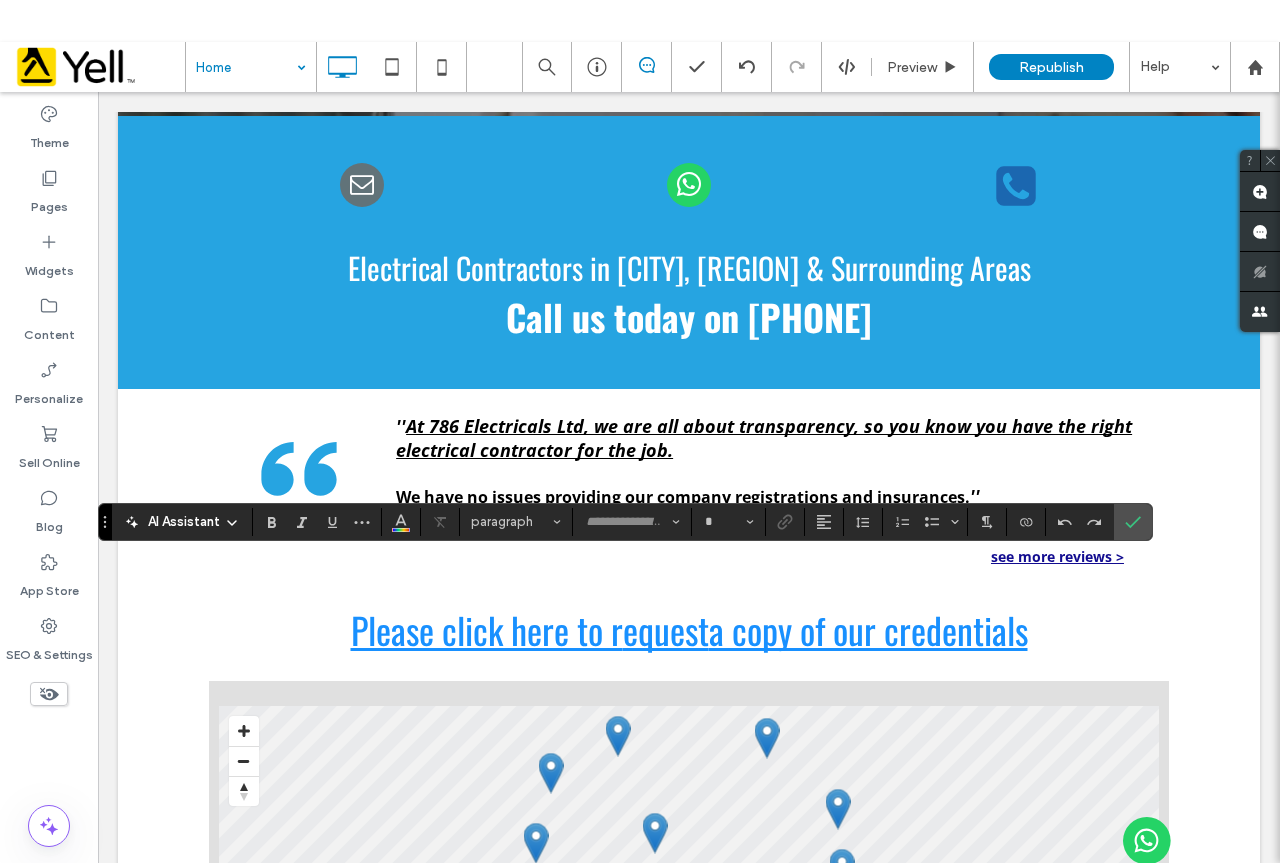 type on "*********" 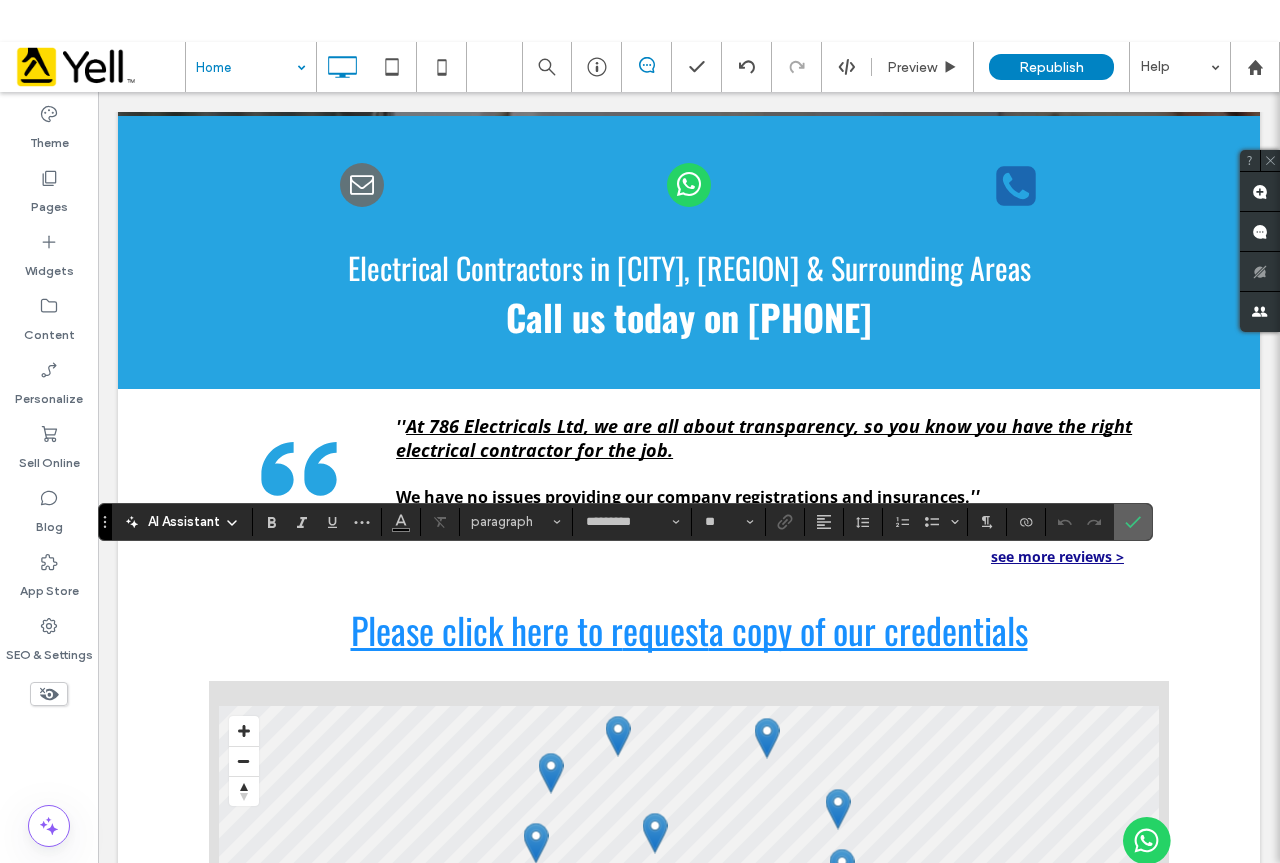 click at bounding box center (1133, 522) 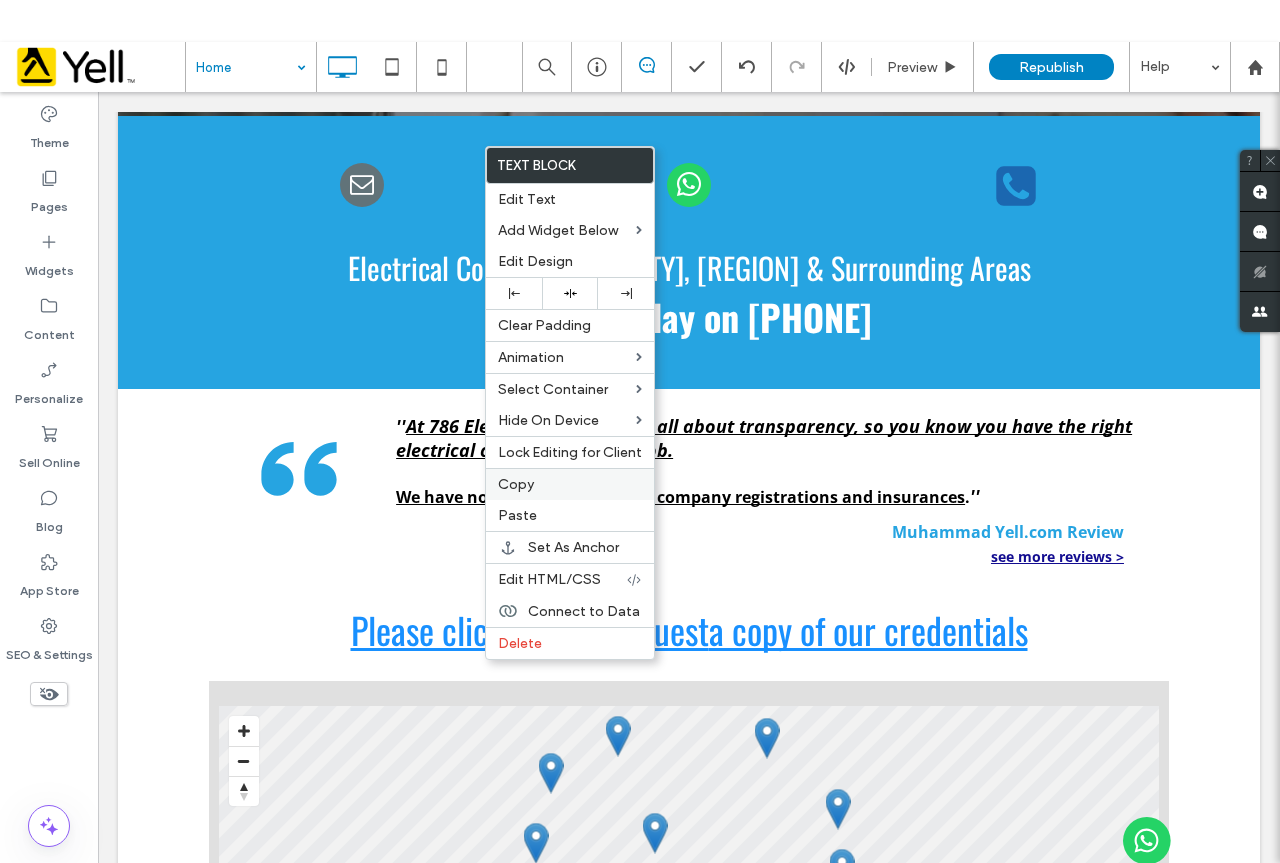 click on "Copy" at bounding box center [516, 484] 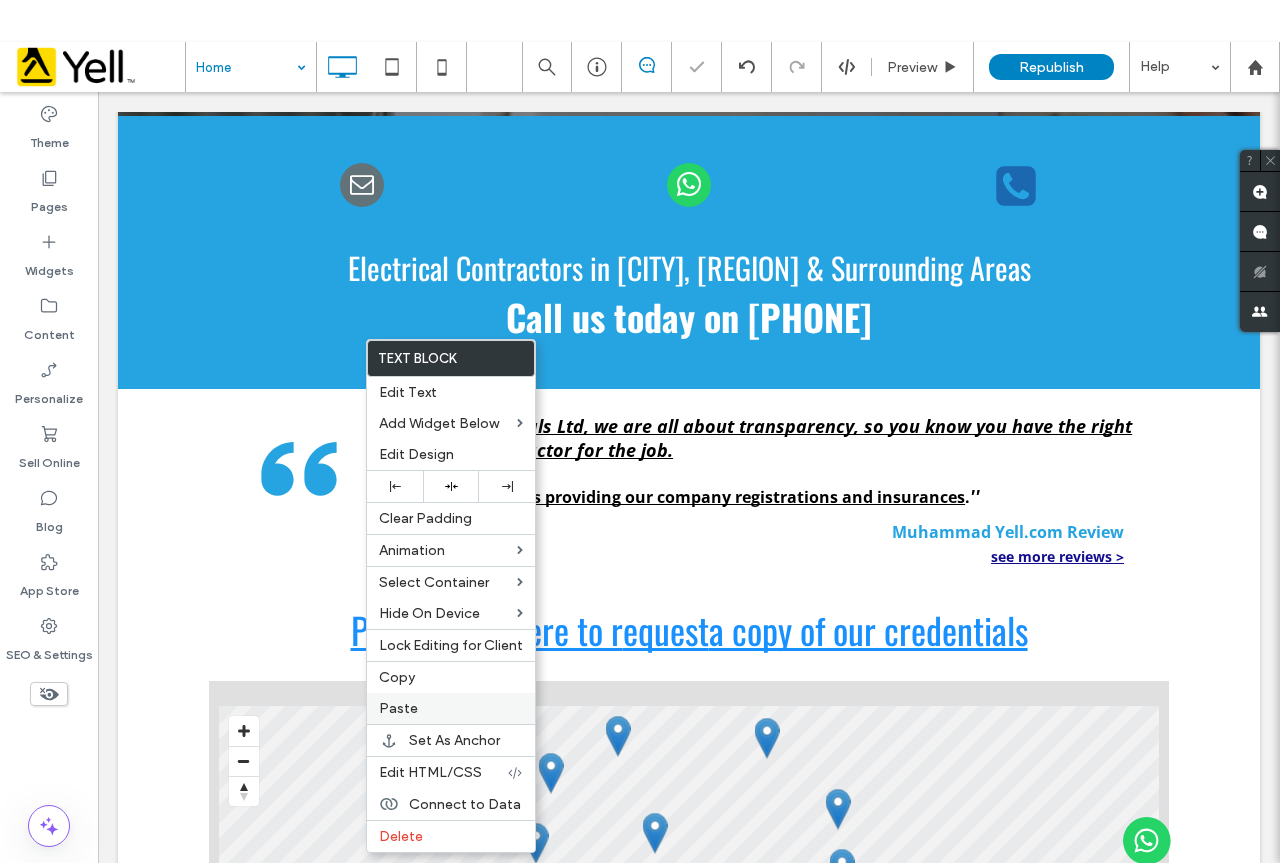 click on "Paste" at bounding box center [451, 708] 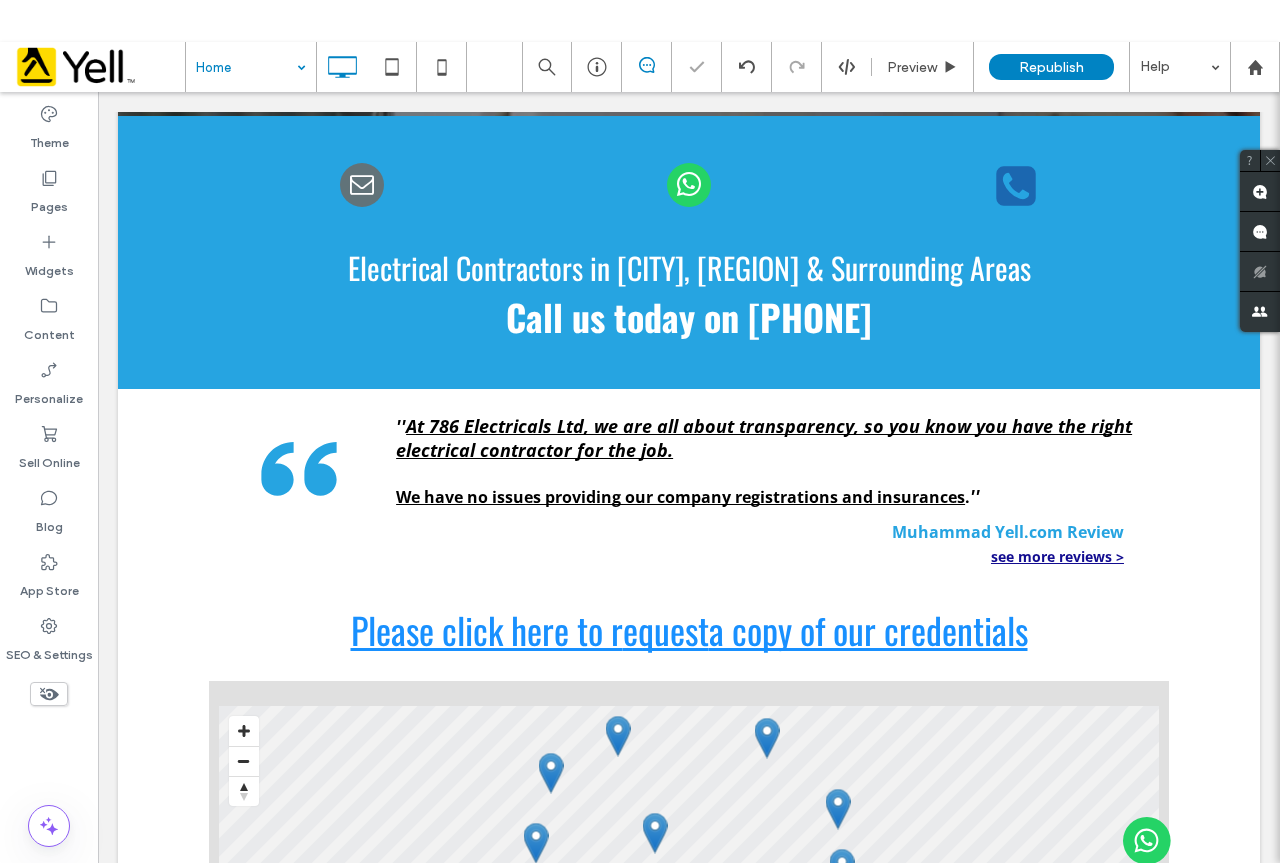 type on "*********" 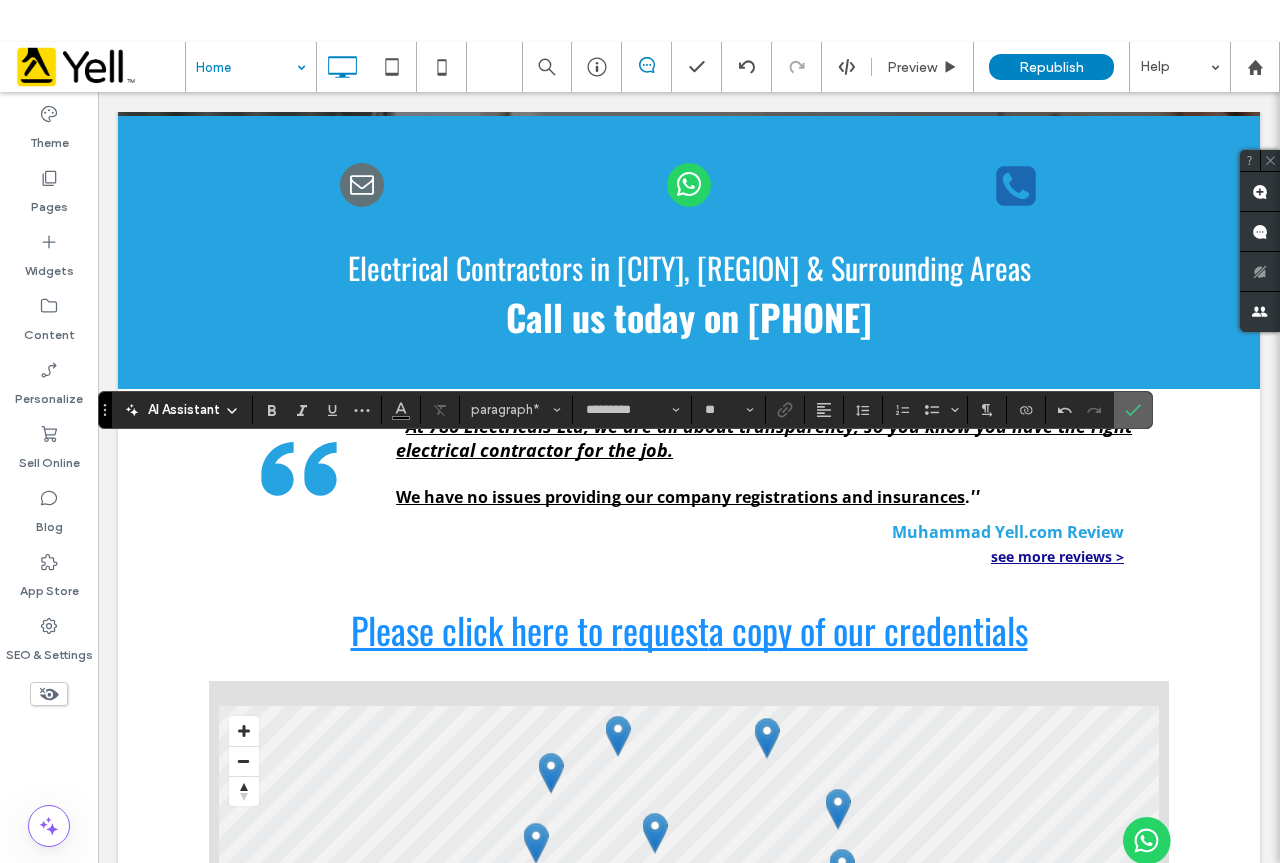 click at bounding box center (1133, 410) 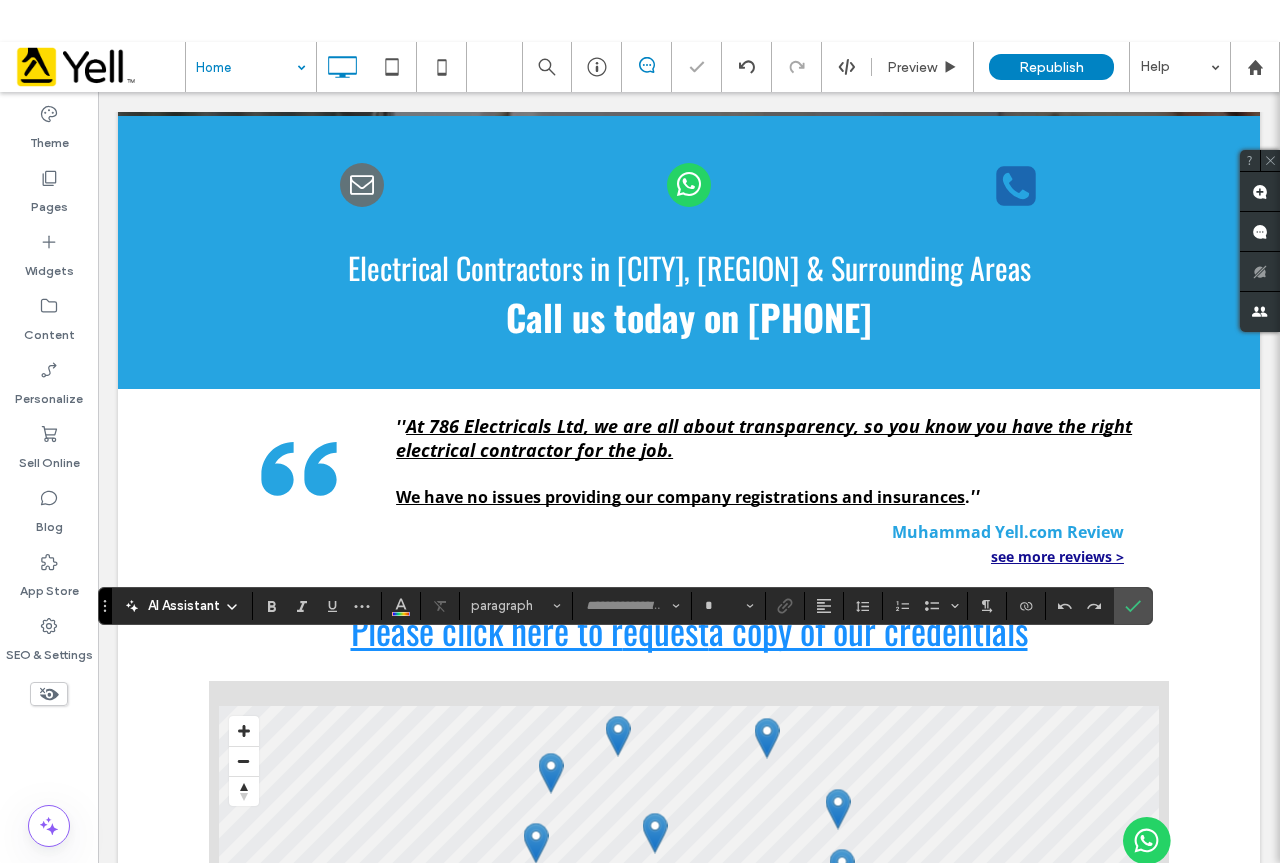 type on "*********" 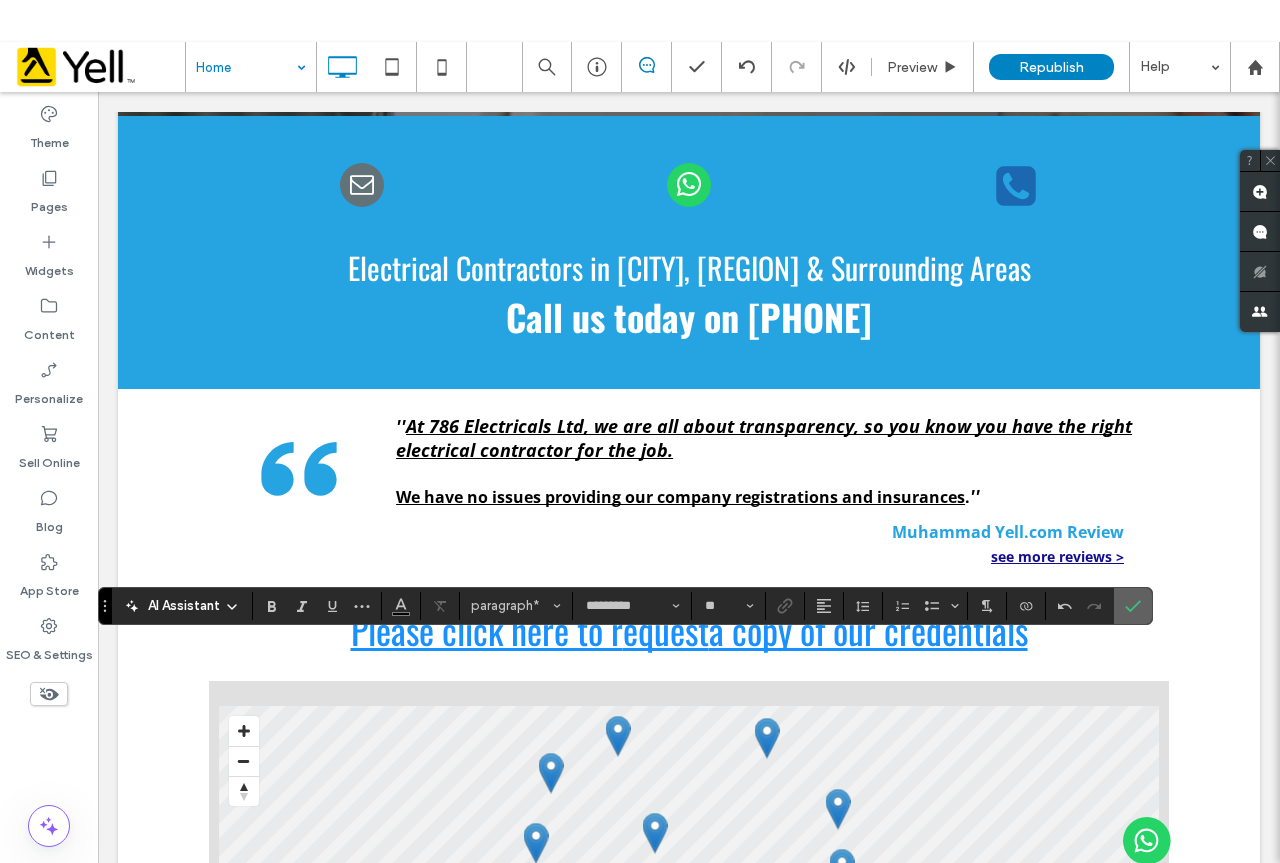 click at bounding box center (1133, 606) 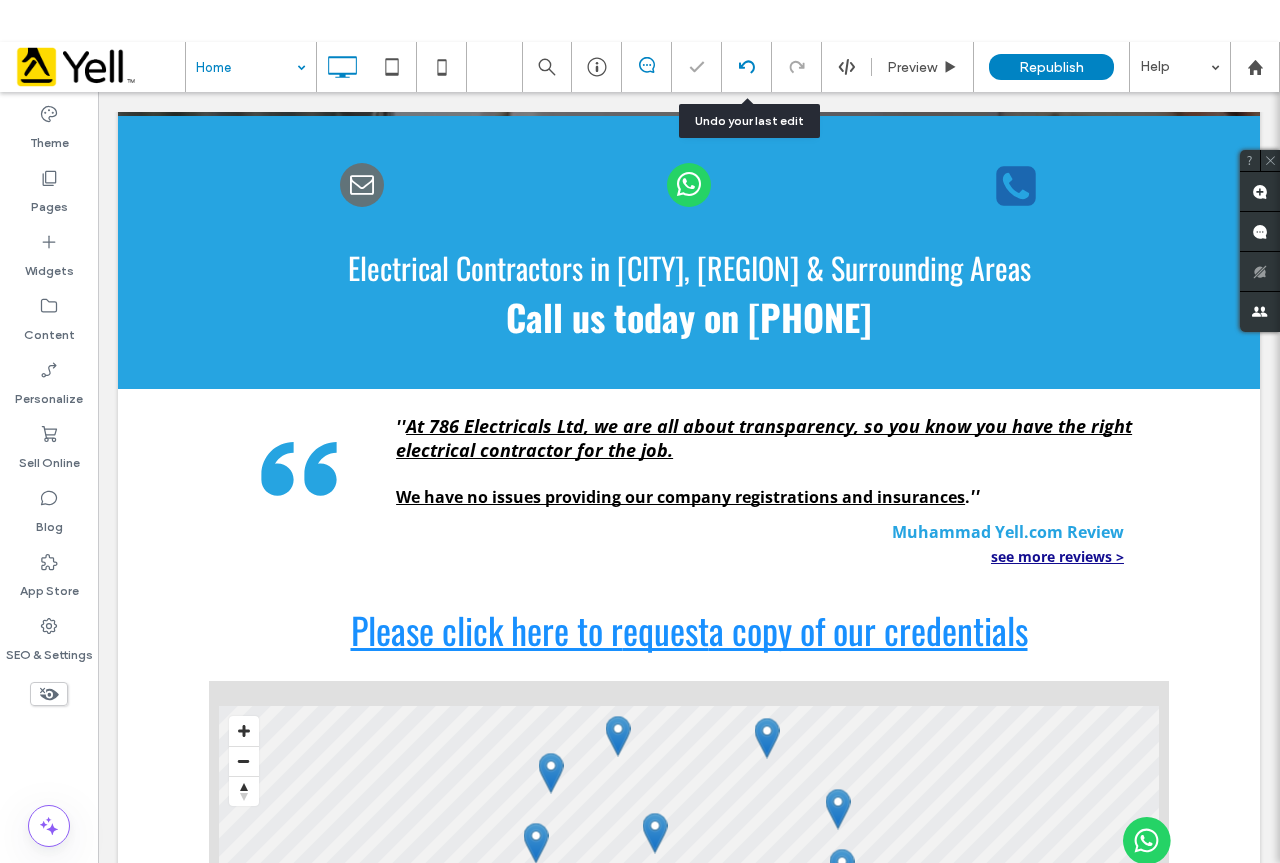 click at bounding box center [747, 67] 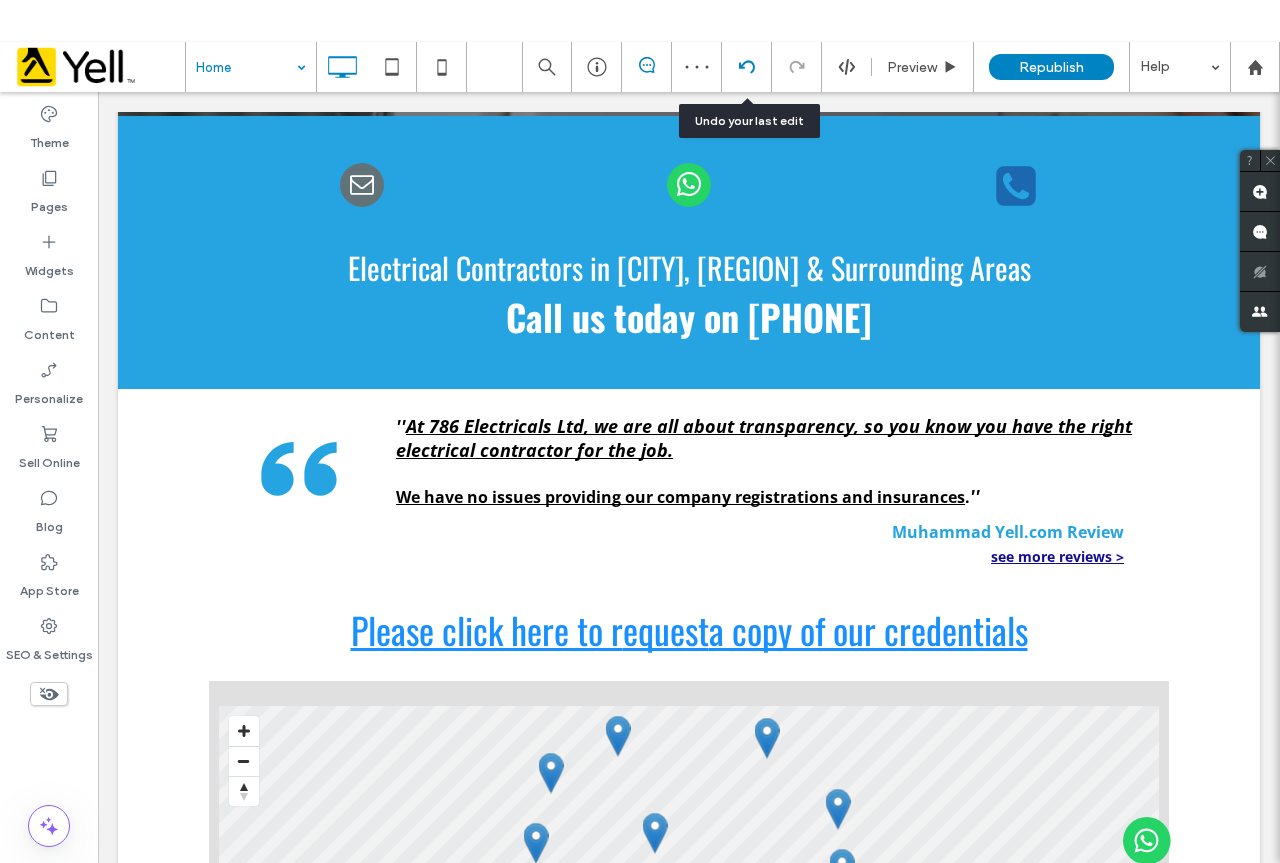 click 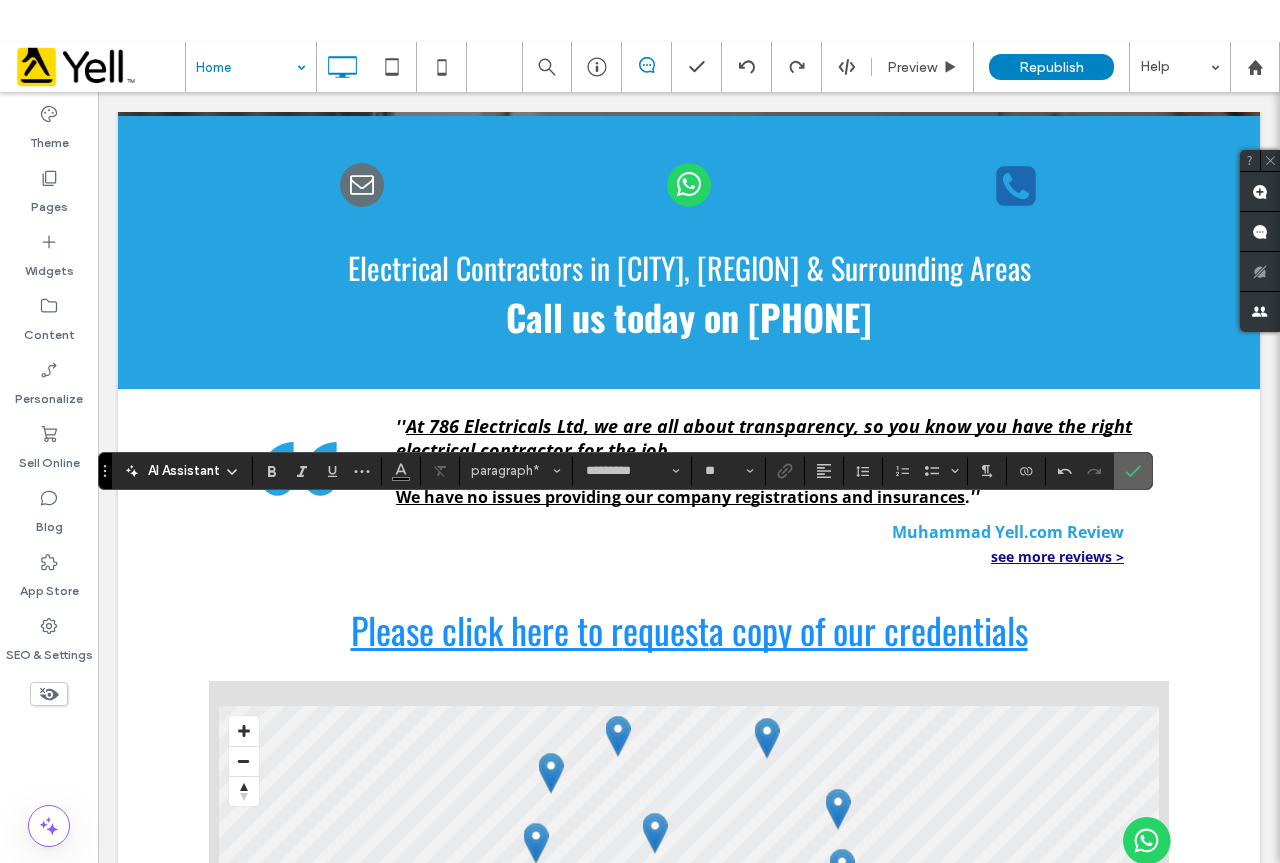 click 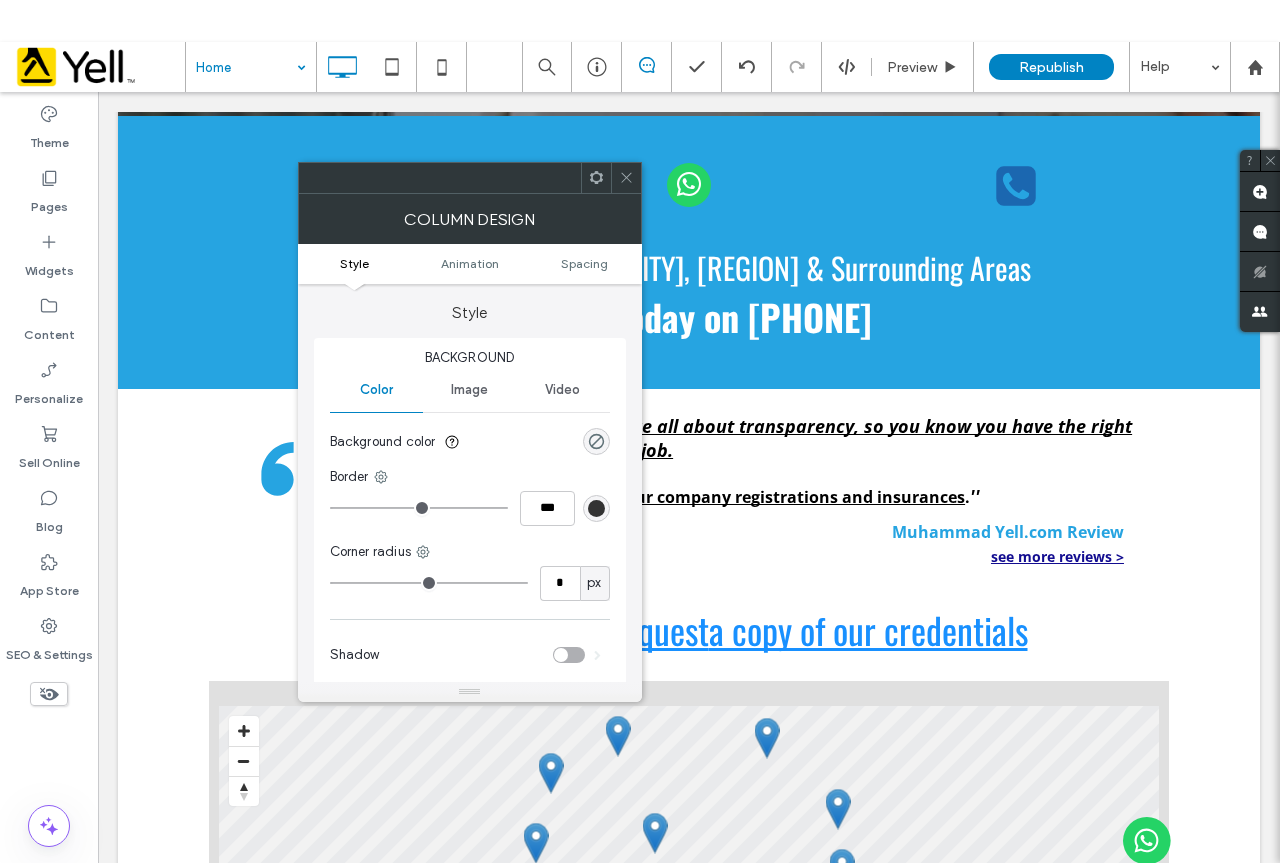 click 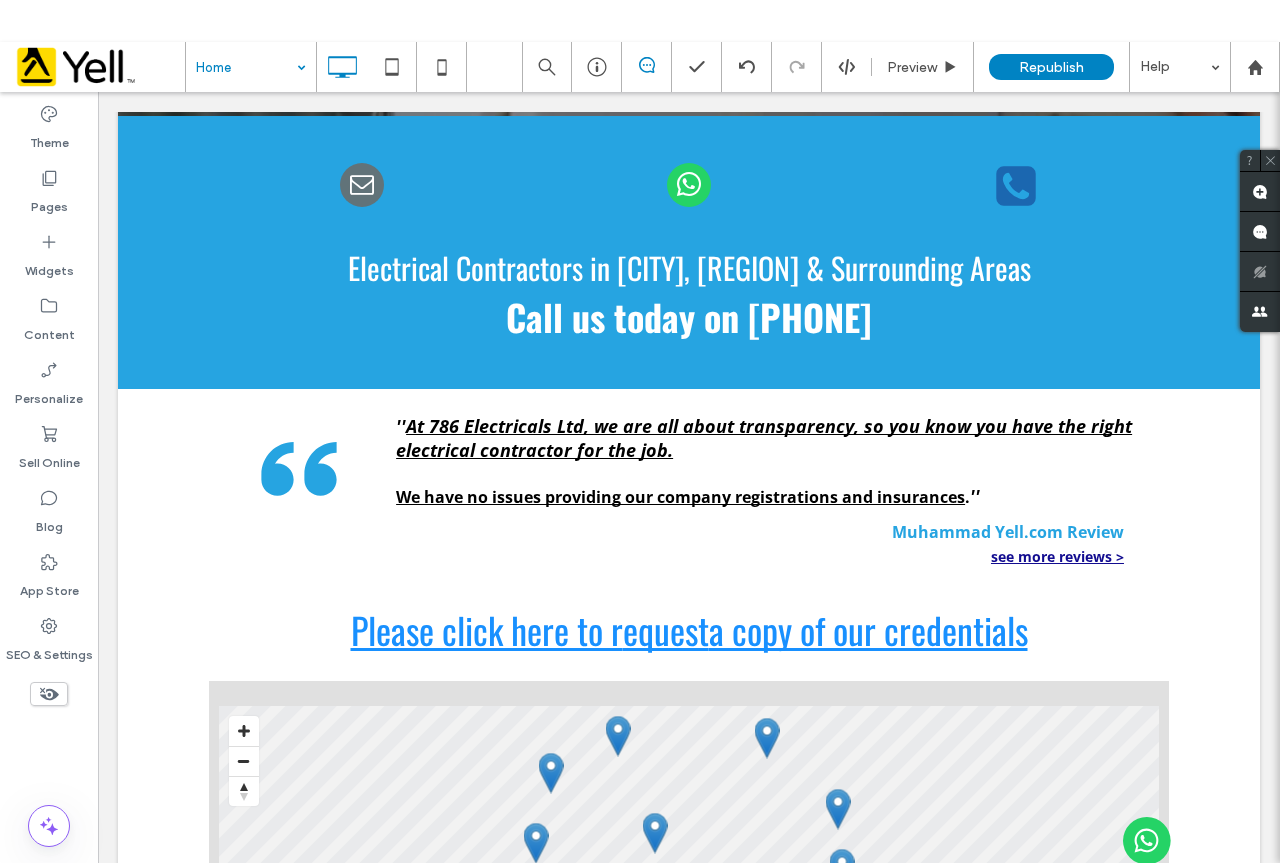 type on "*********" 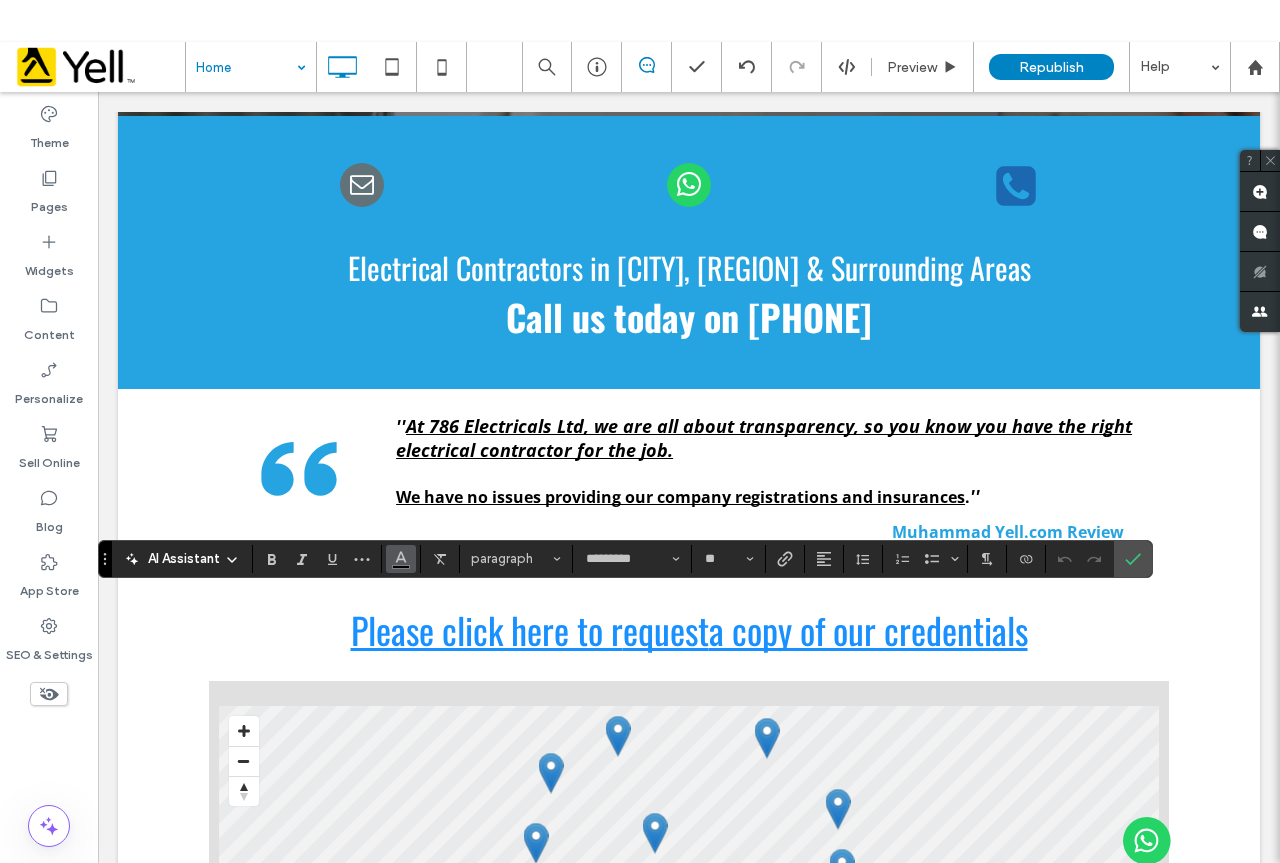 click 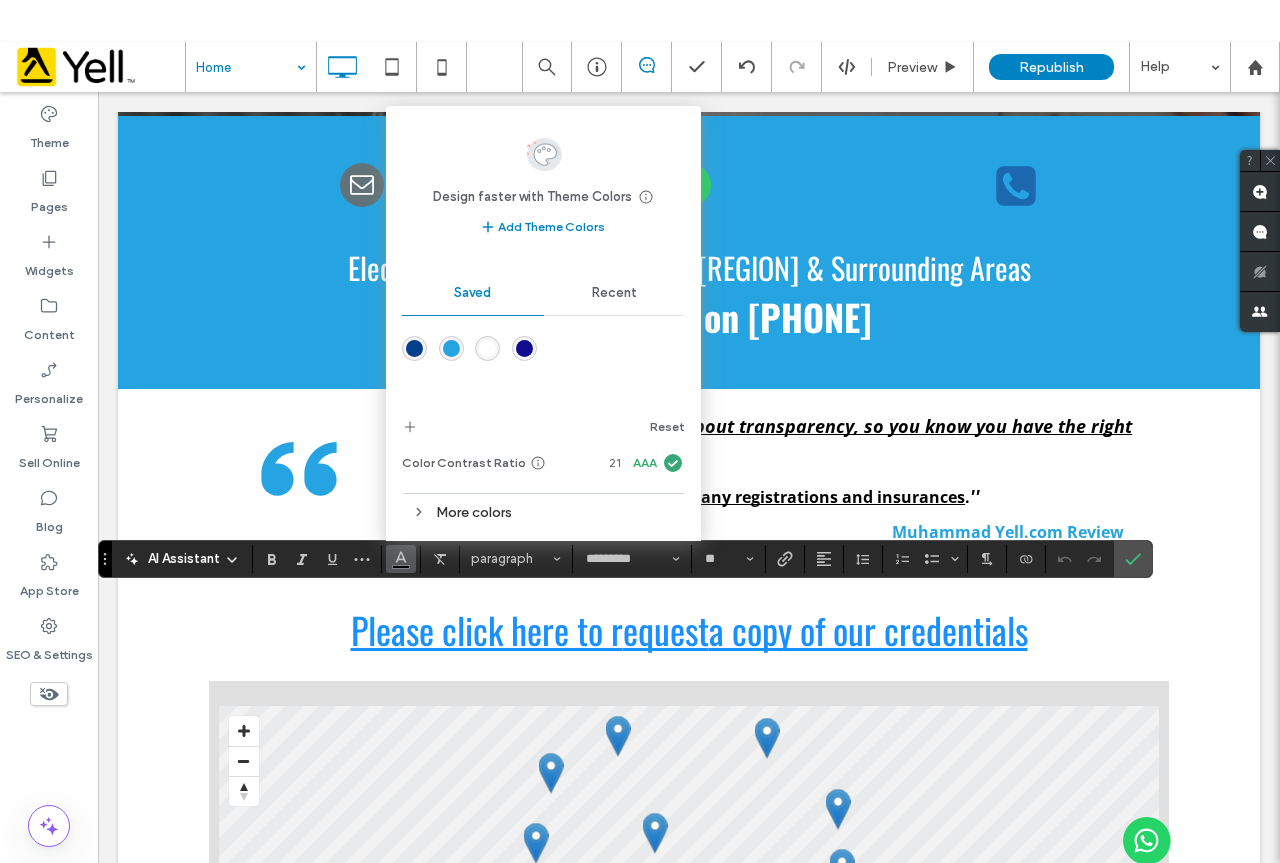 click at bounding box center (524, 348) 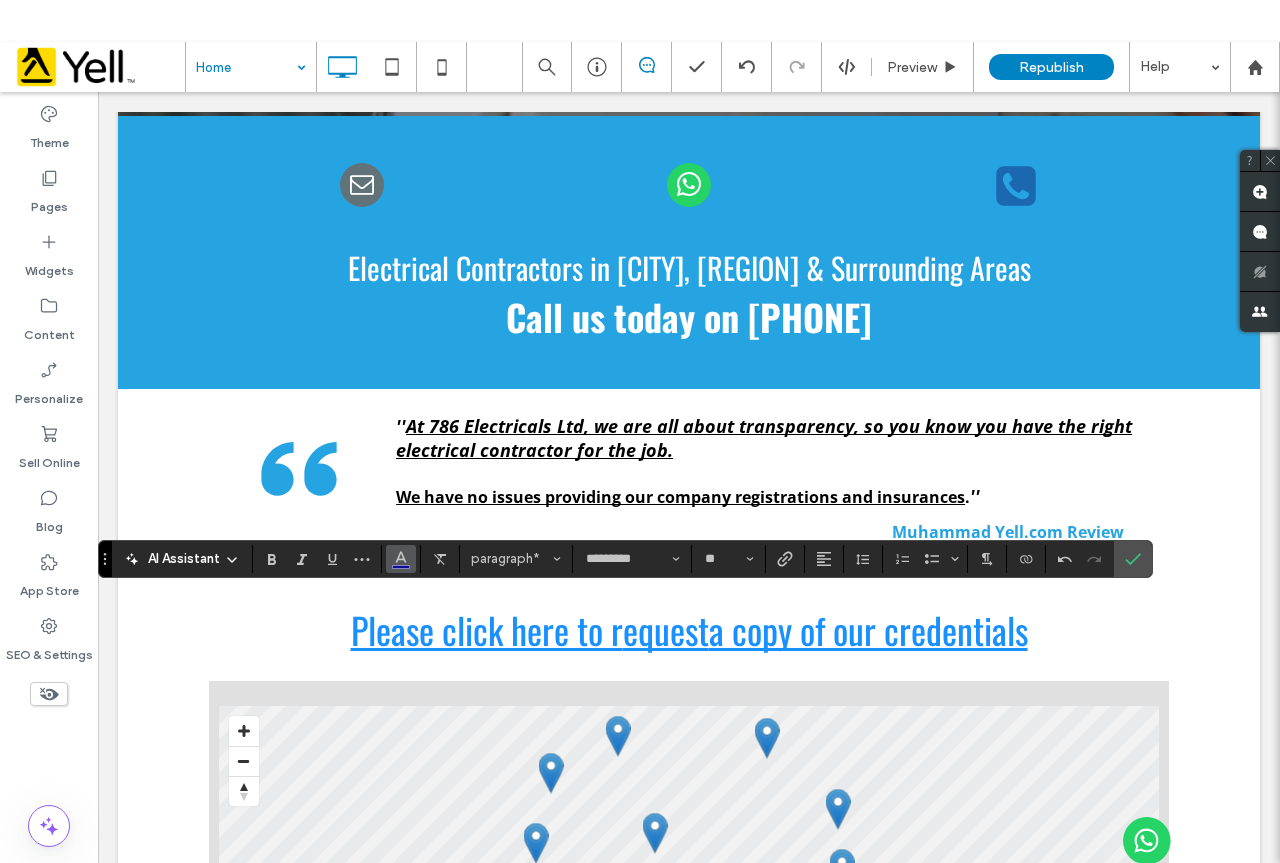 click 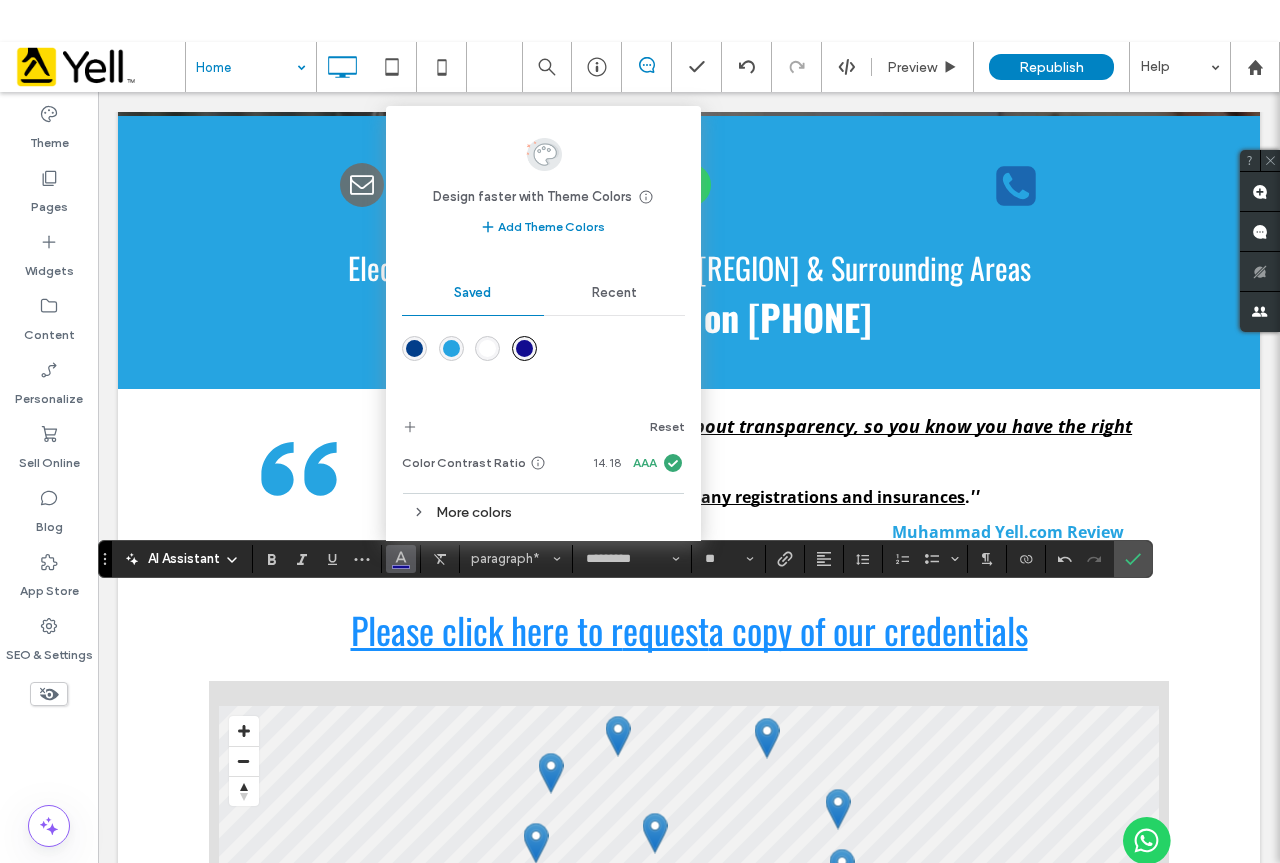click at bounding box center [414, 348] 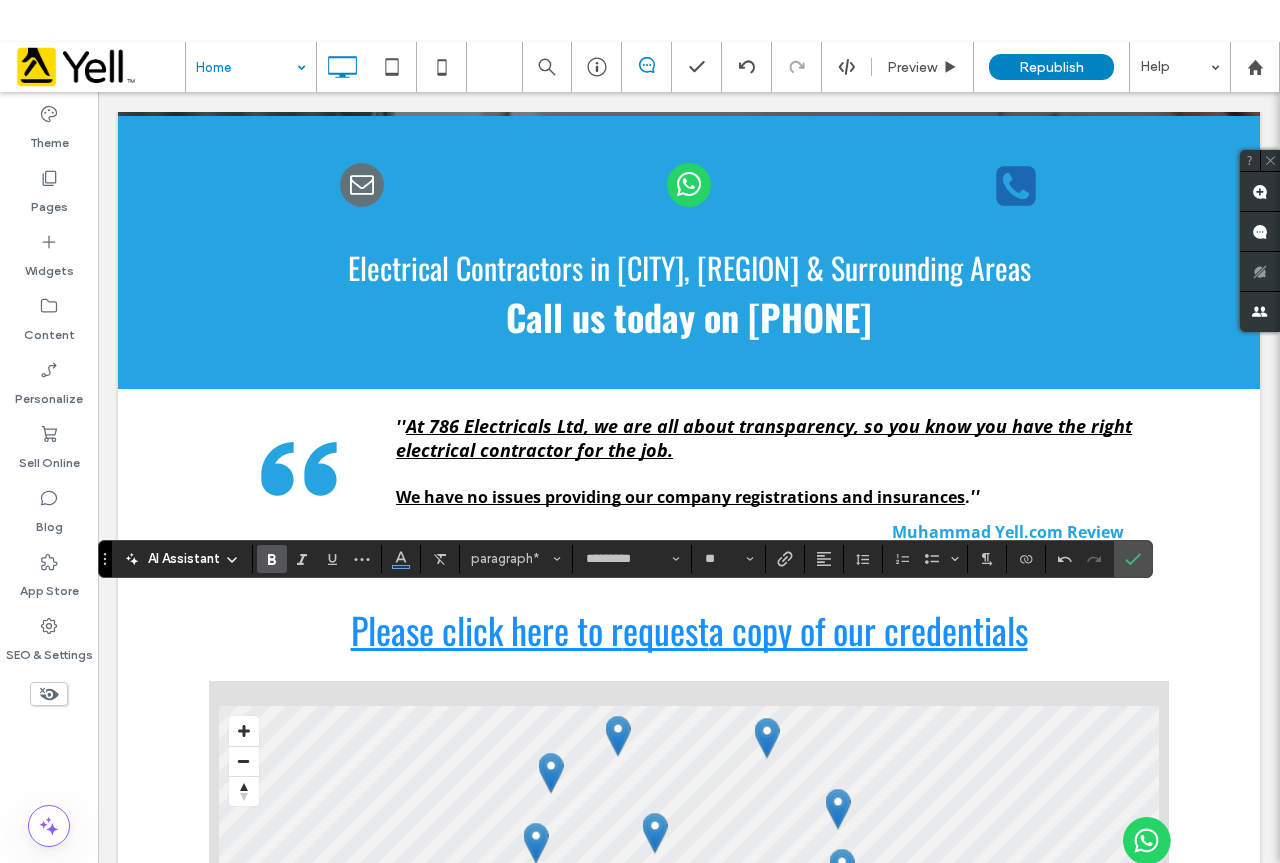 click 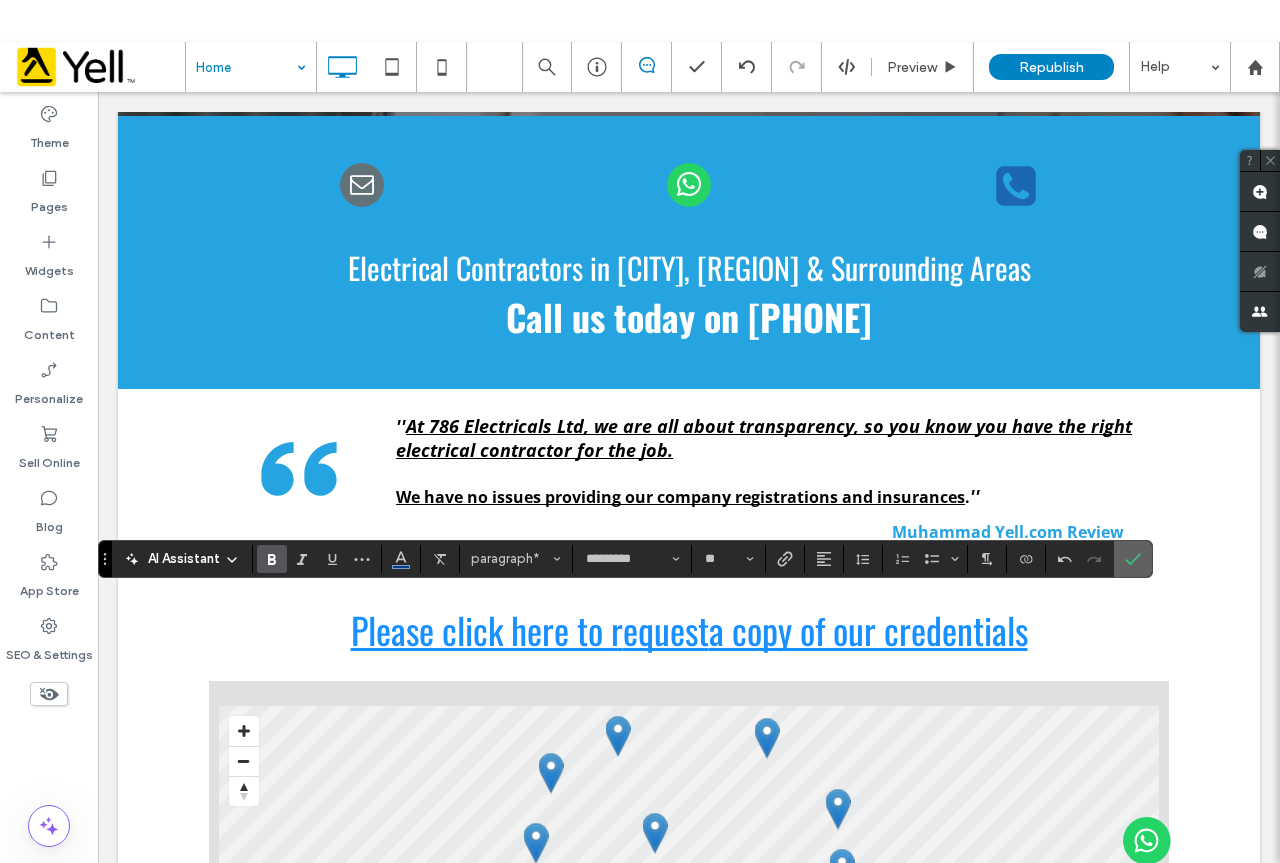 click 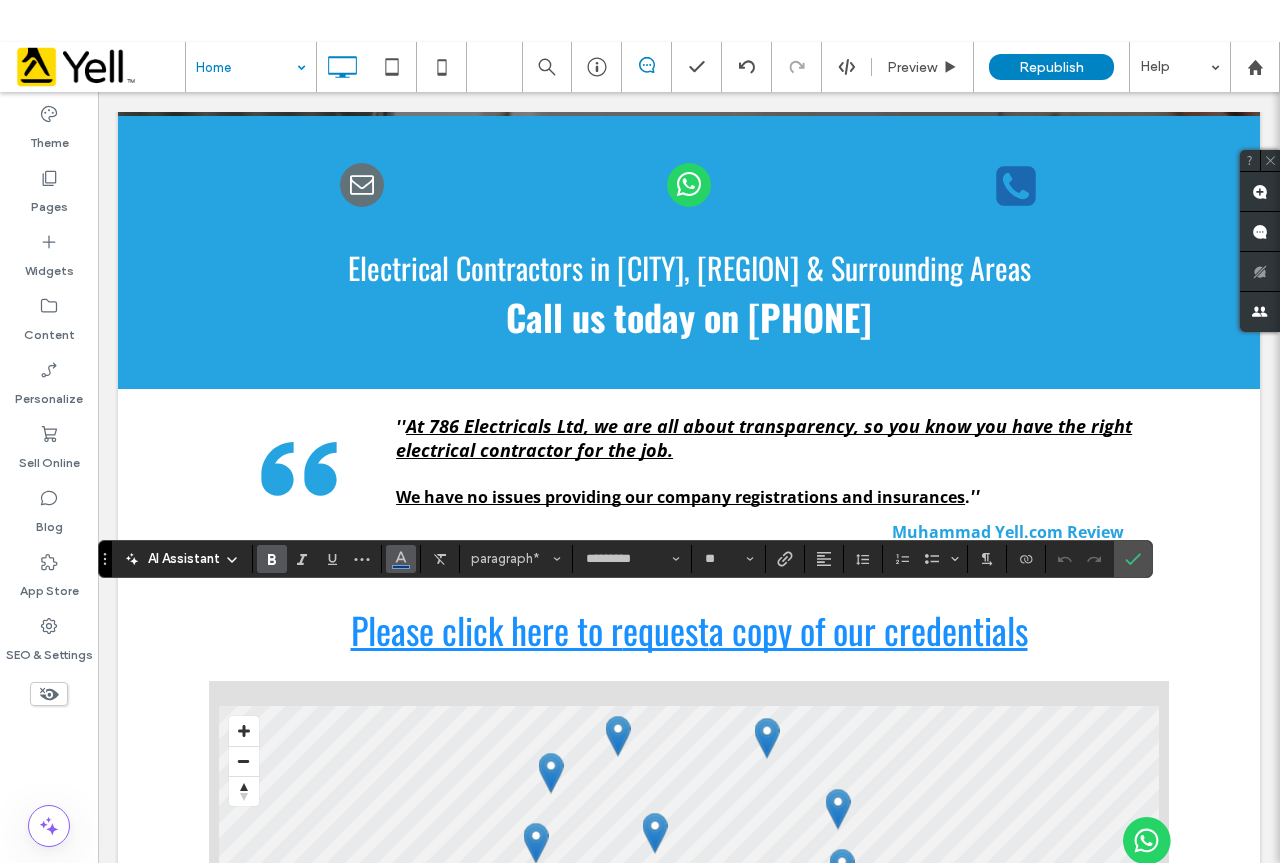 click at bounding box center [401, 557] 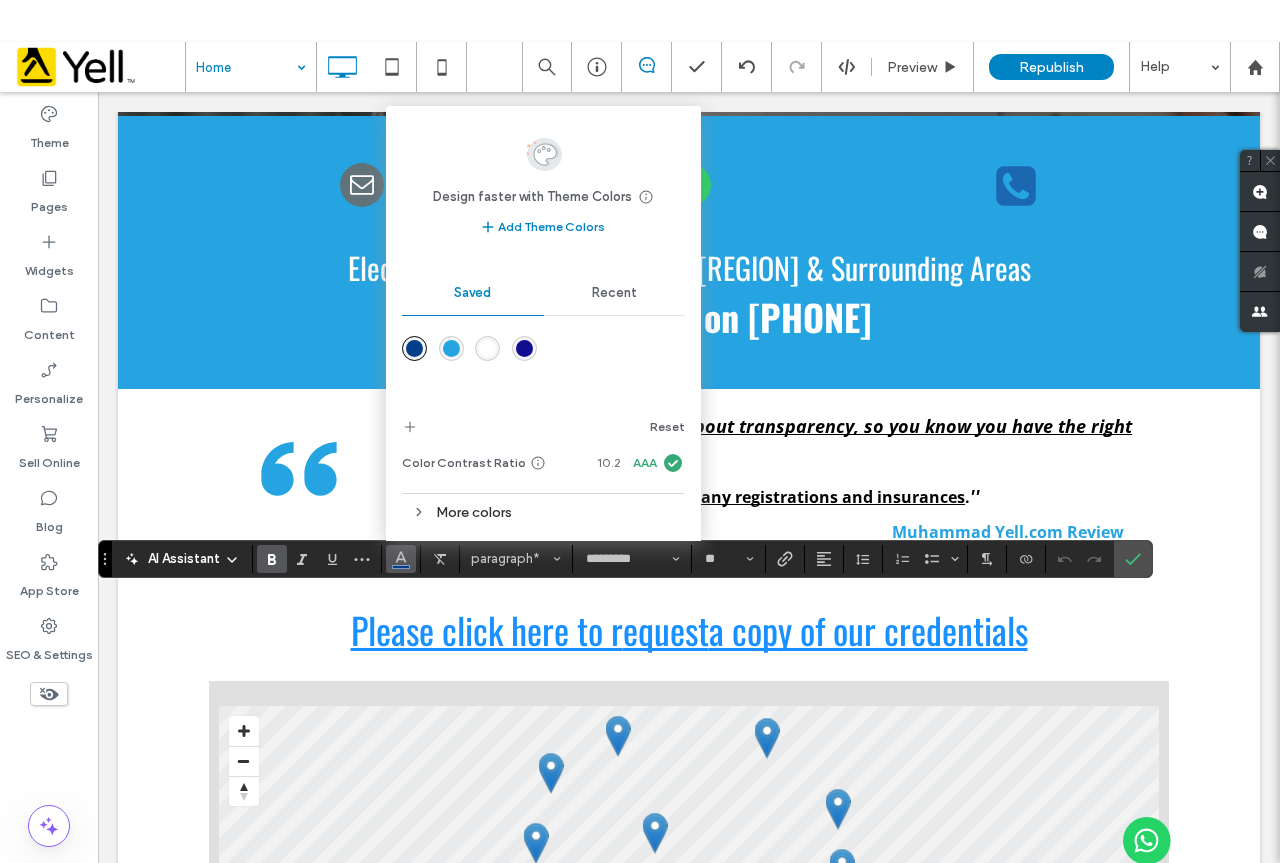 click at bounding box center (524, 348) 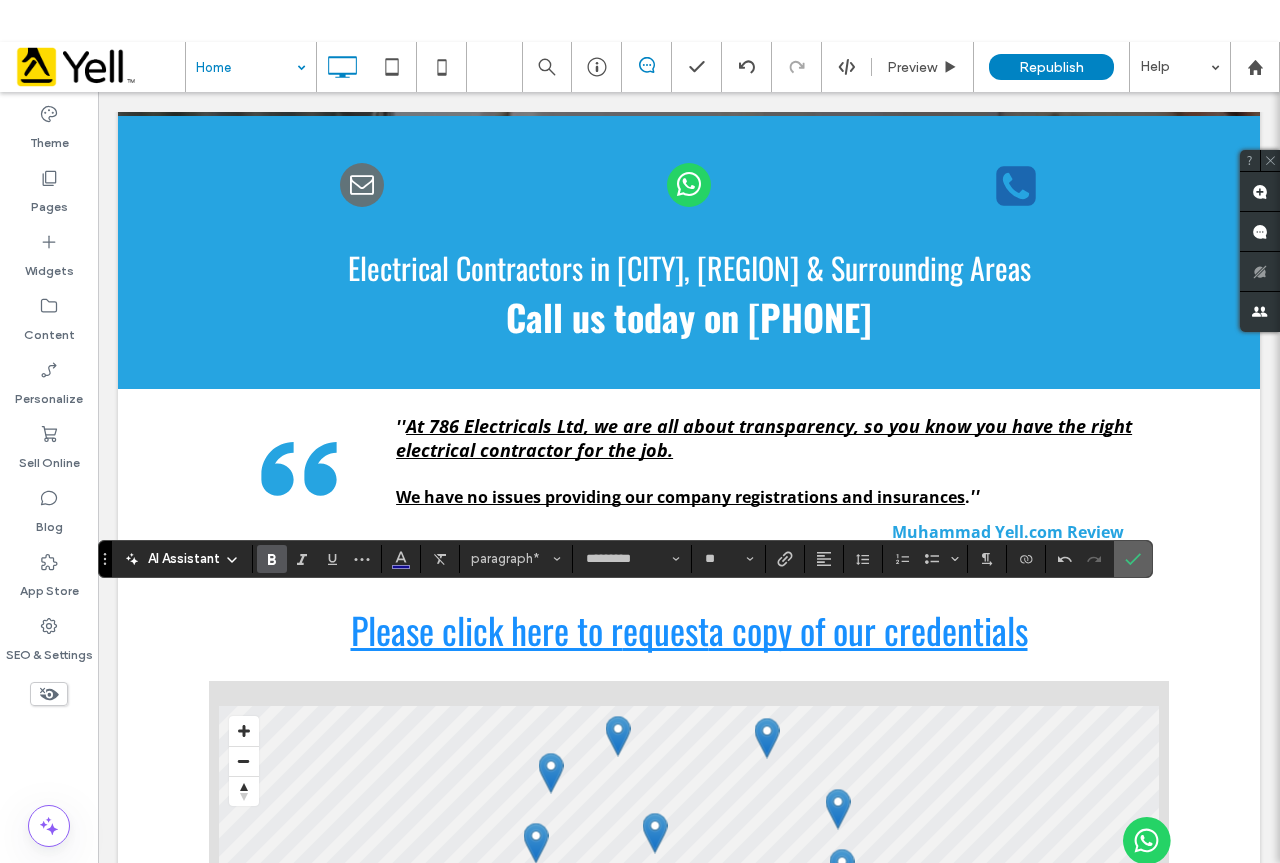 click 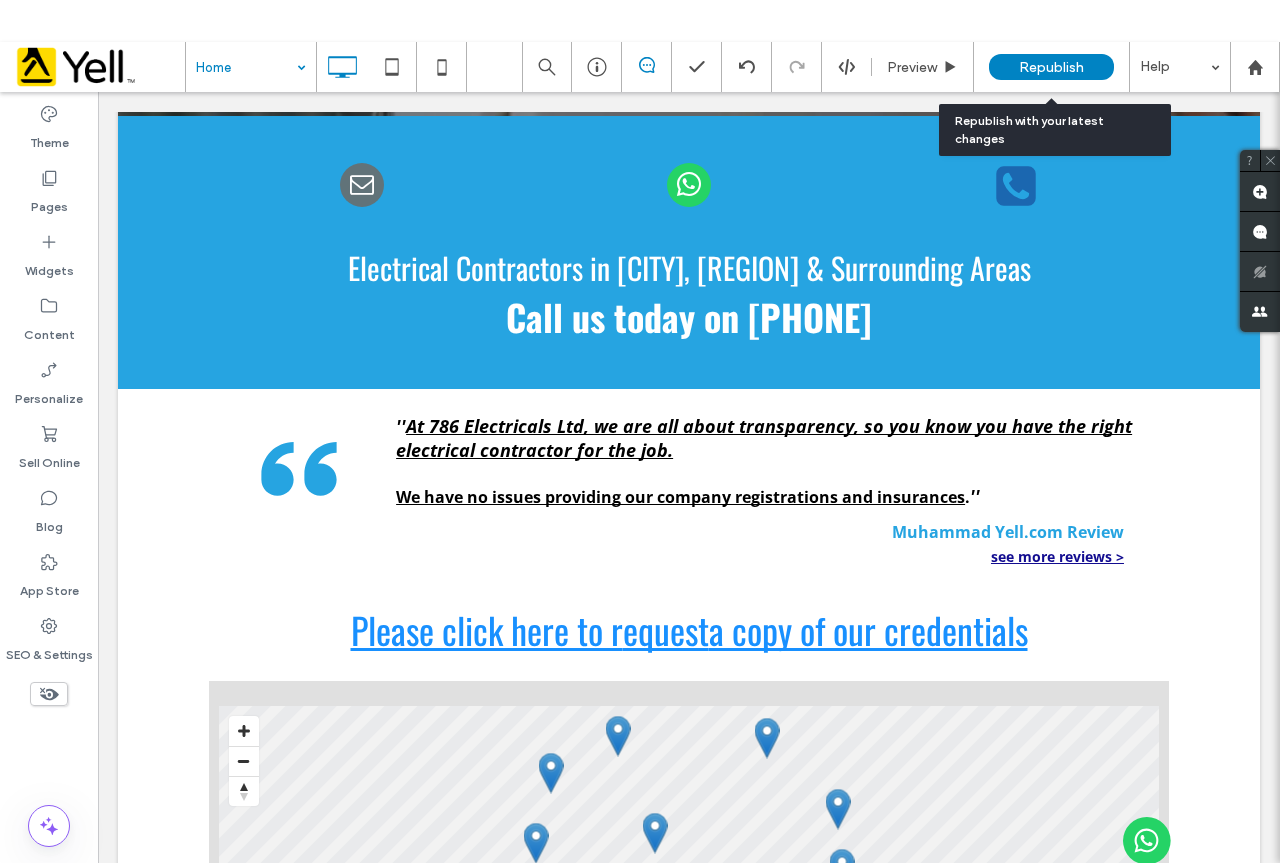 click on "Republish" at bounding box center (1051, 67) 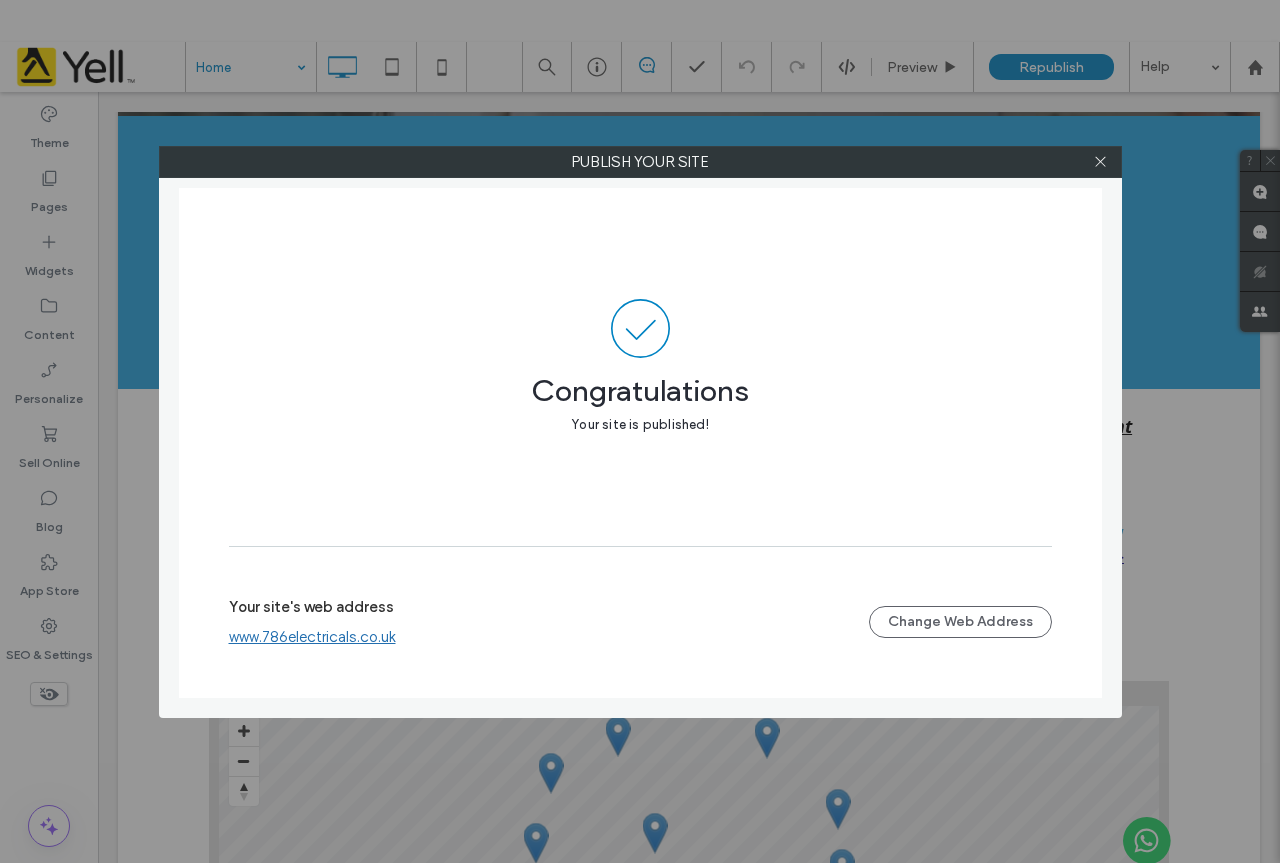 click on "www.786electricals.co.uk" at bounding box center (312, 637) 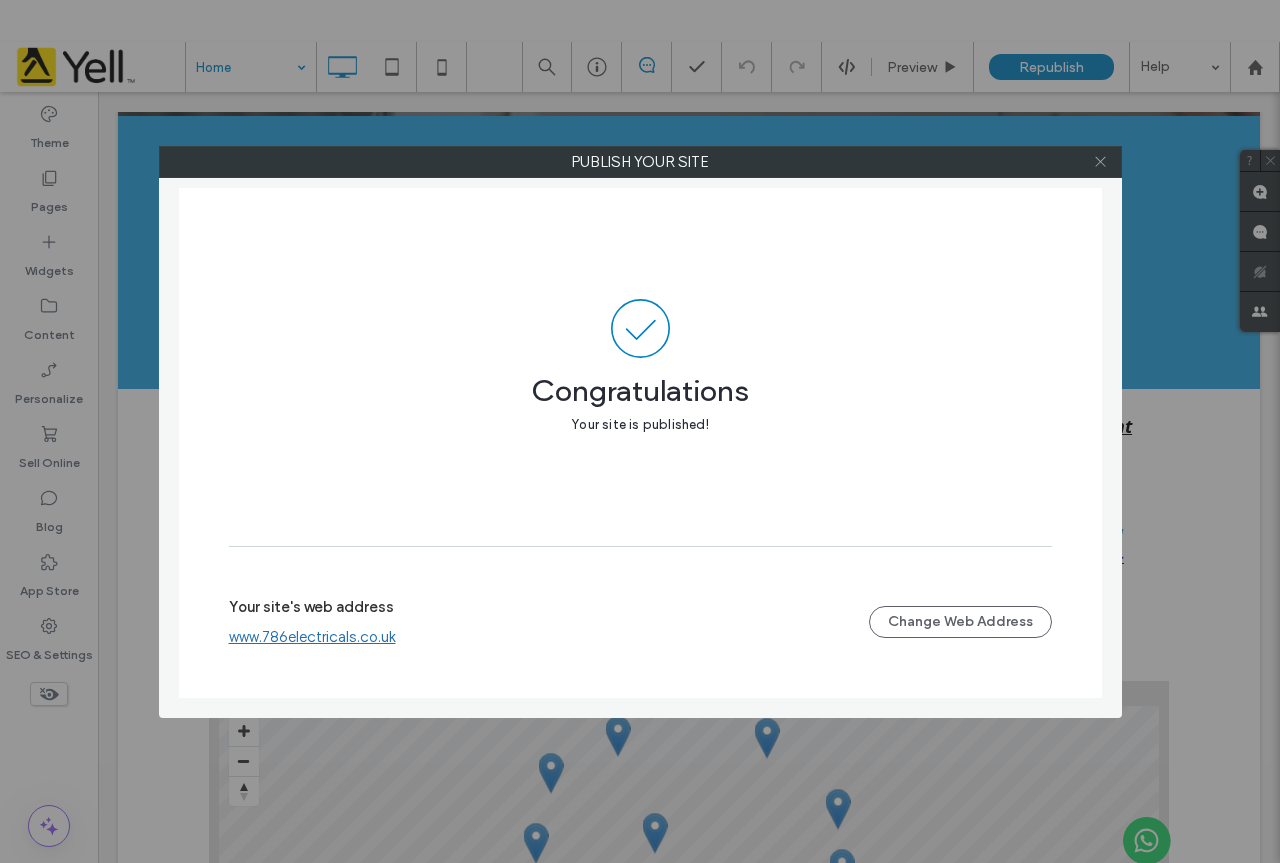 click 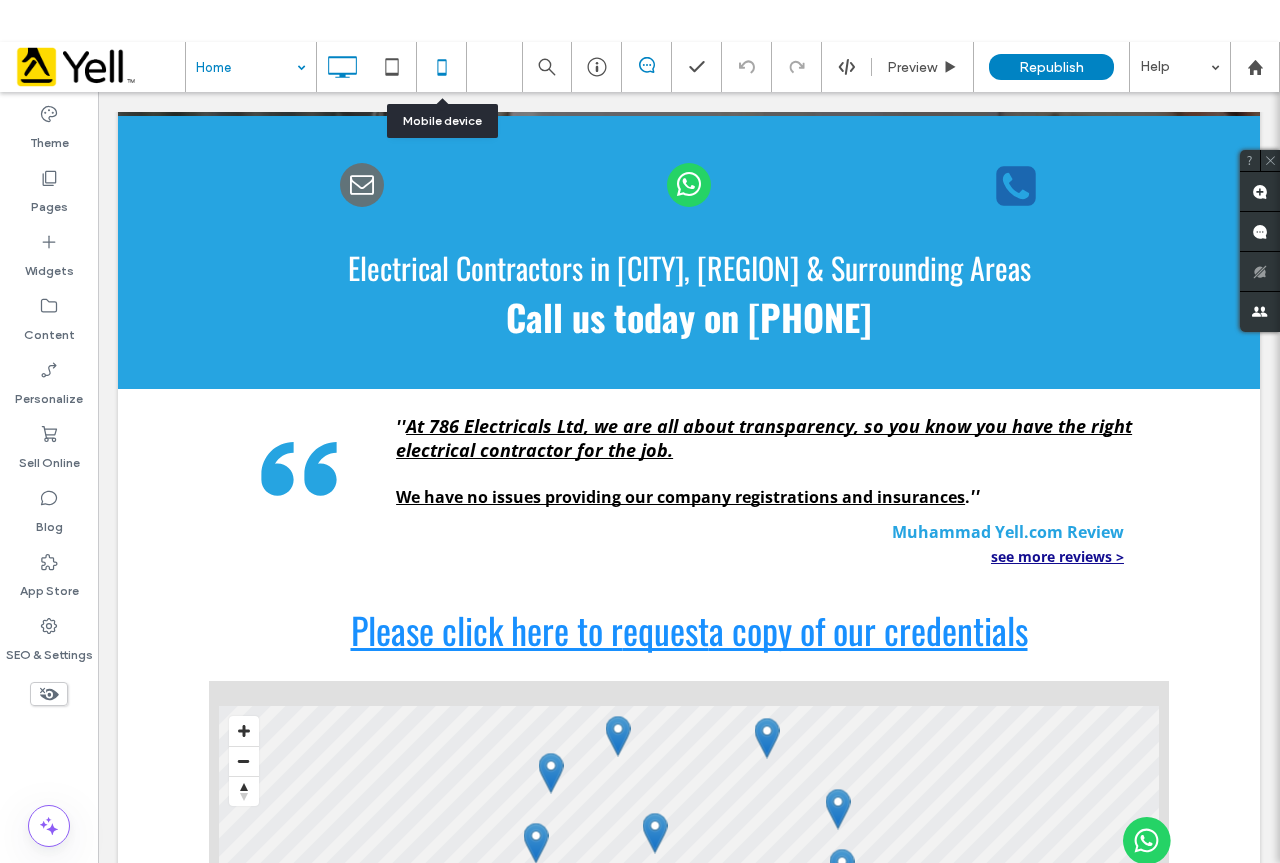 click 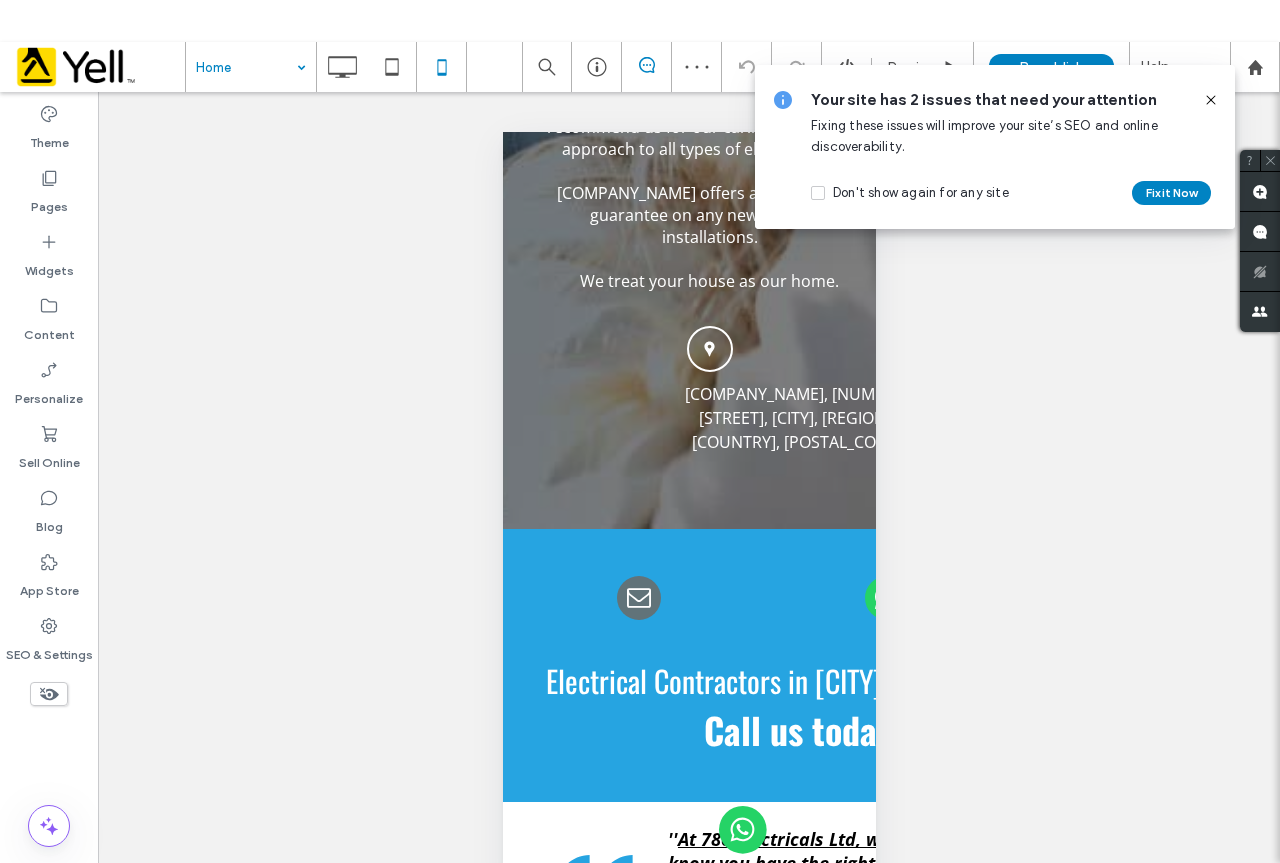 drag, startPoint x: 1215, startPoint y: 99, endPoint x: 1070, endPoint y: 218, distance: 187.57932 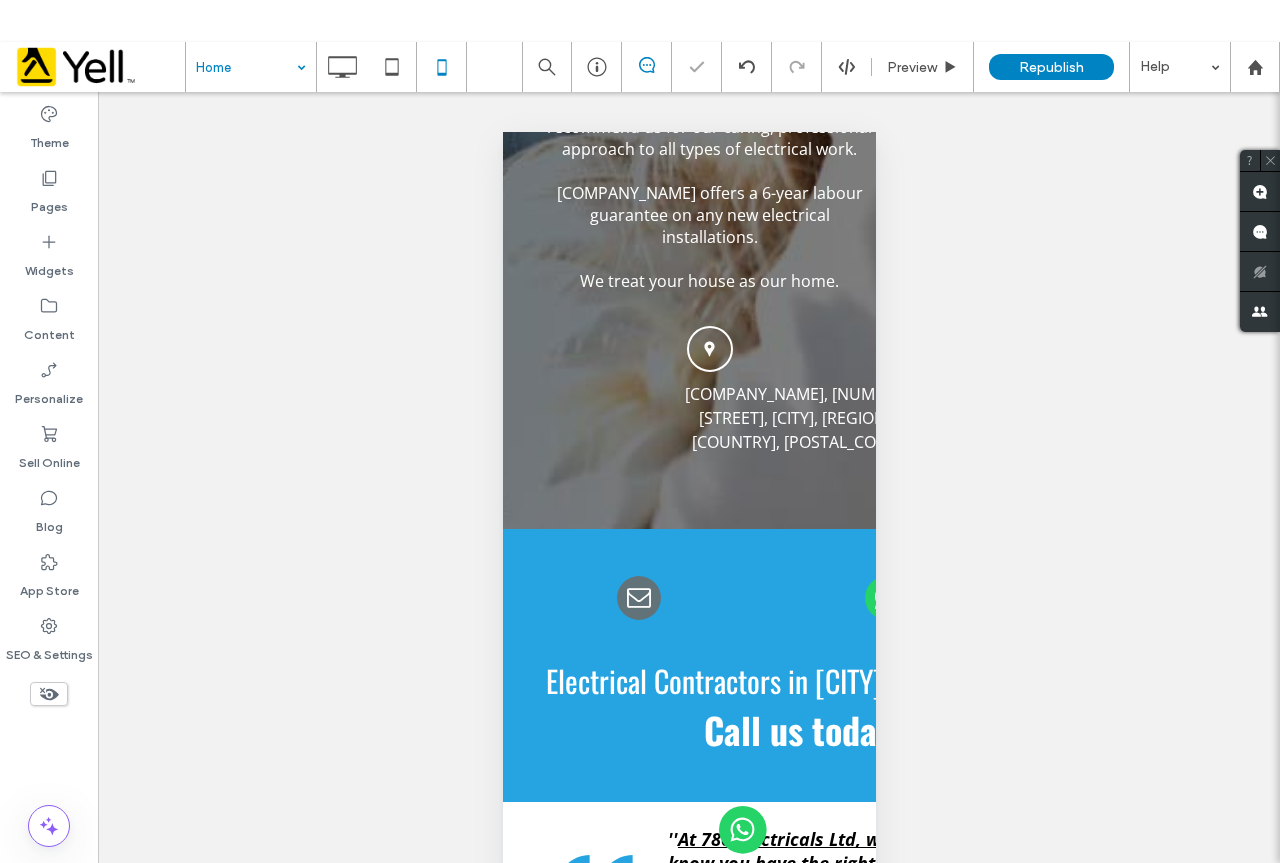 click on "**********" at bounding box center (689, 505) 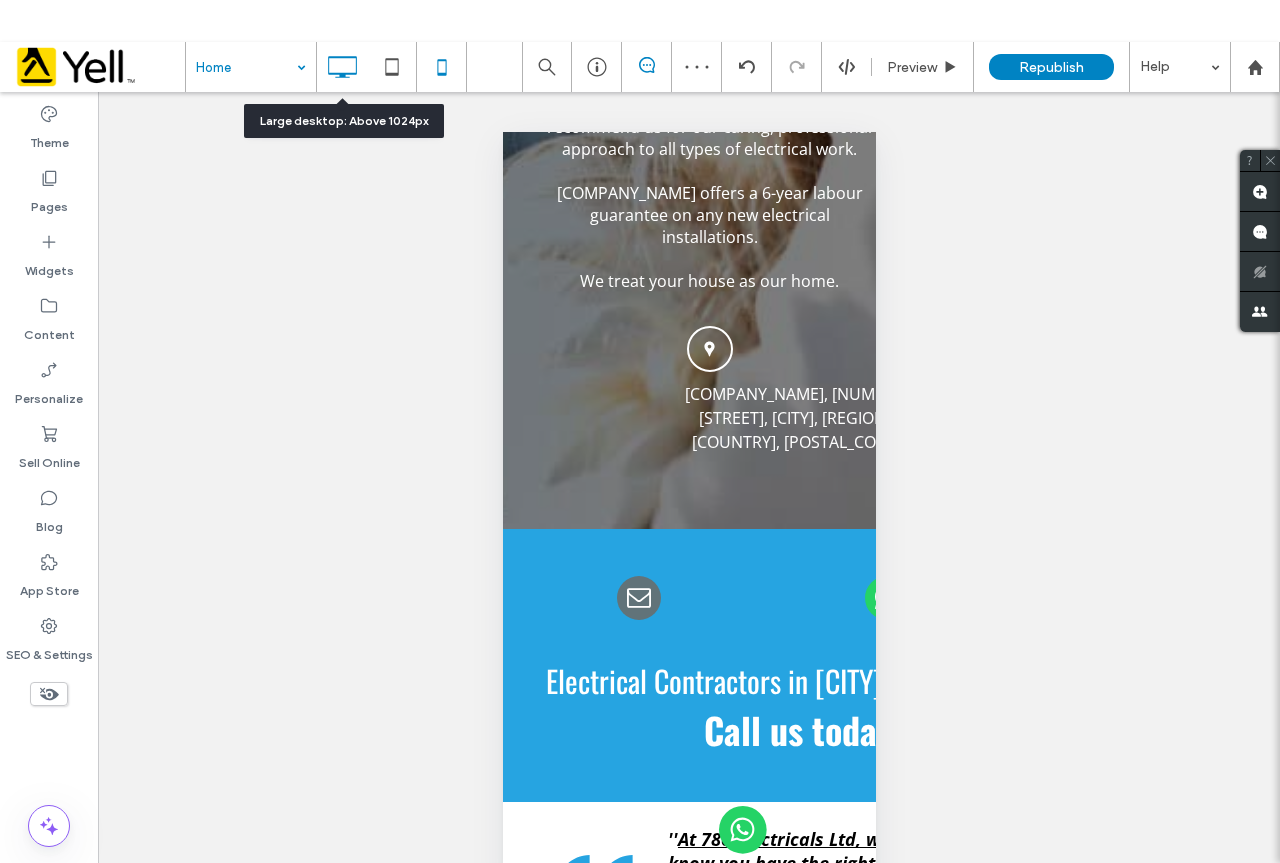 click 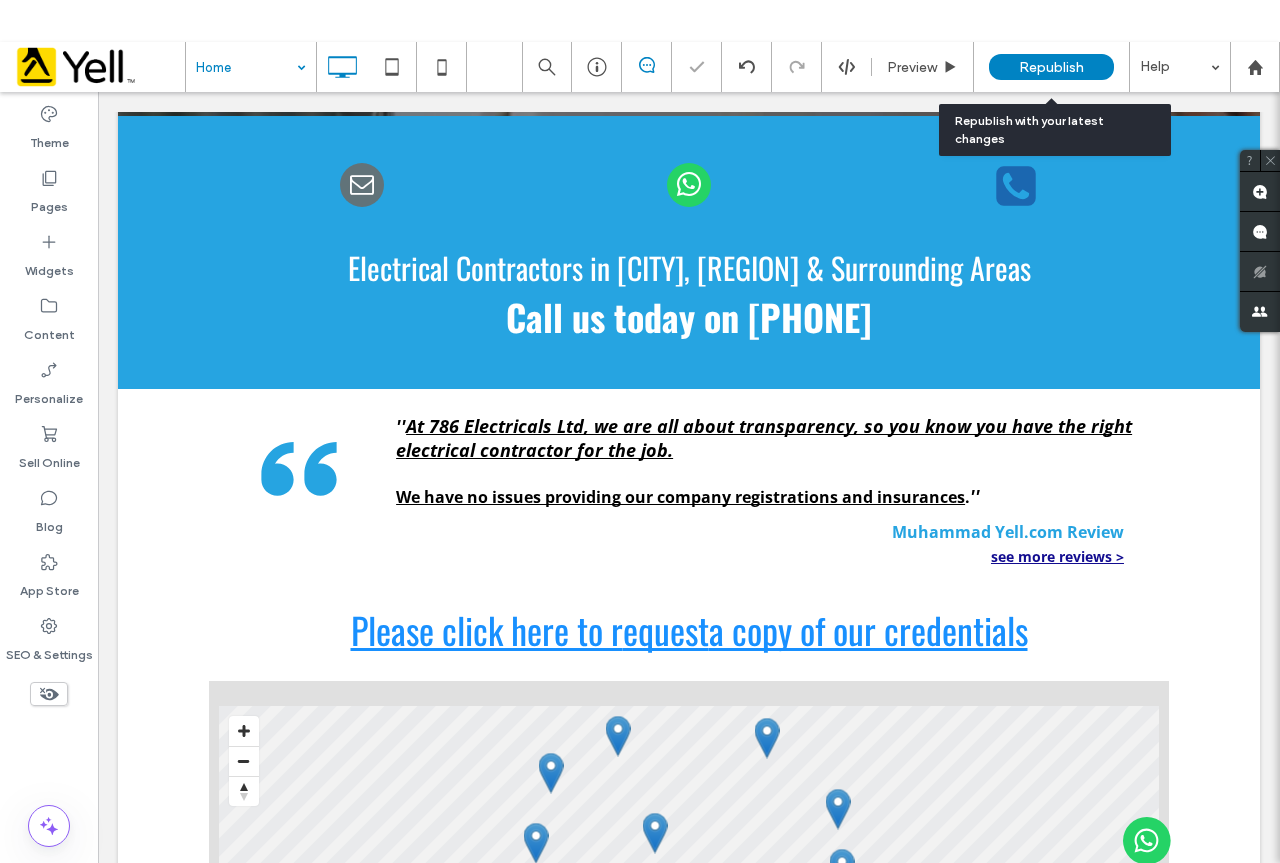 click on "Republish" at bounding box center [1051, 67] 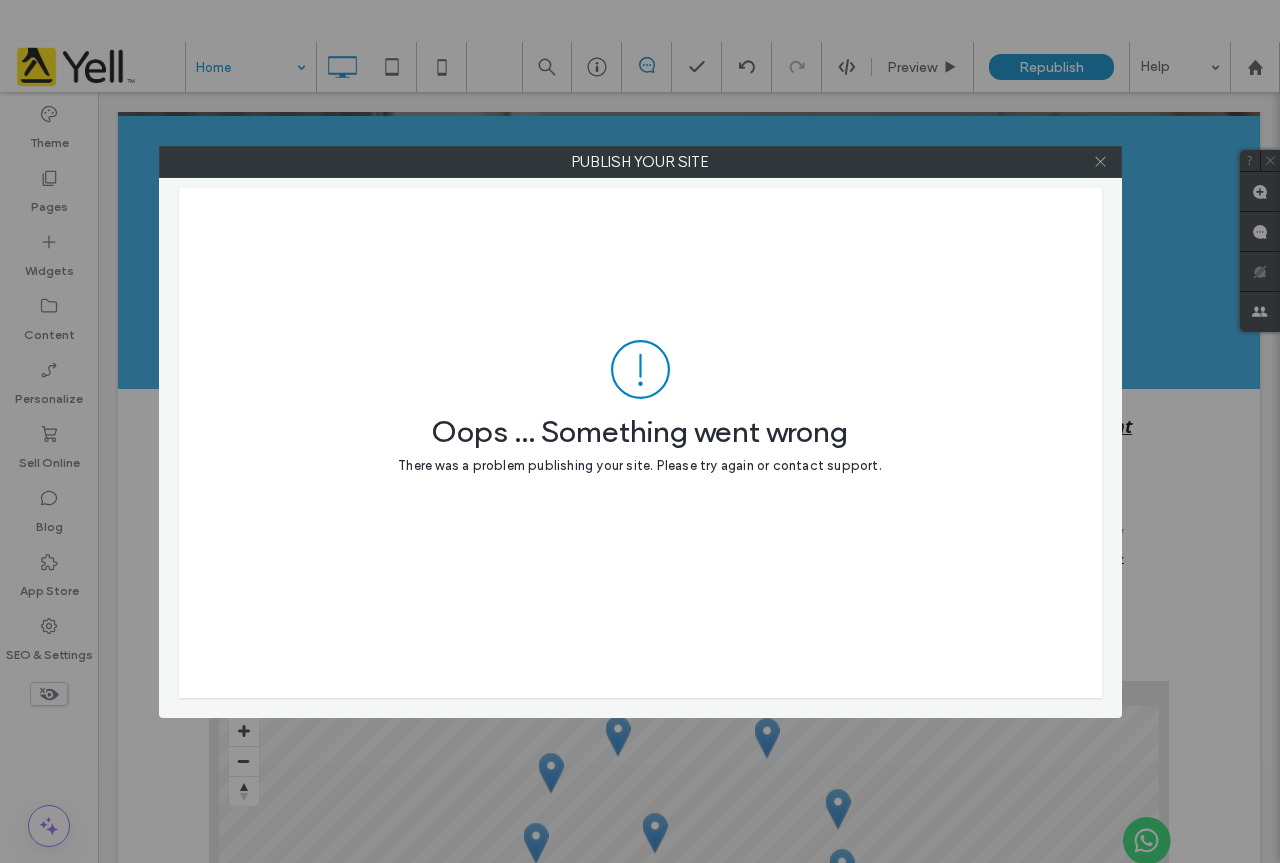 click 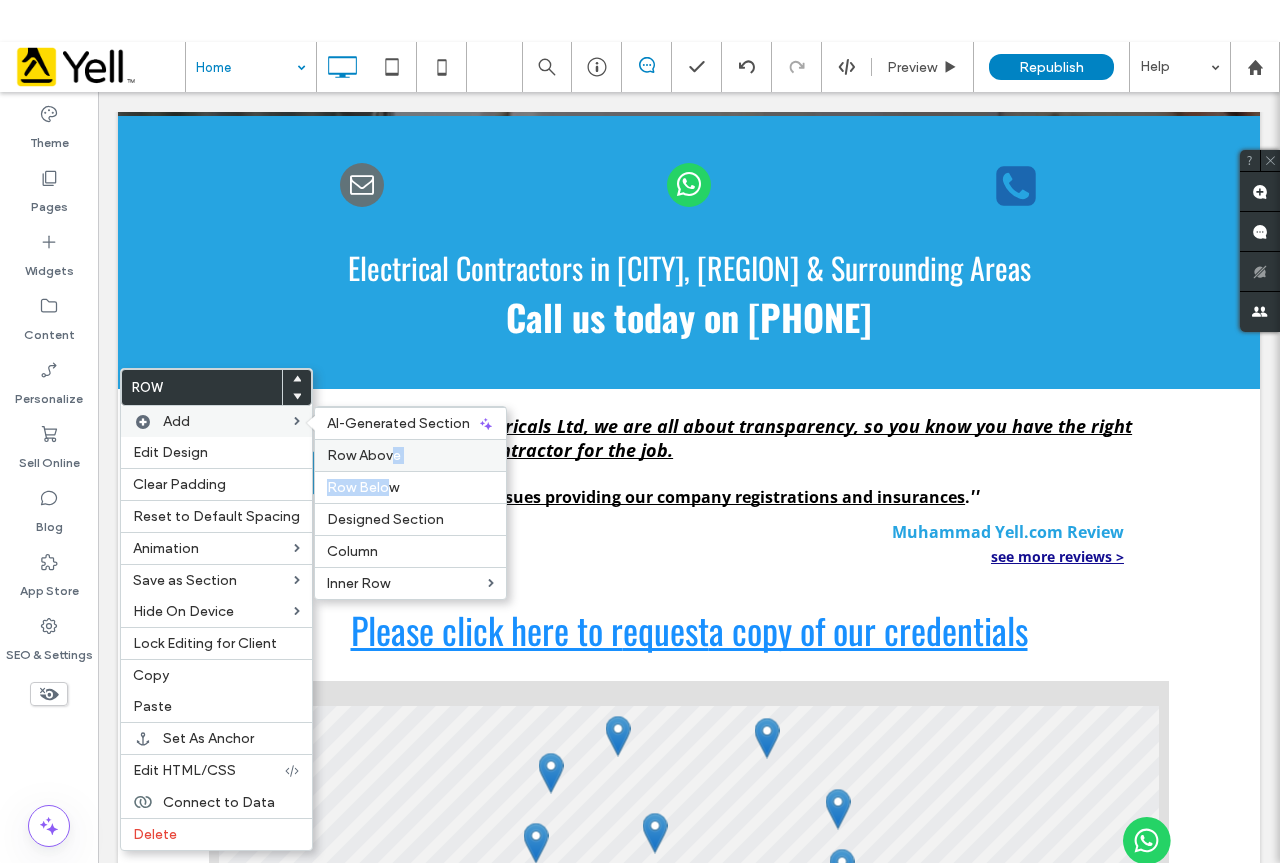 drag, startPoint x: 384, startPoint y: 487, endPoint x: 388, endPoint y: 451, distance: 36.221542 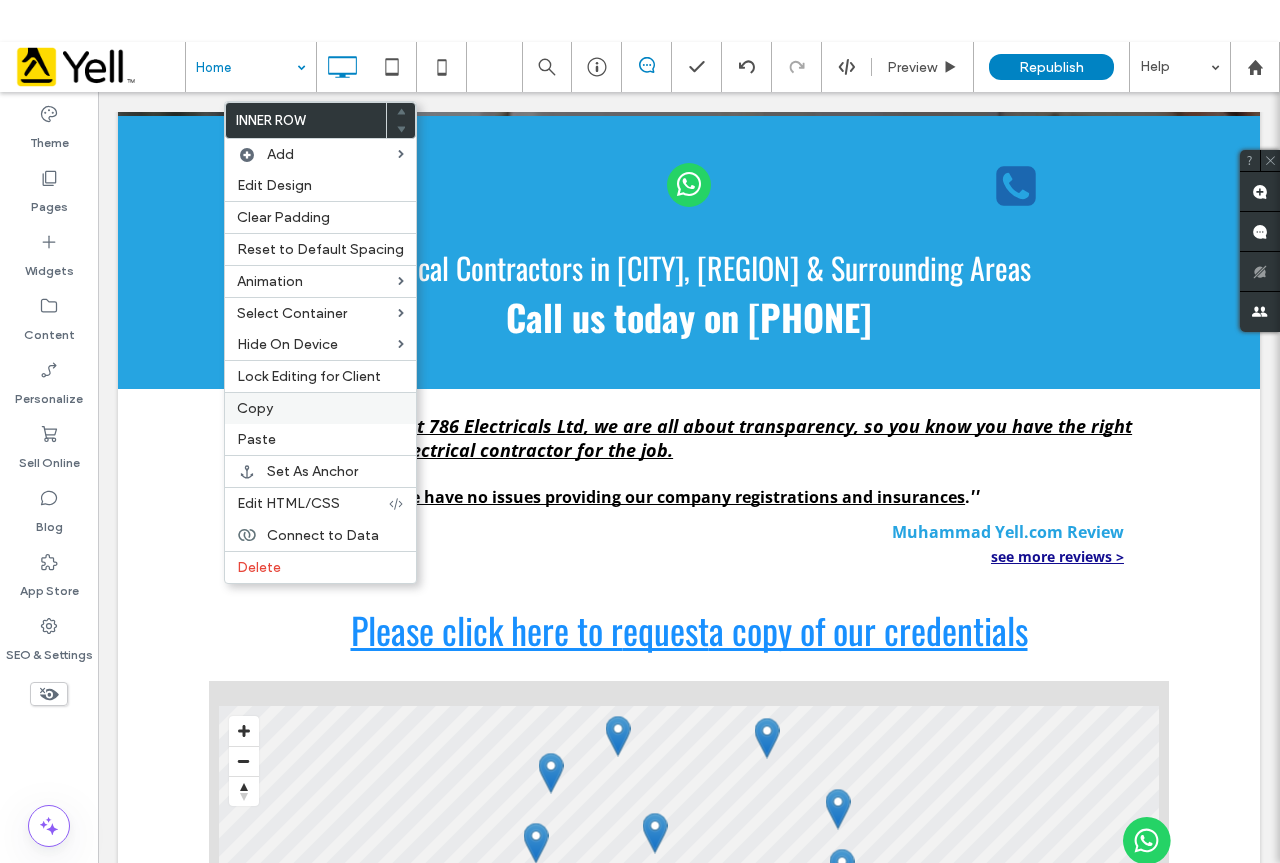 click on "Copy" at bounding box center (320, 408) 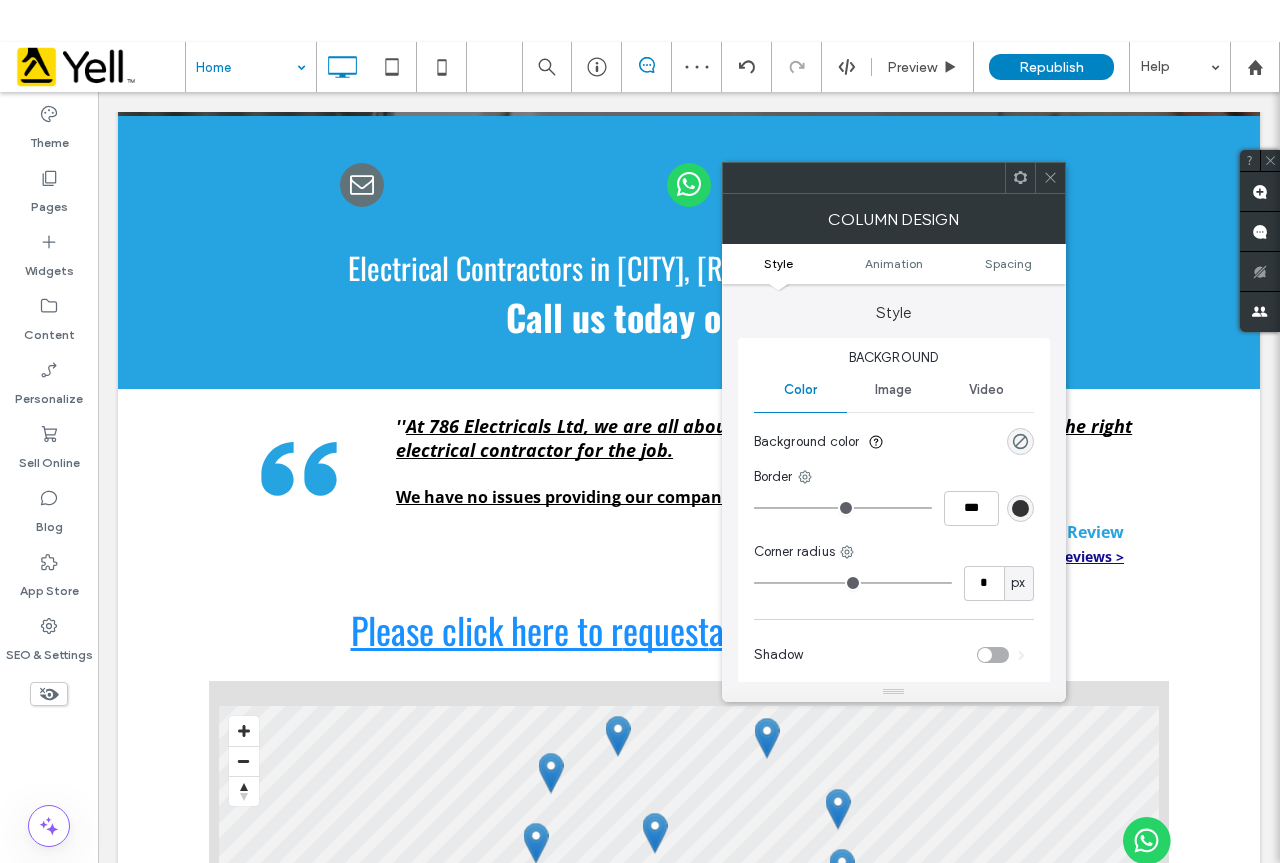 click 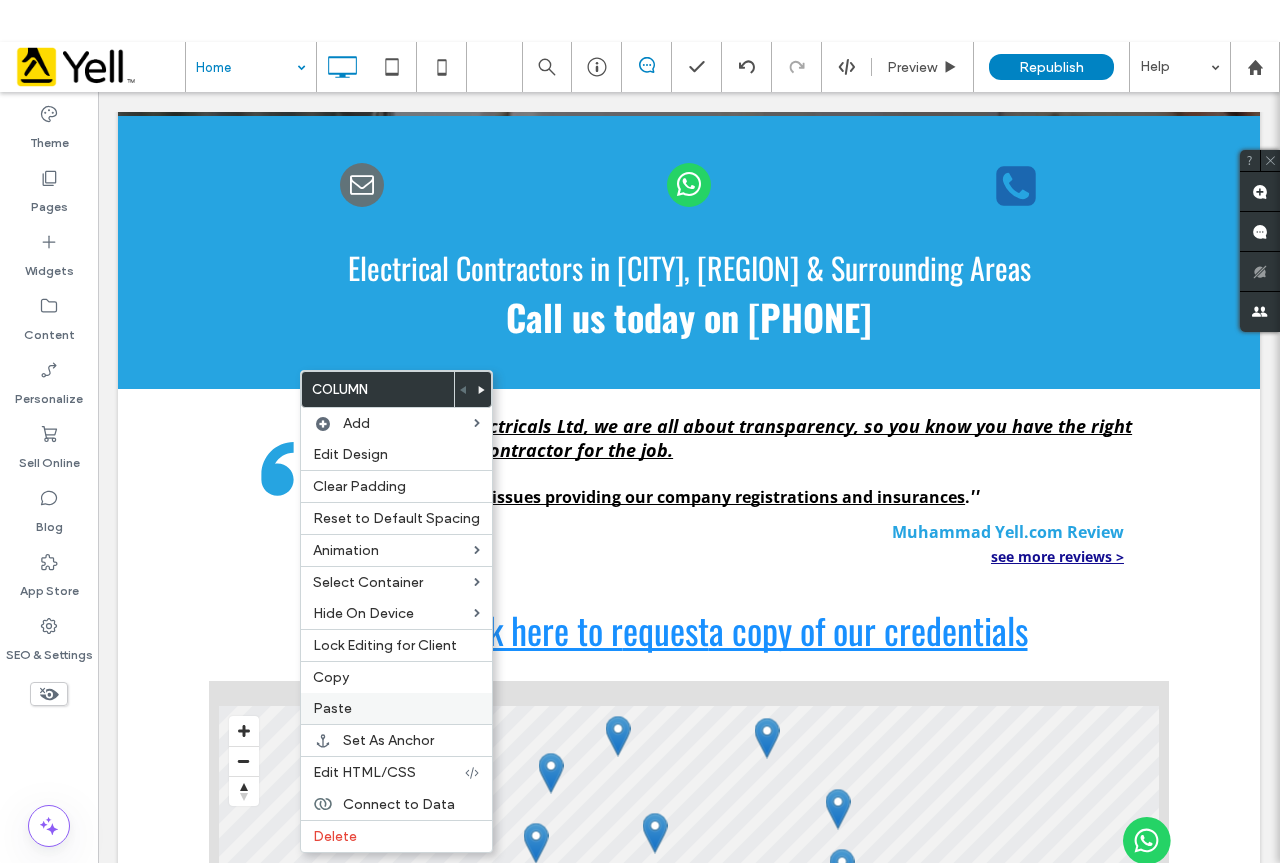 click on "Paste" at bounding box center (332, 708) 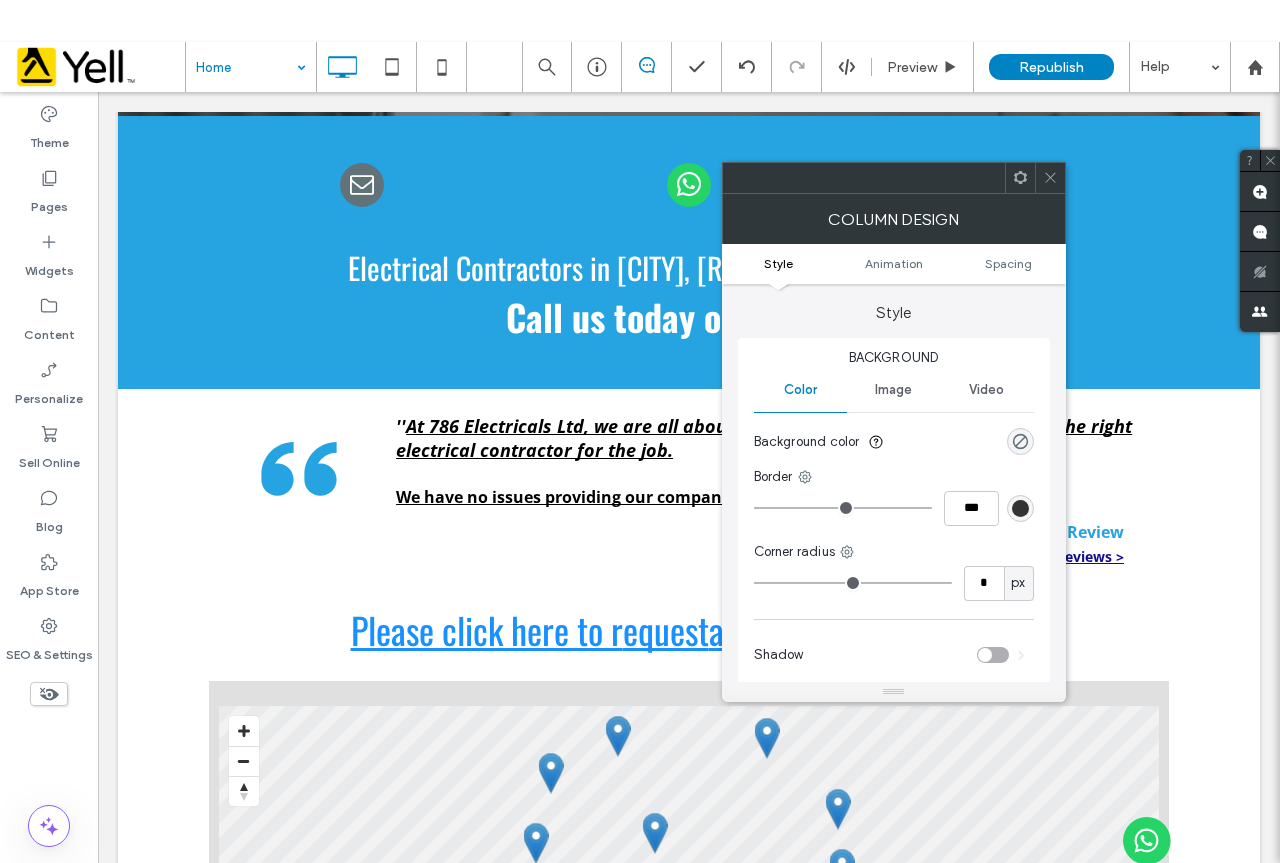 click 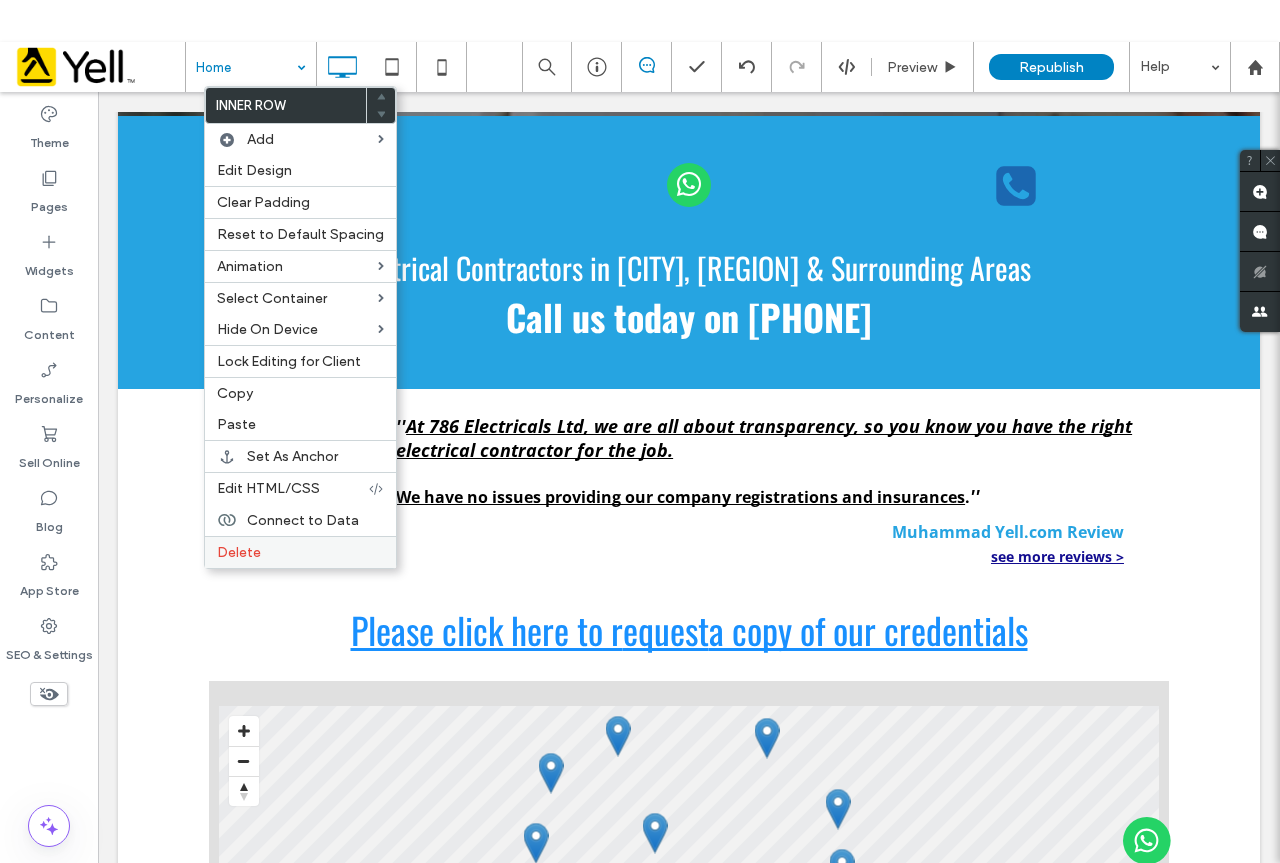 drag, startPoint x: 282, startPoint y: 555, endPoint x: 292, endPoint y: 559, distance: 10.770329 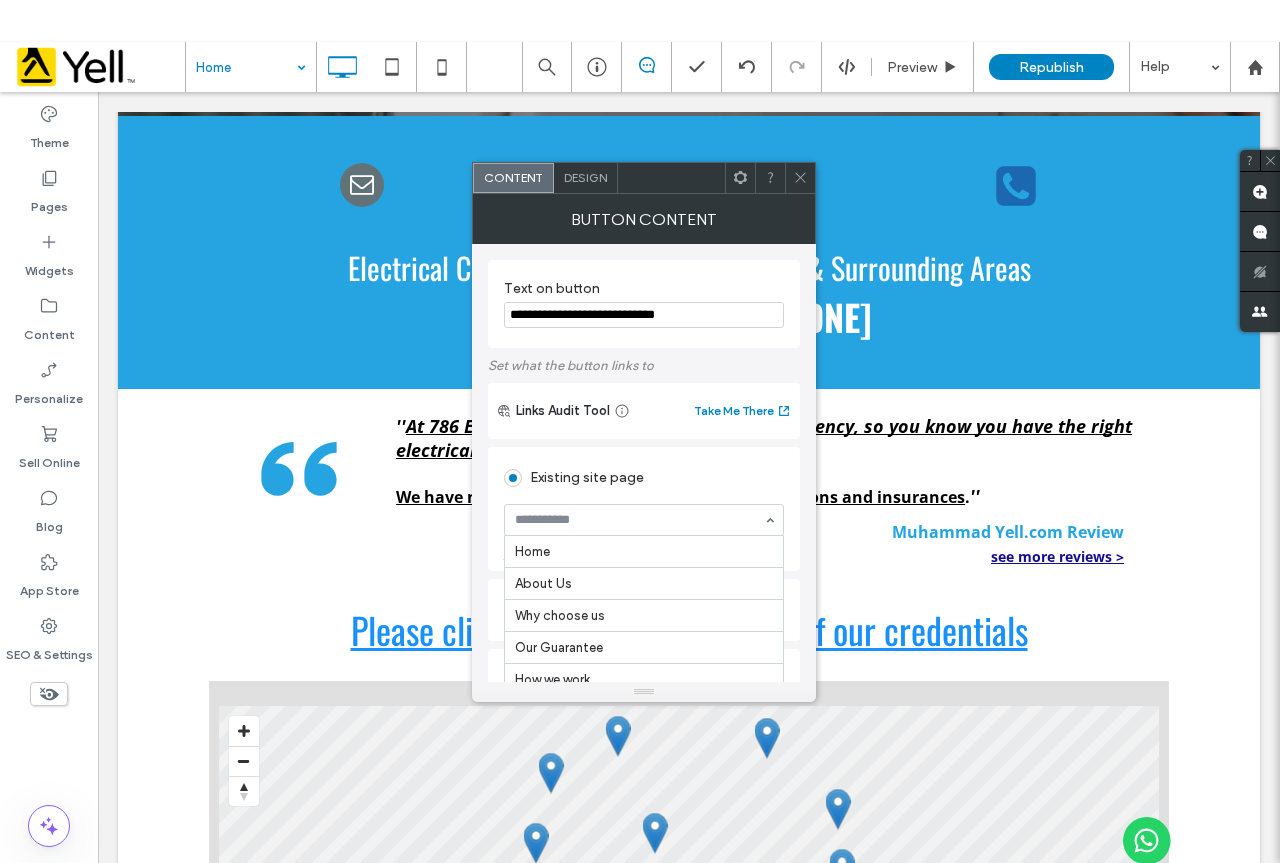 scroll, scrollTop: 1817, scrollLeft: 0, axis: vertical 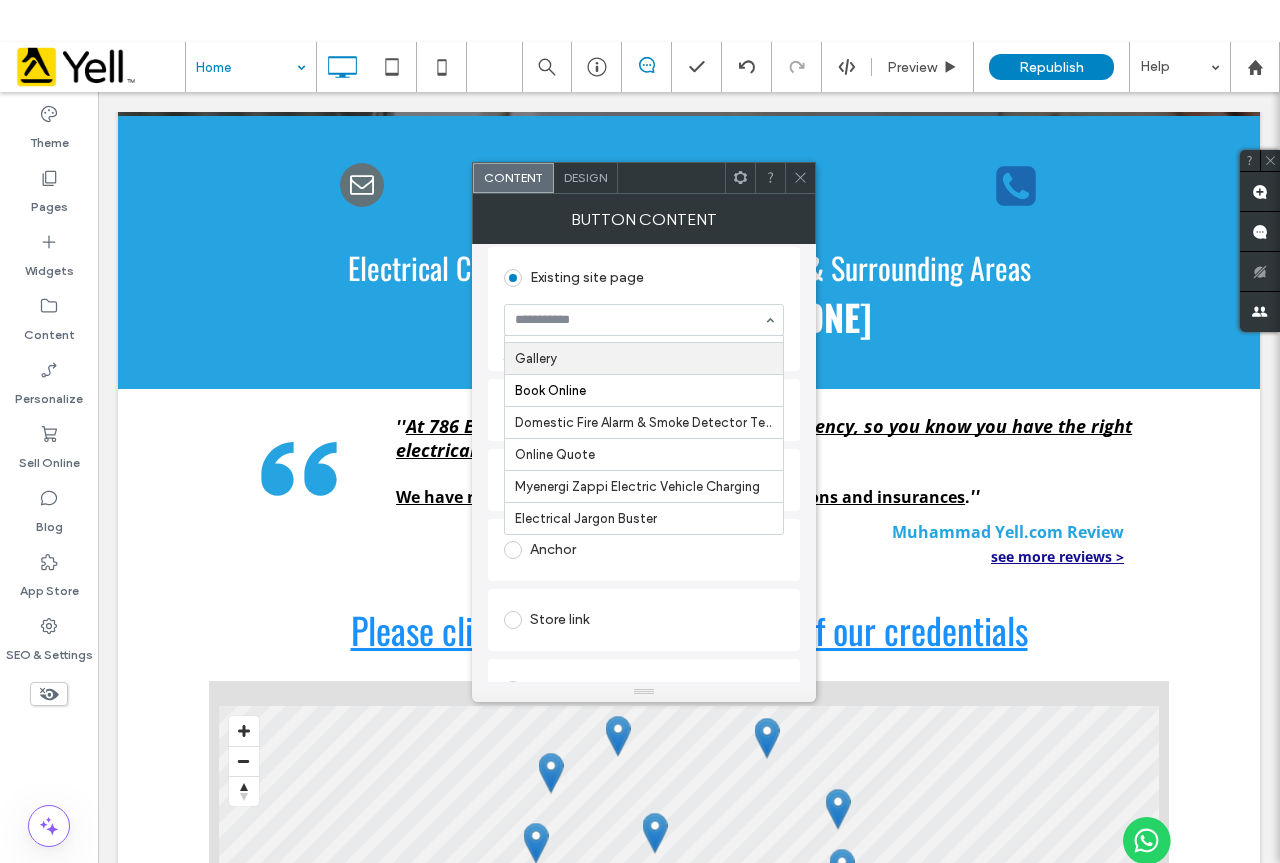 click at bounding box center [639, 320] 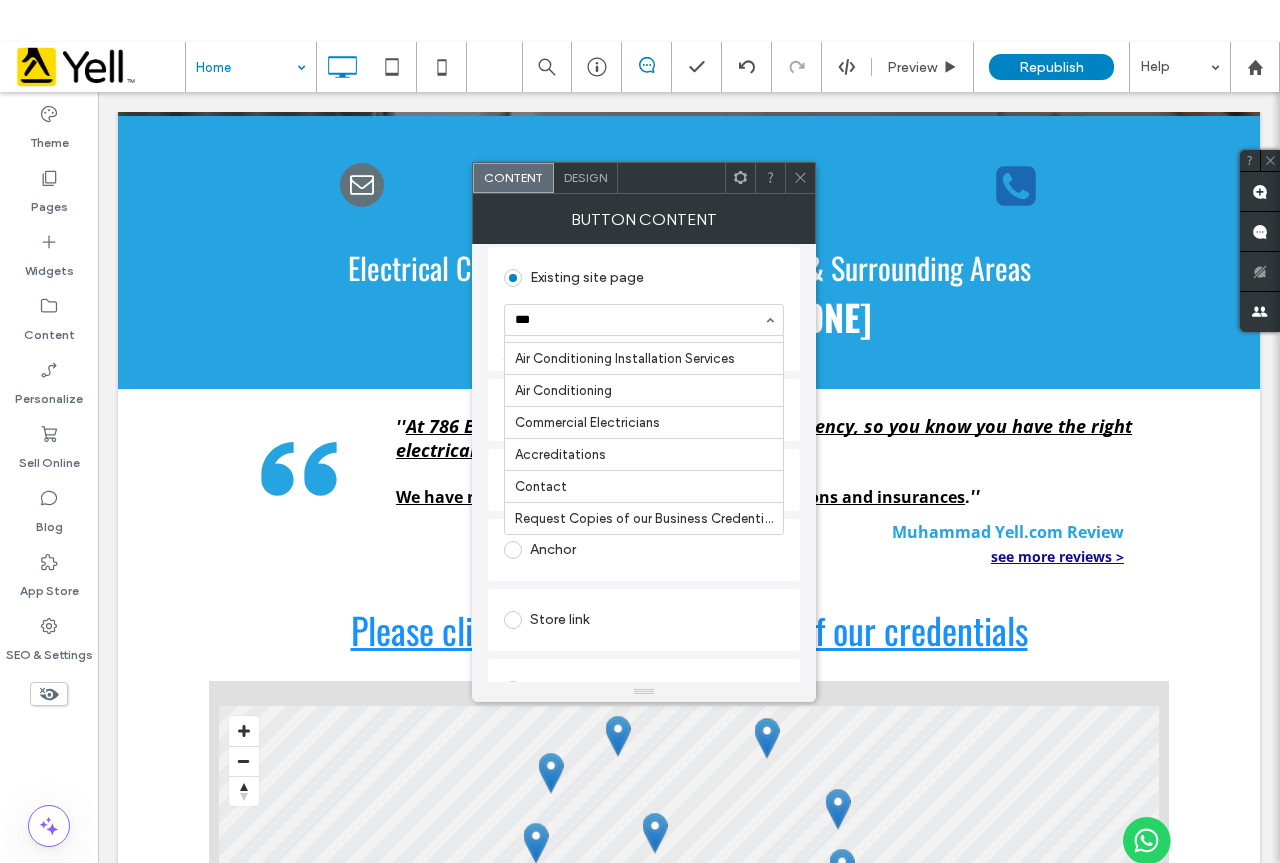 scroll, scrollTop: 0, scrollLeft: 0, axis: both 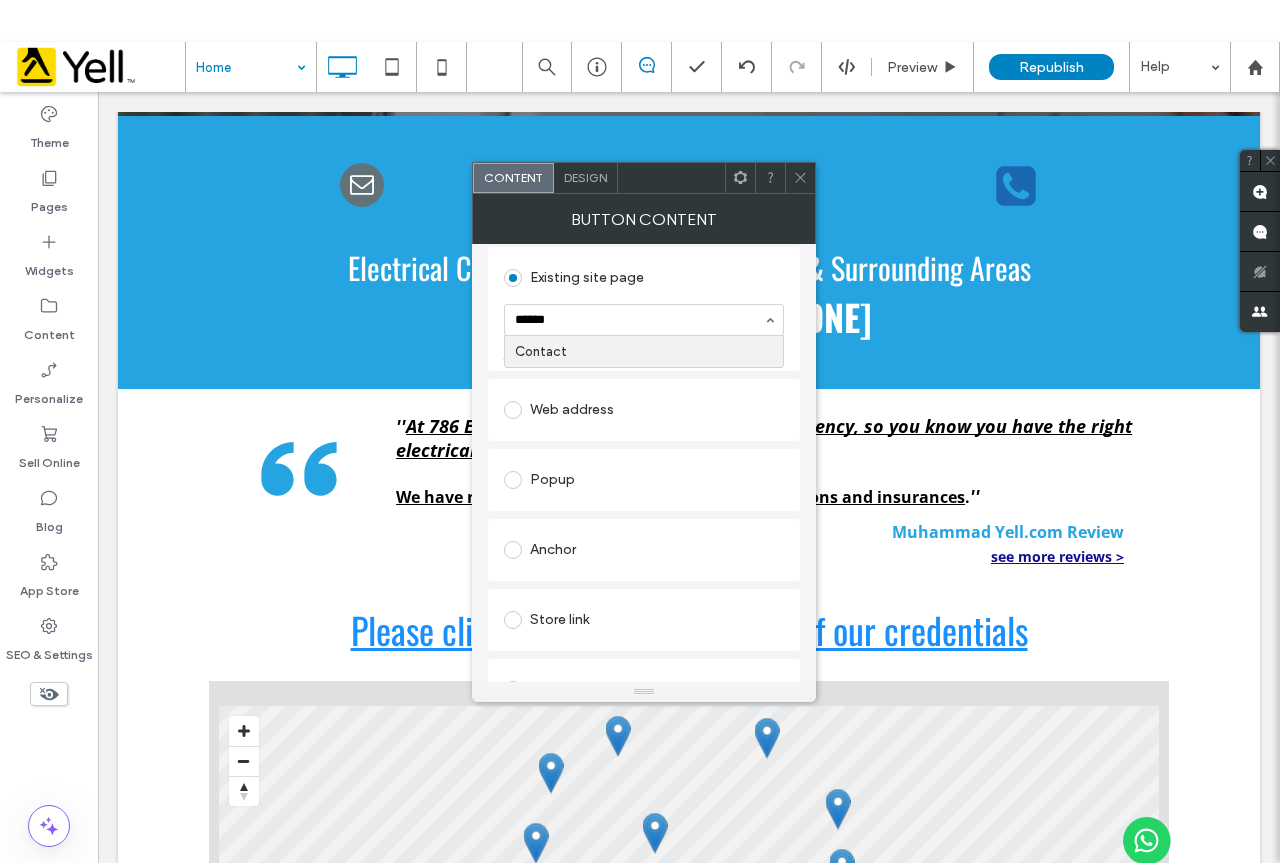 type on "*******" 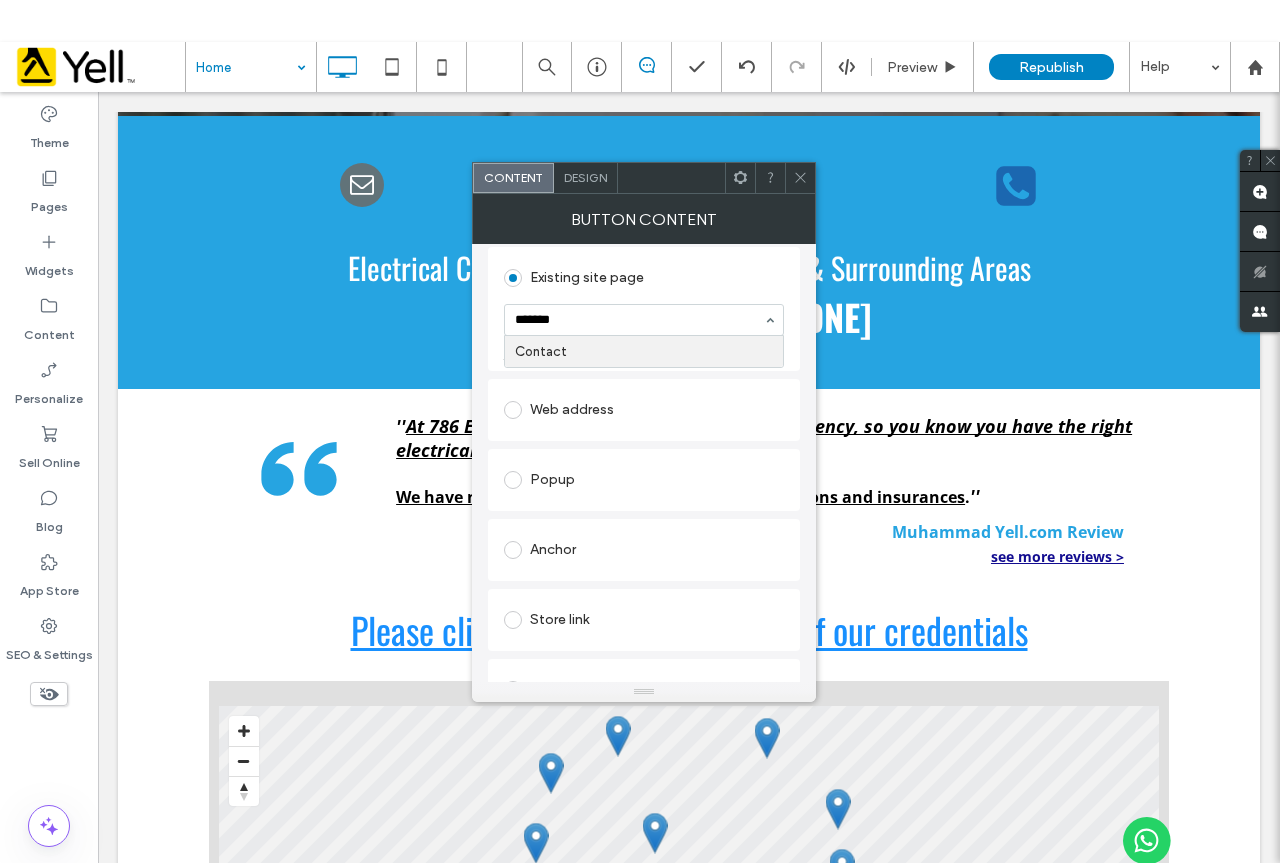 type 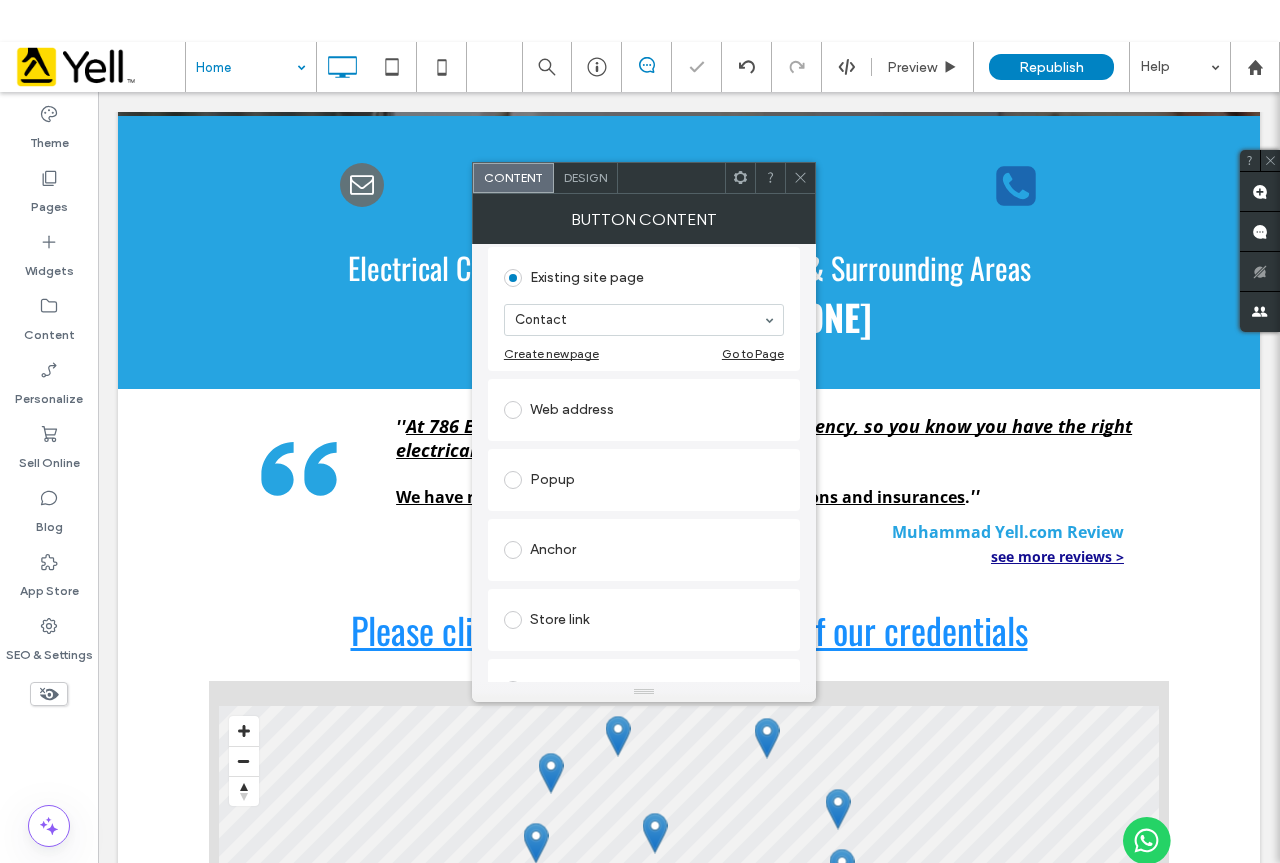 click 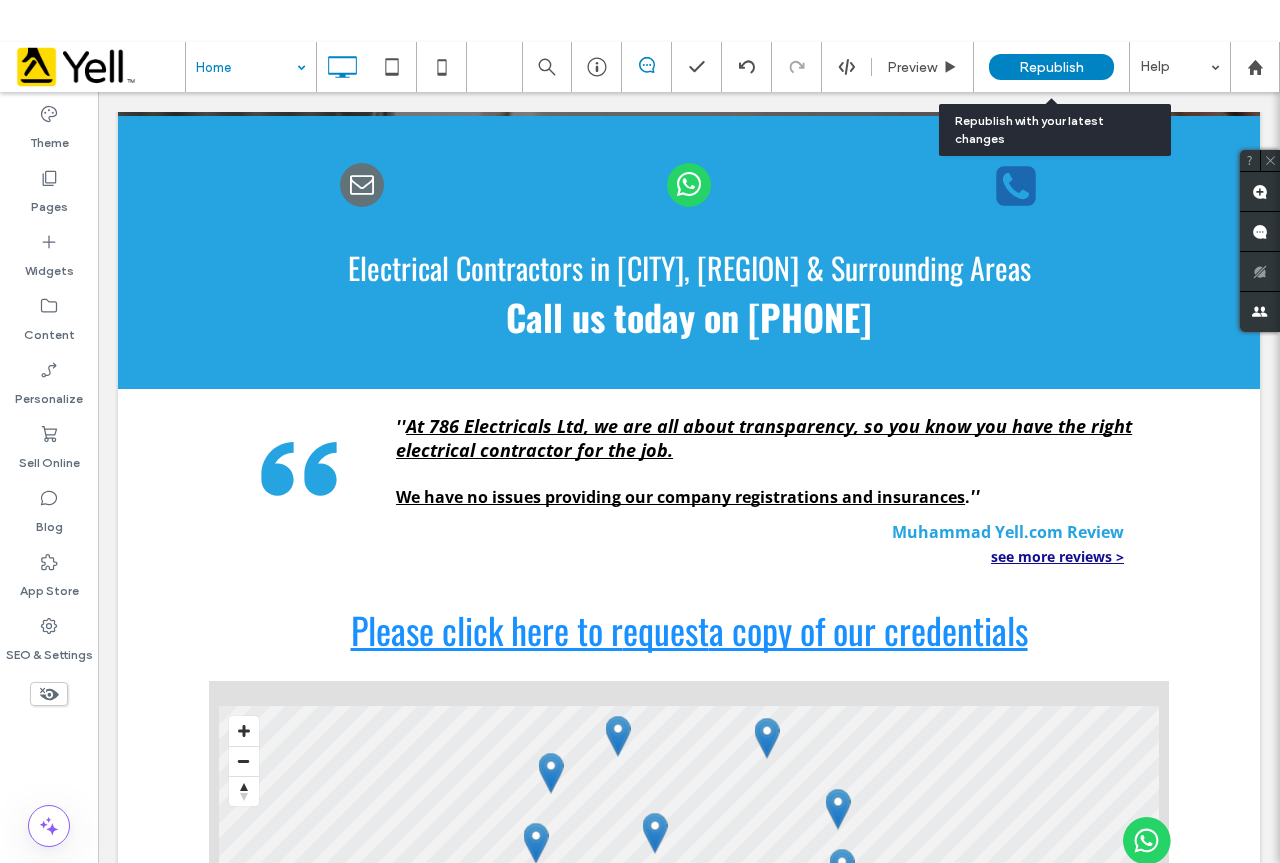 click on "Republish" at bounding box center (1051, 67) 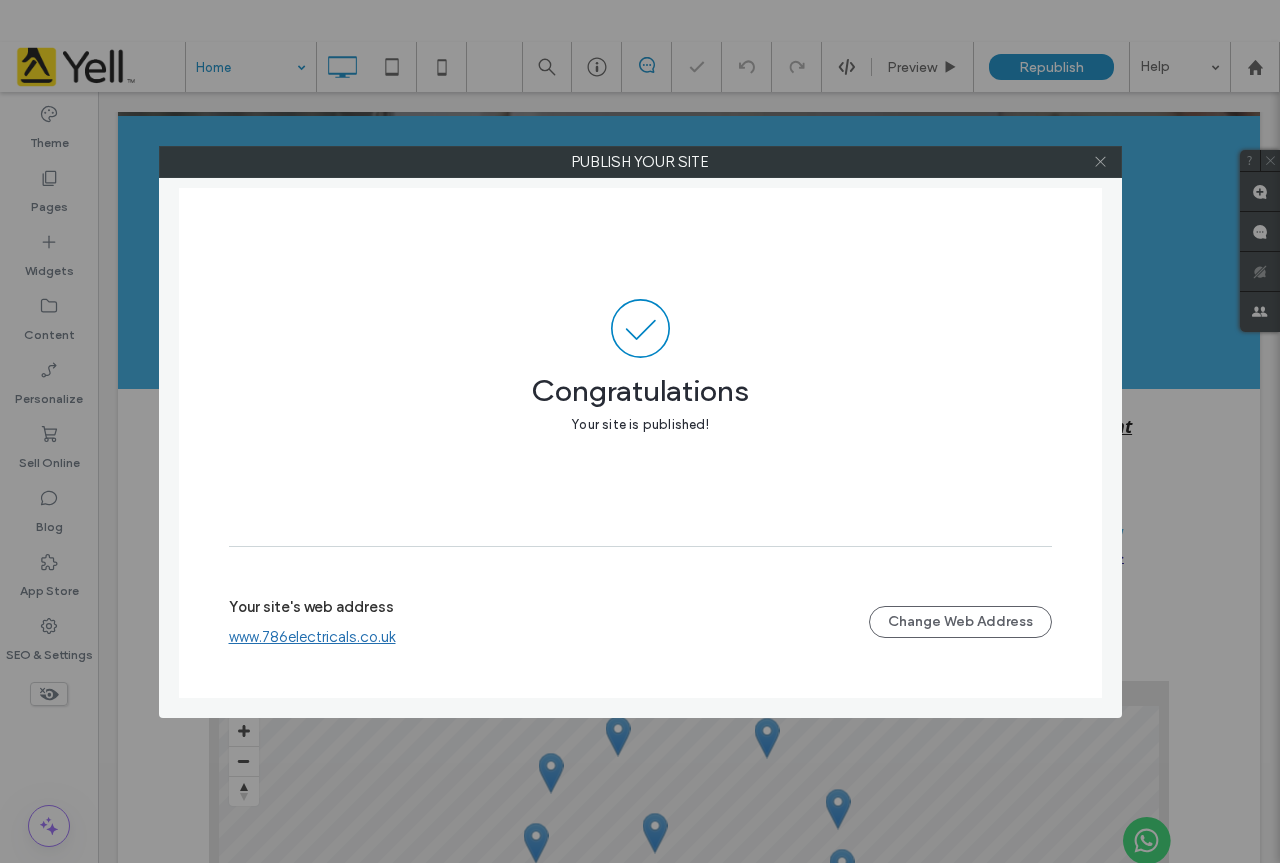 click 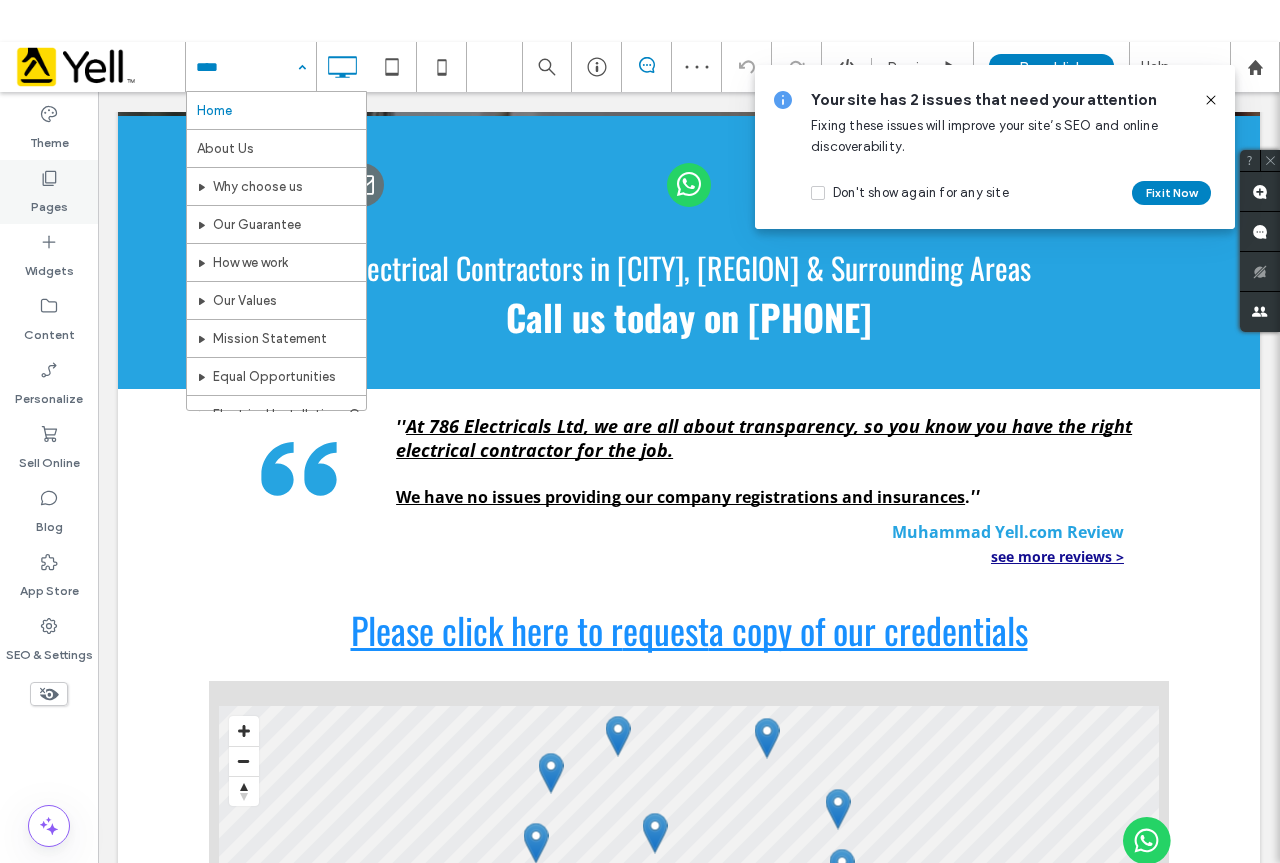 click on "Pages" at bounding box center [49, 192] 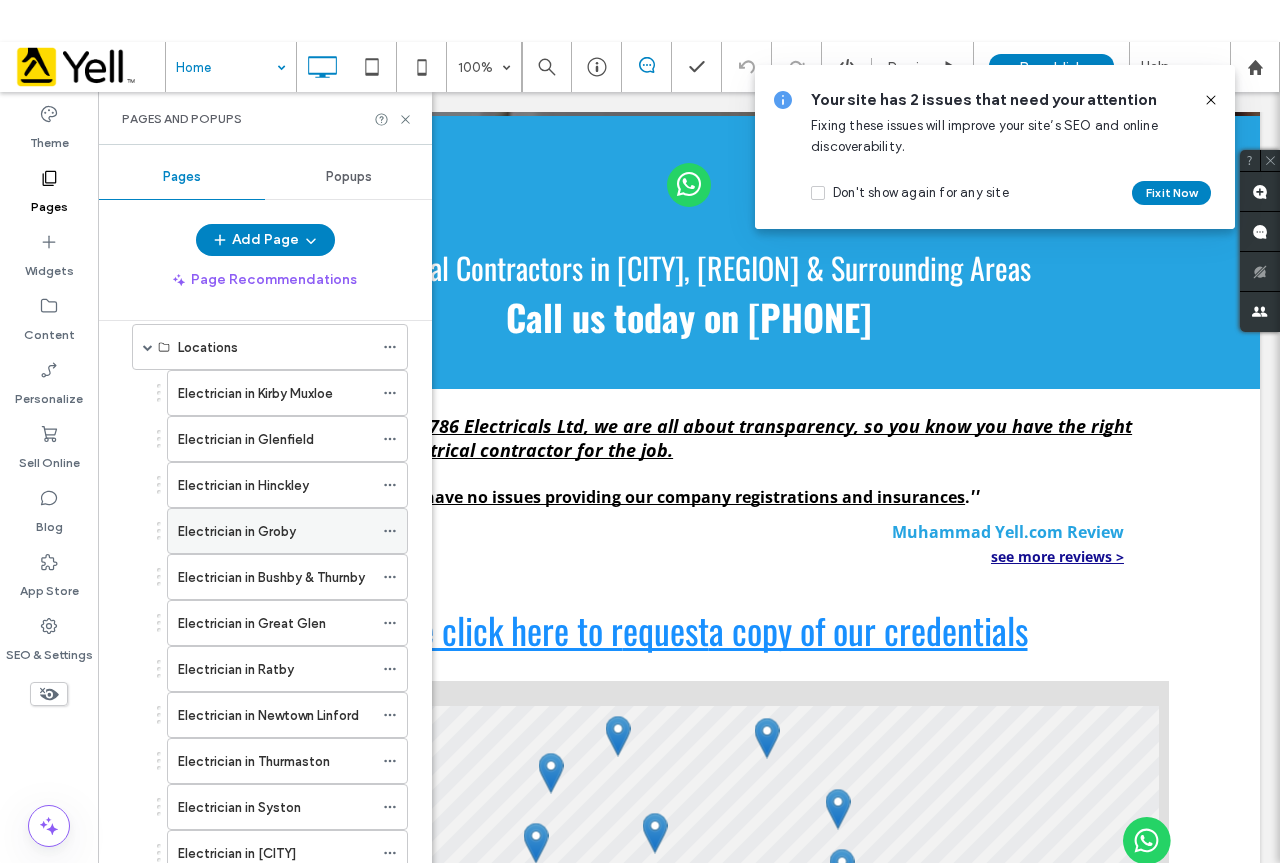 scroll, scrollTop: 200, scrollLeft: 0, axis: vertical 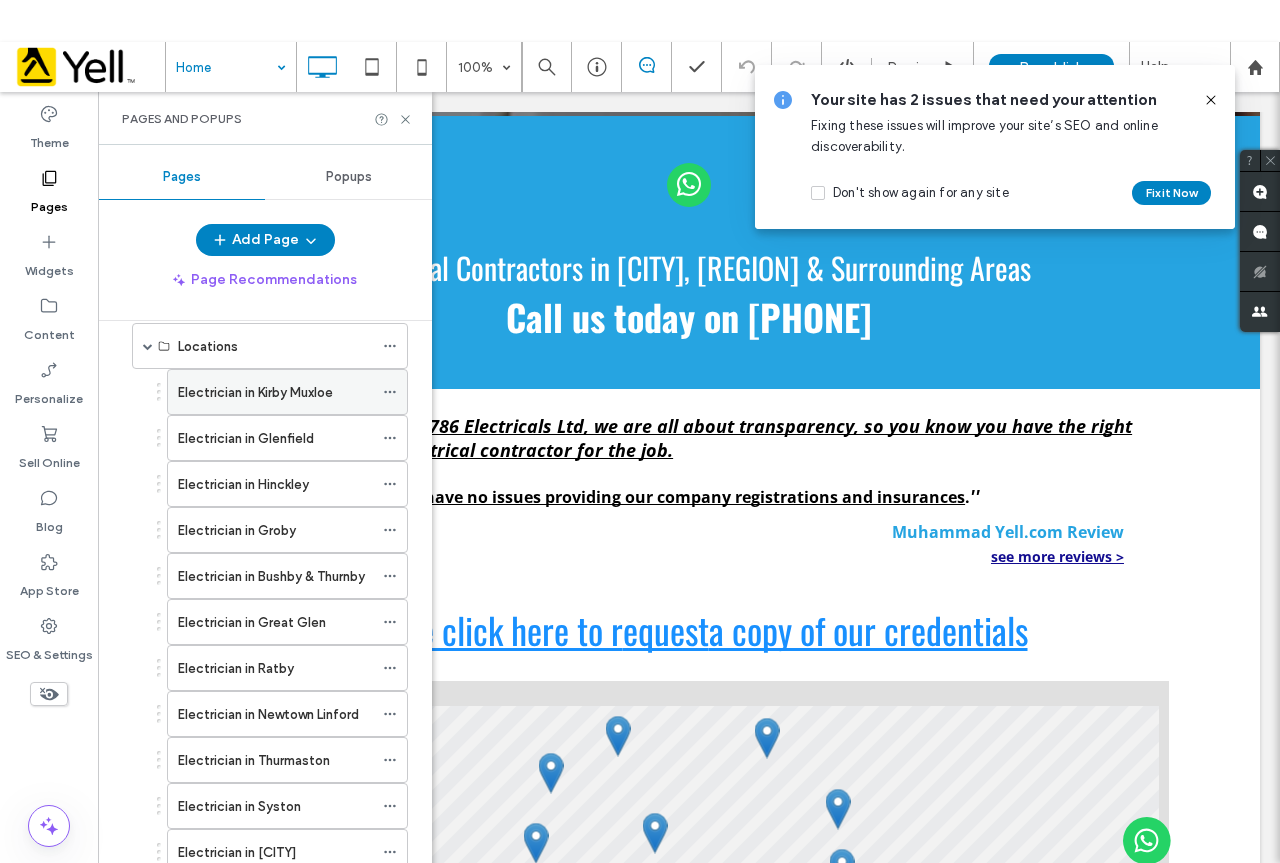 click on "Electrician in Kirby Muxloe" at bounding box center [255, 392] 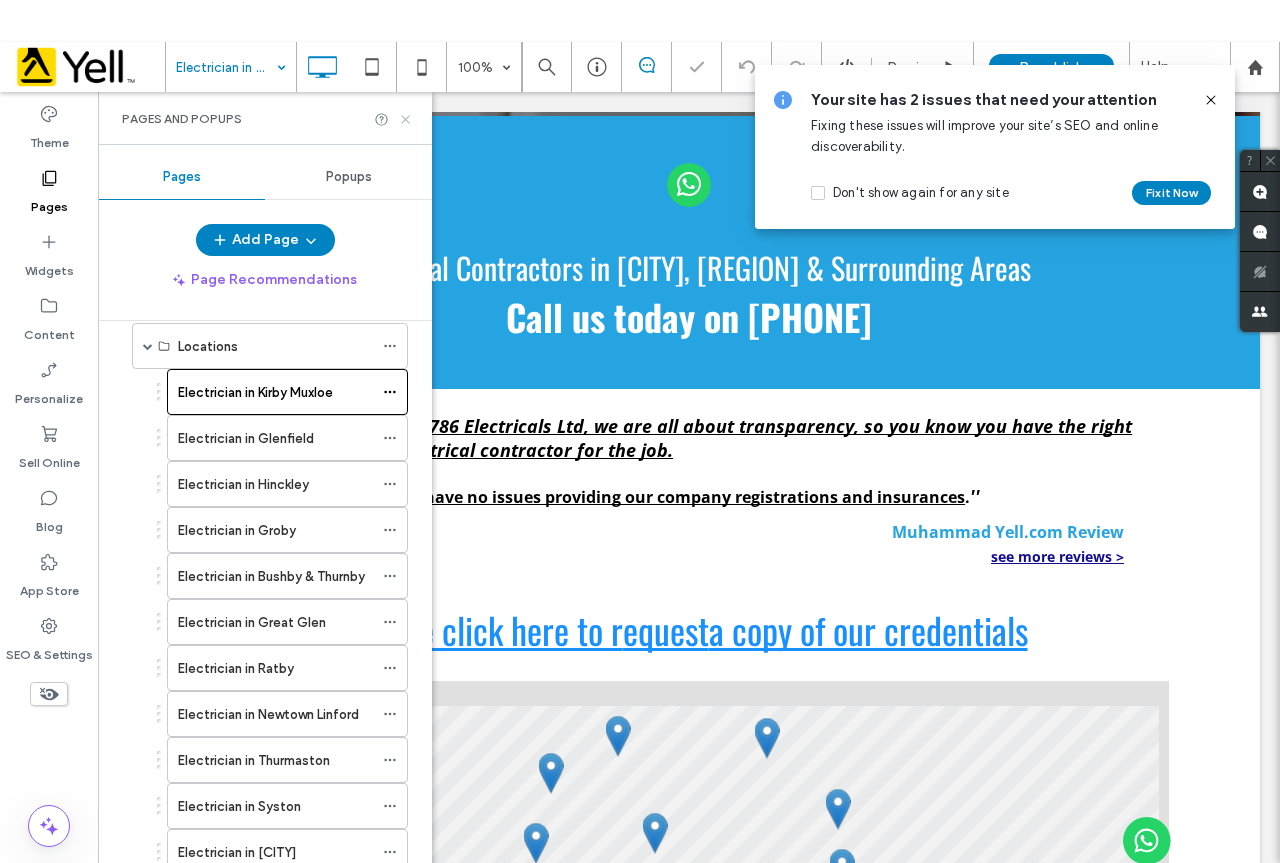 click 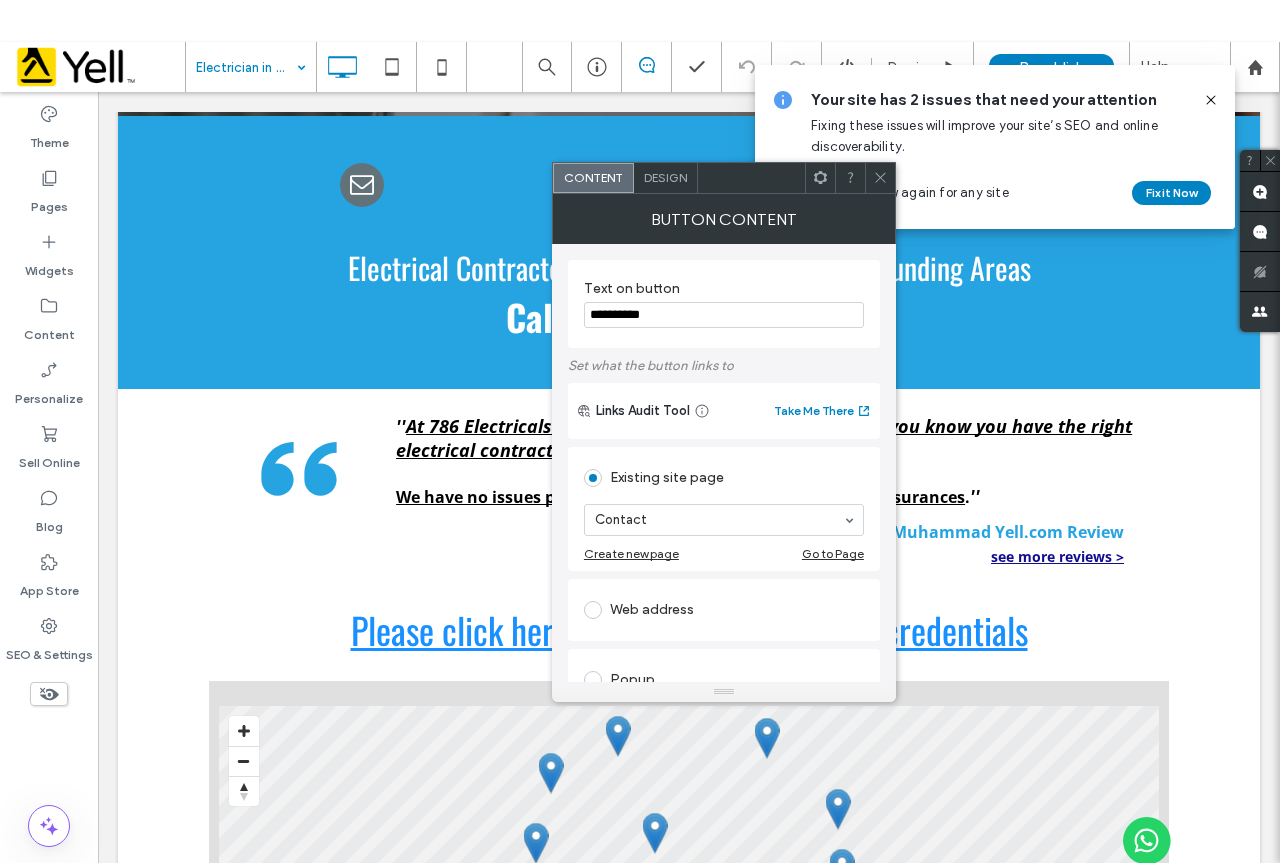 click 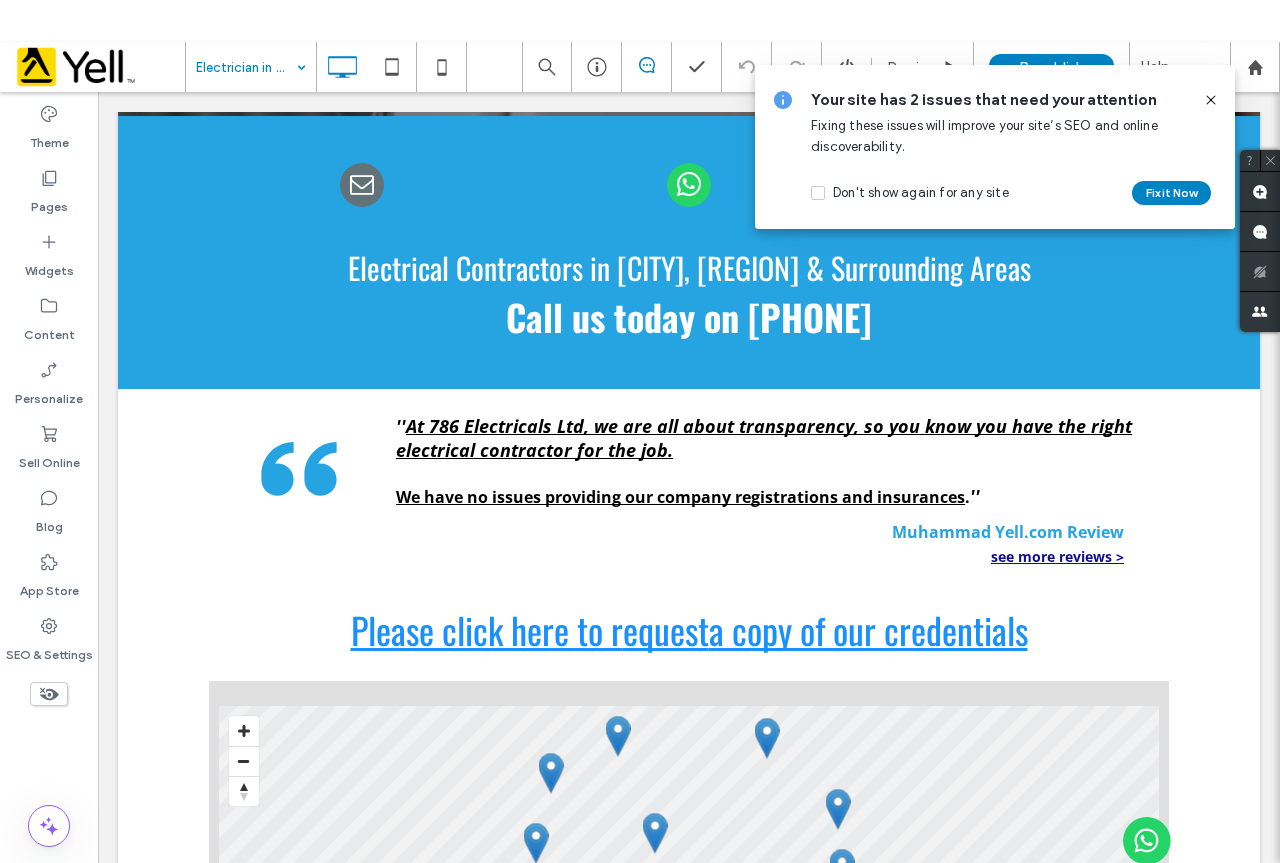 click 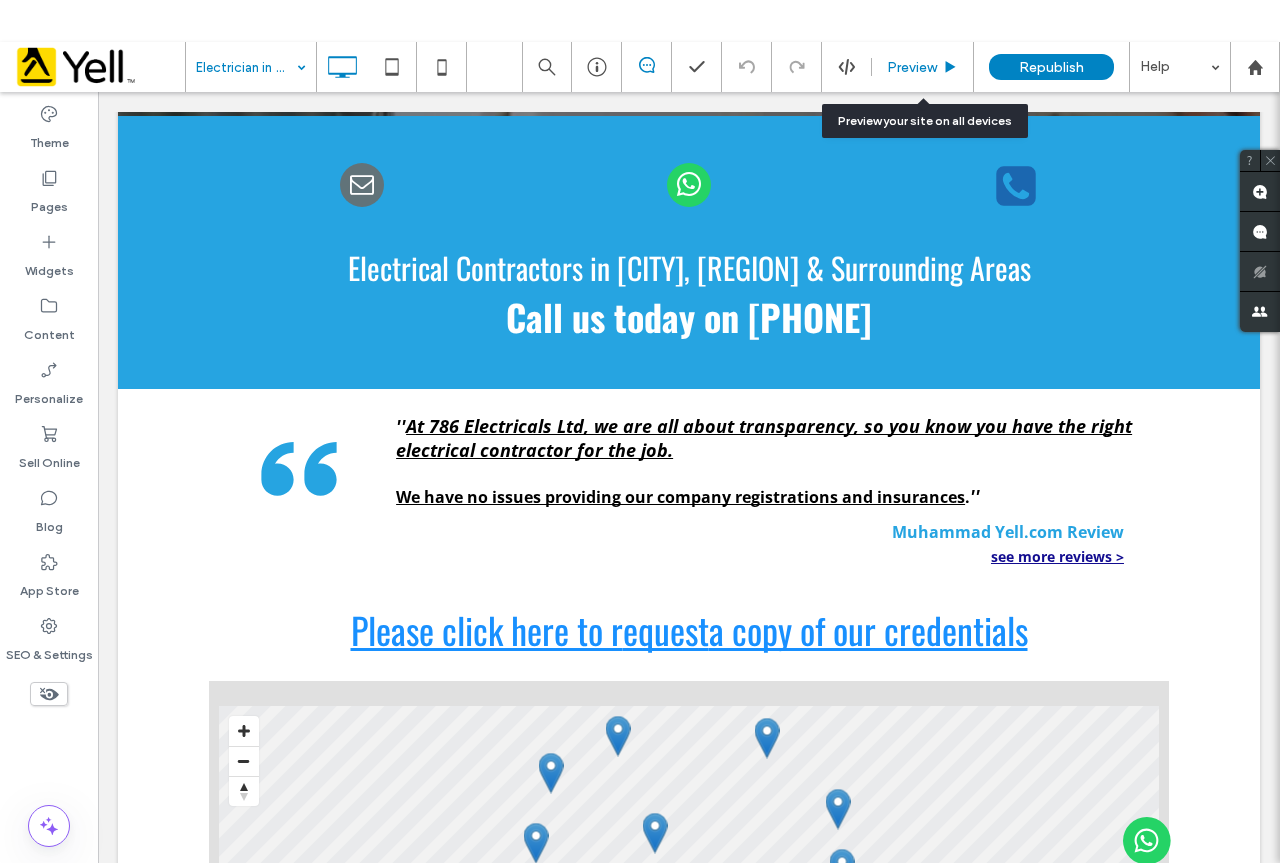 click on "Preview" at bounding box center [923, 67] 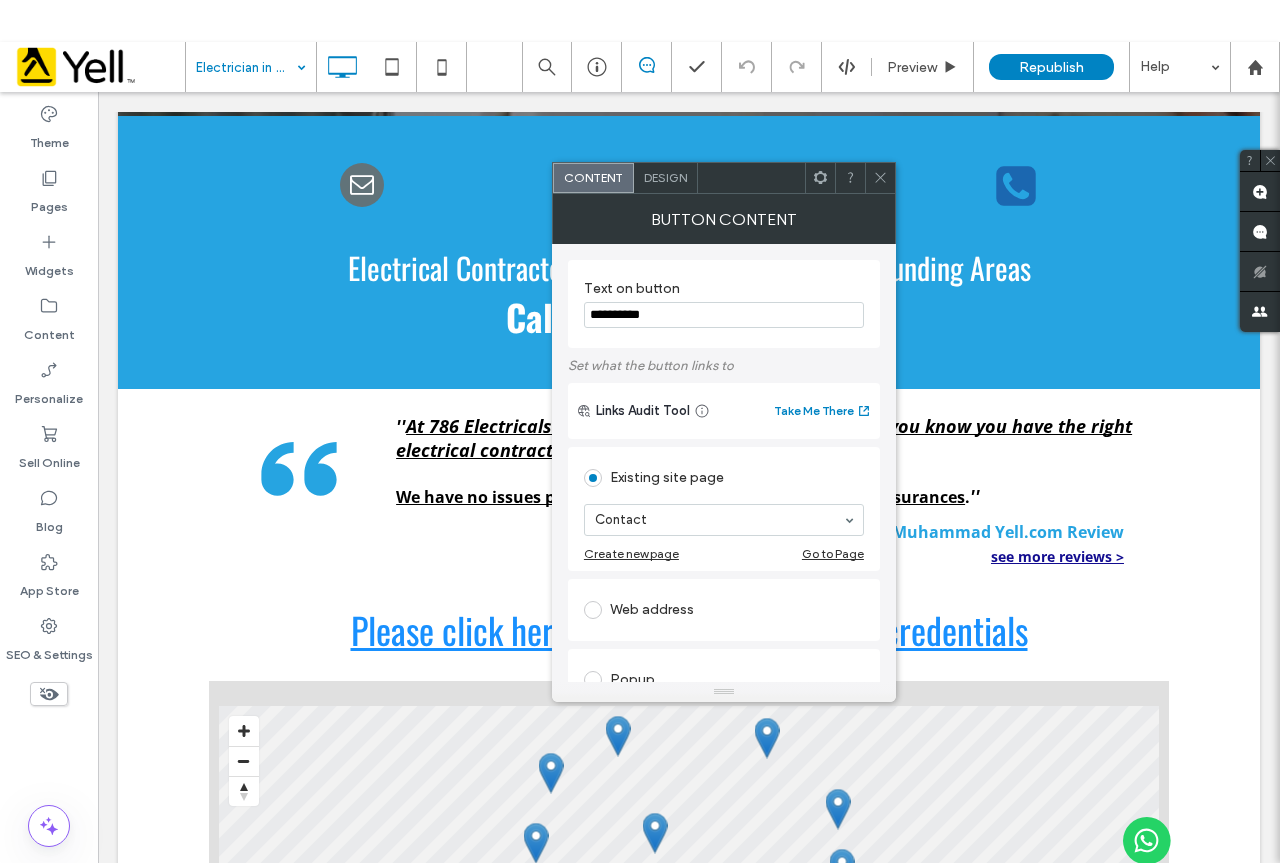 click 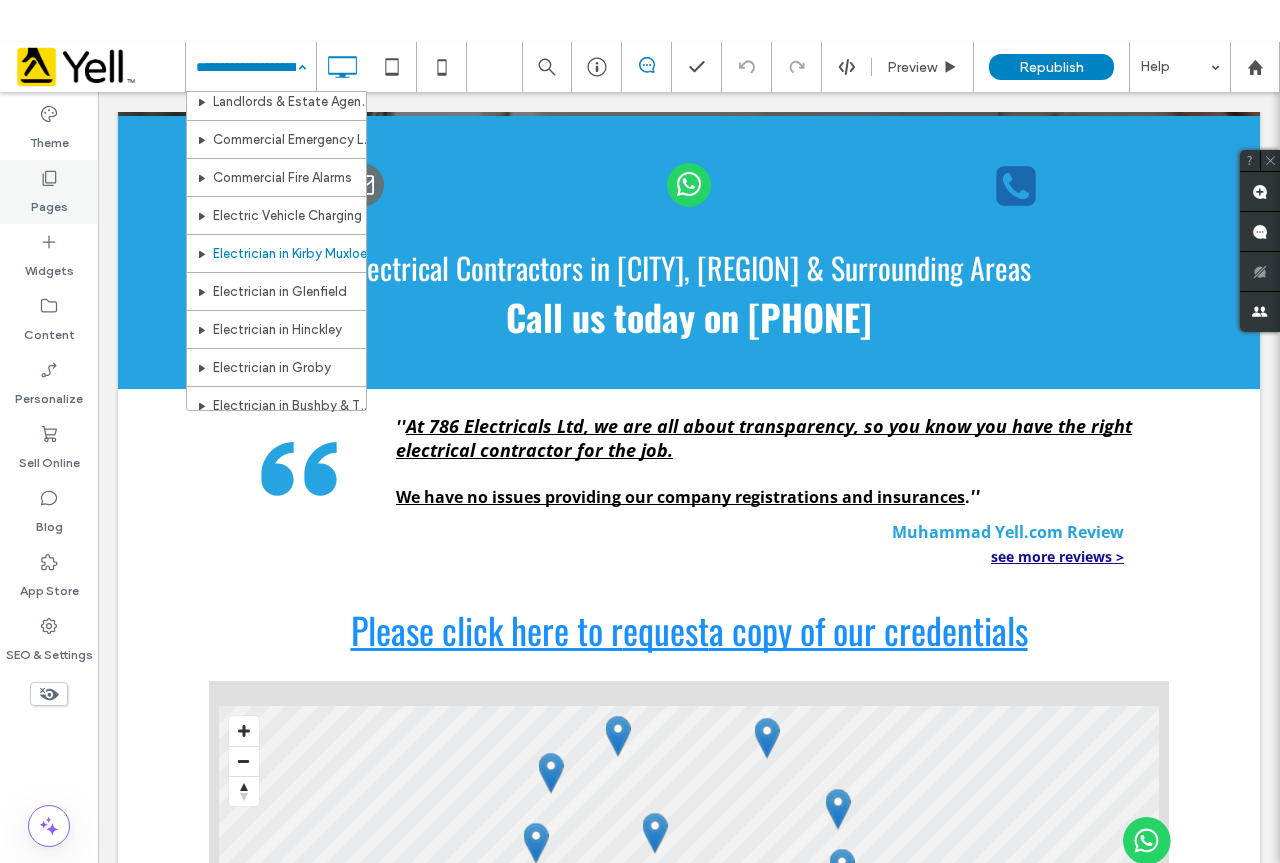 scroll, scrollTop: 800, scrollLeft: 0, axis: vertical 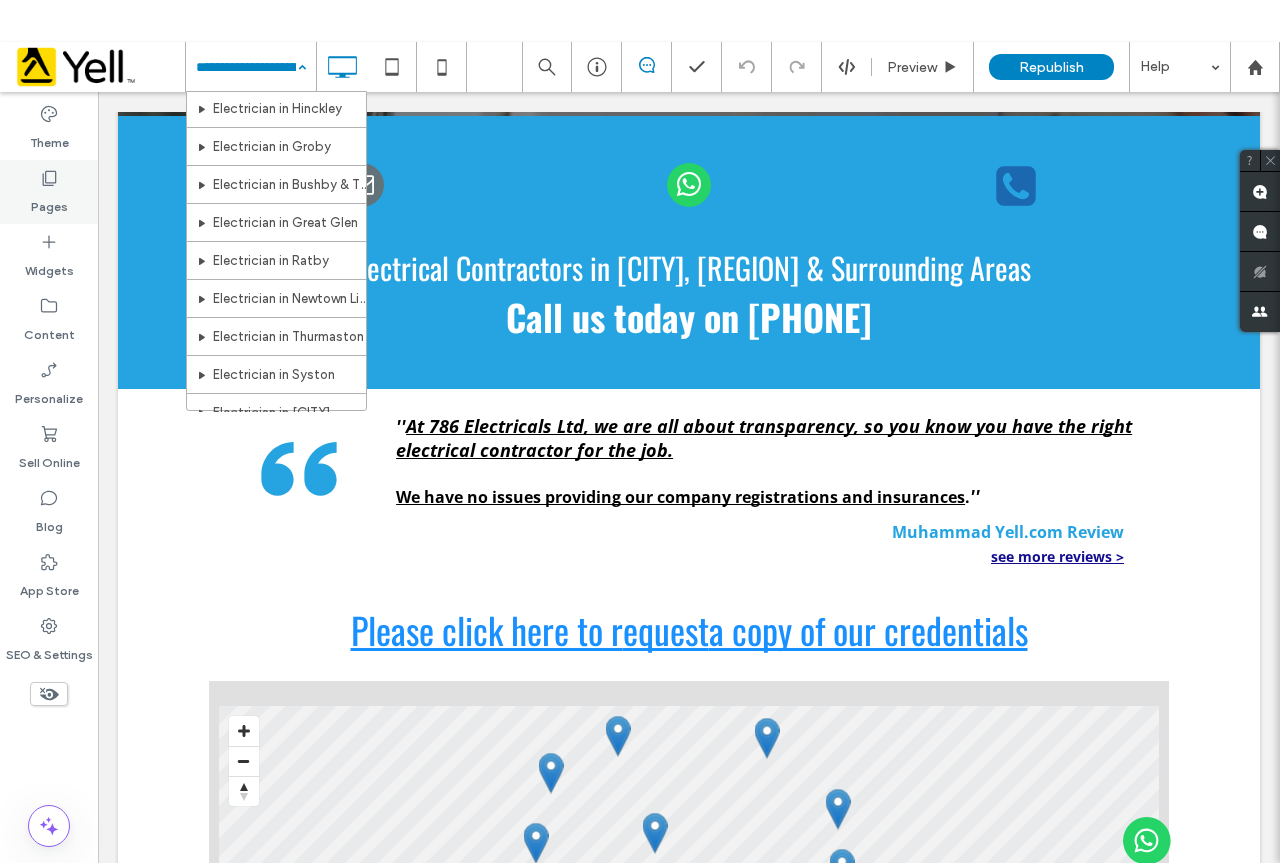 click on "Pages" at bounding box center (49, 192) 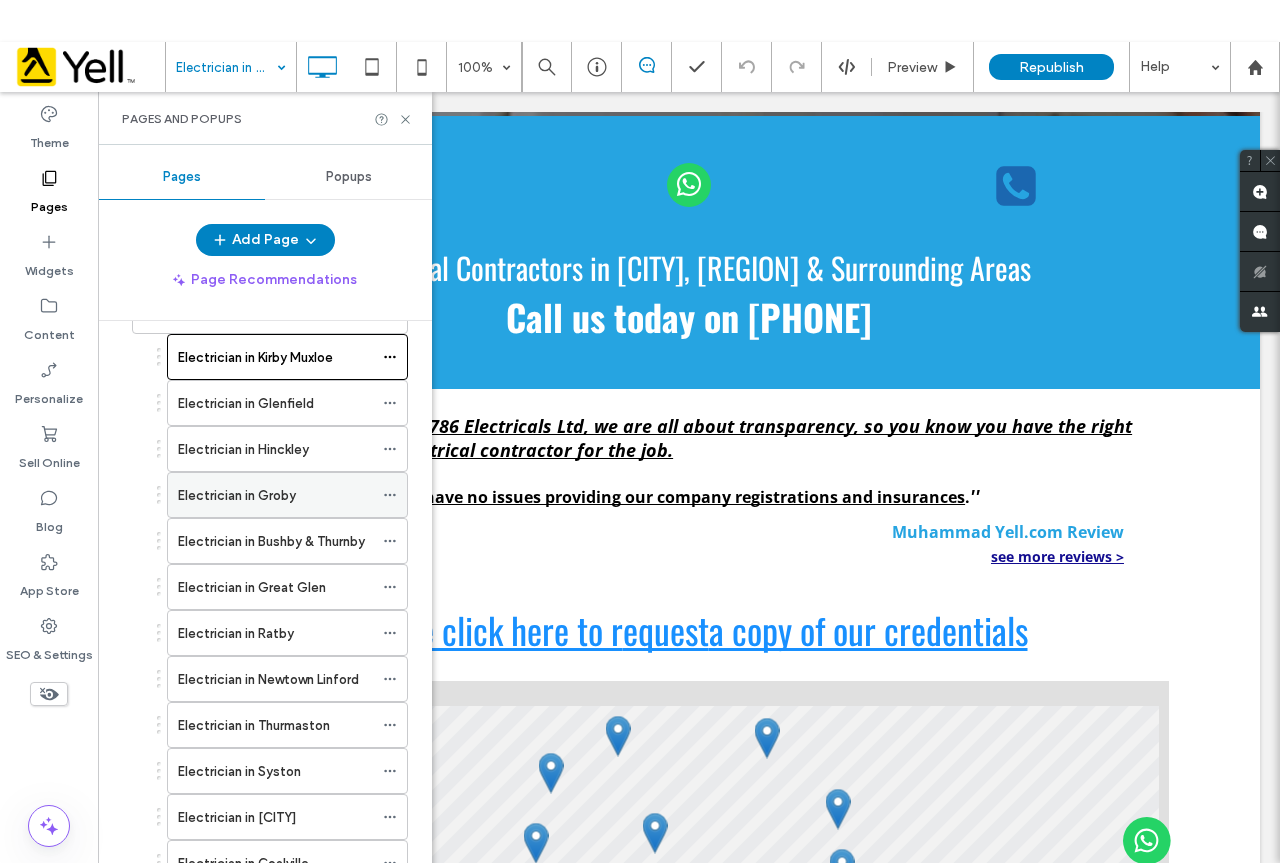 scroll, scrollTop: 200, scrollLeft: 0, axis: vertical 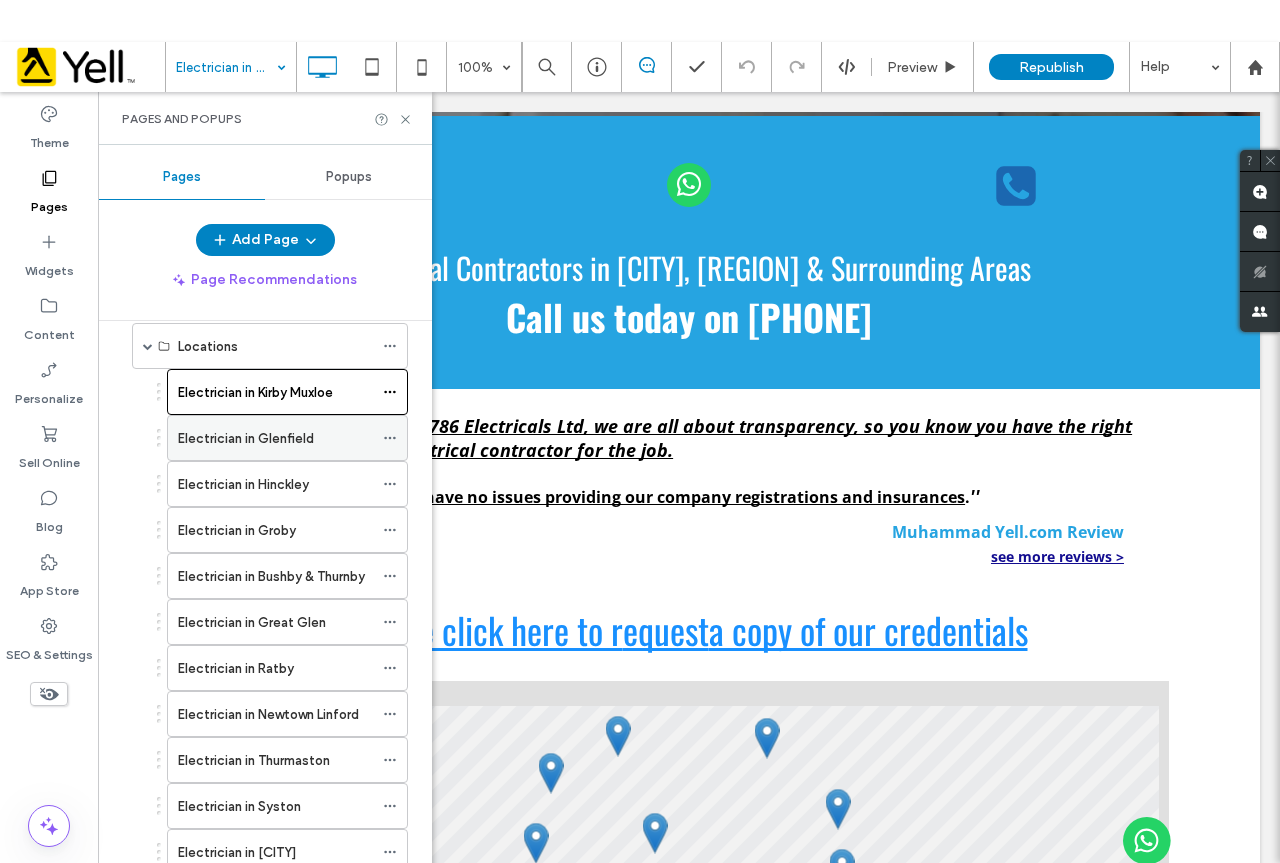 click on "Electrician in Glenfield" at bounding box center (246, 438) 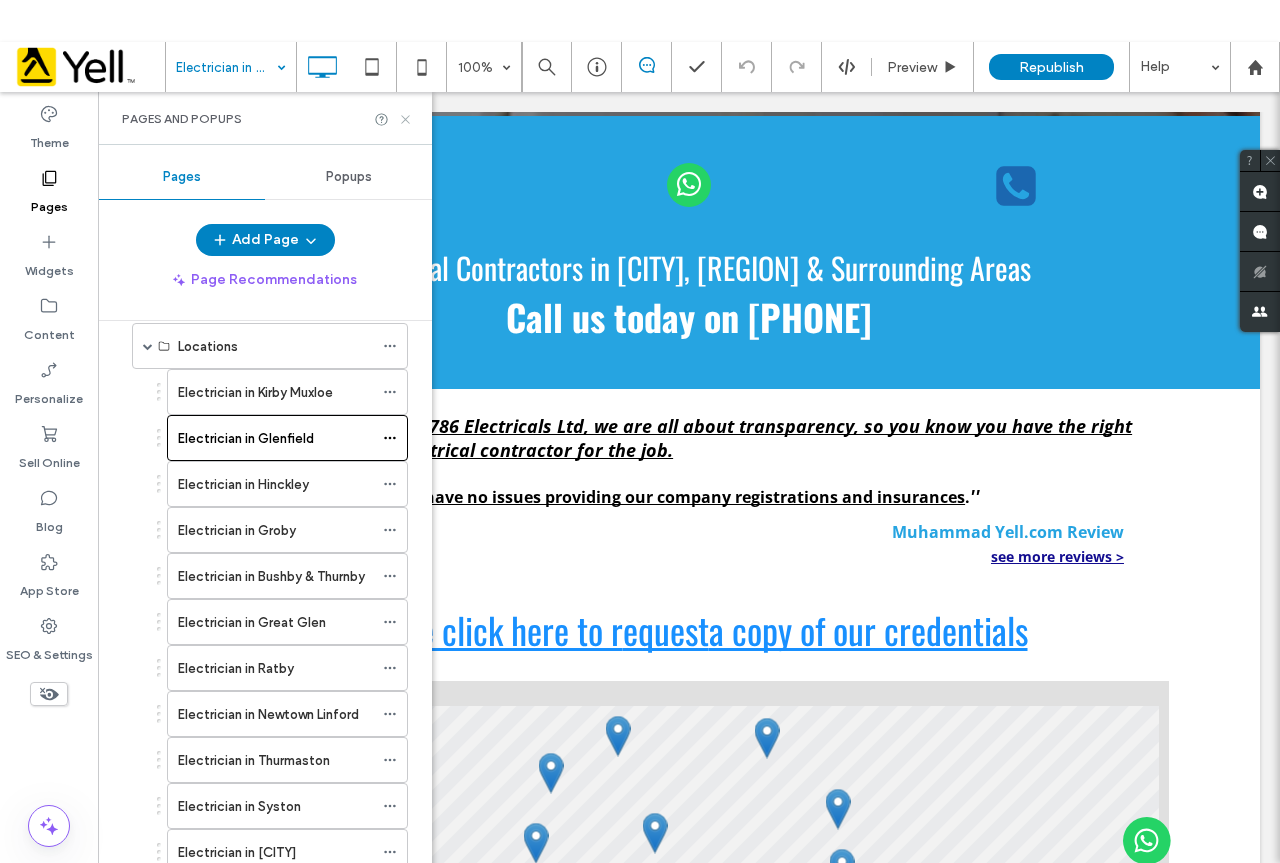 click 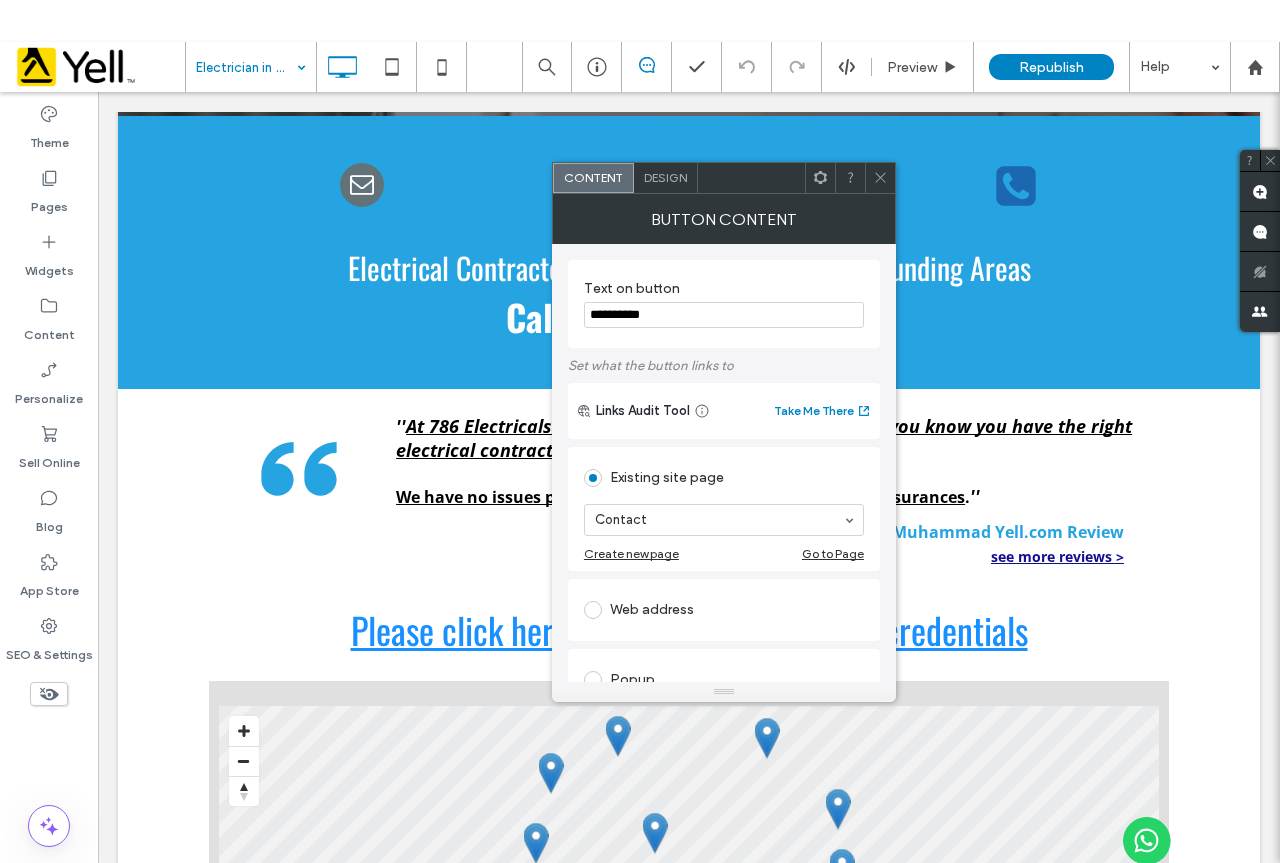 click 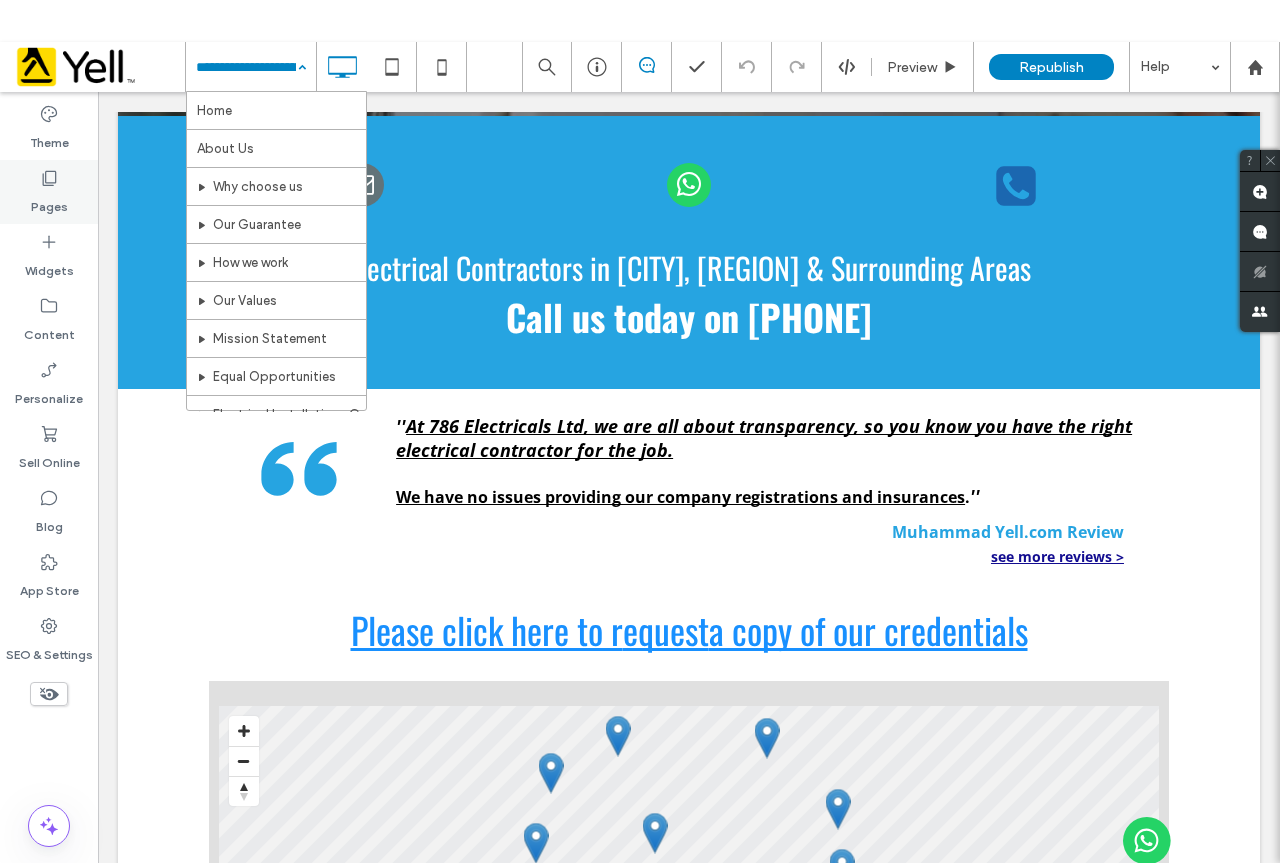 click on "Pages" at bounding box center (49, 192) 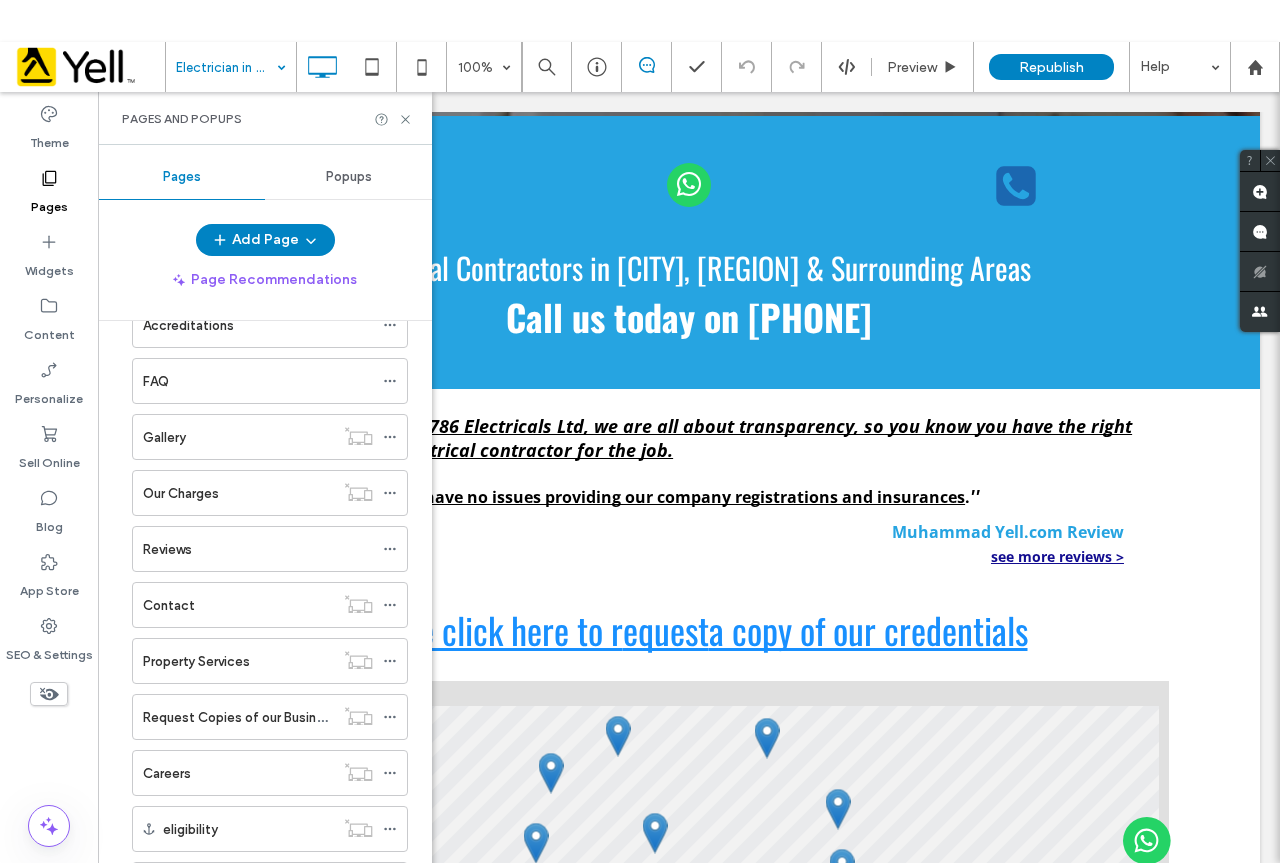 scroll, scrollTop: 1488, scrollLeft: 0, axis: vertical 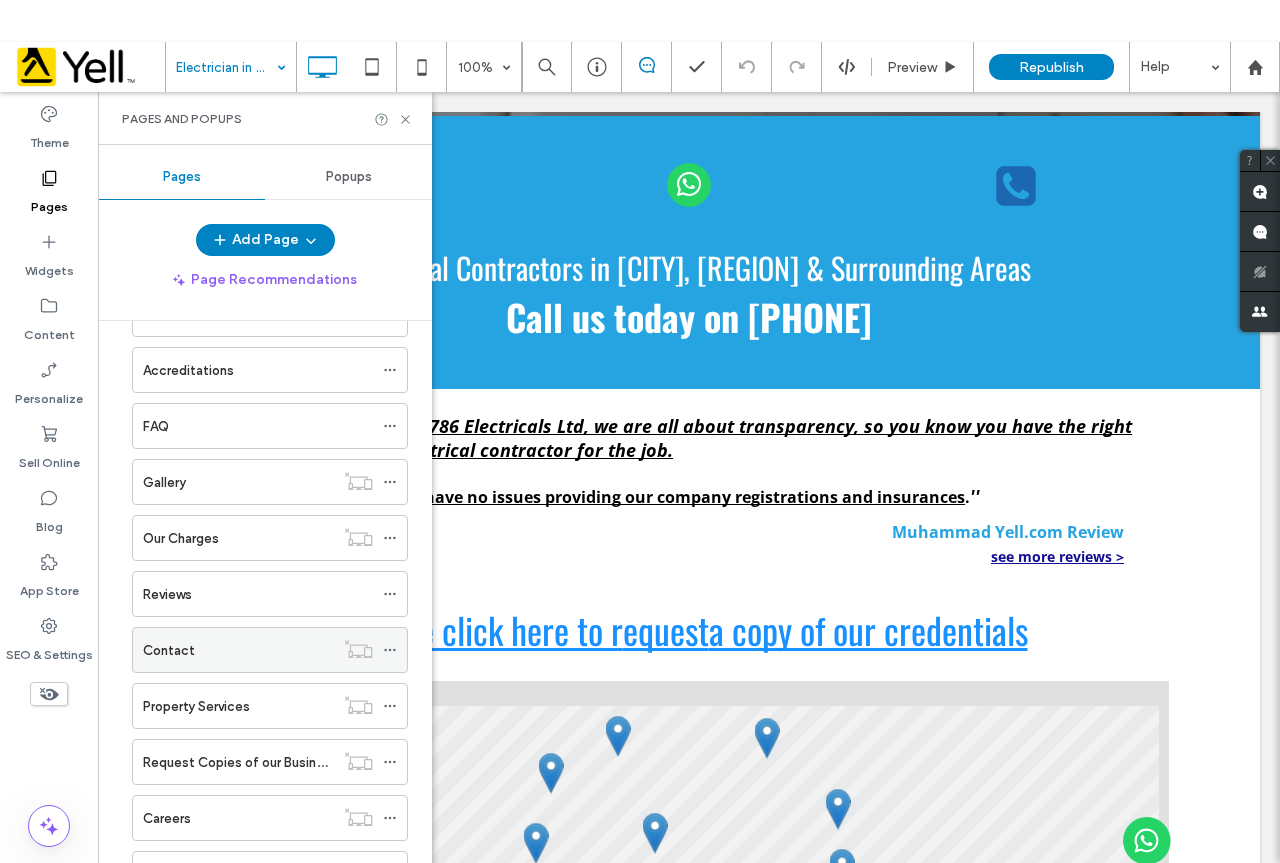 click 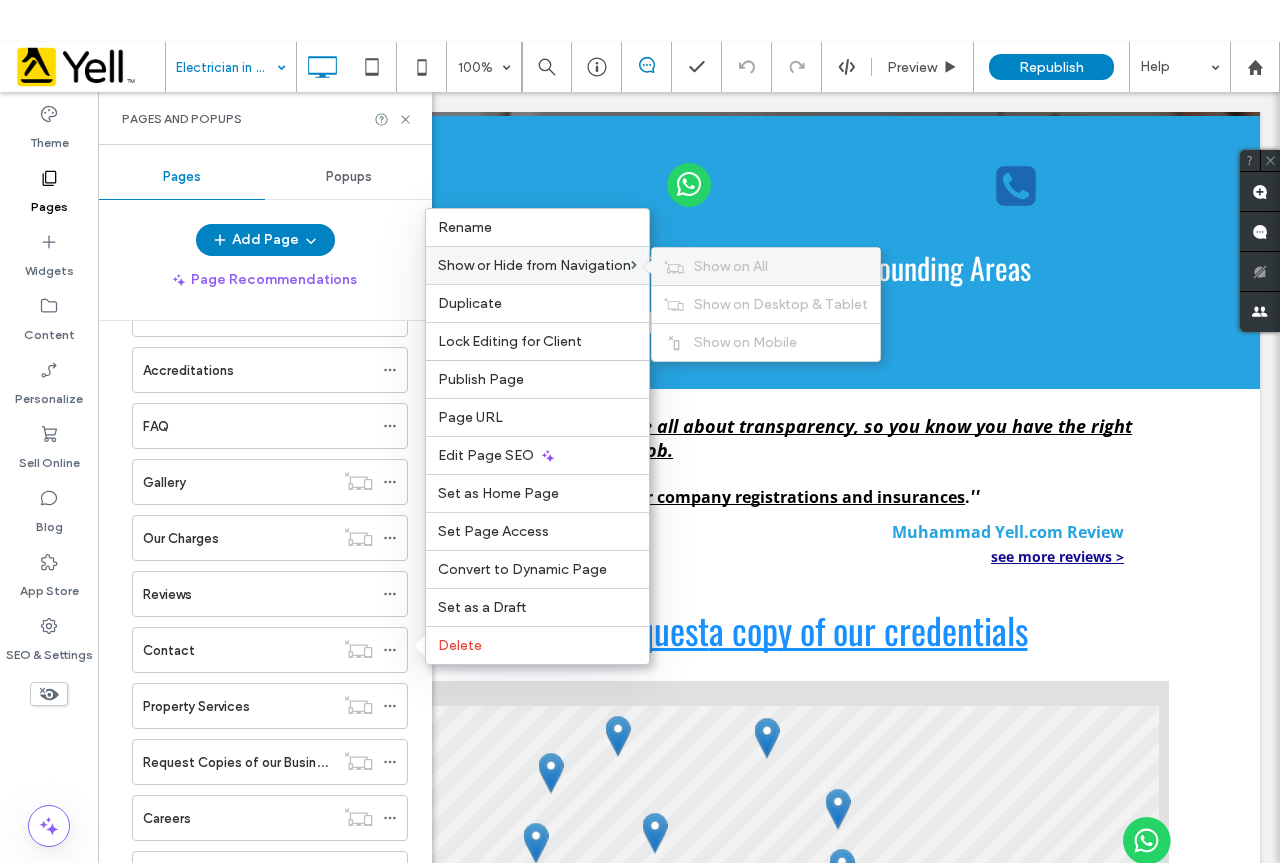 click on "Show on All" at bounding box center (731, 266) 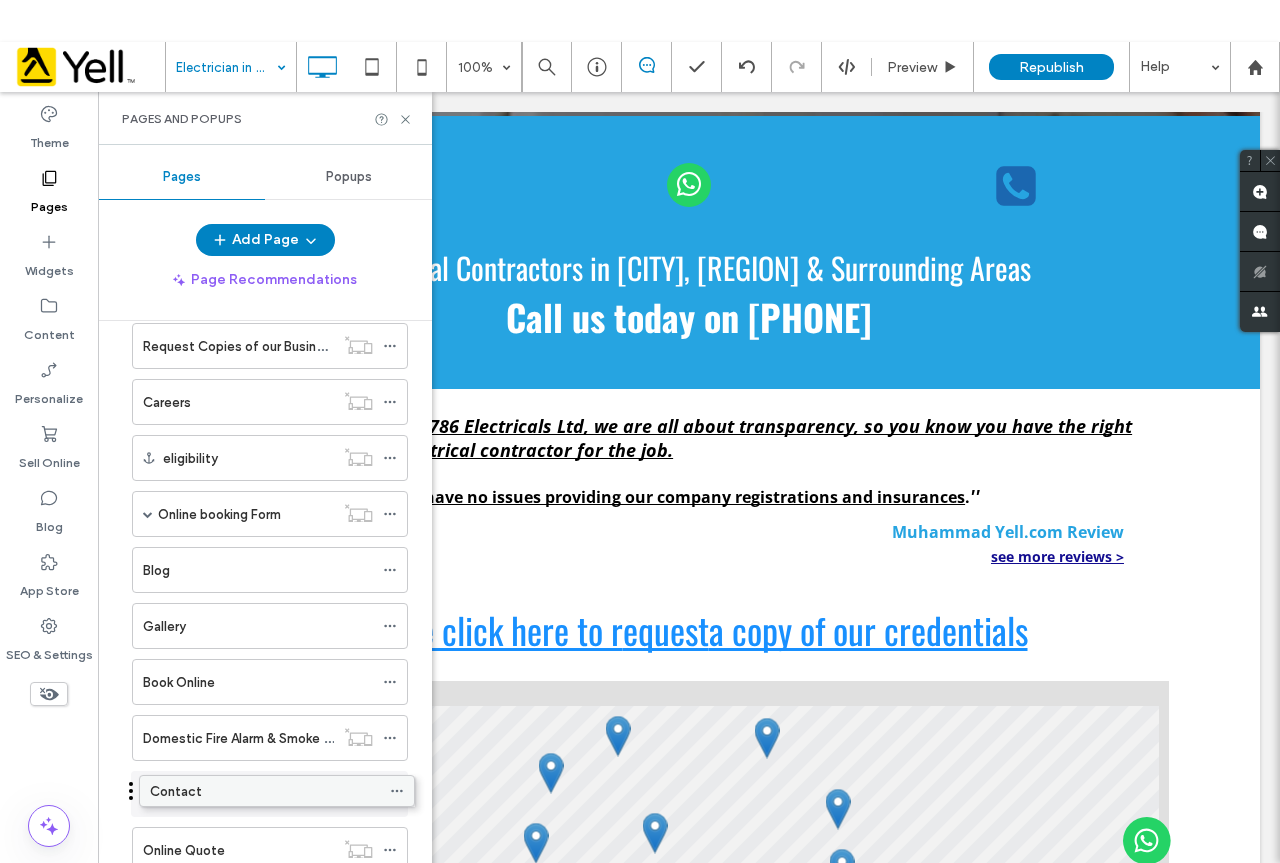 scroll, scrollTop: 1868, scrollLeft: 0, axis: vertical 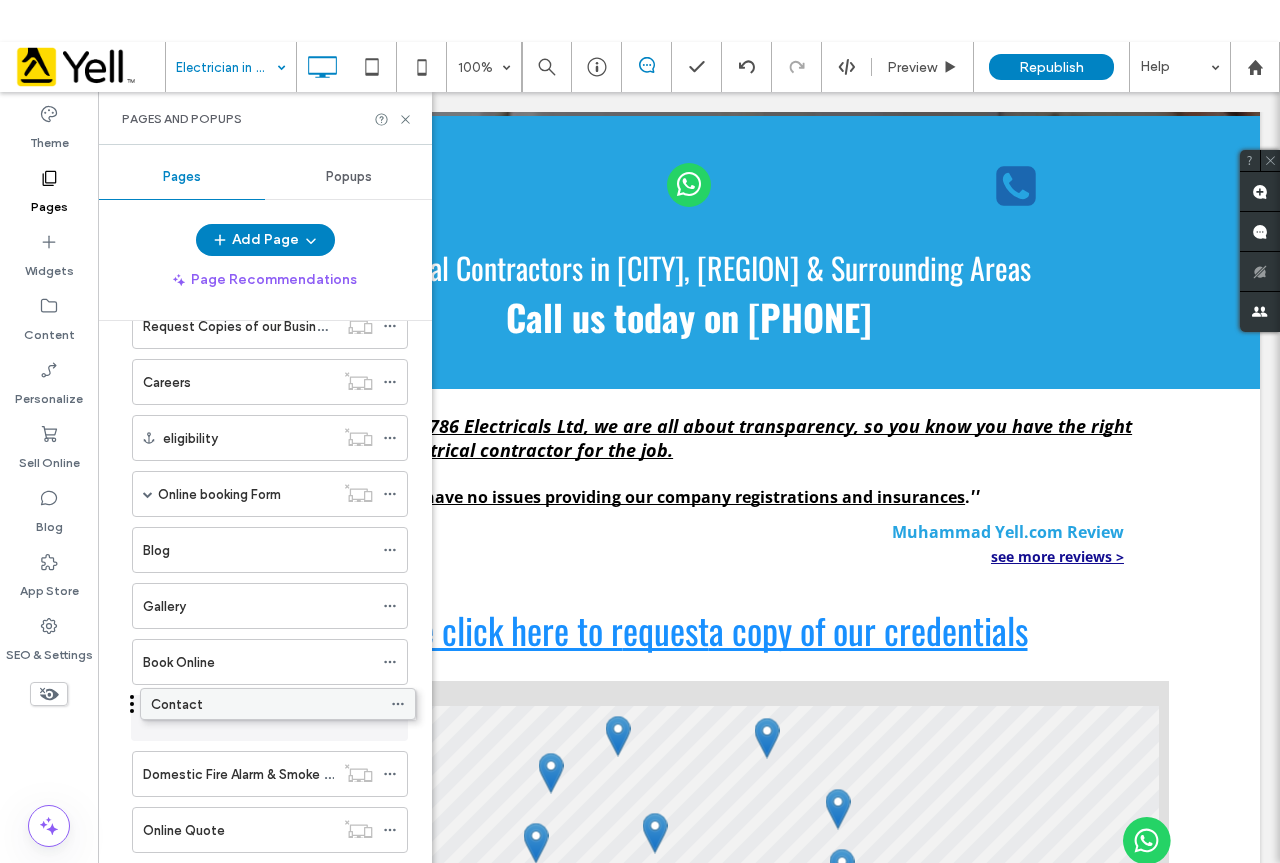 drag, startPoint x: 162, startPoint y: 648, endPoint x: 170, endPoint y: 709, distance: 61.522354 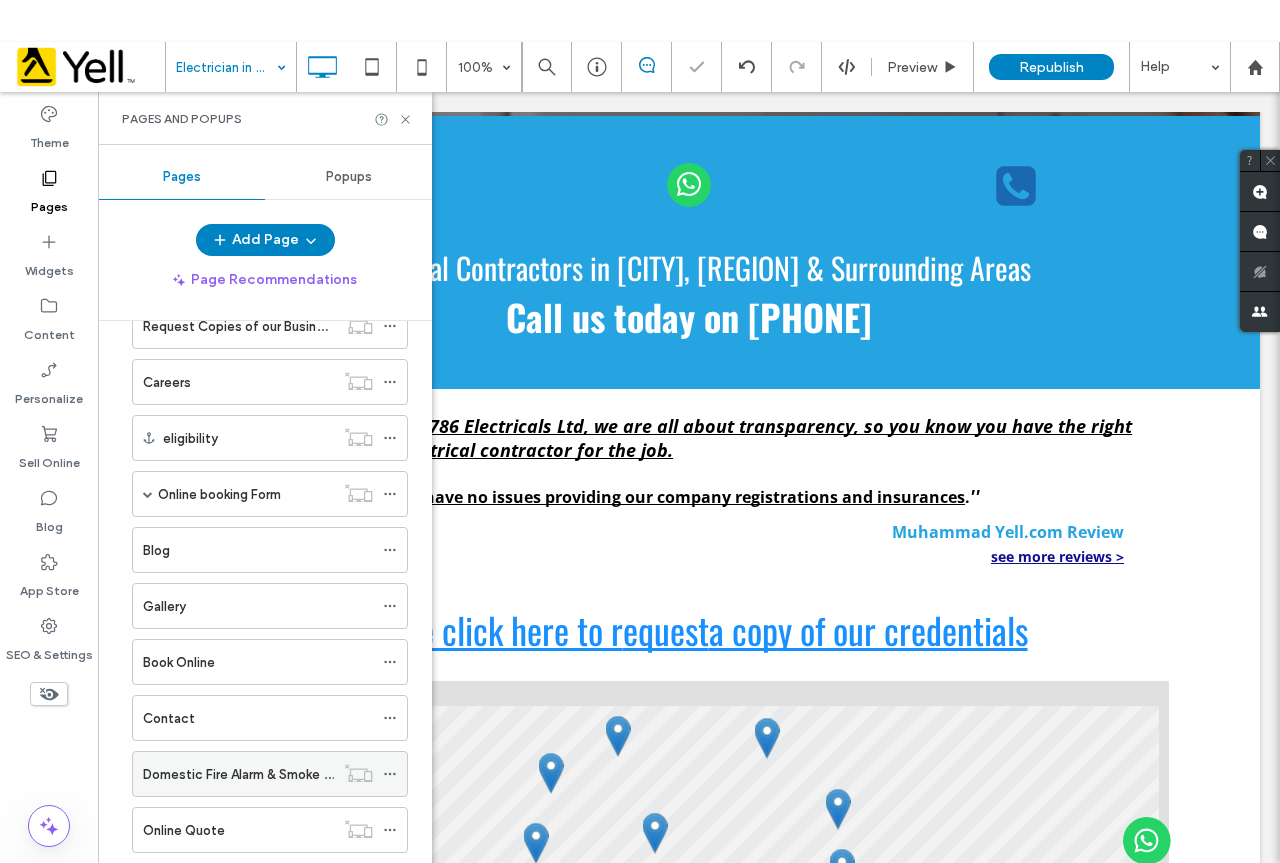 scroll, scrollTop: 1924, scrollLeft: 0, axis: vertical 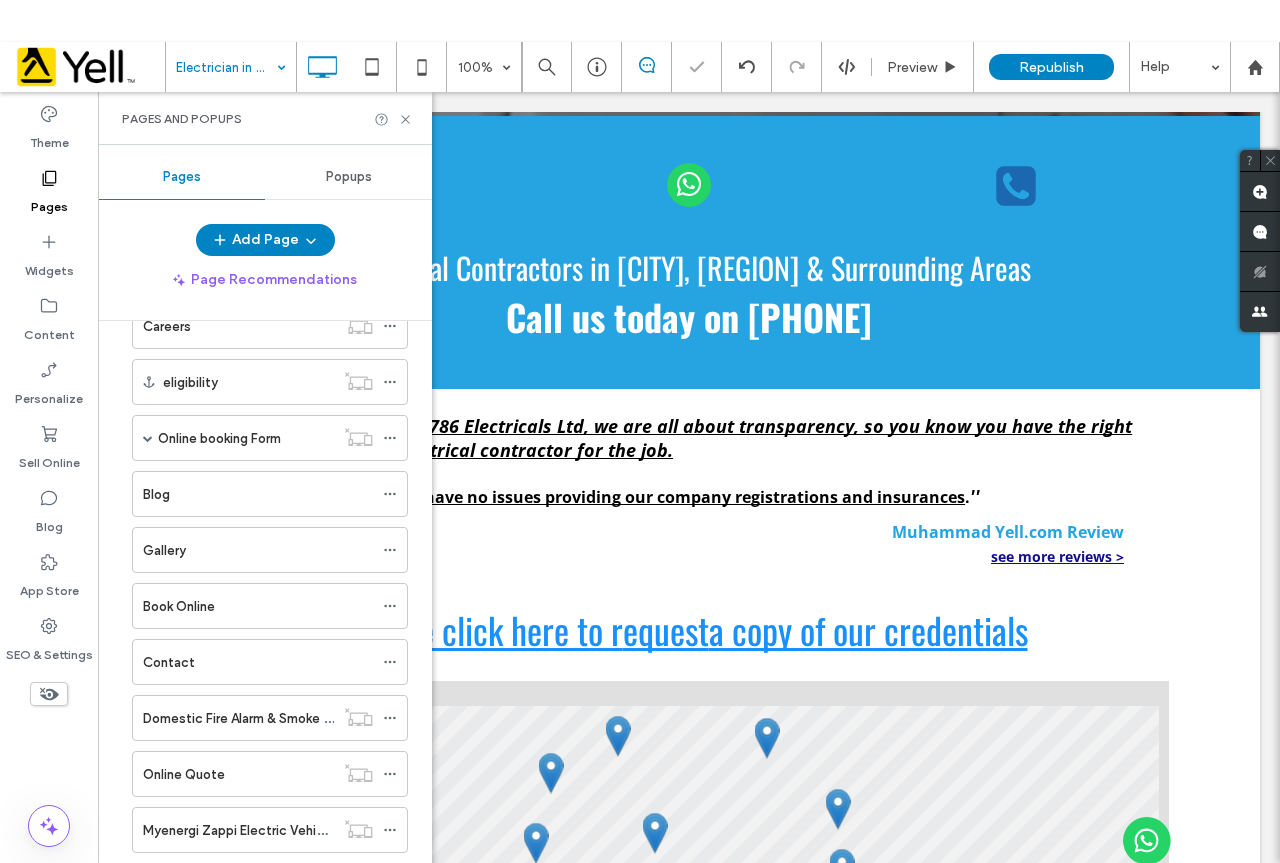 click on "Pages and Popups" at bounding box center (265, 119) 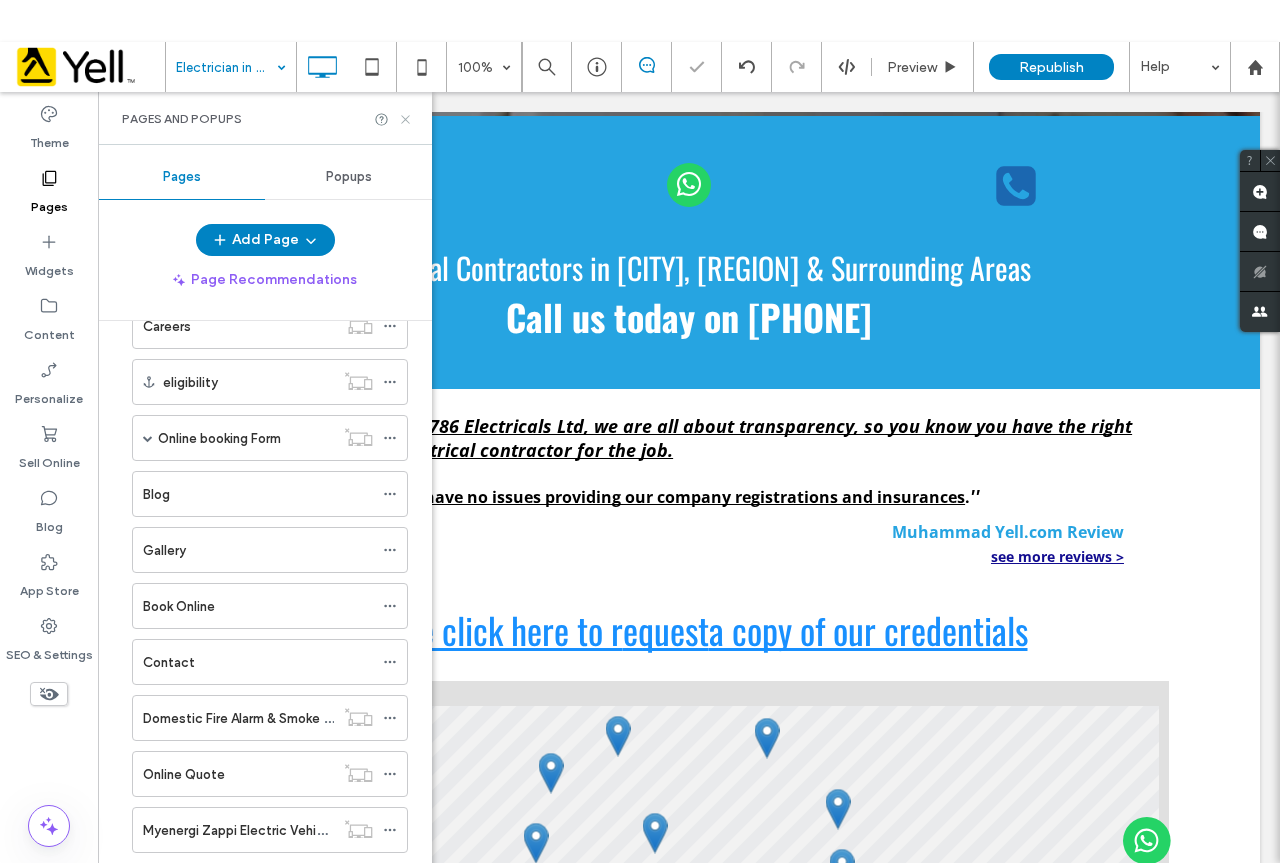 click 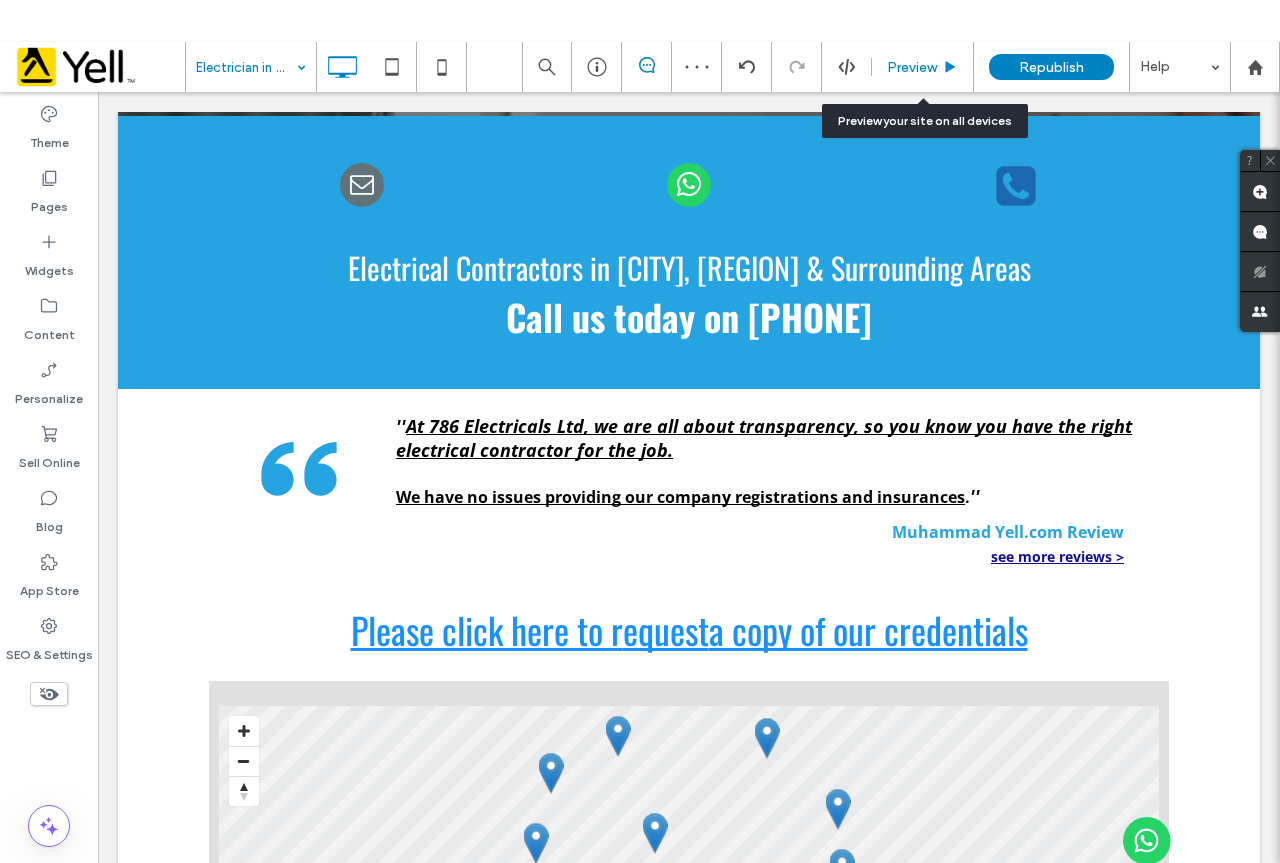 click on "Preview" at bounding box center (912, 67) 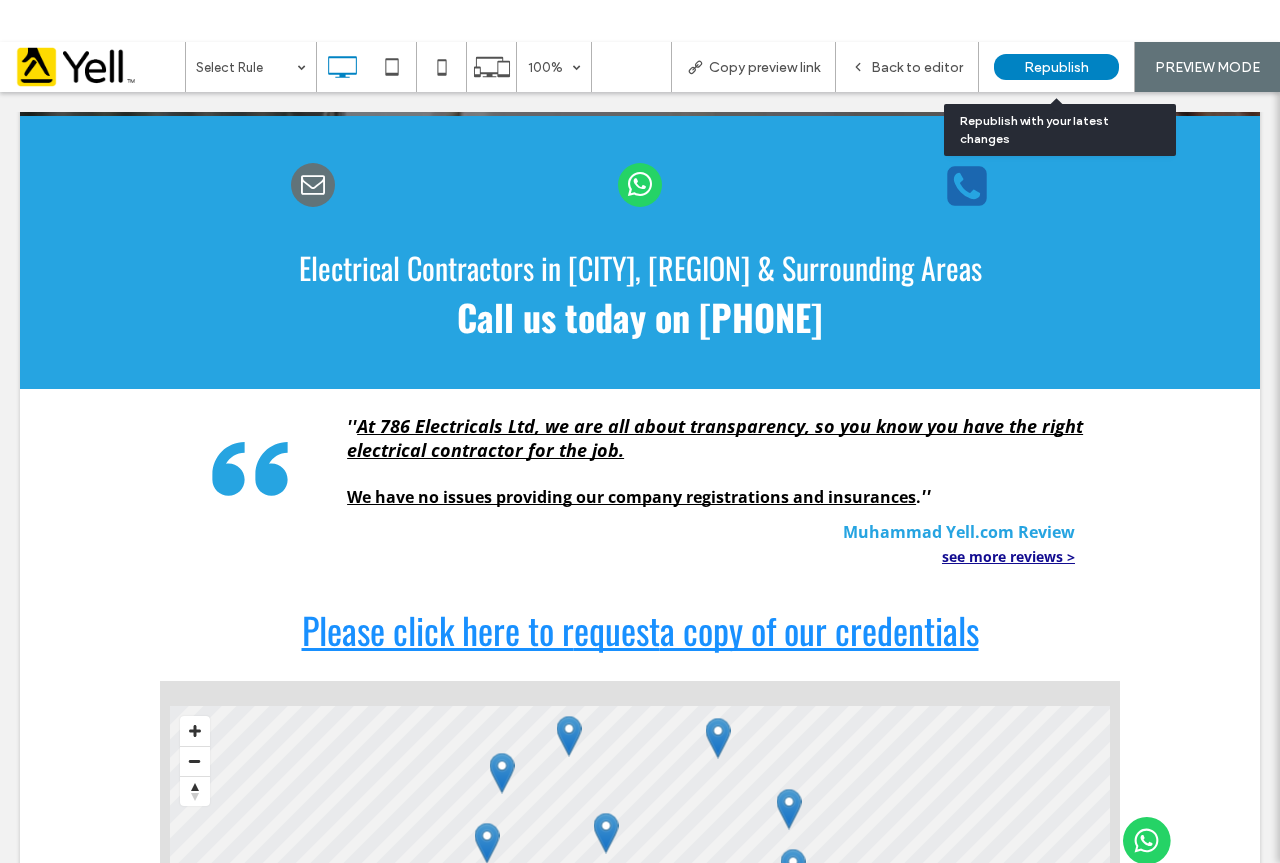 click on "Republish" at bounding box center (1056, 67) 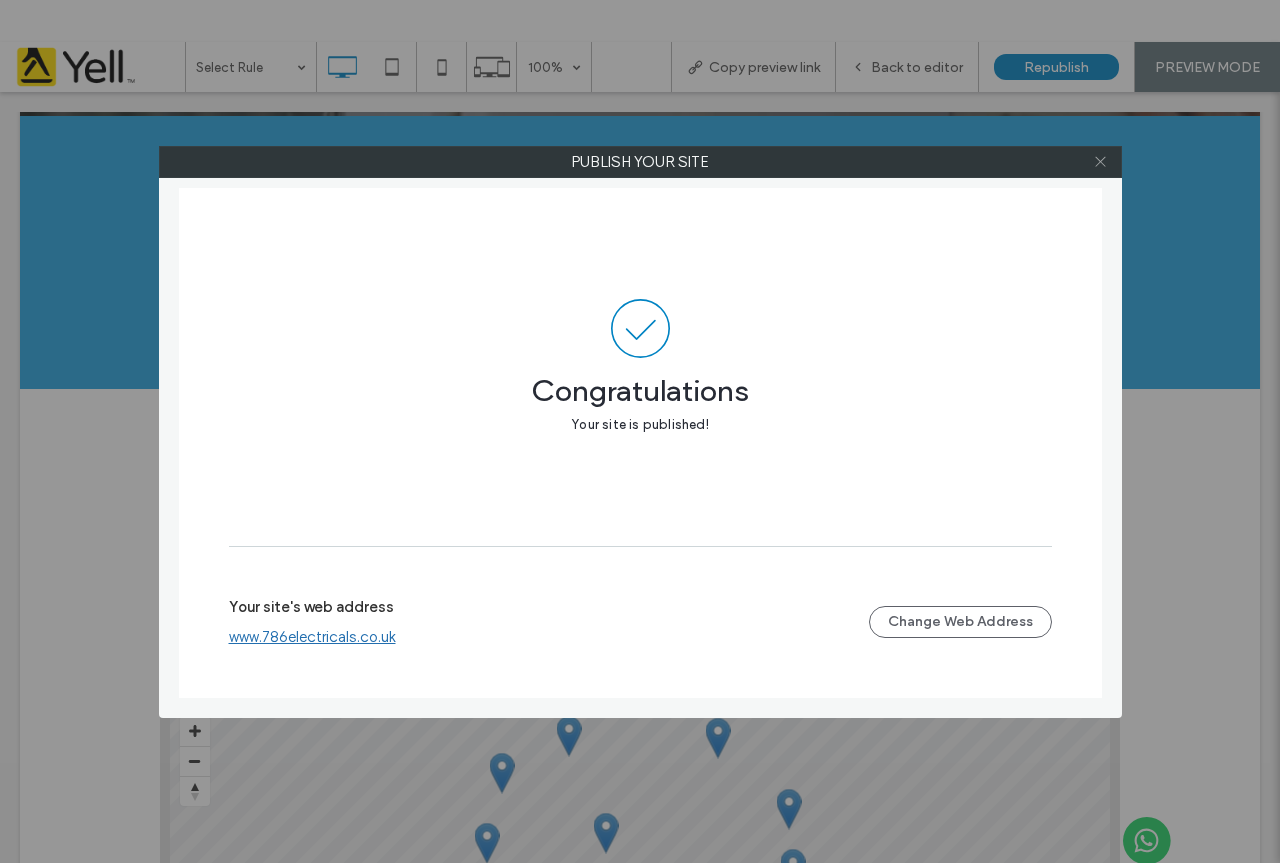 click at bounding box center (1100, 162) 